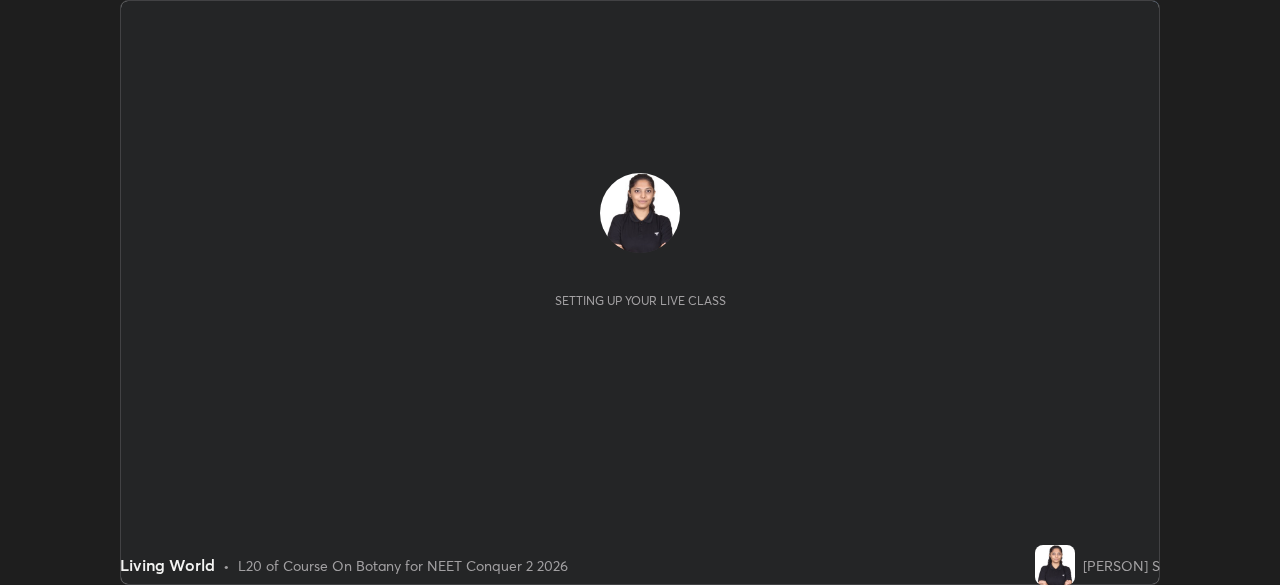 scroll, scrollTop: 0, scrollLeft: 0, axis: both 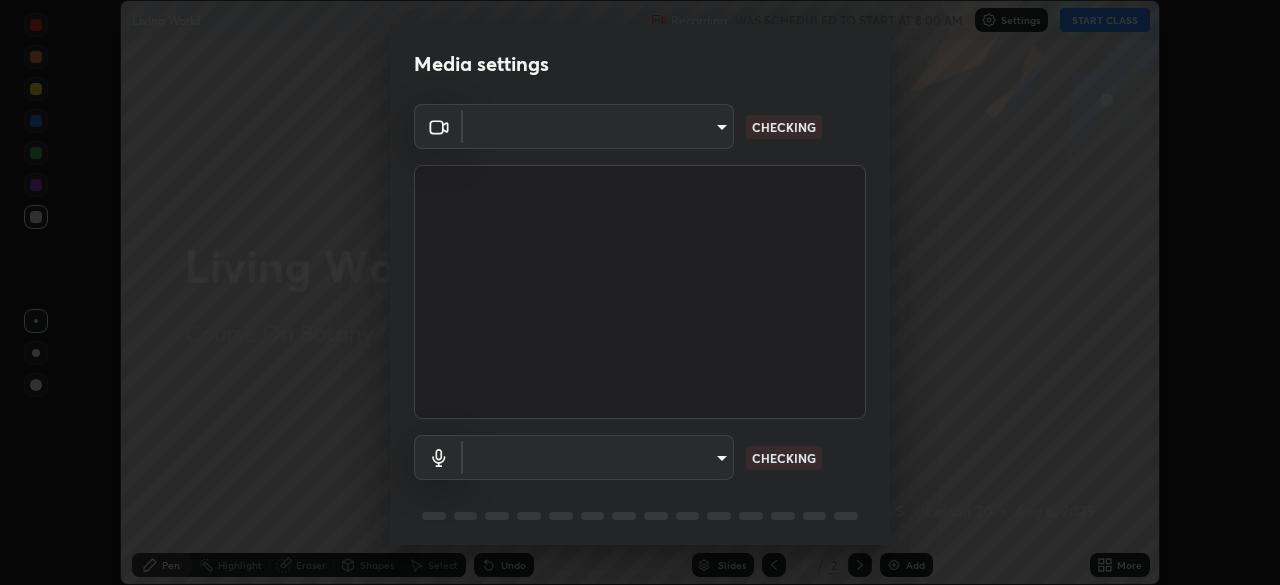 type on "09f294524f3521c037d78ee7cdb71511b6c9344afeed810a356f0d23342d5398" 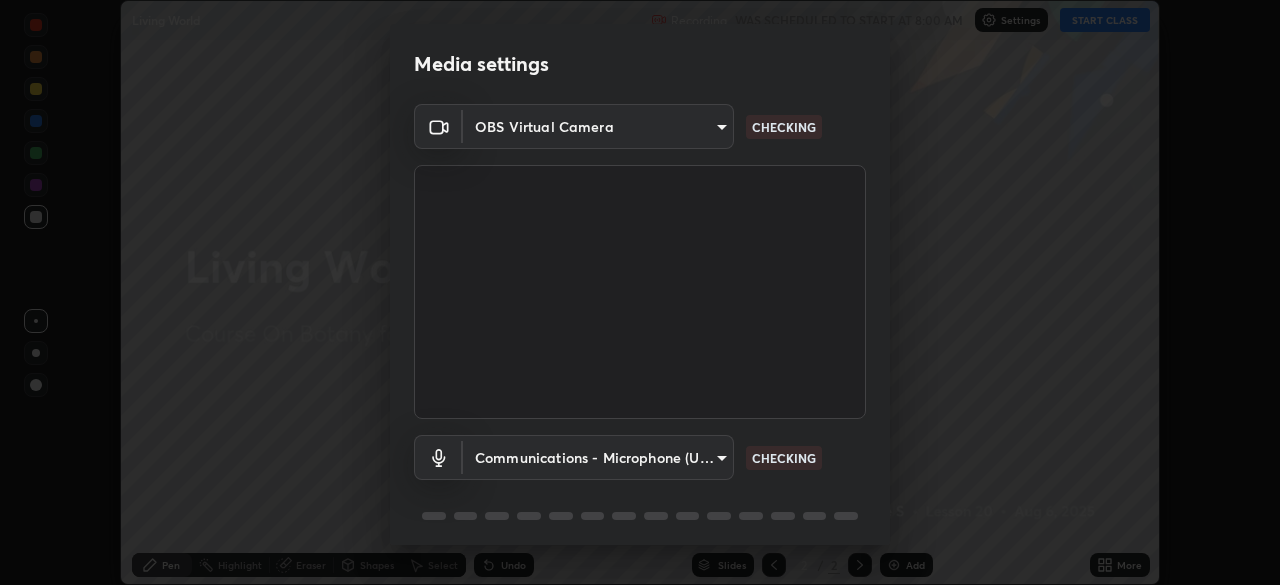 scroll, scrollTop: 71, scrollLeft: 0, axis: vertical 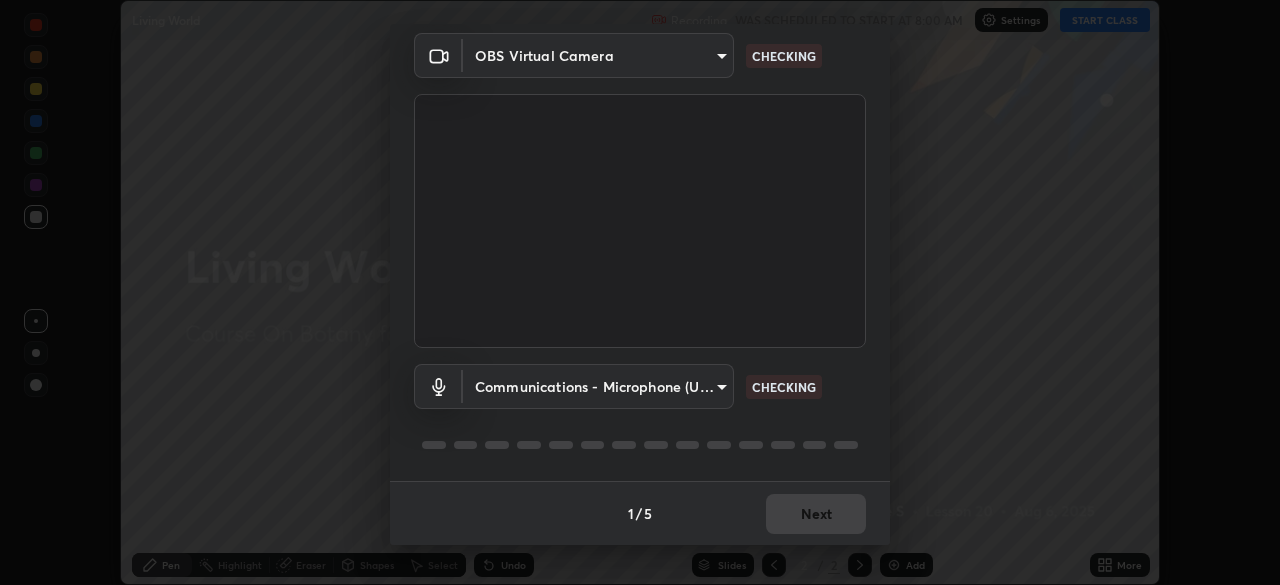 click on "Erase all Living World Recording WAS SCHEDULED TO START AT  8:00 AM Settings START CLASS Setting up your live class Living World • L20 of Course On Botany for NEET Conquer 2 2026 [PERSON] S Pen Highlight Eraser Shapes Select Undo Slides 2 / 2 Add More No doubts shared Encourage your learners to ask a doubt for better clarity Report an issue Reason for reporting Buffering Chat not working Audio - Video sync issue Educator video quality low ​ Attach an image Report Media settings OBS Virtual Camera 09f294524f3521c037d78ee7cdb71511b6c9344afeed810a356f0d23342d5398 CHECKING Communications - Microphone (USB PnP Sound Device) communications CHECKING 1 / 5 Next" at bounding box center (640, 292) 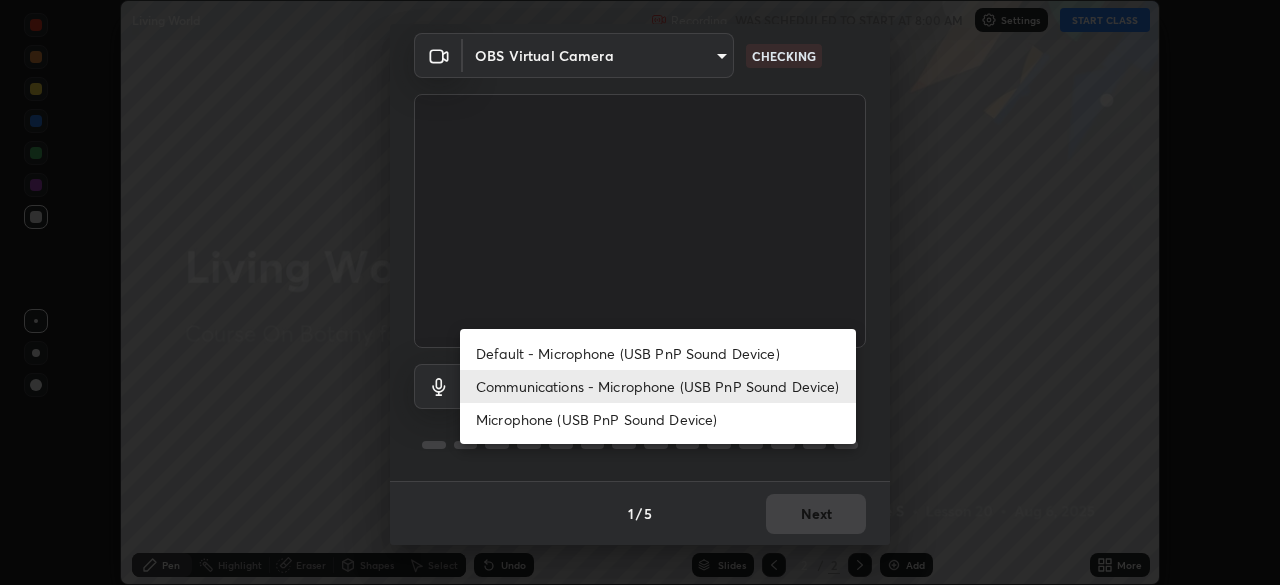 click on "Default - Microphone (USB PnP Sound Device)" at bounding box center (658, 353) 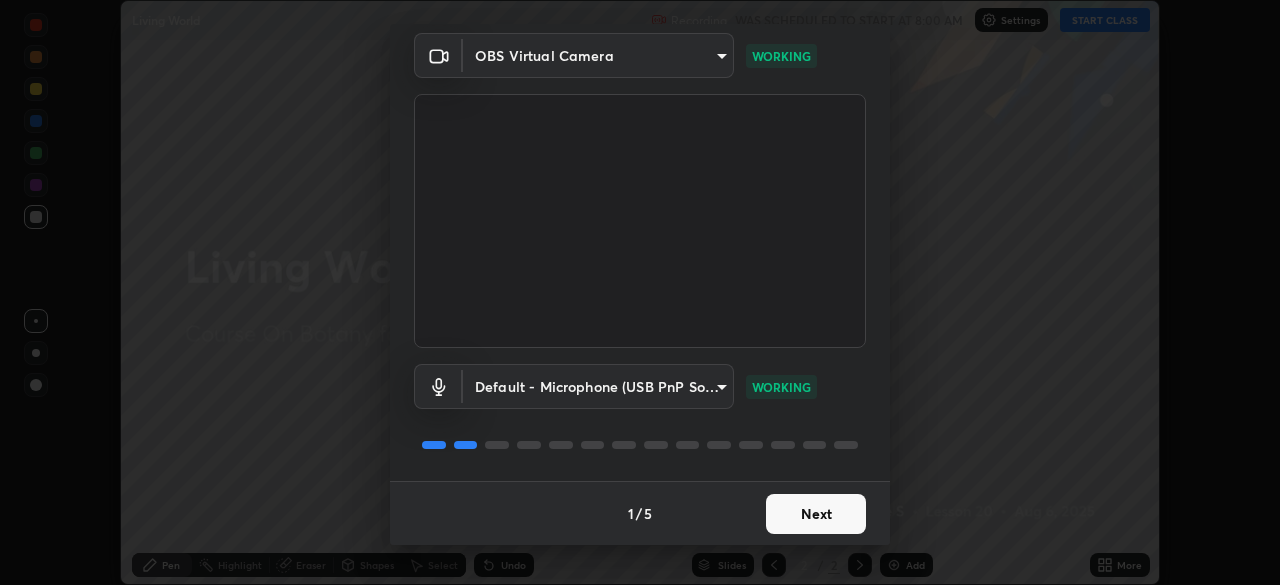 click on "Next" at bounding box center [816, 514] 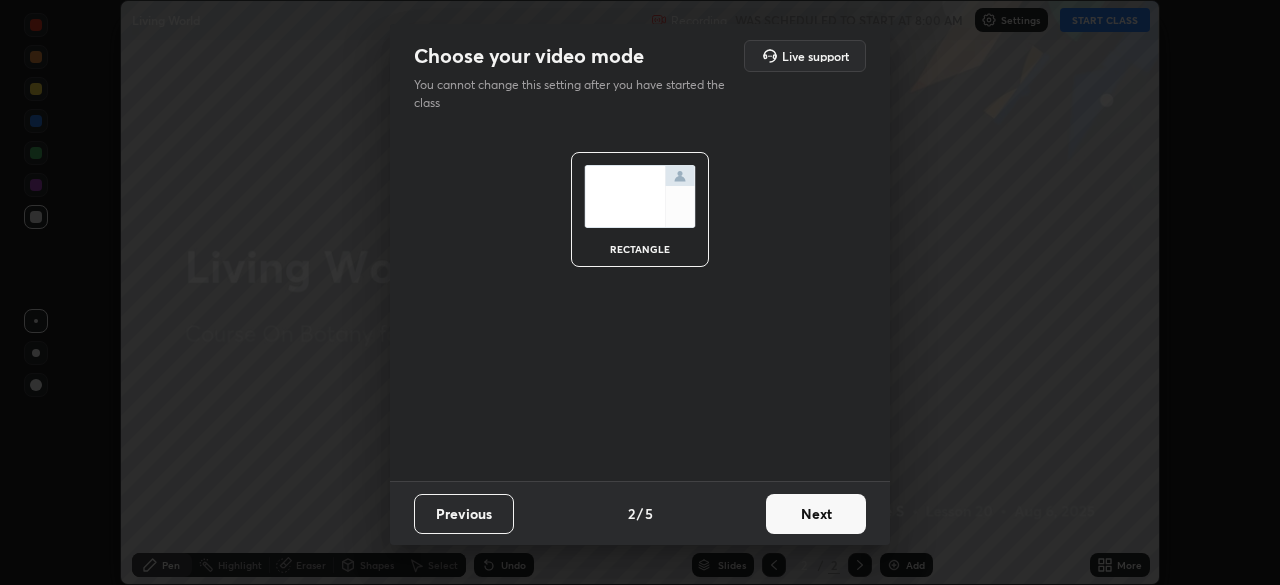 scroll, scrollTop: 0, scrollLeft: 0, axis: both 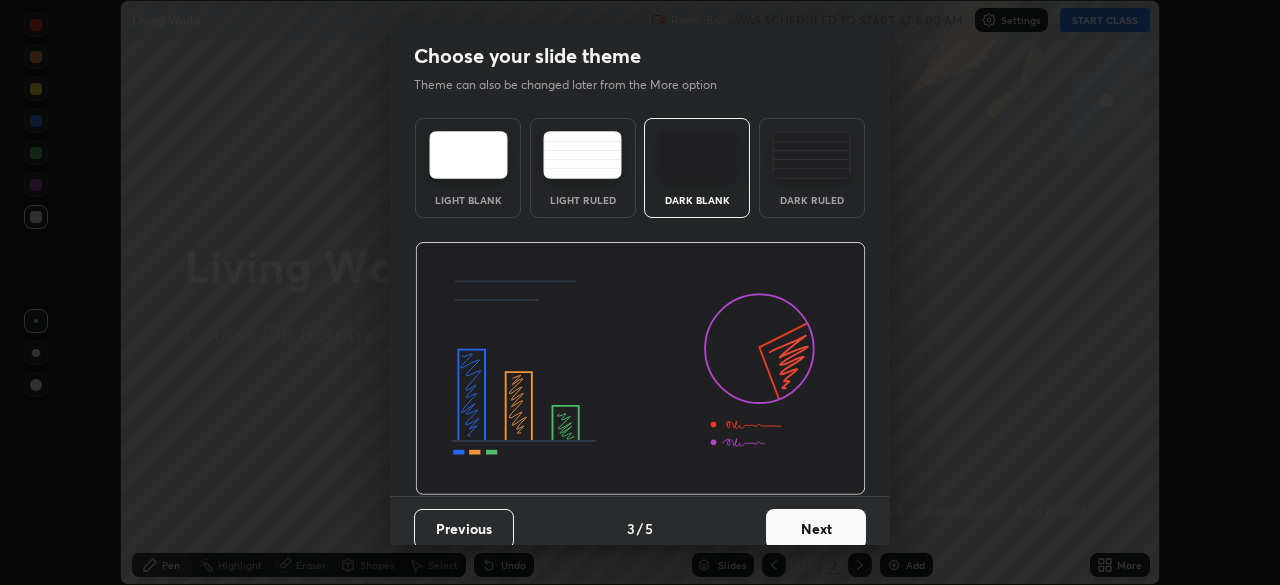 click on "Next" at bounding box center [816, 529] 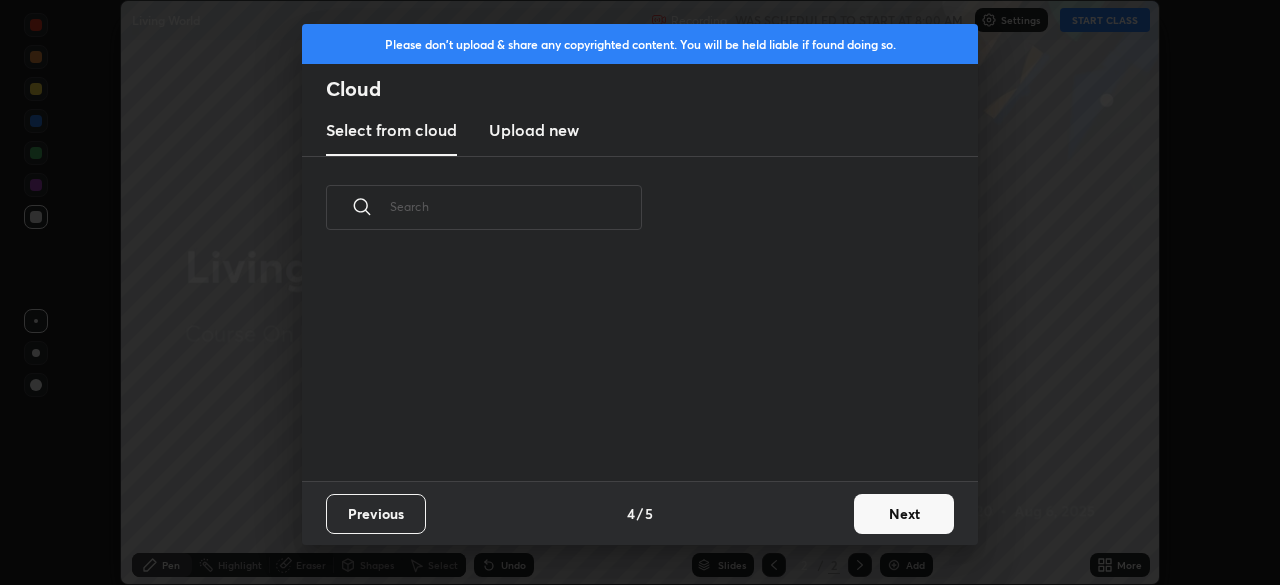 click on "Next" at bounding box center (904, 514) 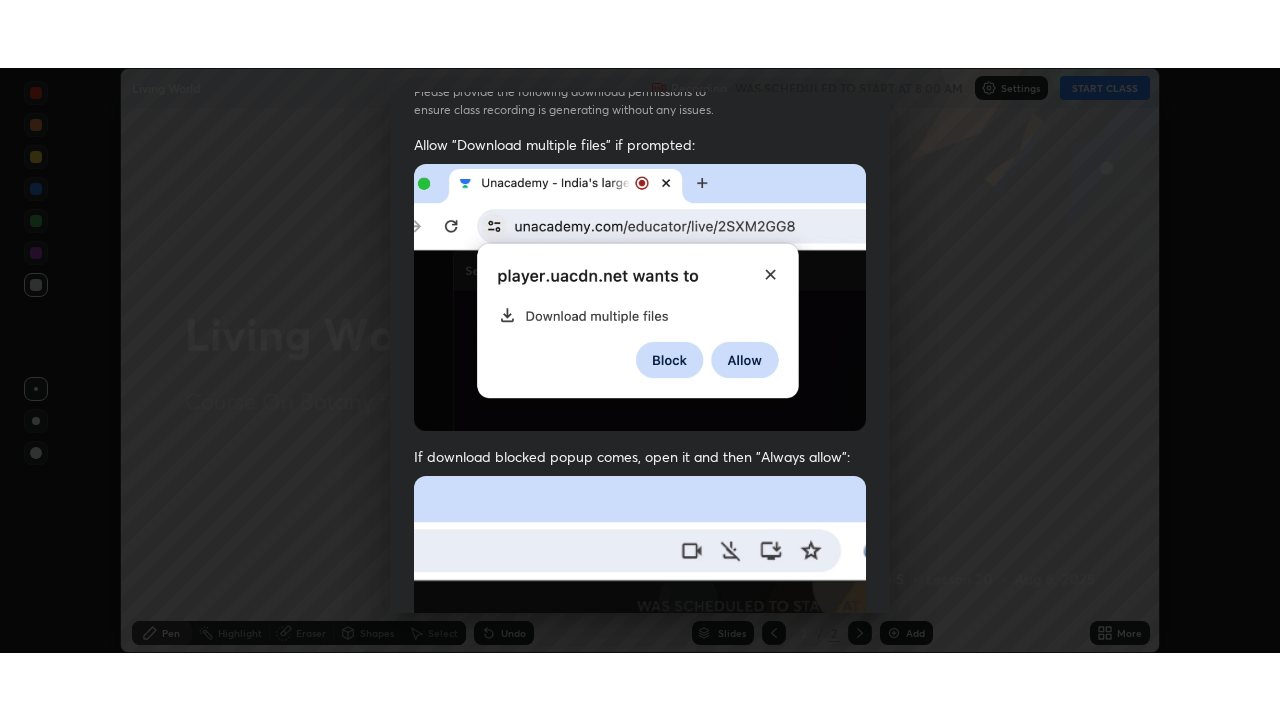 scroll, scrollTop: 479, scrollLeft: 0, axis: vertical 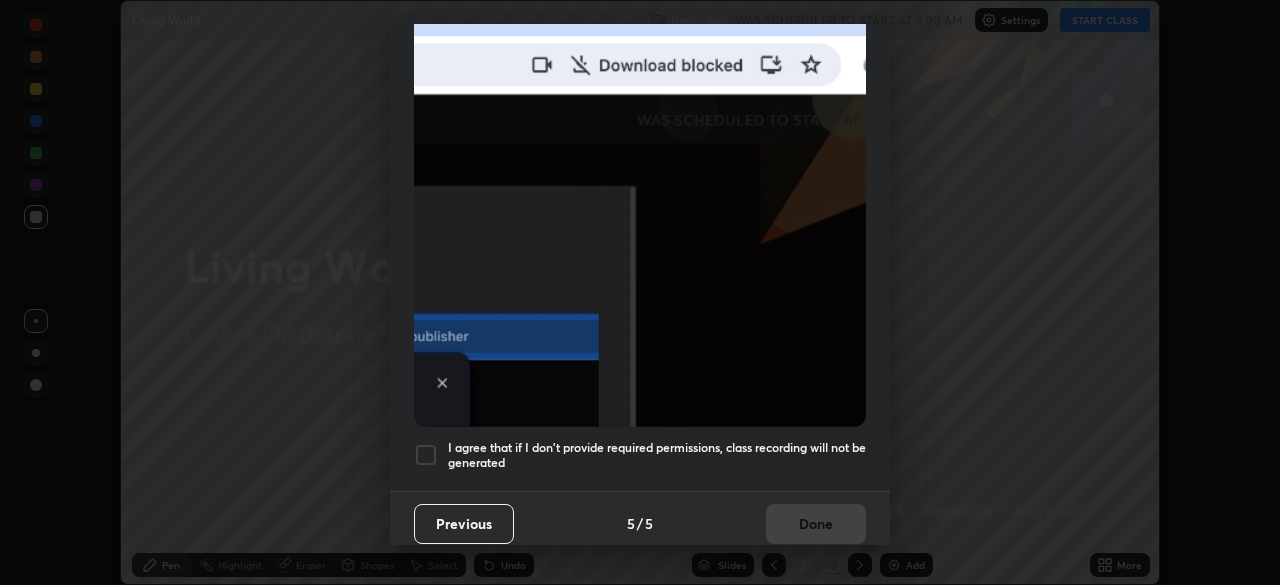 click at bounding box center (426, 455) 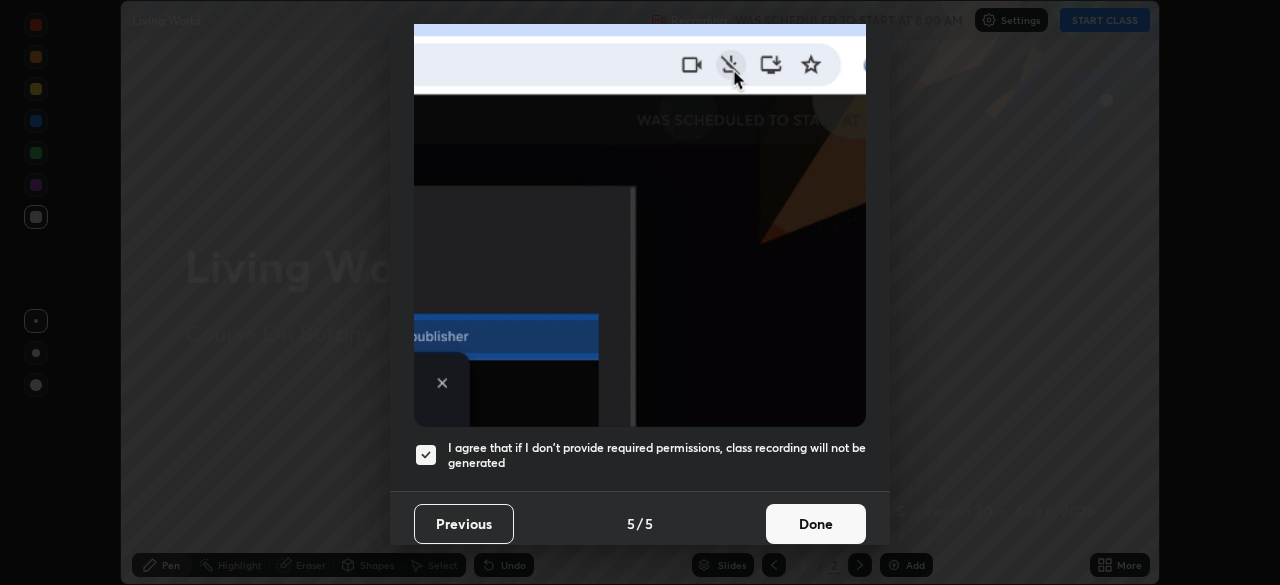 click on "Done" at bounding box center (816, 524) 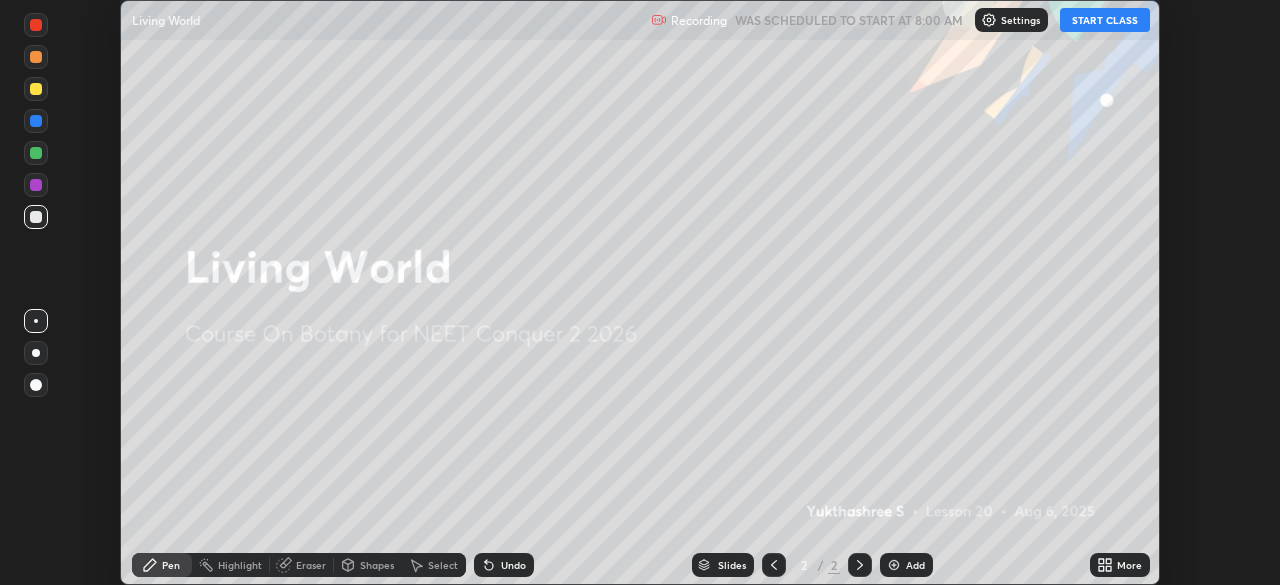 click on "START CLASS" at bounding box center (1105, 20) 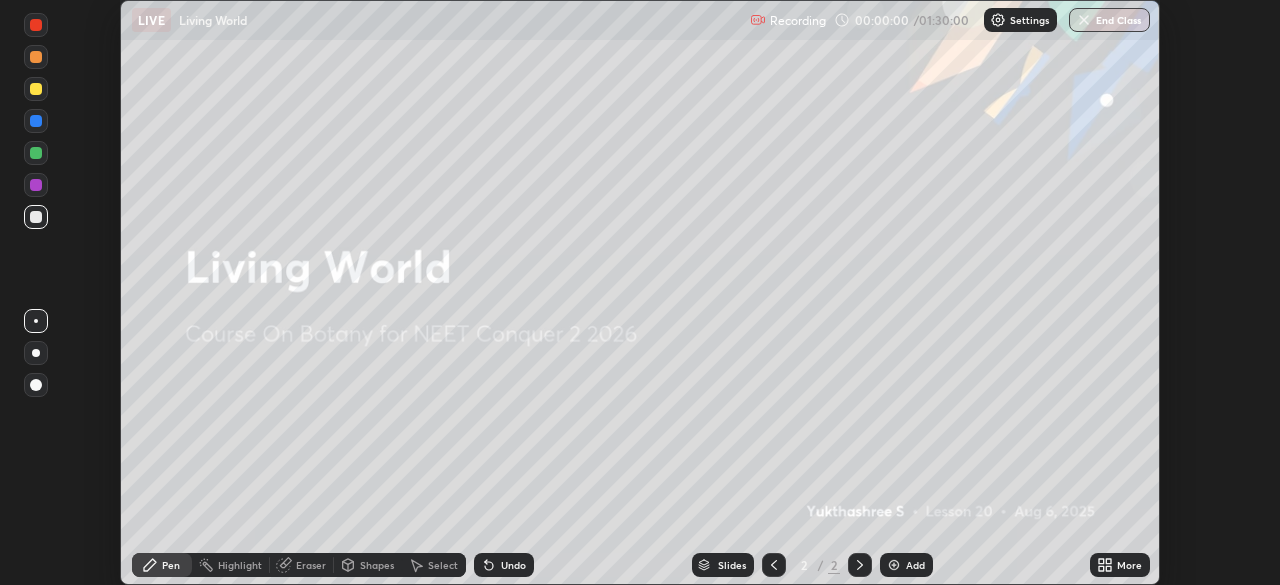 click on "More" at bounding box center [1120, 565] 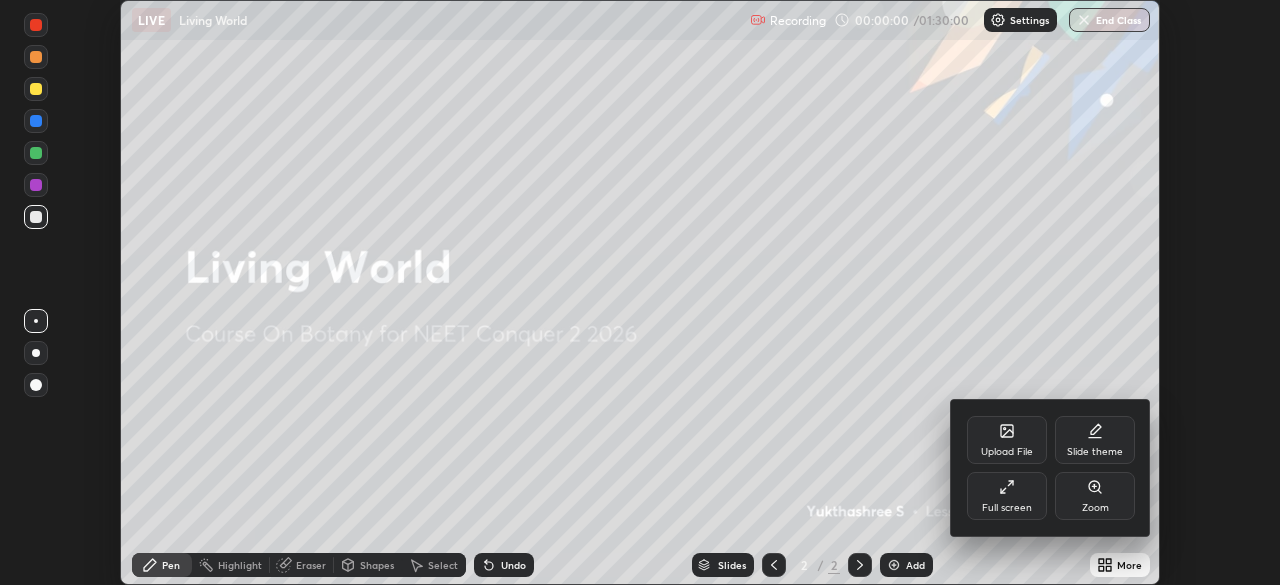 click on "Full screen" at bounding box center [1007, 496] 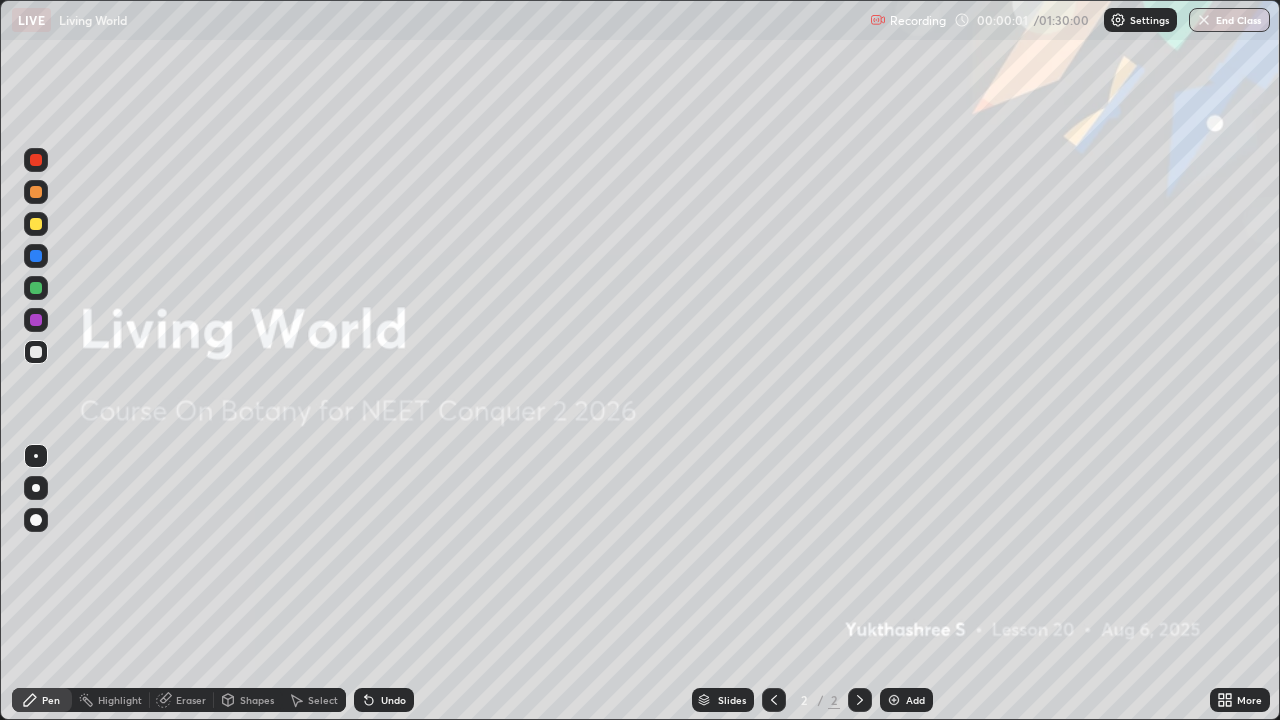 scroll, scrollTop: 99280, scrollLeft: 98720, axis: both 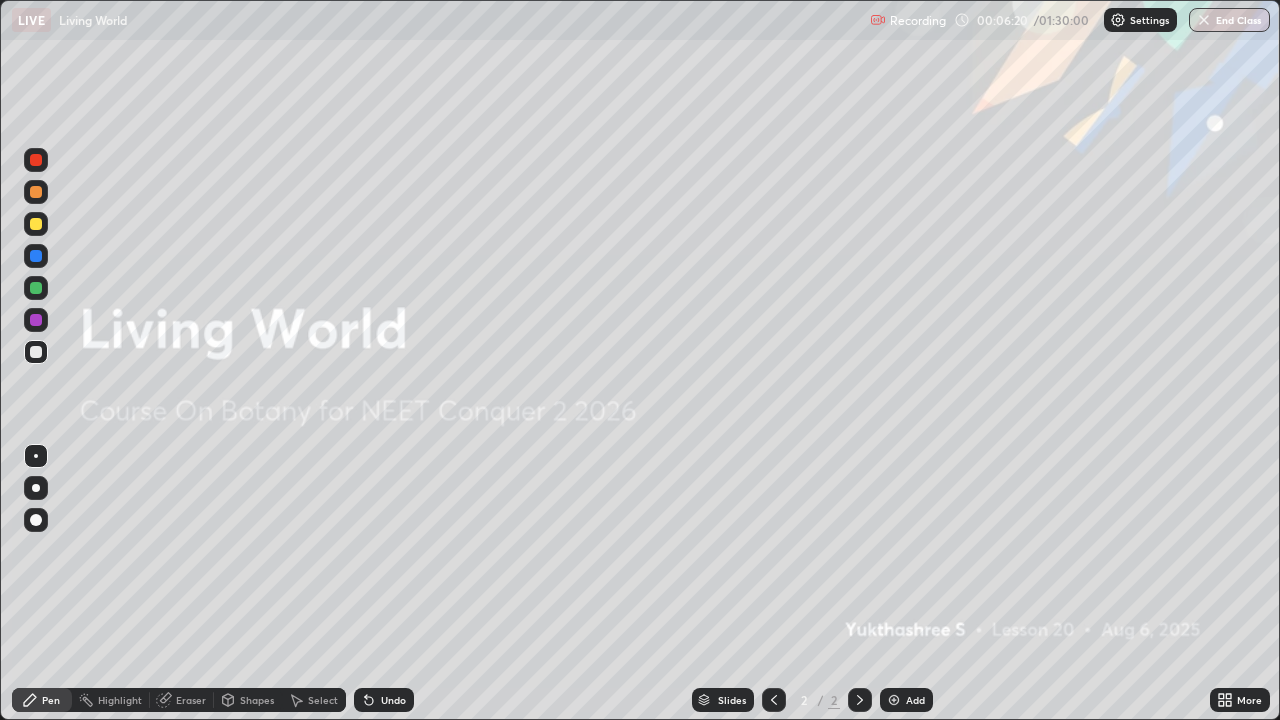 click on "More" at bounding box center [1249, 700] 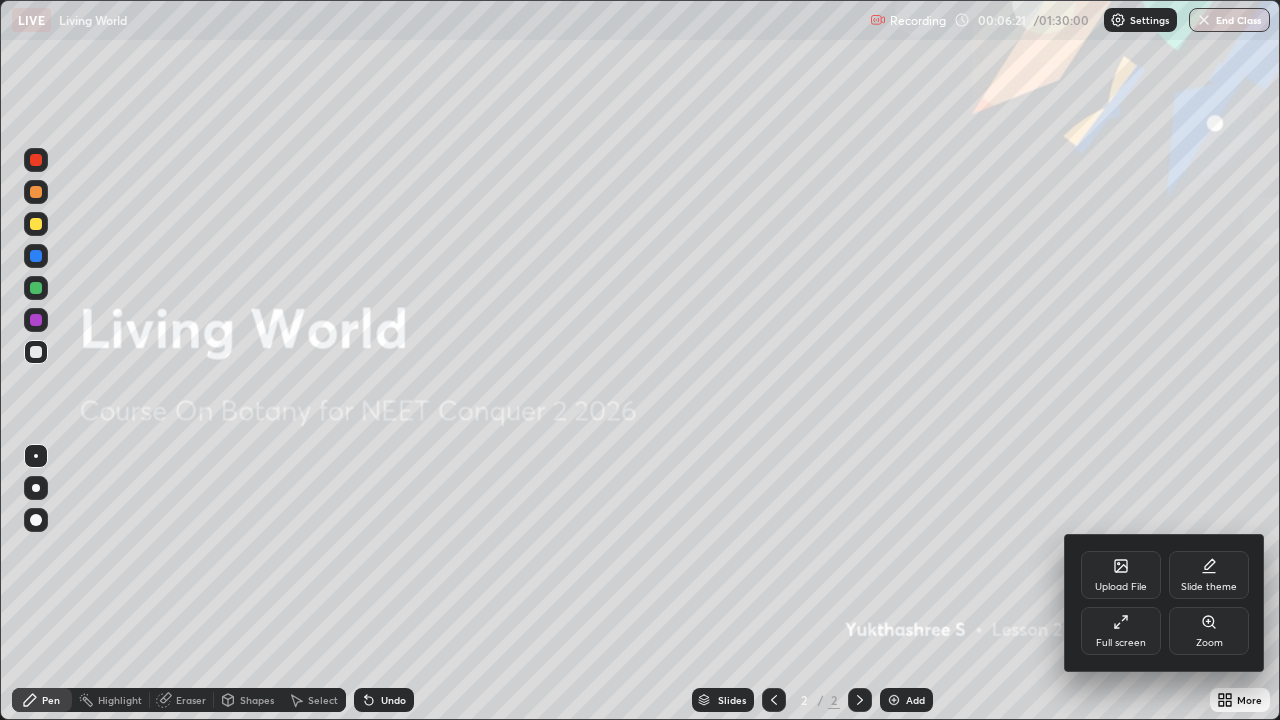 click 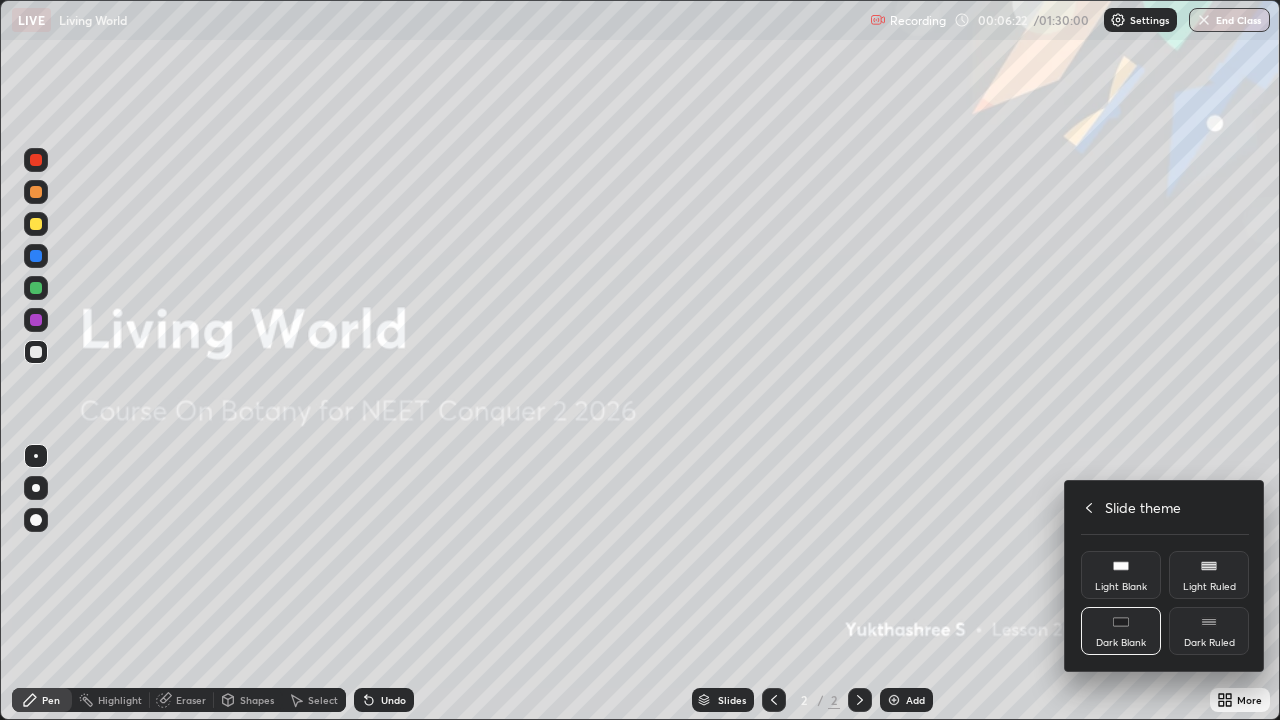 click on "Dark Ruled" at bounding box center (1209, 643) 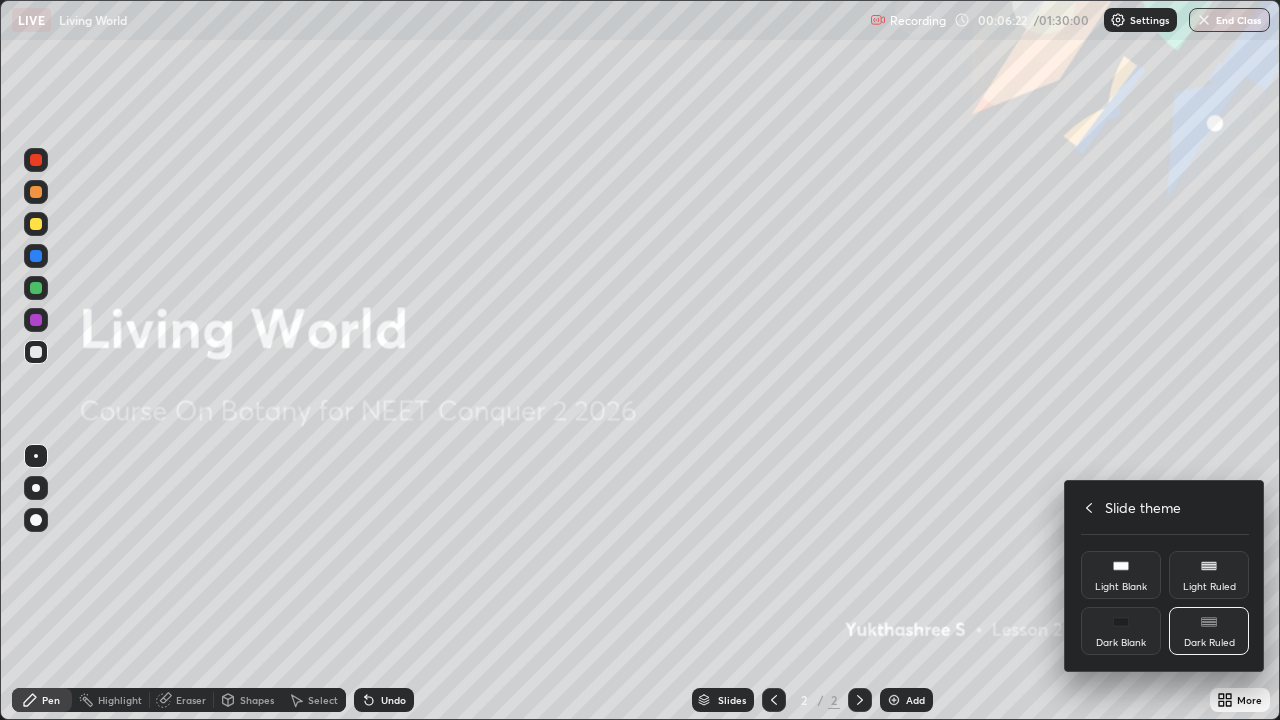 click at bounding box center (640, 360) 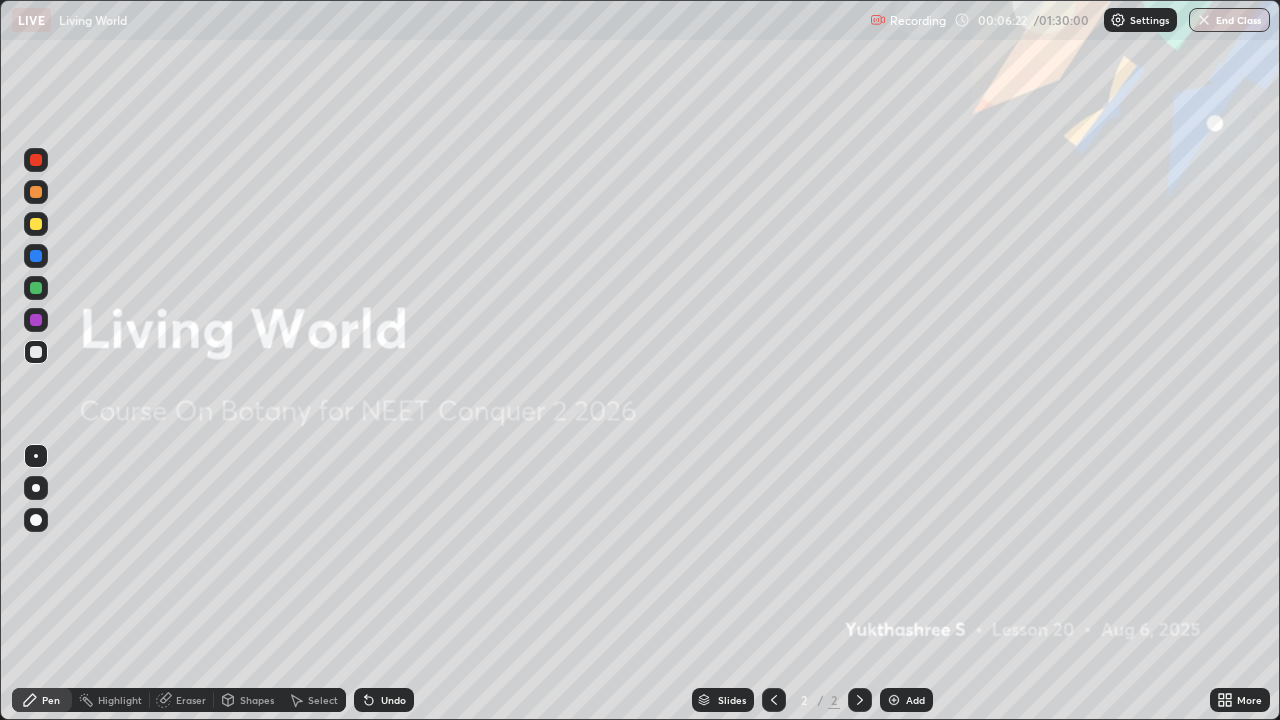 click on "Add" at bounding box center [915, 700] 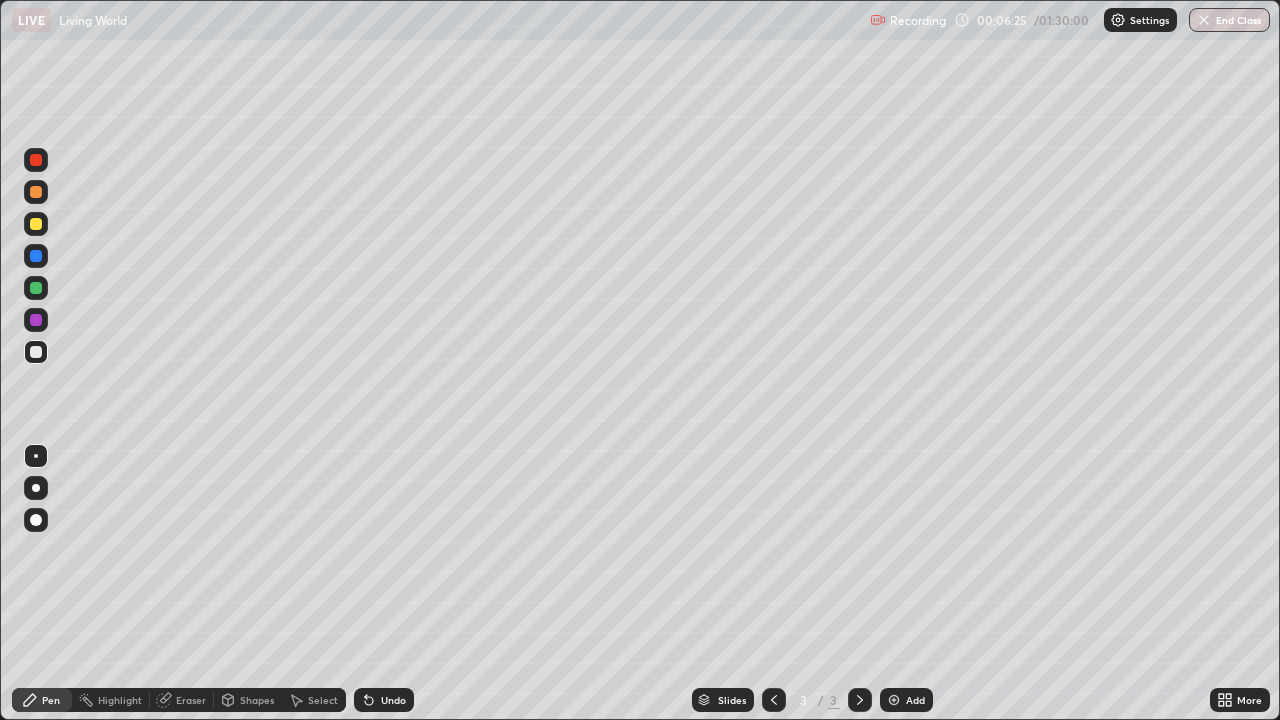 click at bounding box center (36, 224) 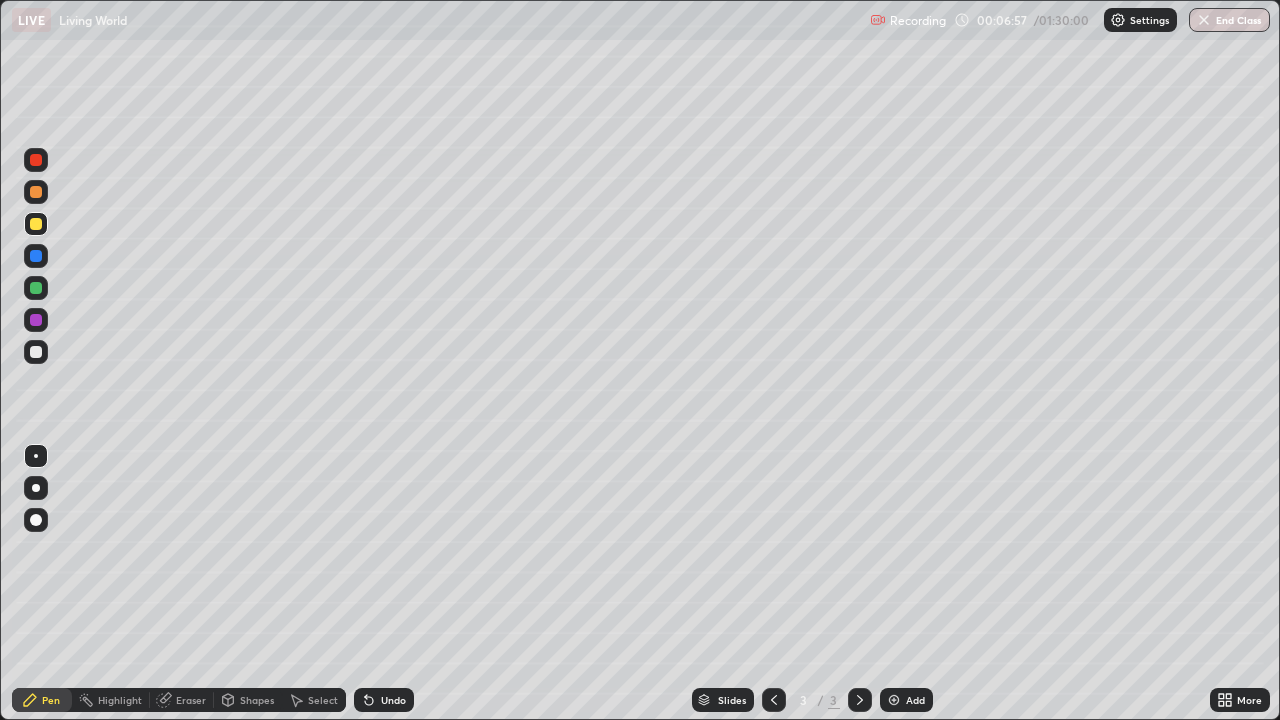 click at bounding box center [36, 192] 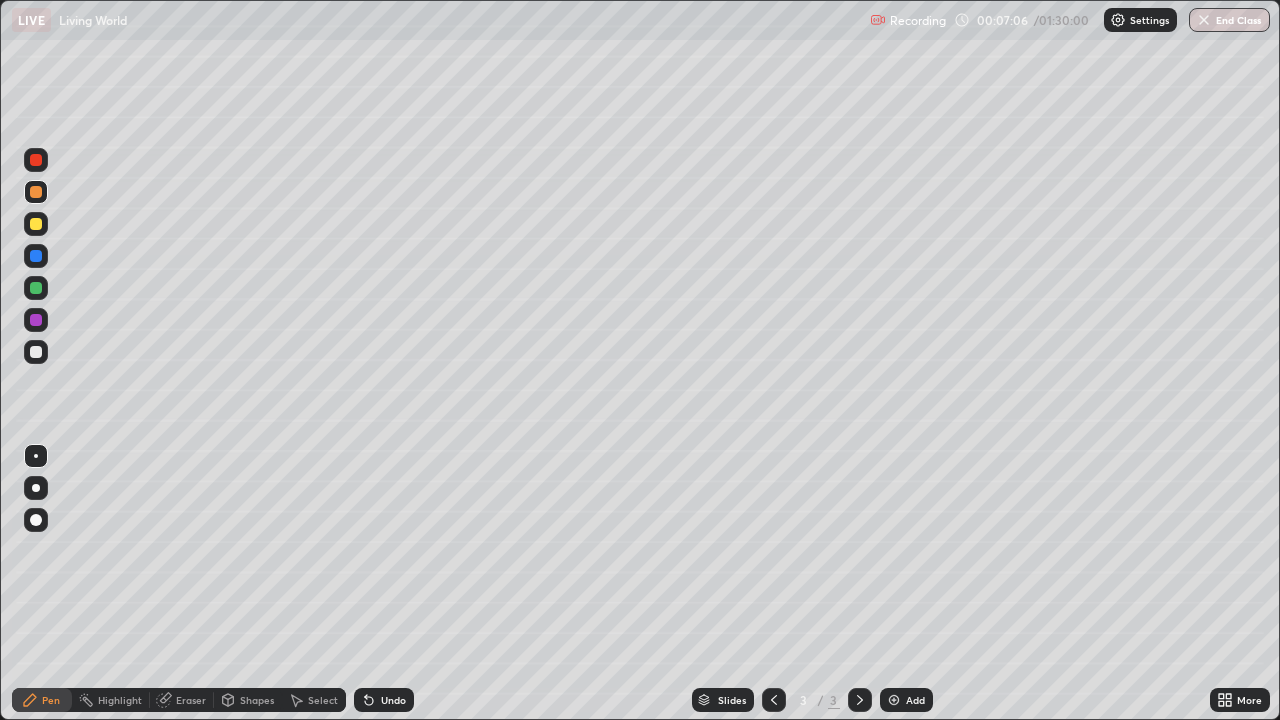 click at bounding box center (36, 224) 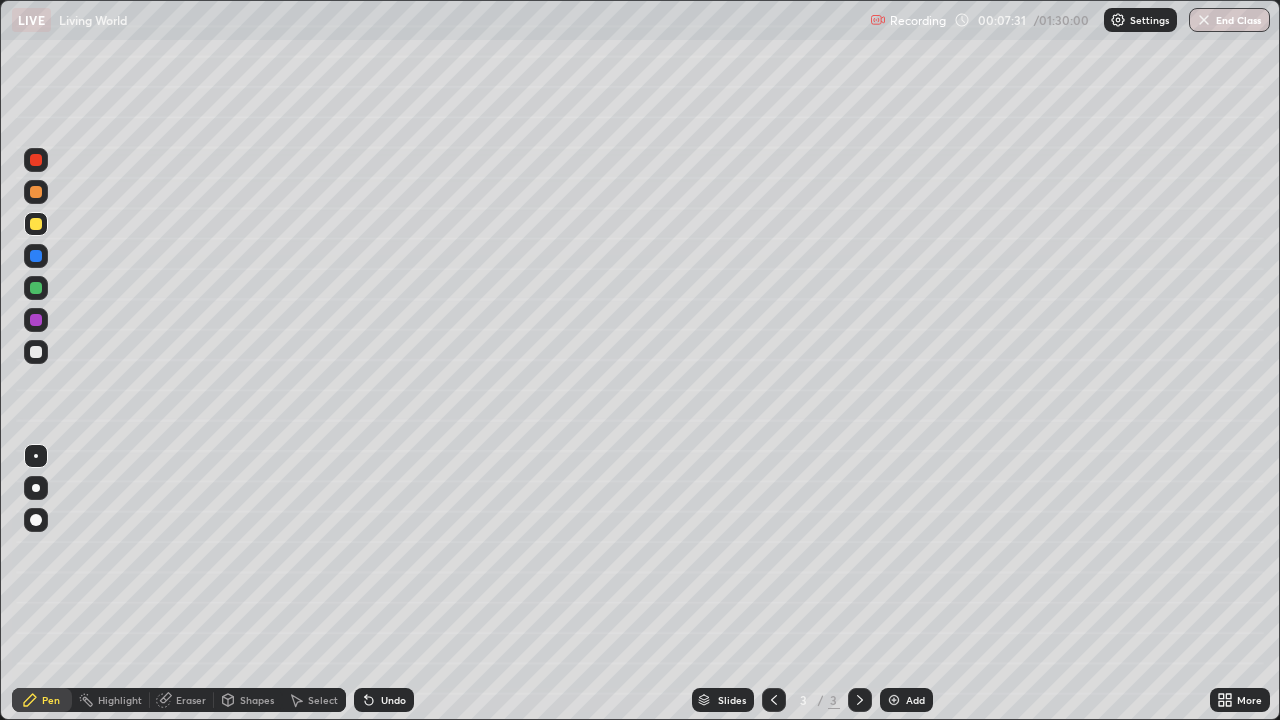 click at bounding box center (36, 256) 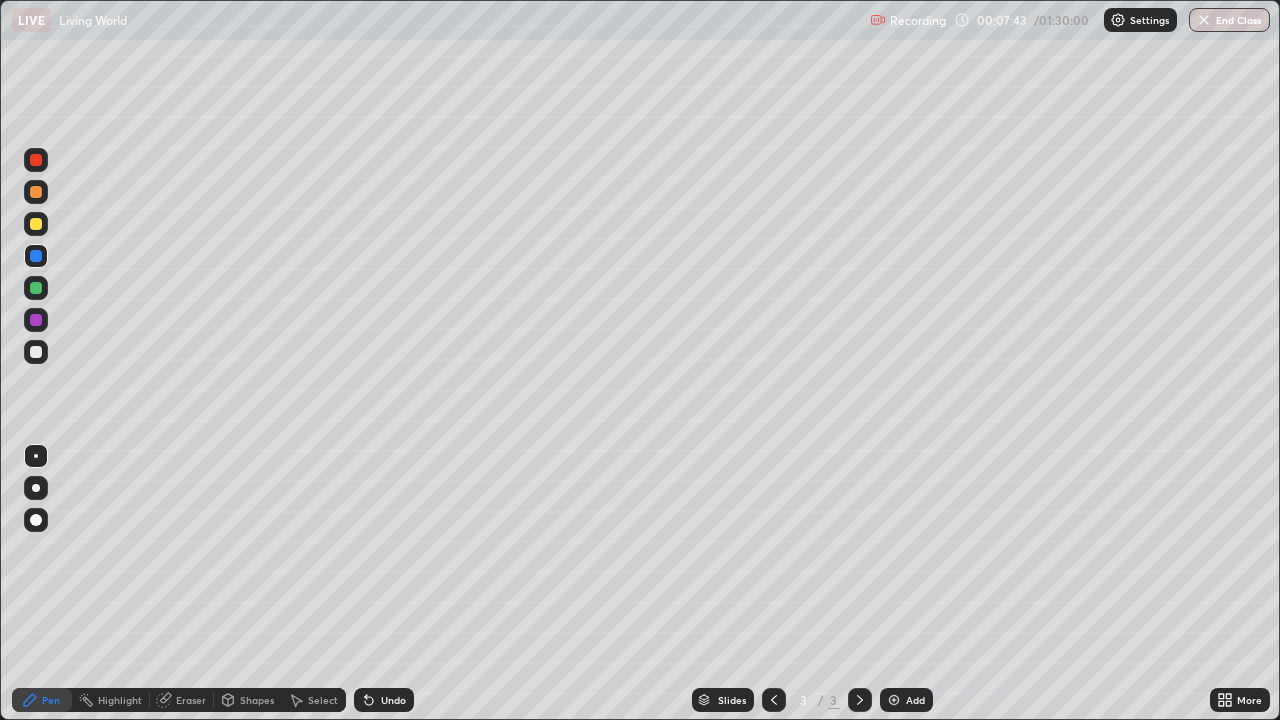 click at bounding box center (36, 288) 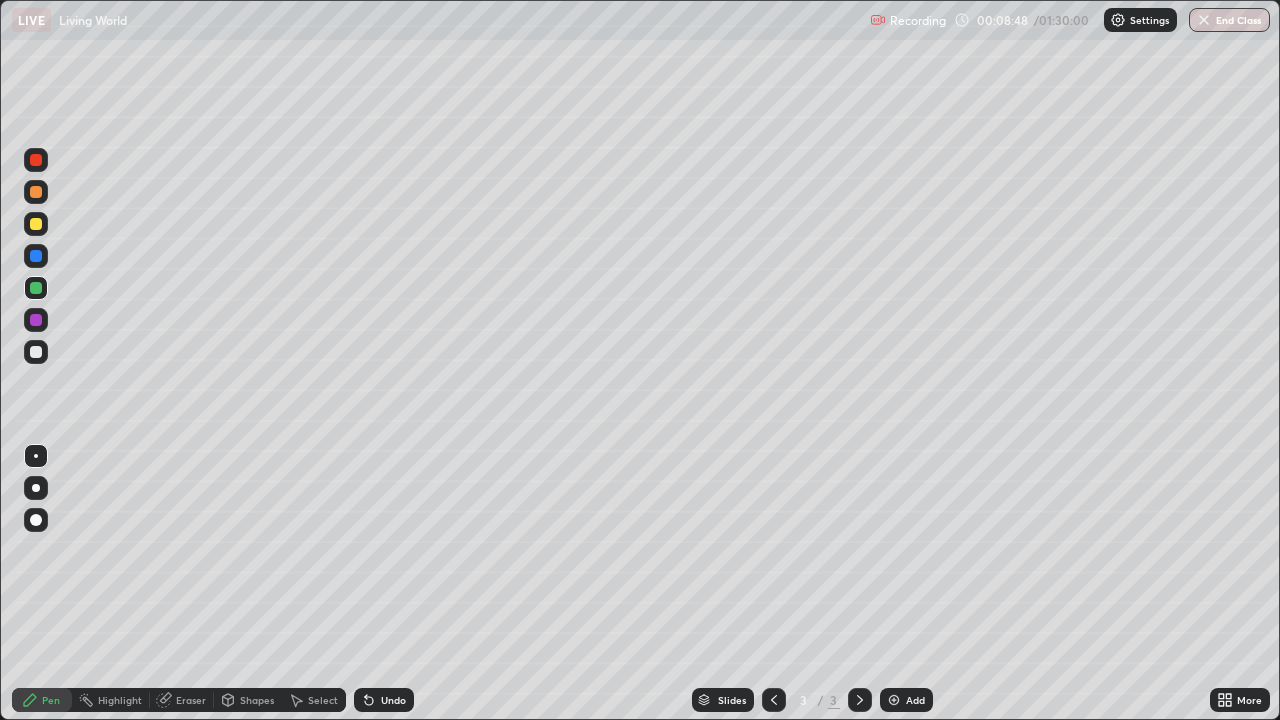 click at bounding box center (36, 320) 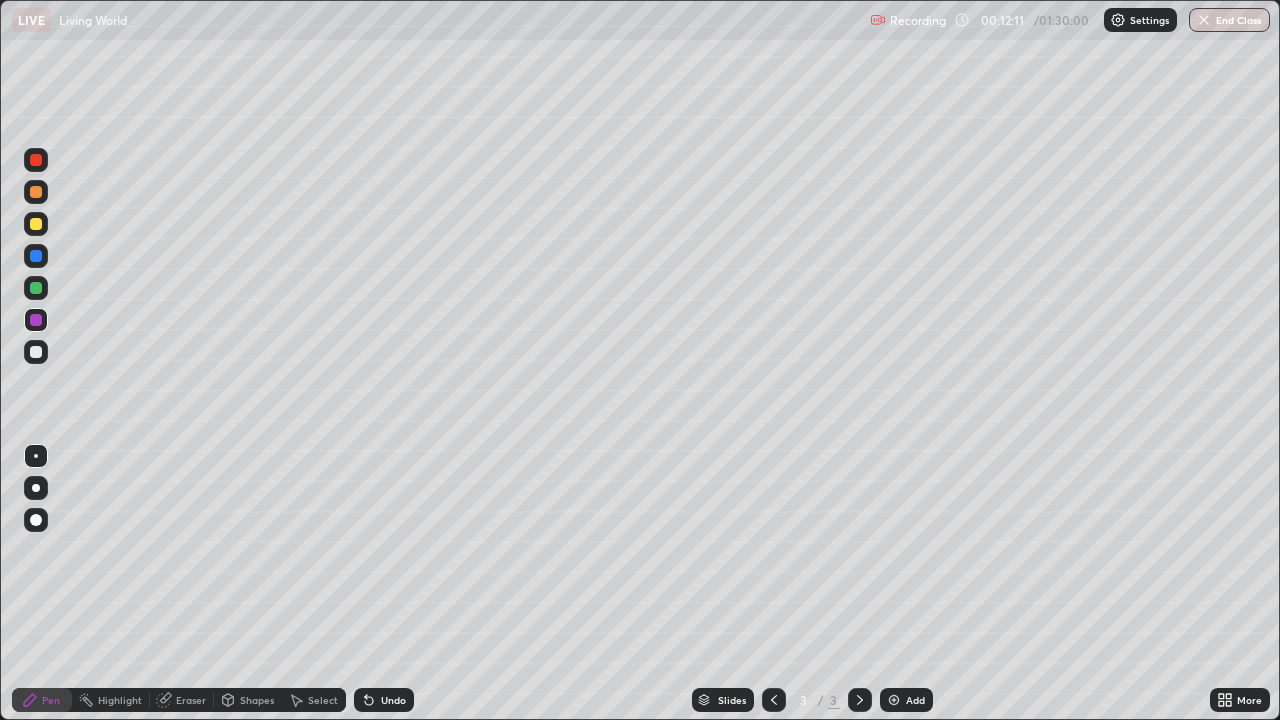 click at bounding box center [36, 352] 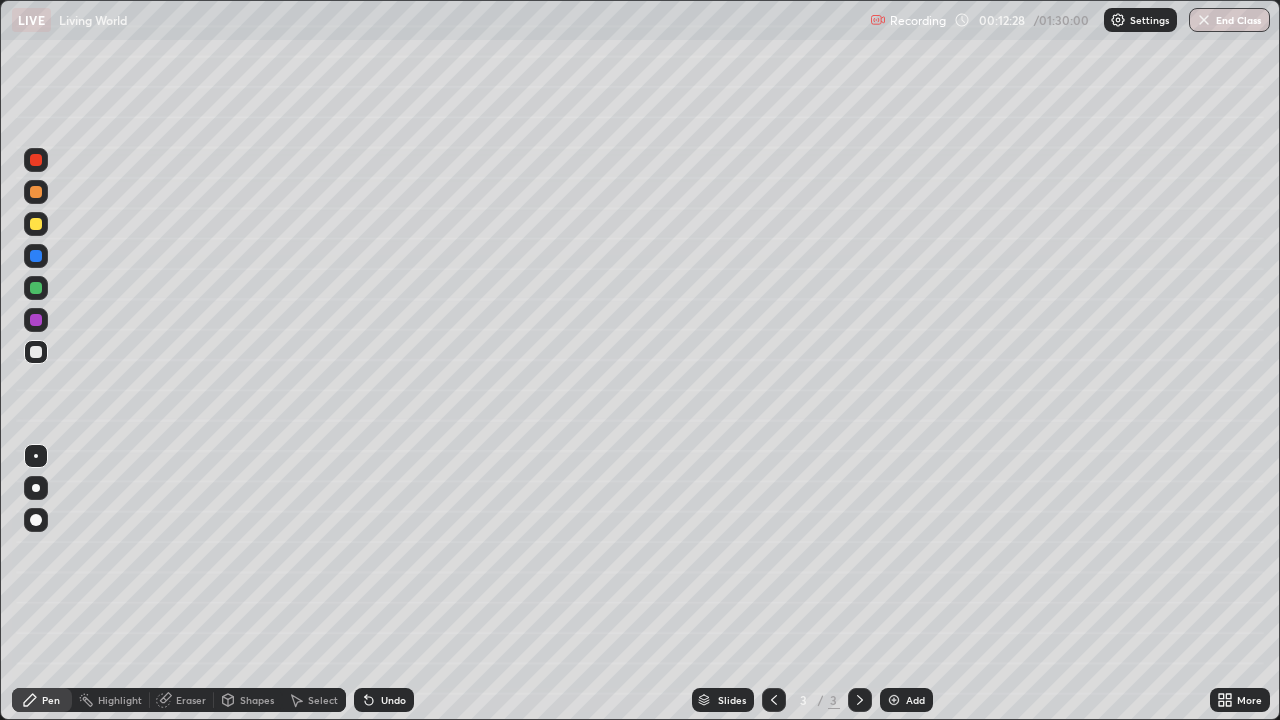 click at bounding box center [36, 224] 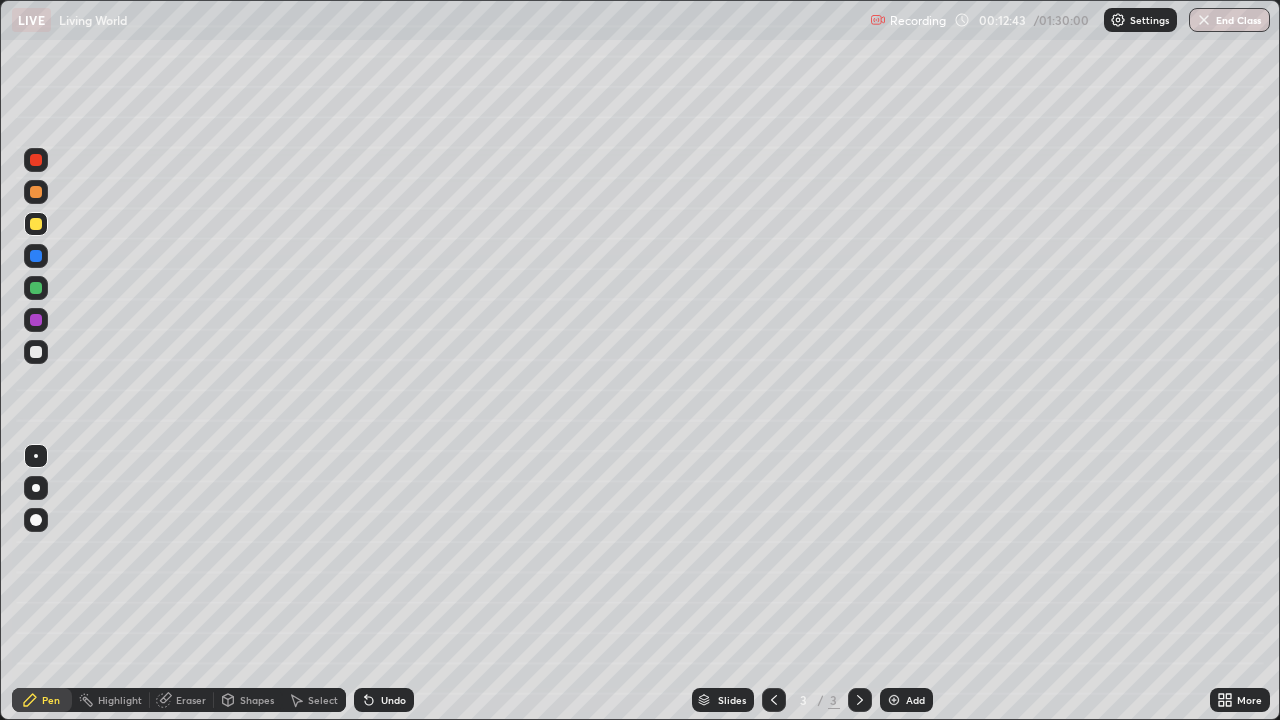 click at bounding box center (36, 352) 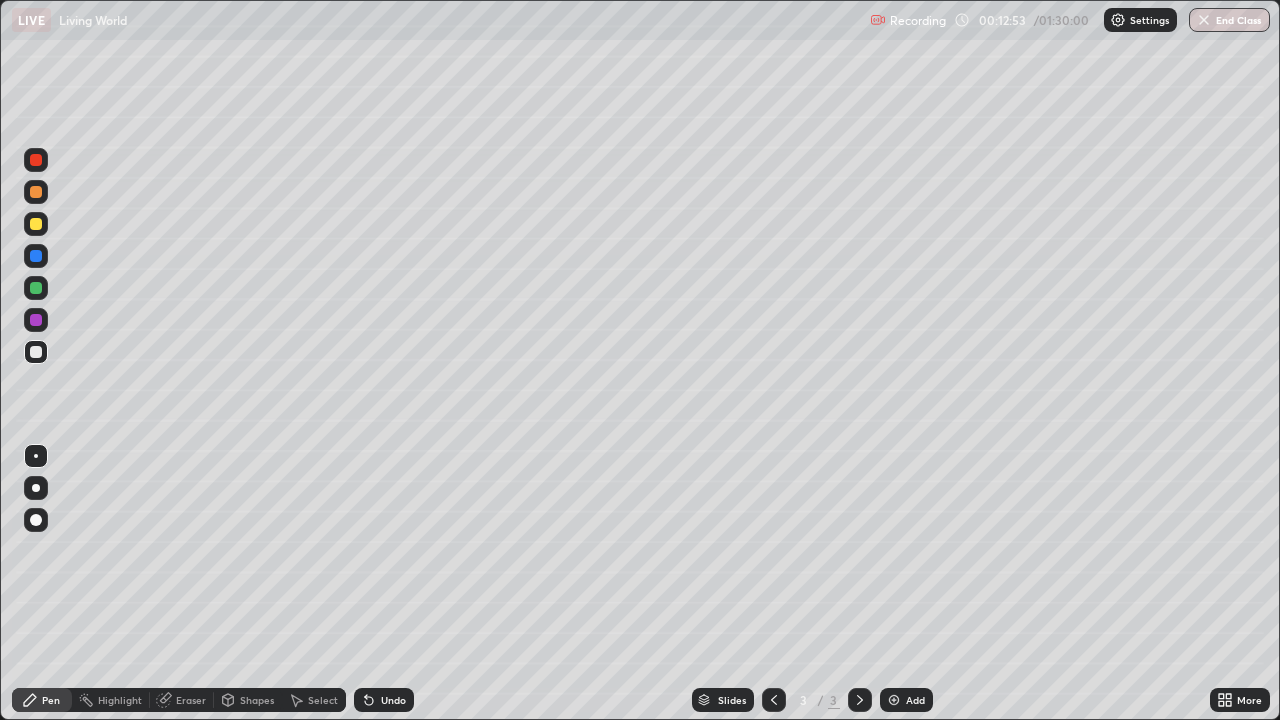 click at bounding box center (36, 224) 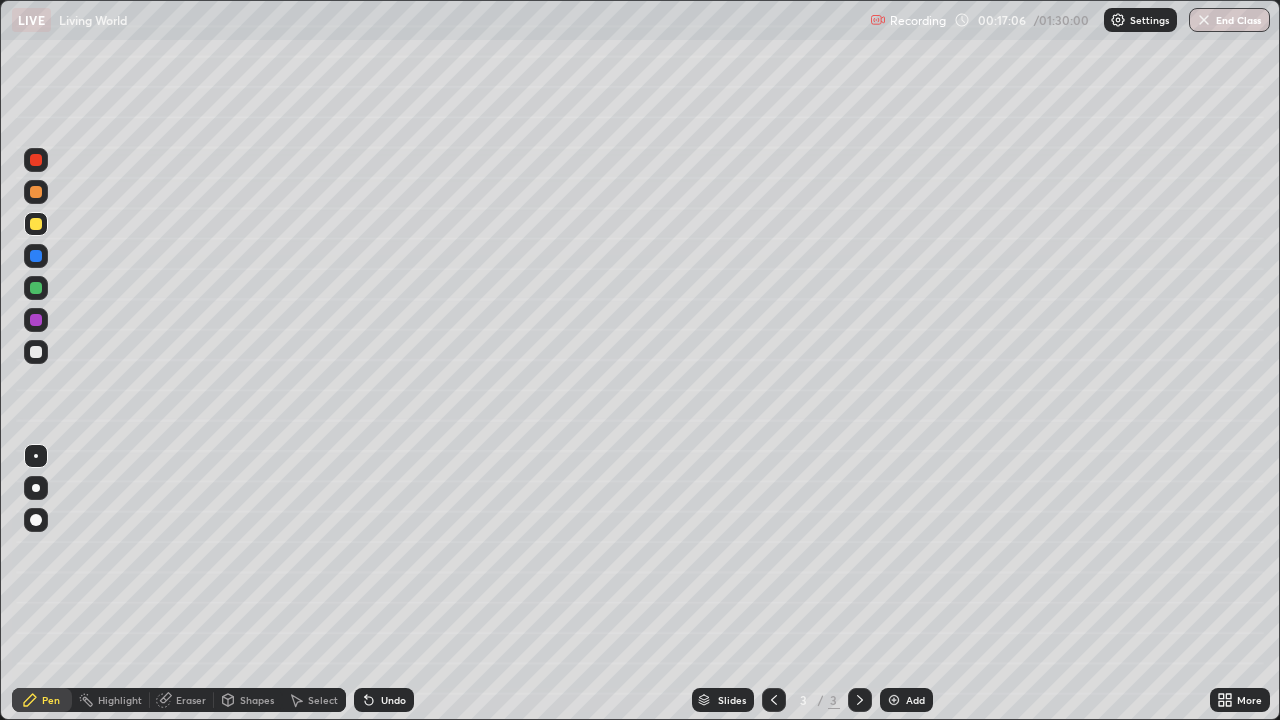 click on "Add" at bounding box center (915, 700) 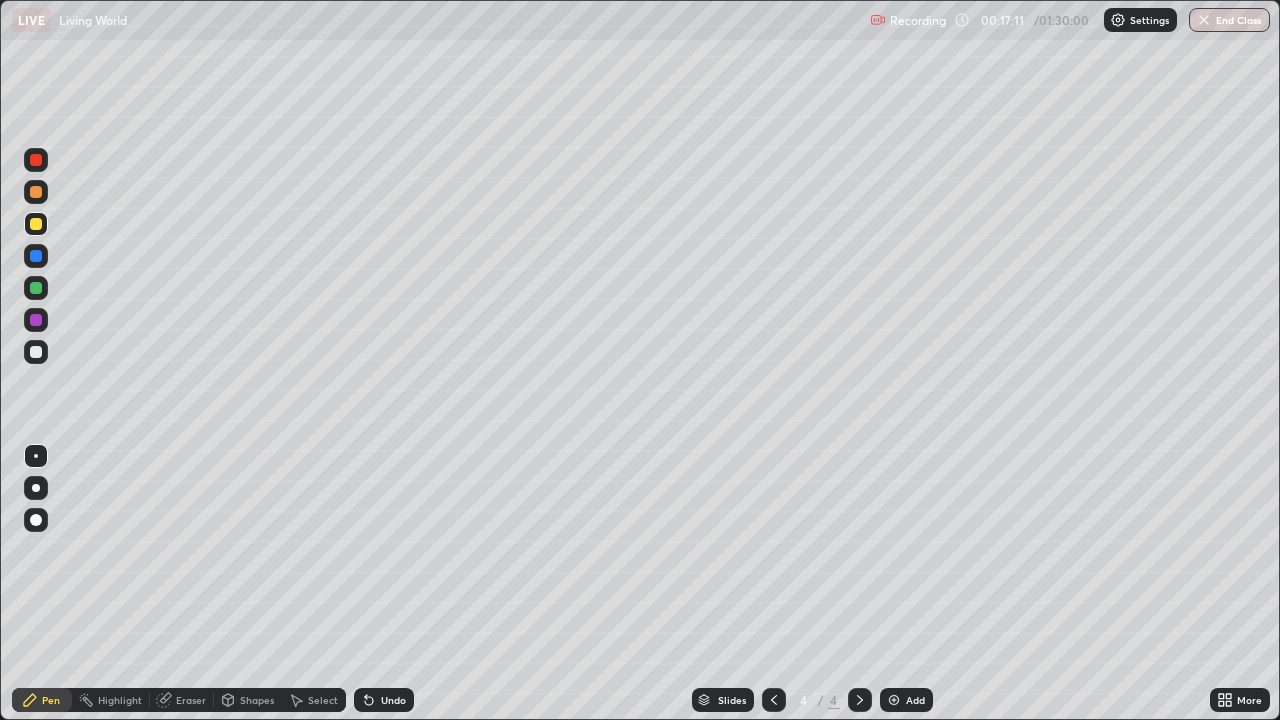 click at bounding box center (36, 192) 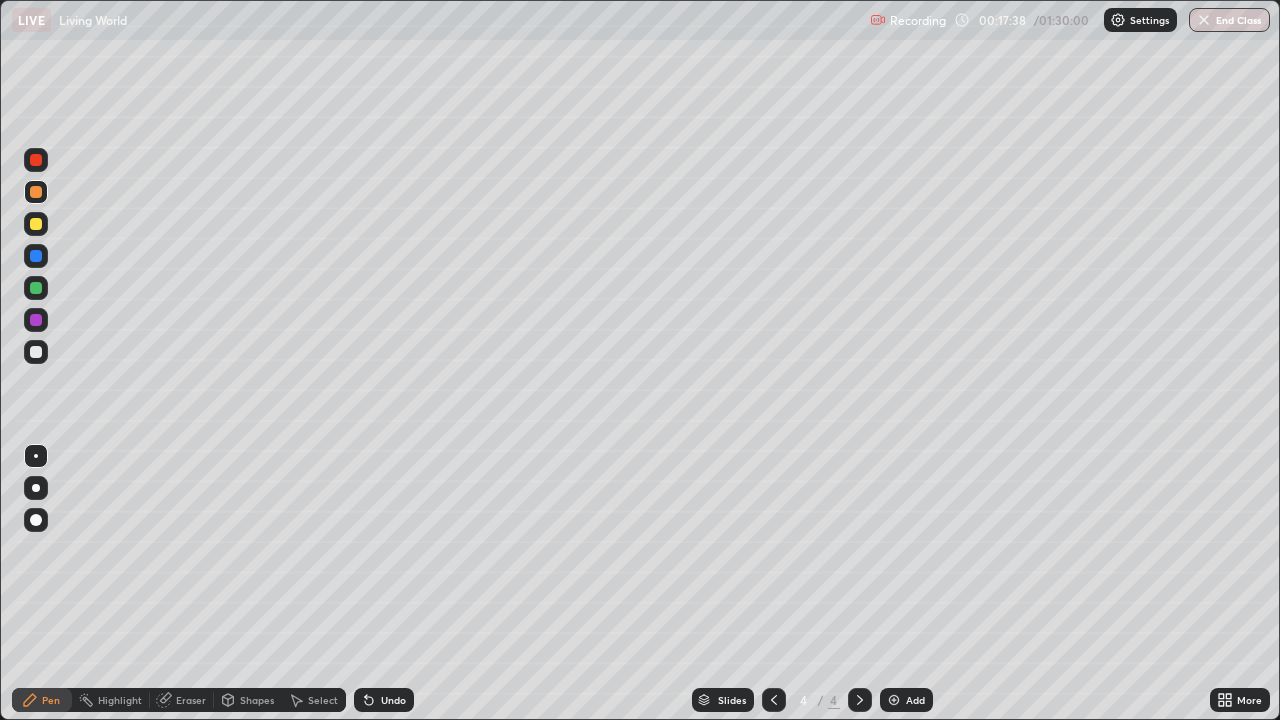 click at bounding box center [36, 160] 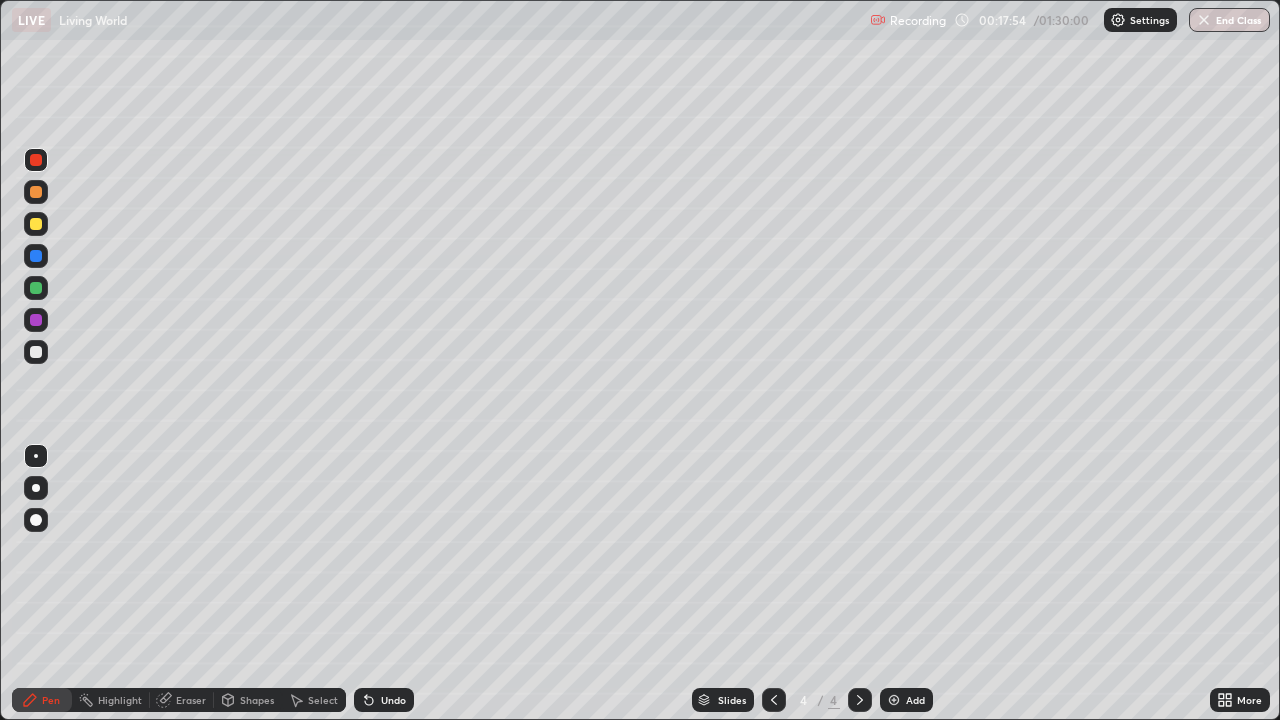 click at bounding box center [36, 192] 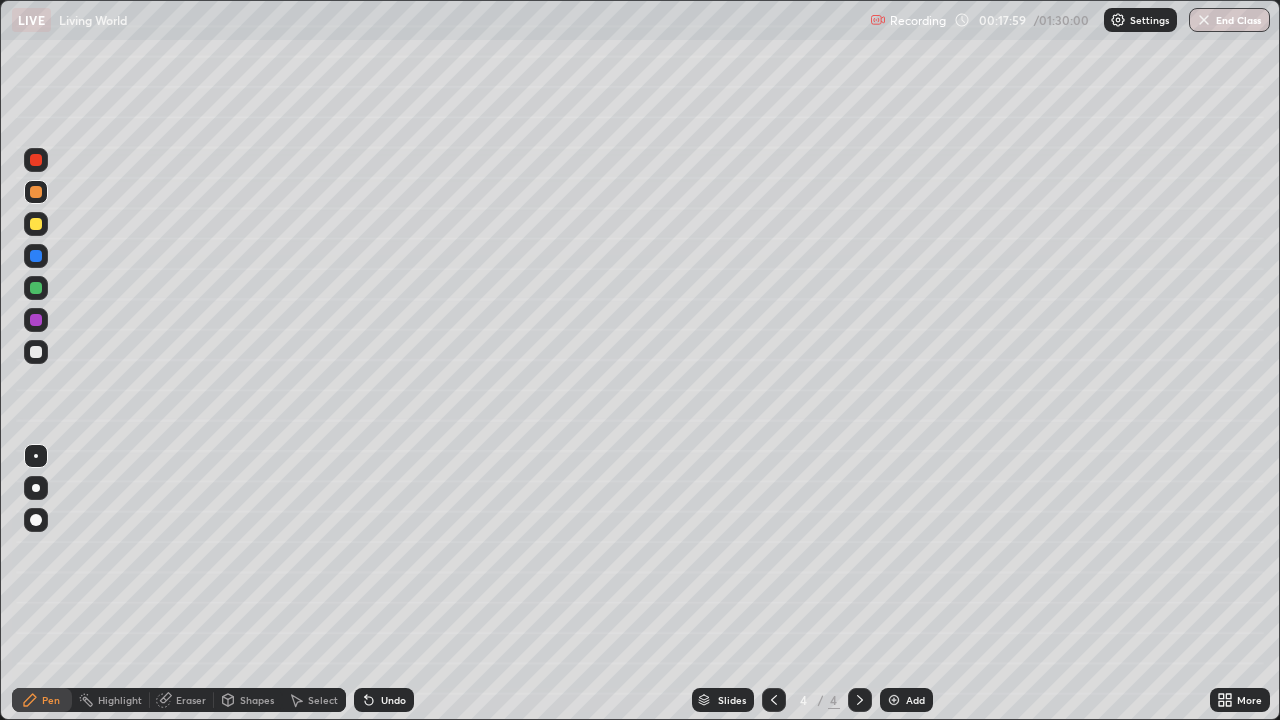 click at bounding box center [36, 224] 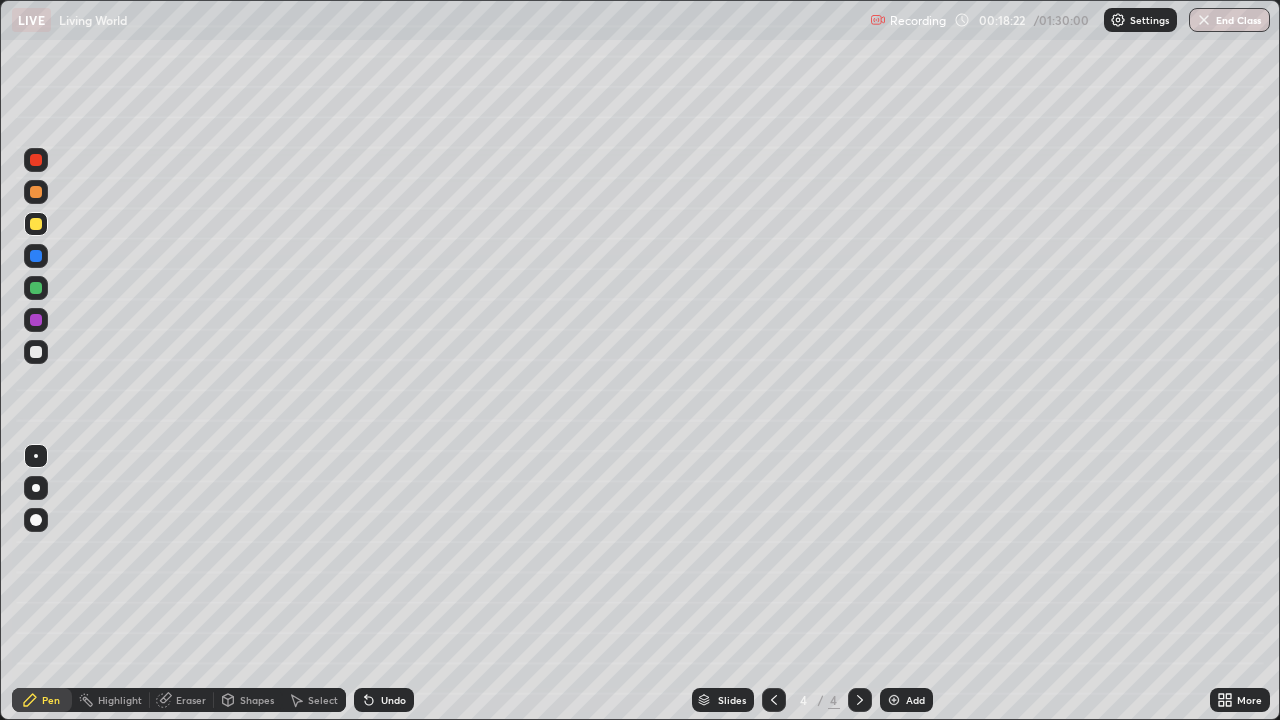 click on "Undo" at bounding box center (393, 700) 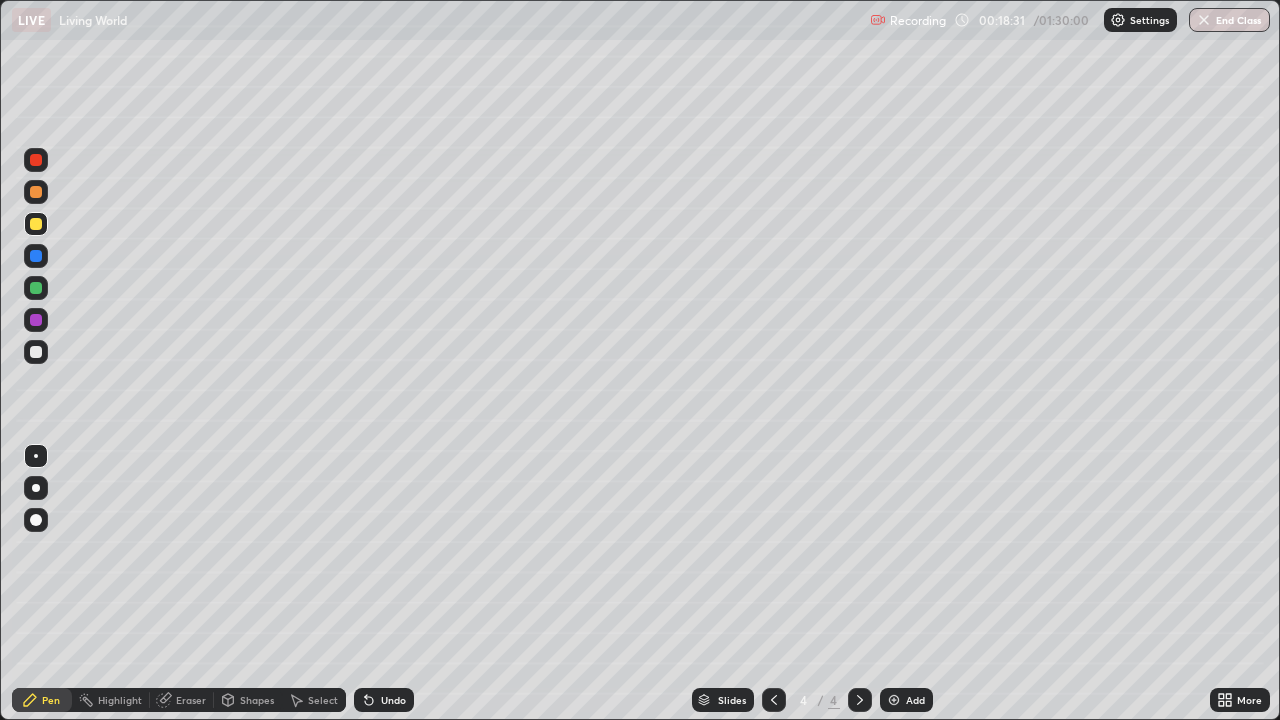 click 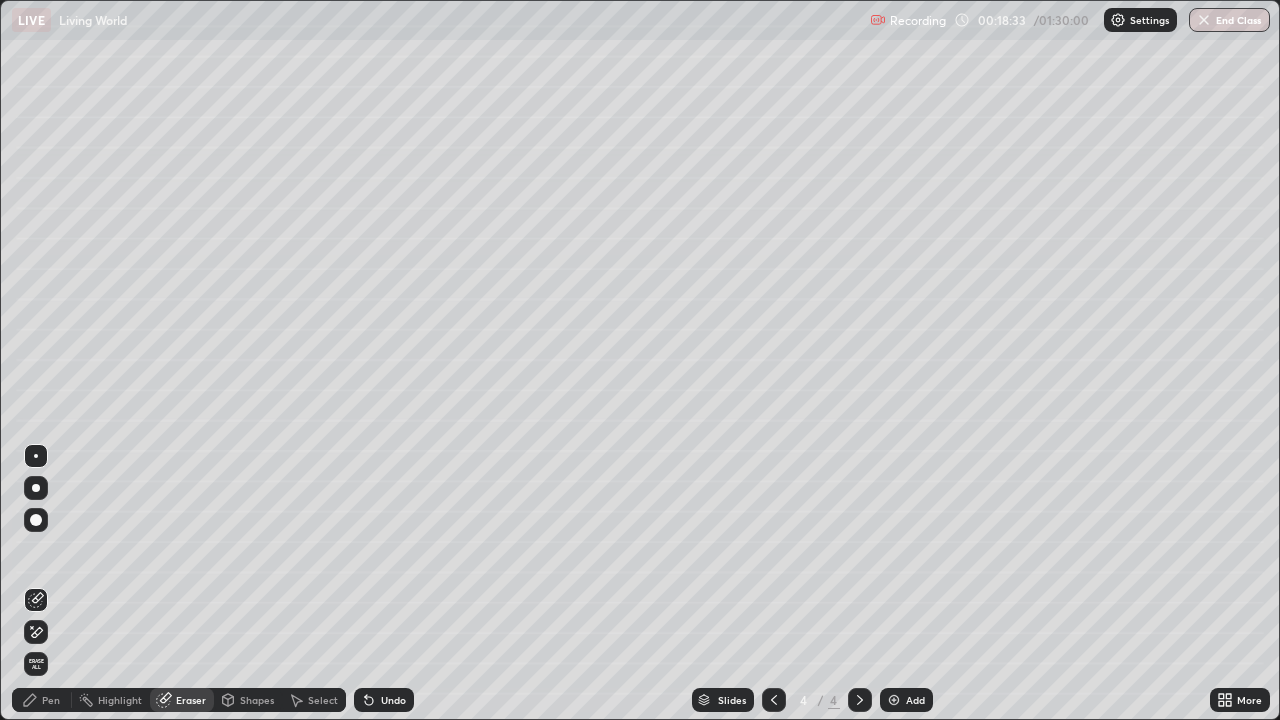 click on "Pen" at bounding box center [51, 700] 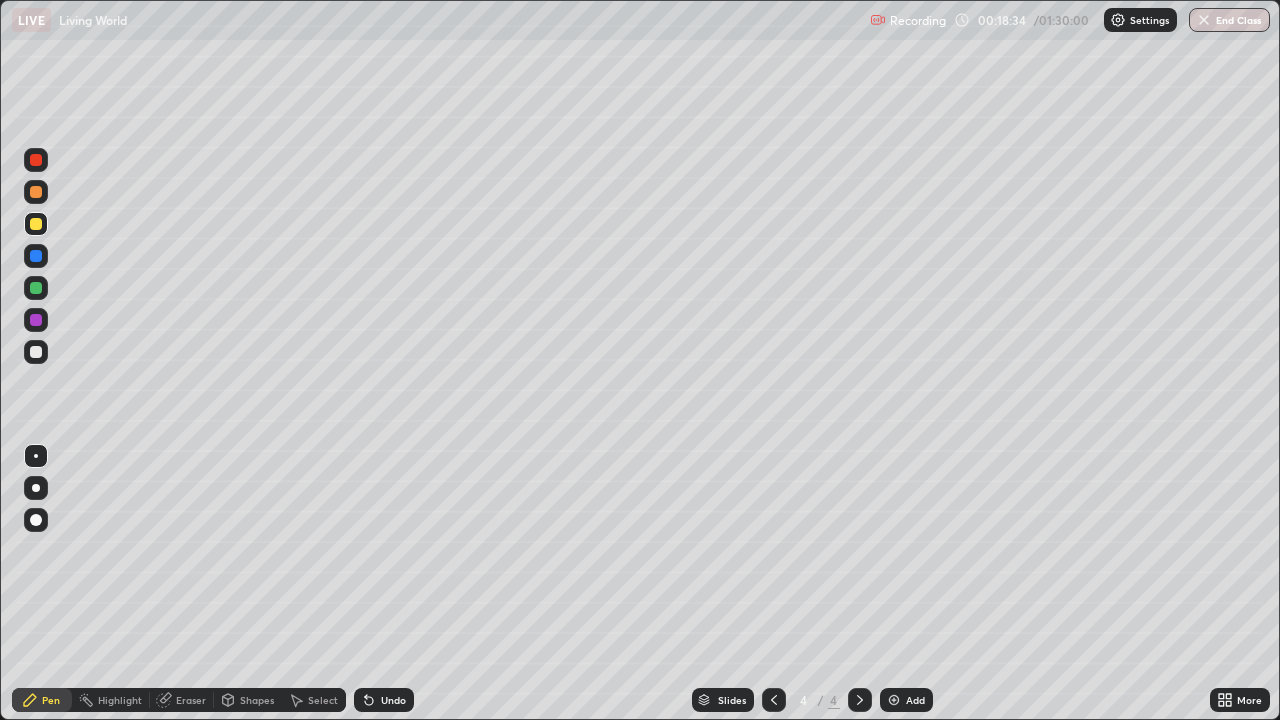 click on "Pen" at bounding box center (42, 700) 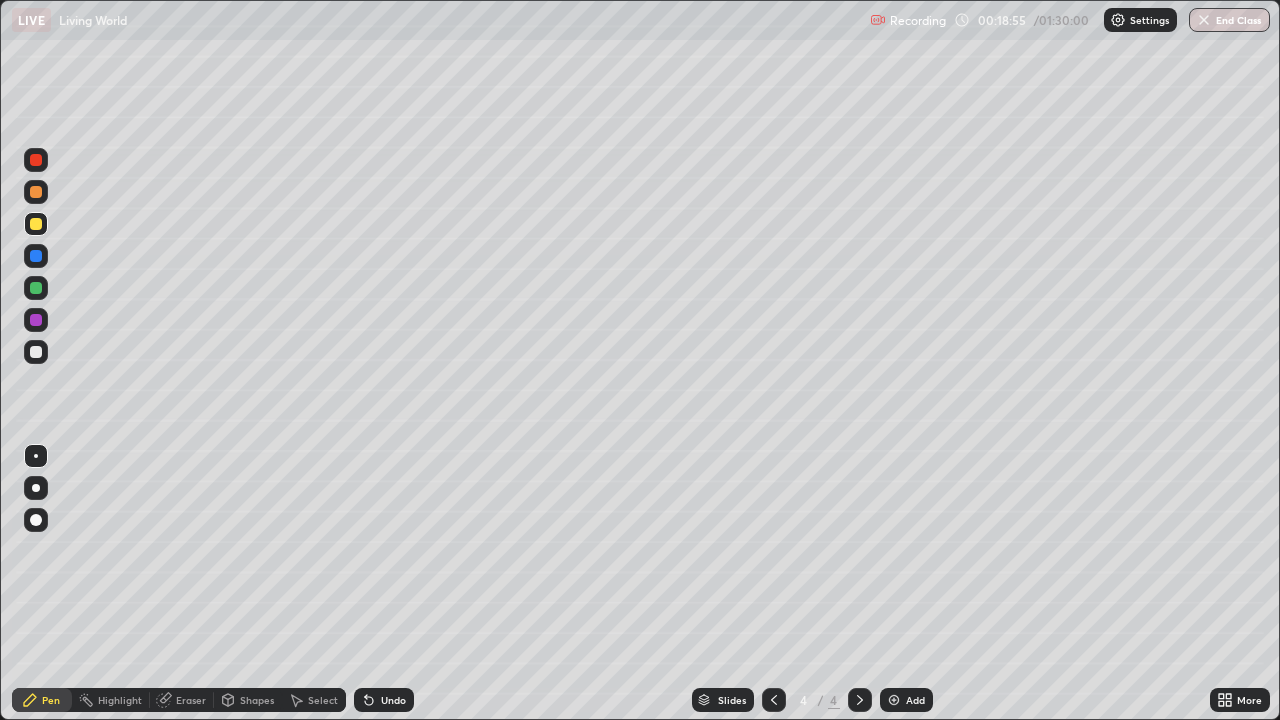 click at bounding box center [36, 288] 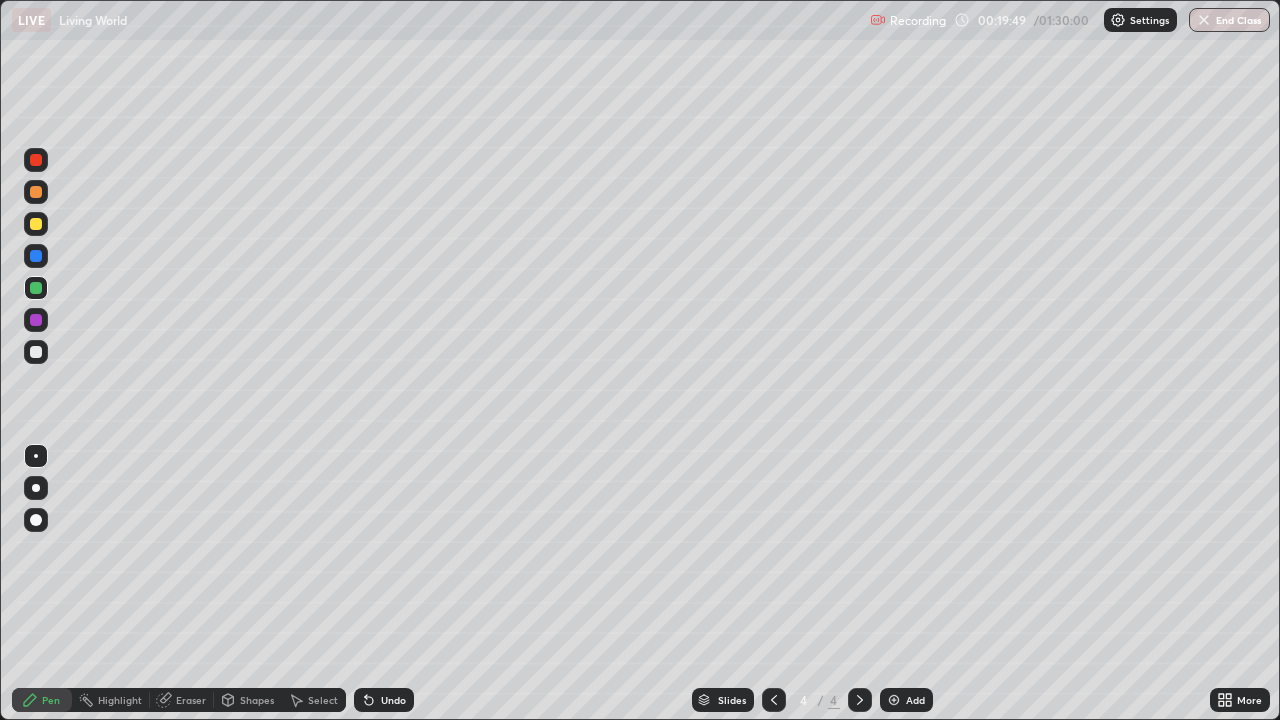 click at bounding box center (36, 352) 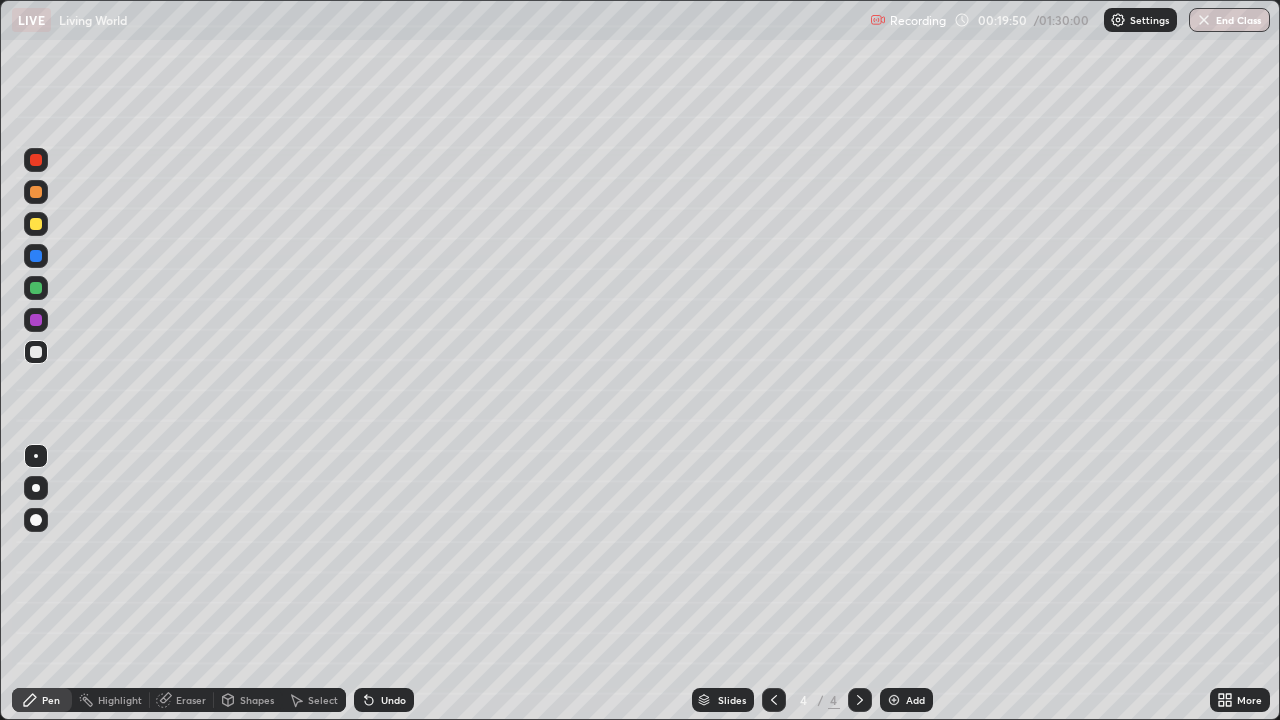 click at bounding box center [36, 288] 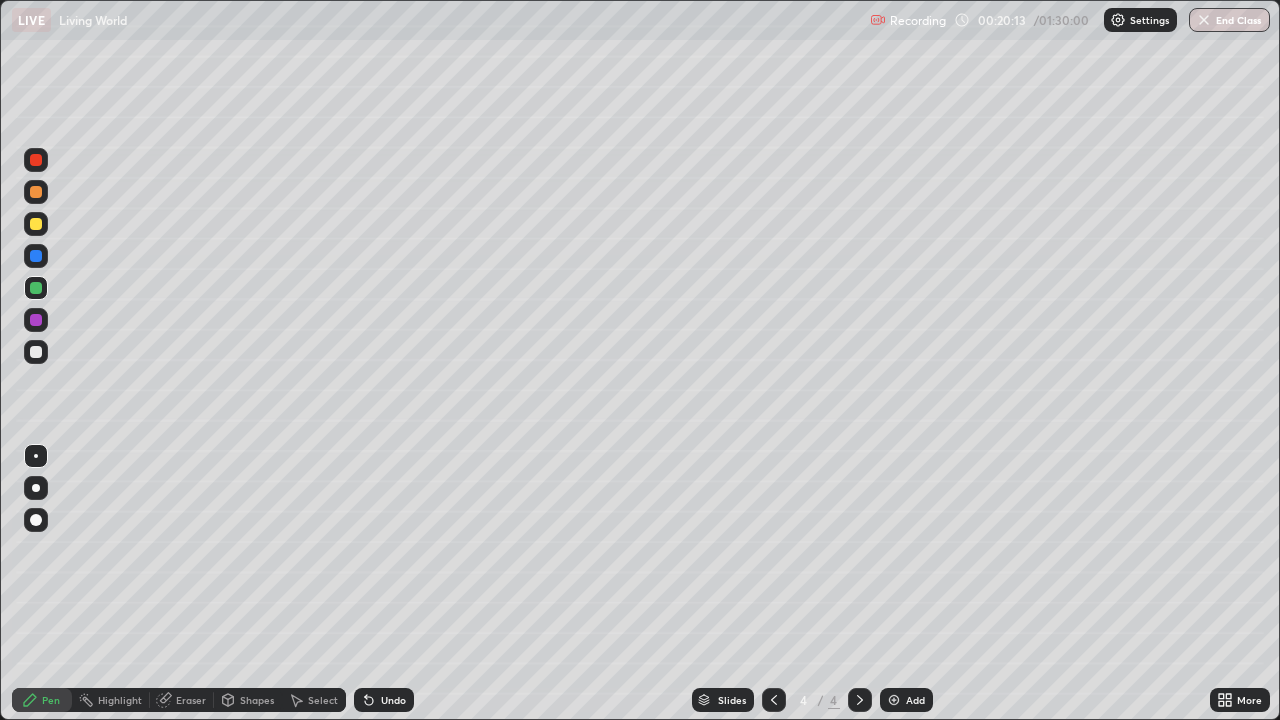 click at bounding box center [36, 256] 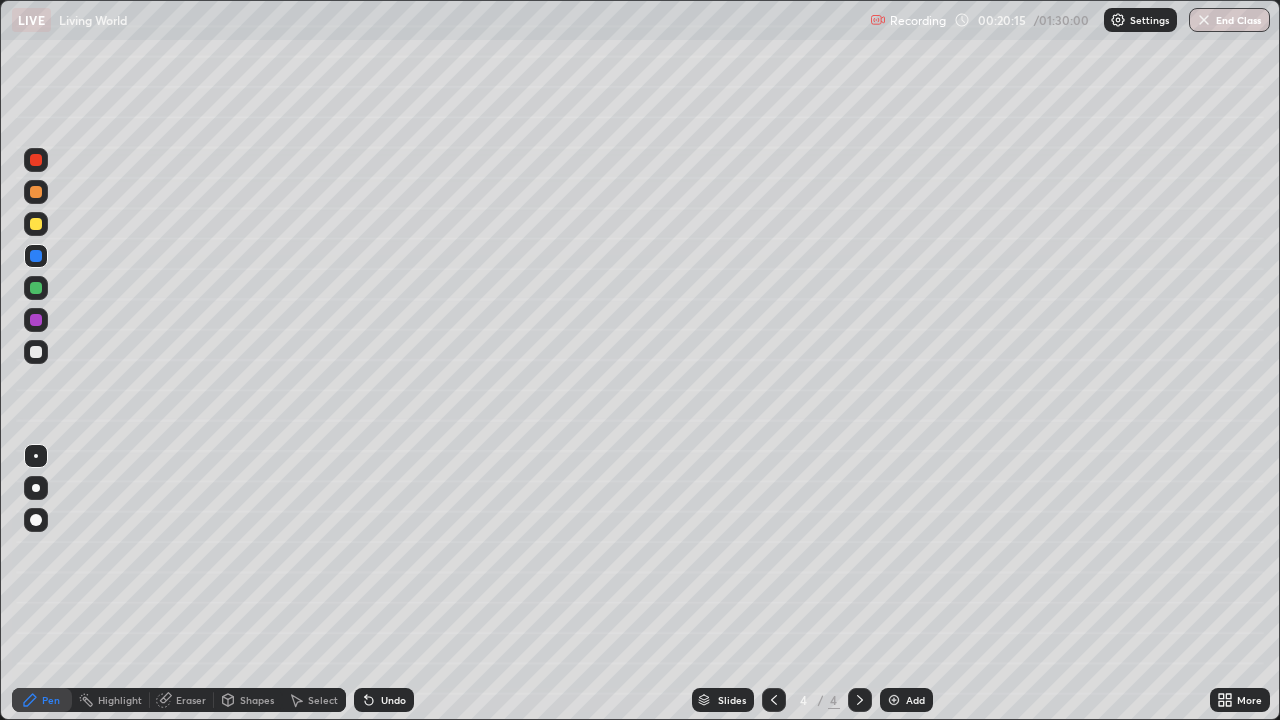 click at bounding box center (36, 288) 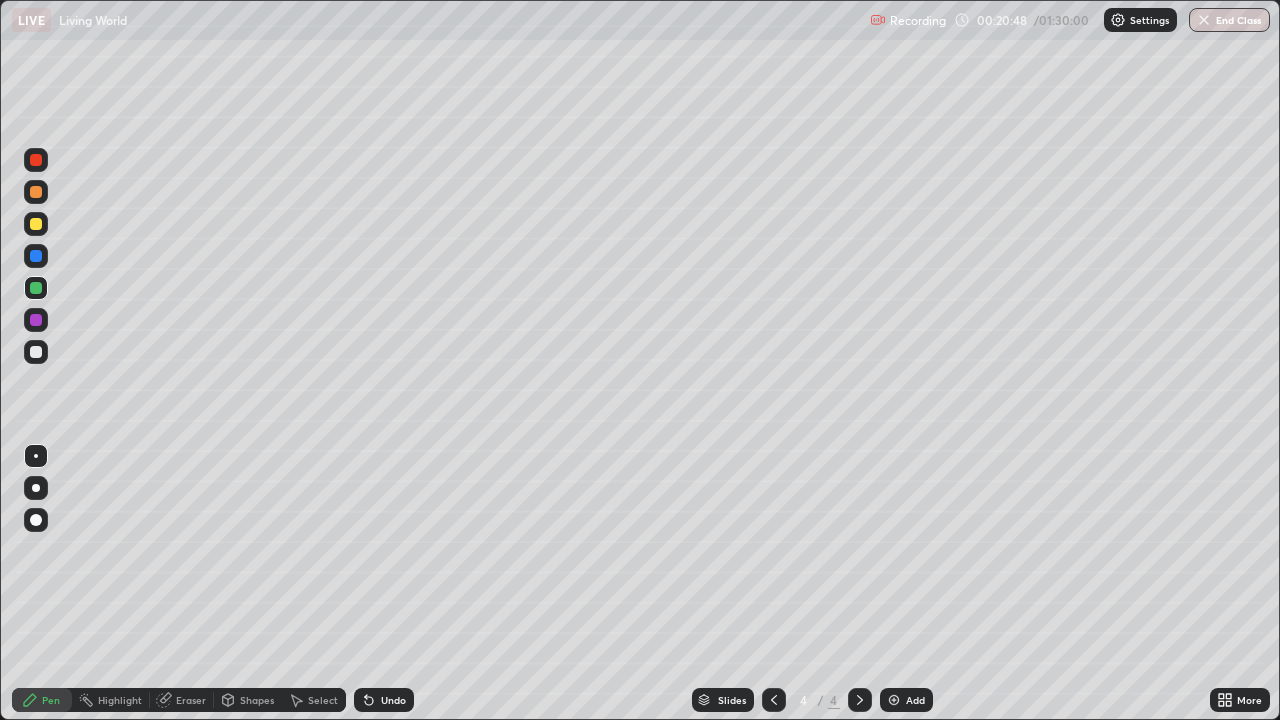 click on "Eraser" at bounding box center [182, 700] 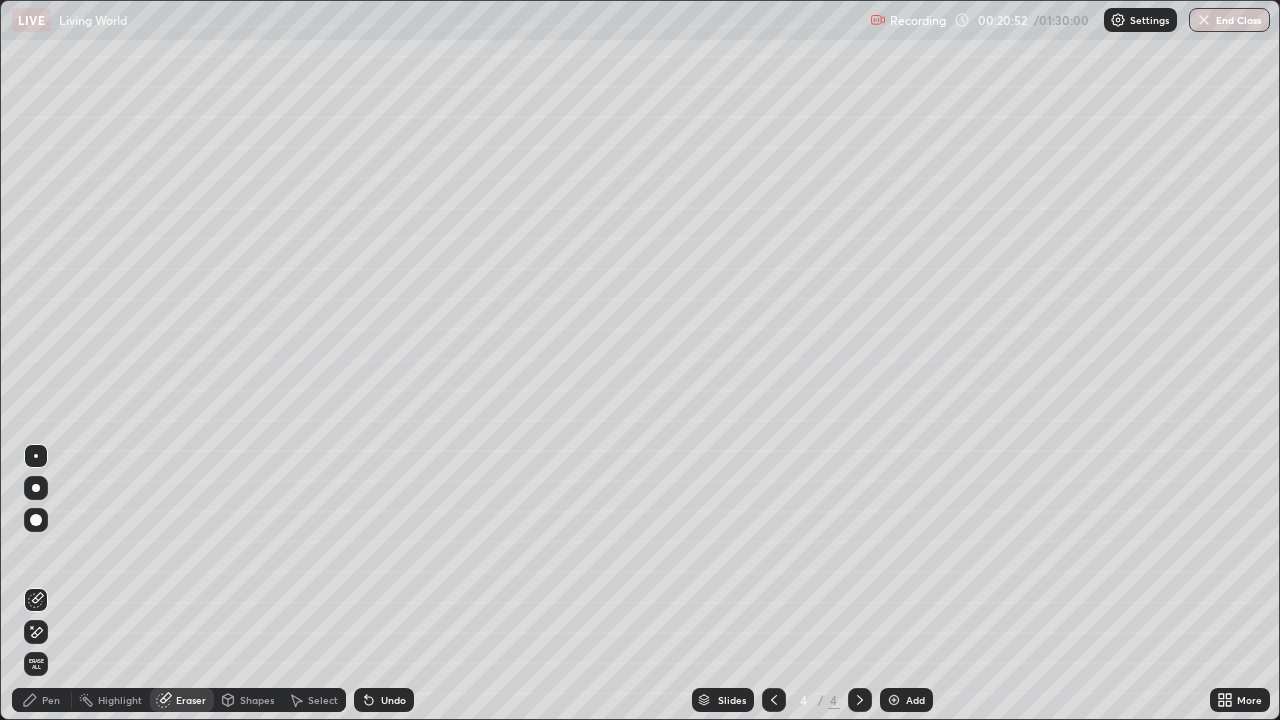 click 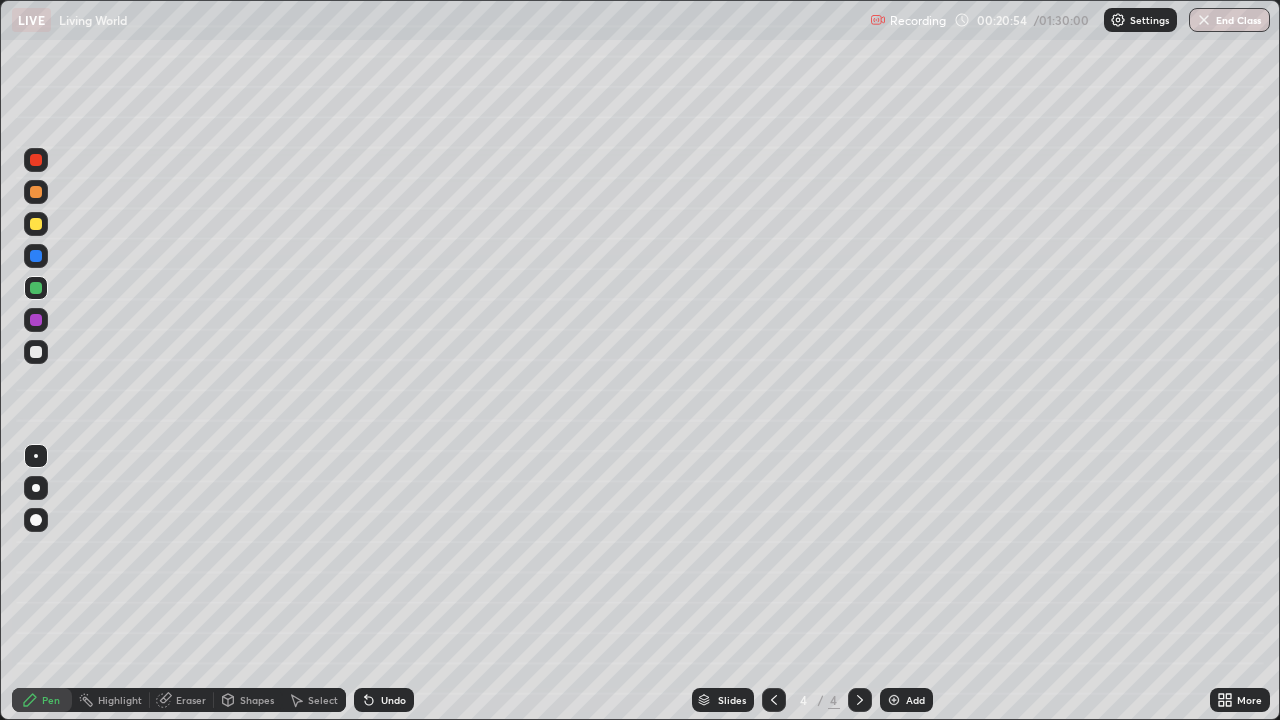 click at bounding box center [36, 224] 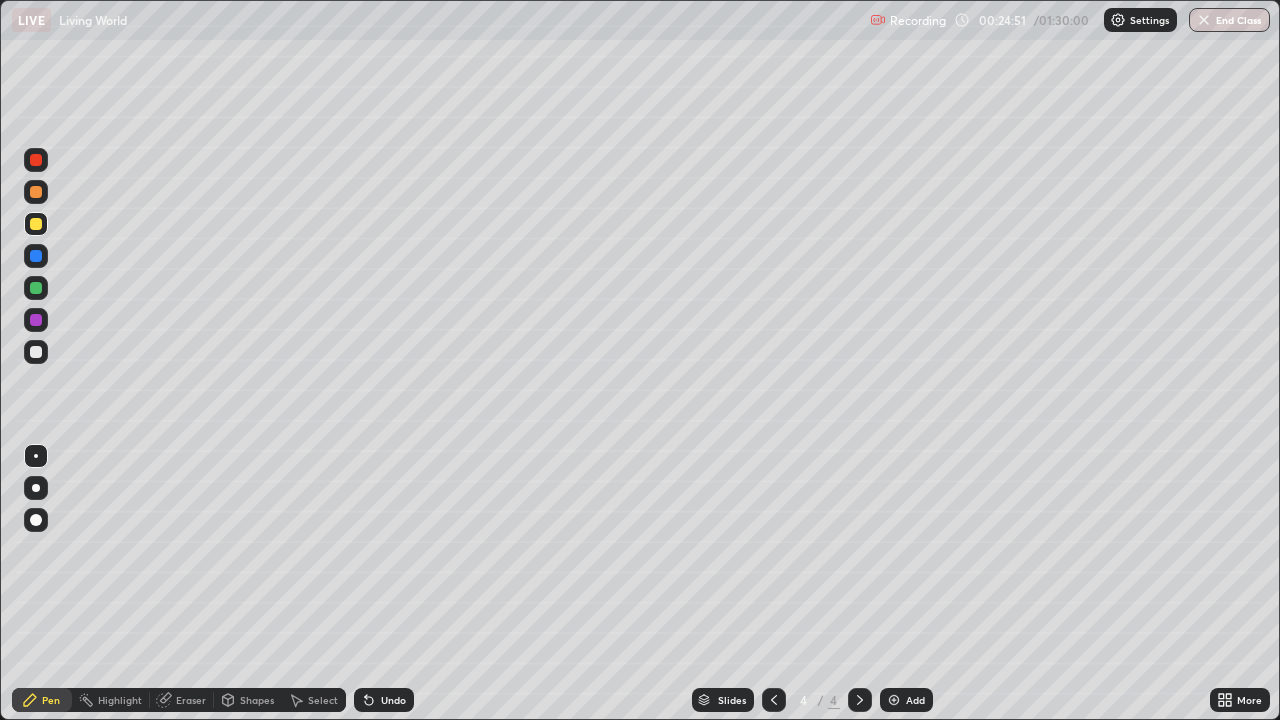 click on "Add" at bounding box center [915, 700] 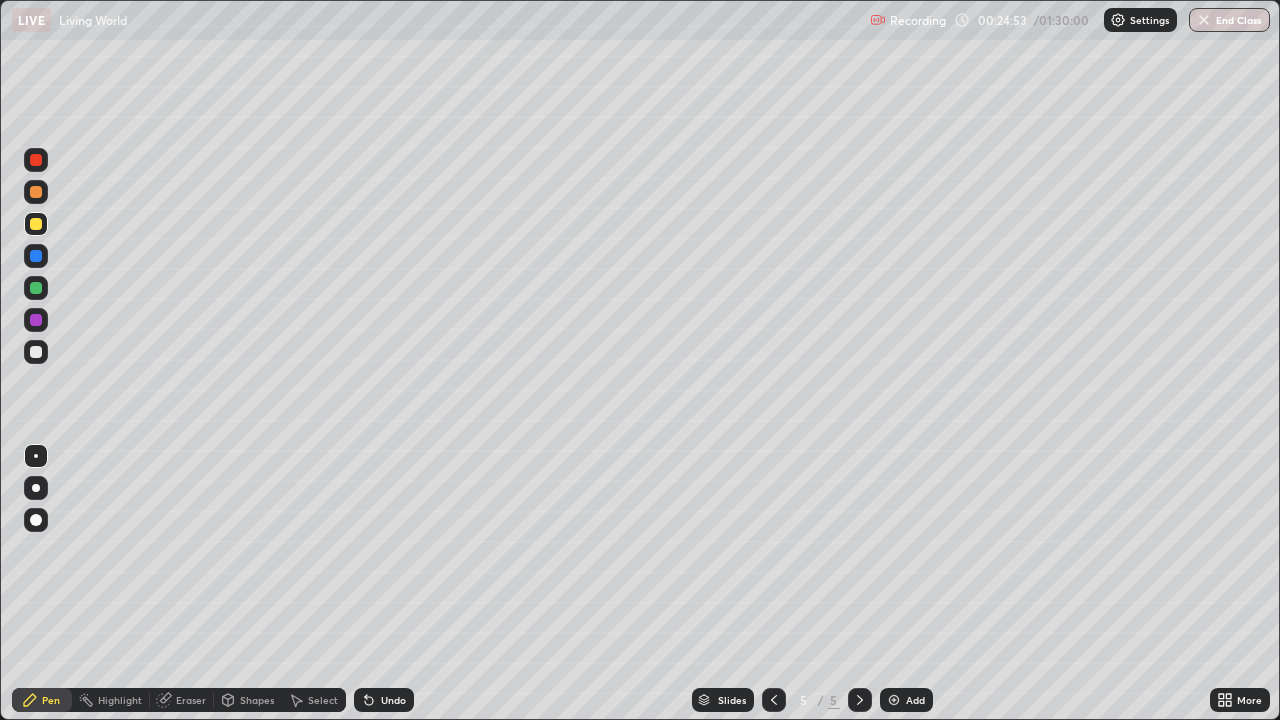 click at bounding box center (36, 192) 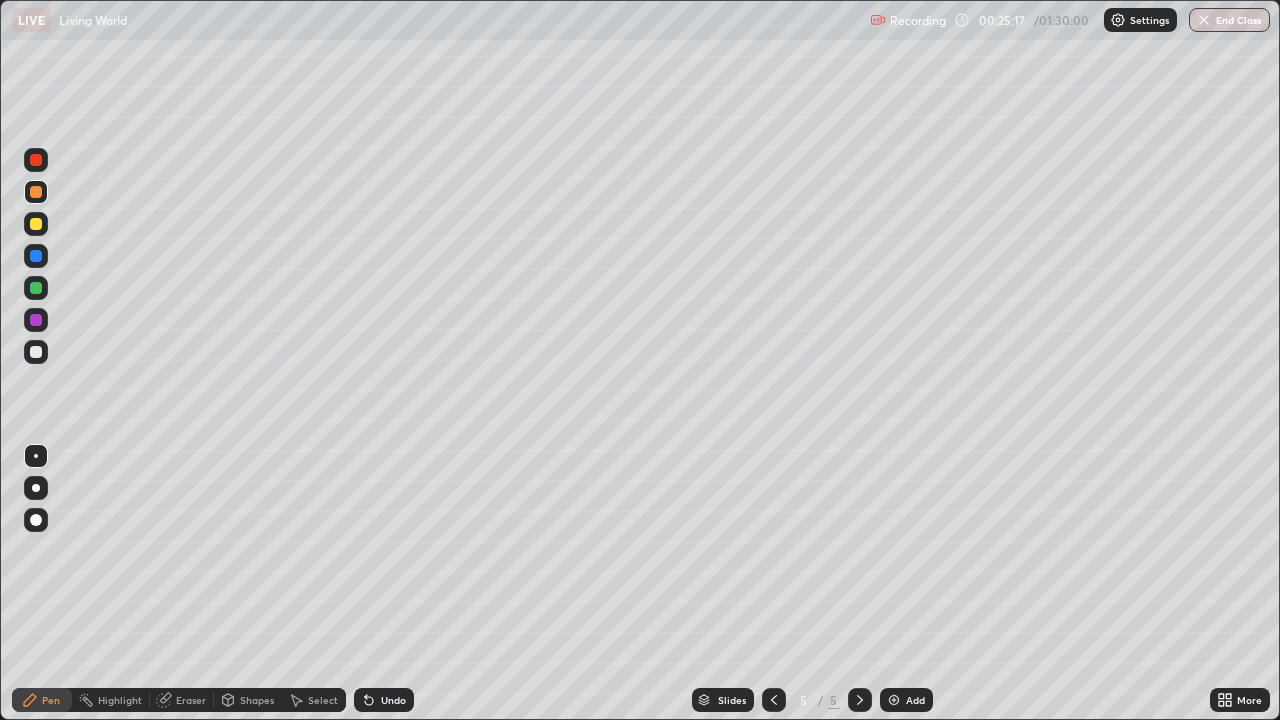 click at bounding box center [36, 224] 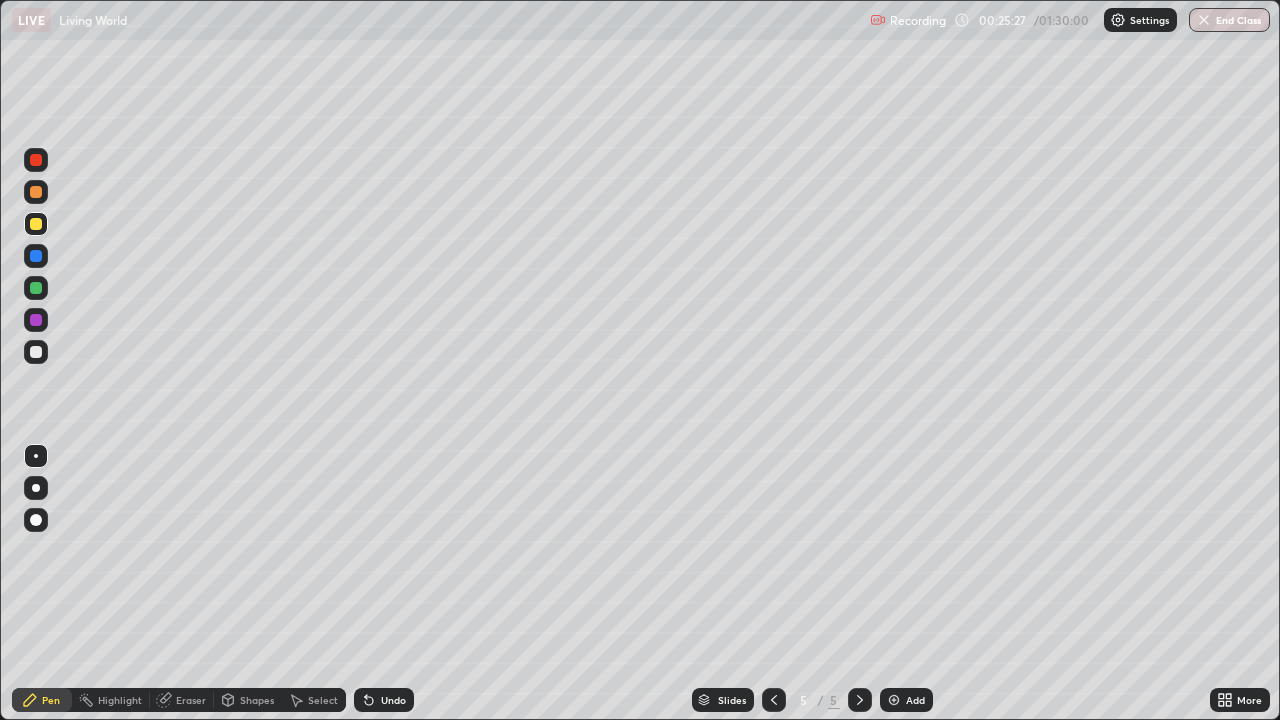 click at bounding box center (36, 192) 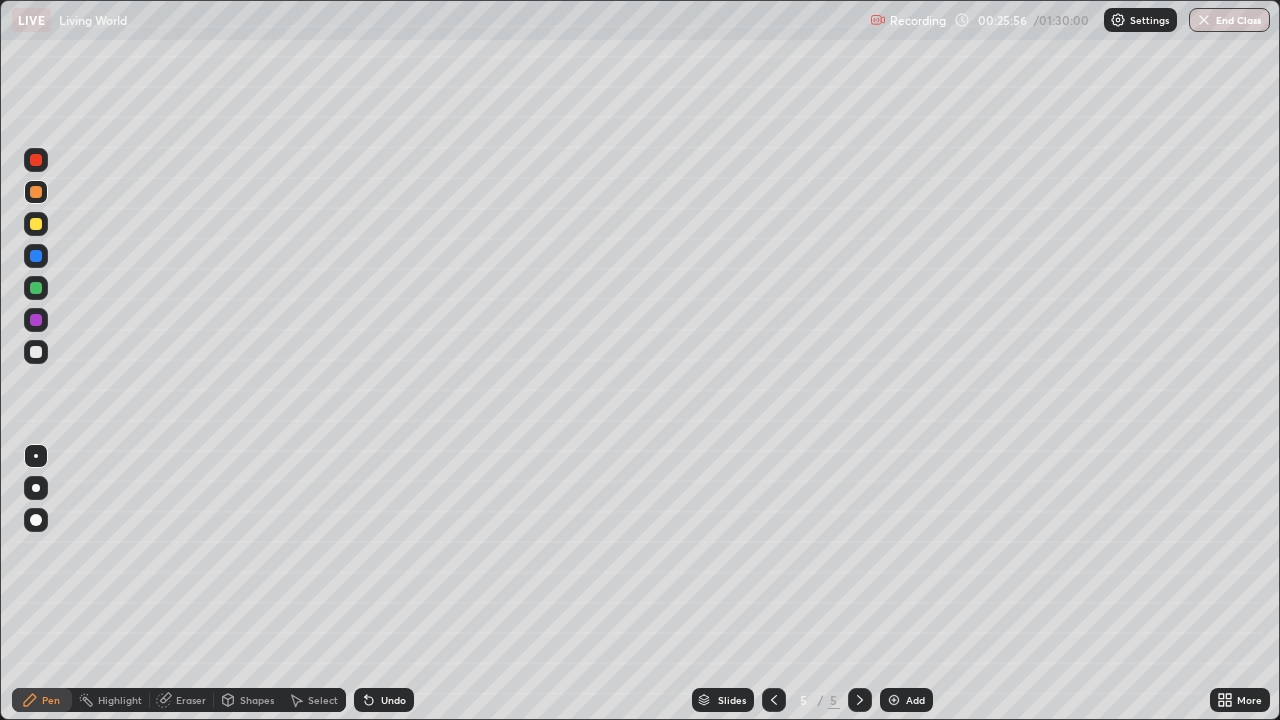 click at bounding box center (36, 352) 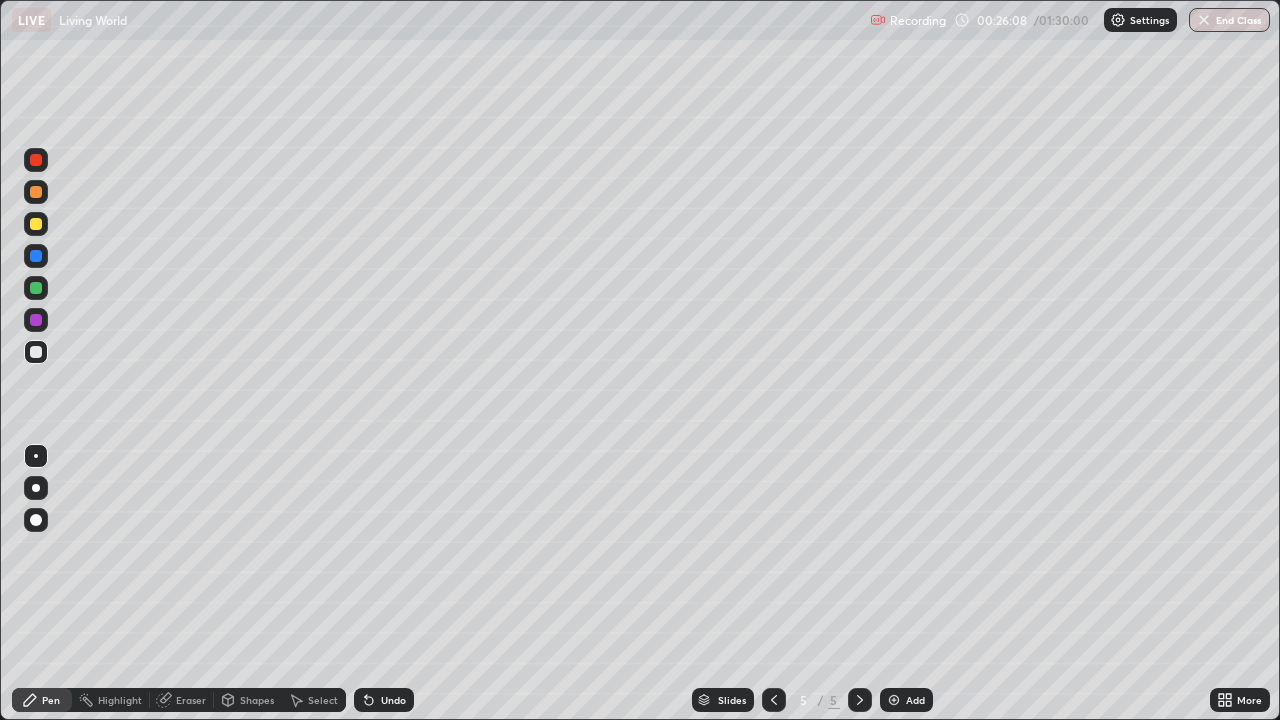 click at bounding box center (36, 192) 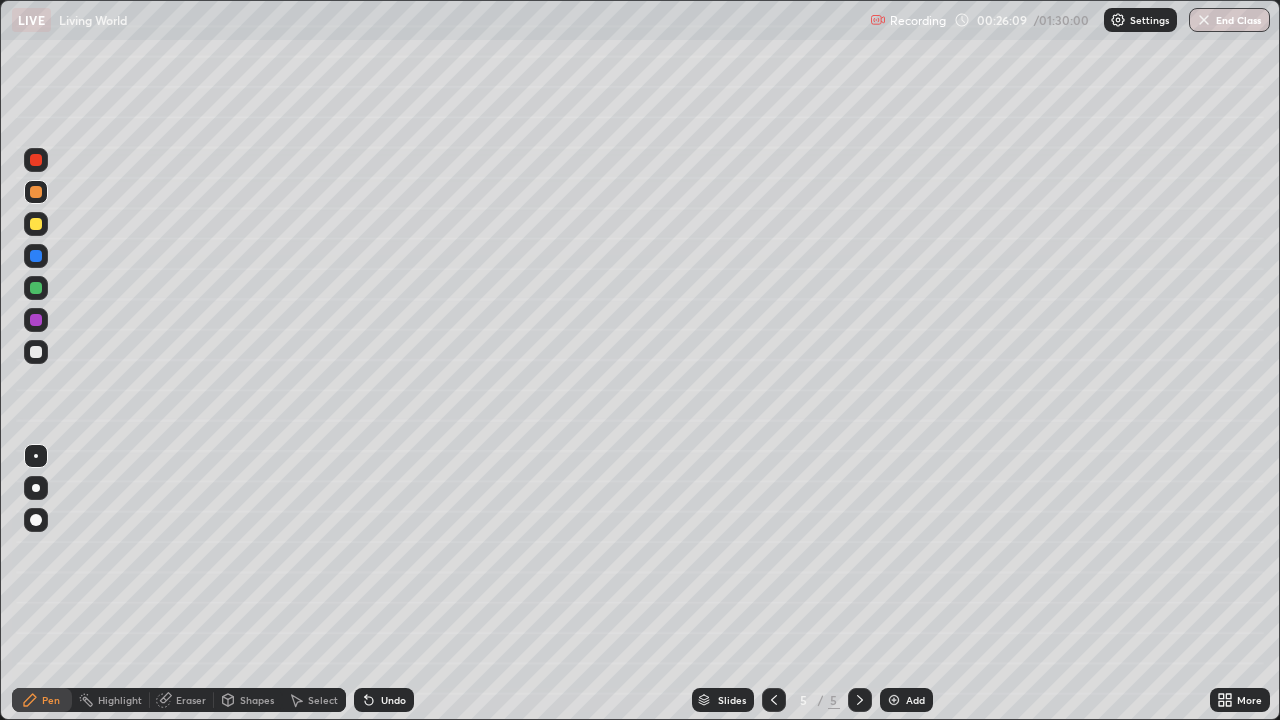 click at bounding box center [36, 224] 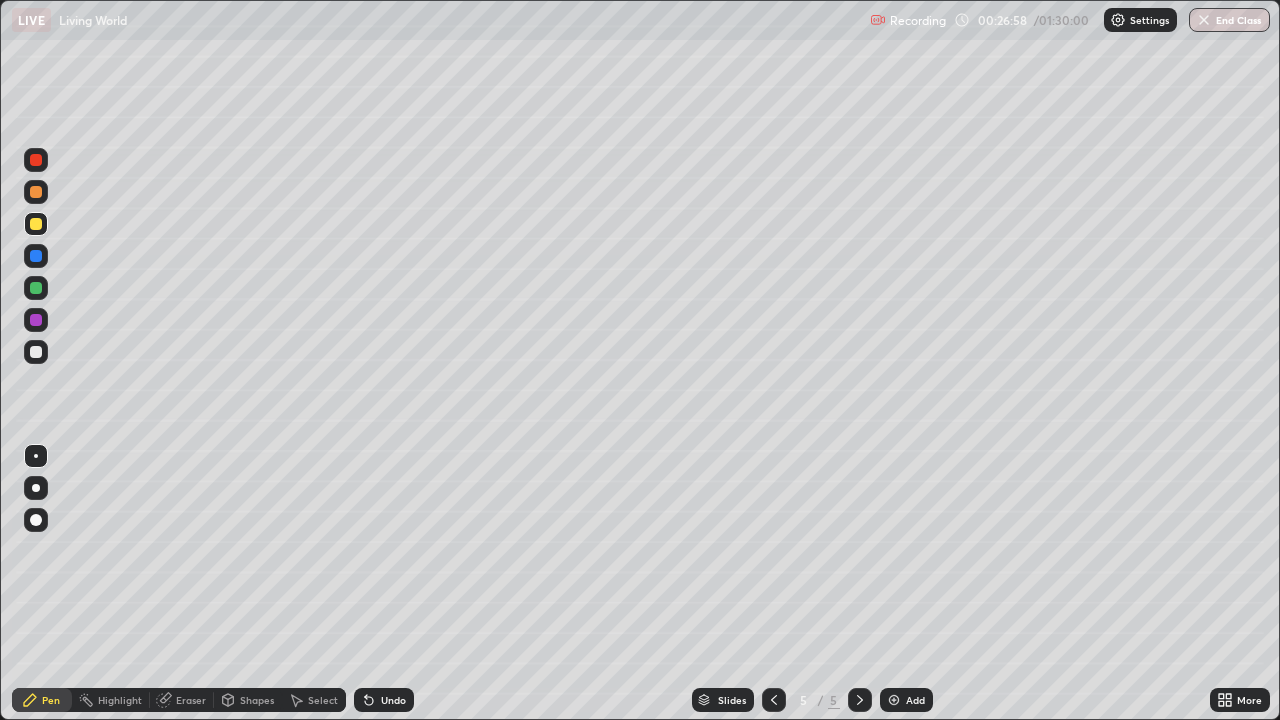 click at bounding box center [36, 352] 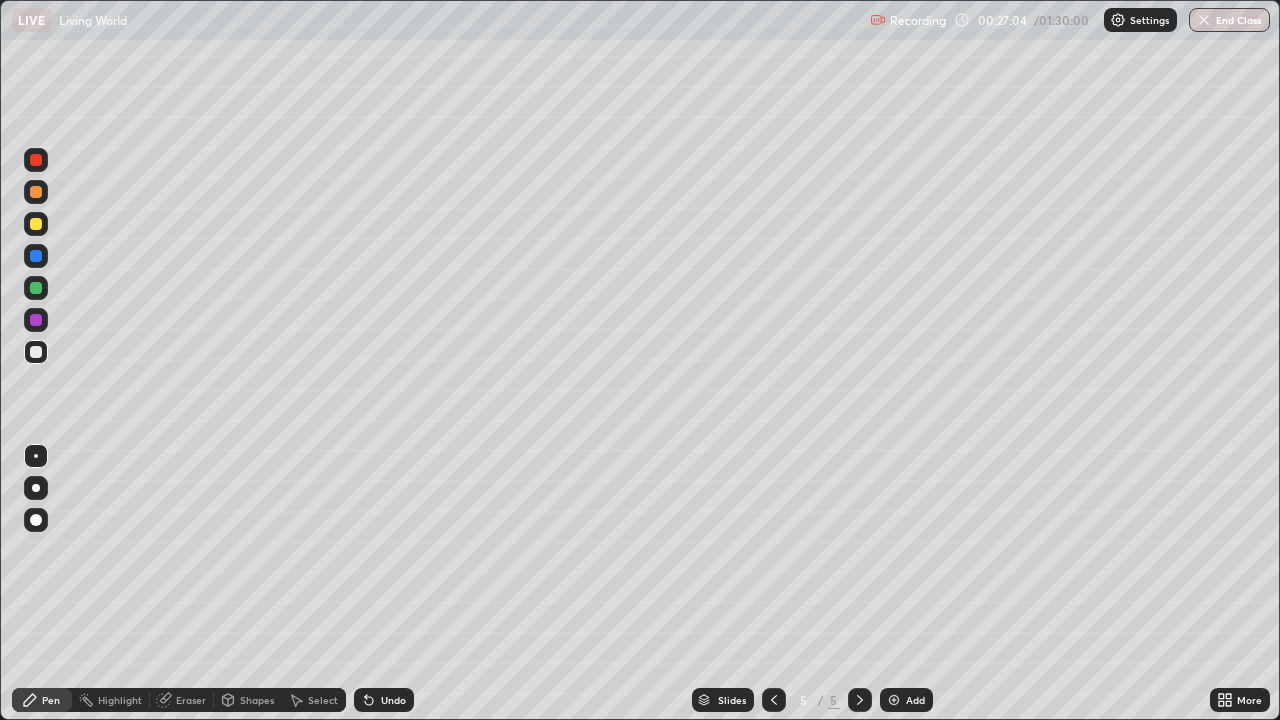 click on "Slides 5 / 5 Add" at bounding box center (812, 700) 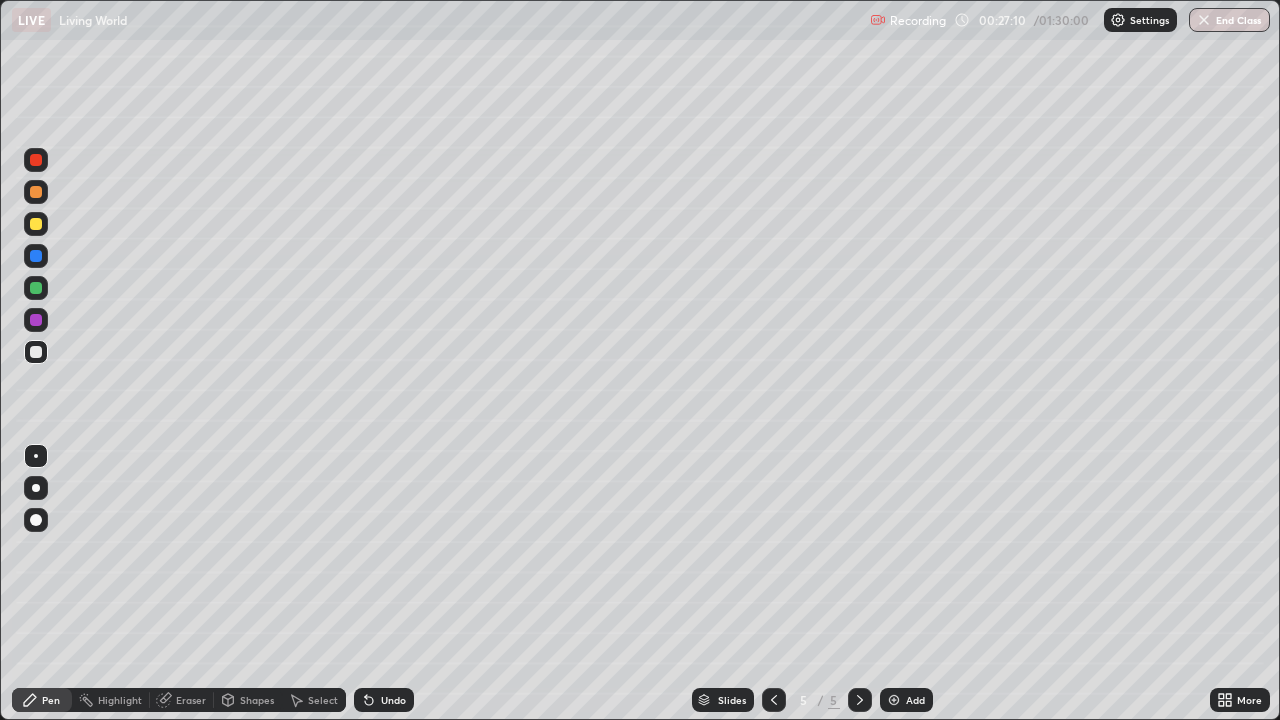 click at bounding box center [36, 288] 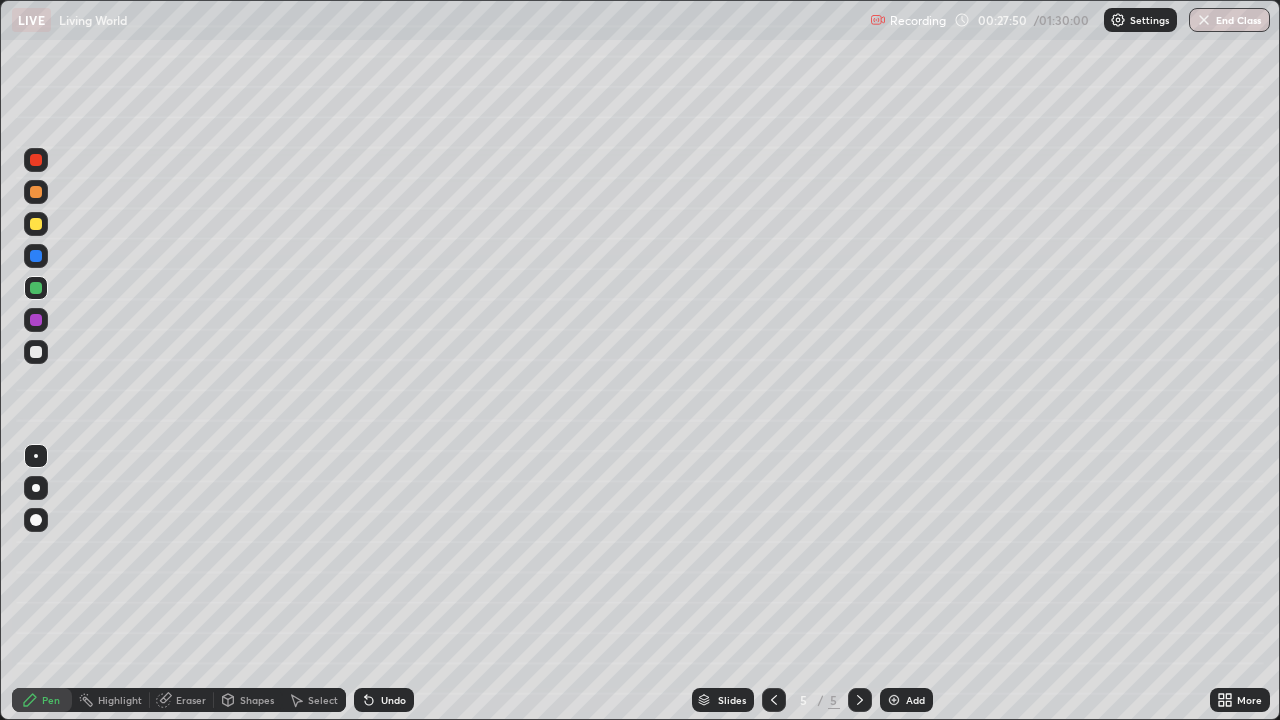 click on "Add" at bounding box center [906, 700] 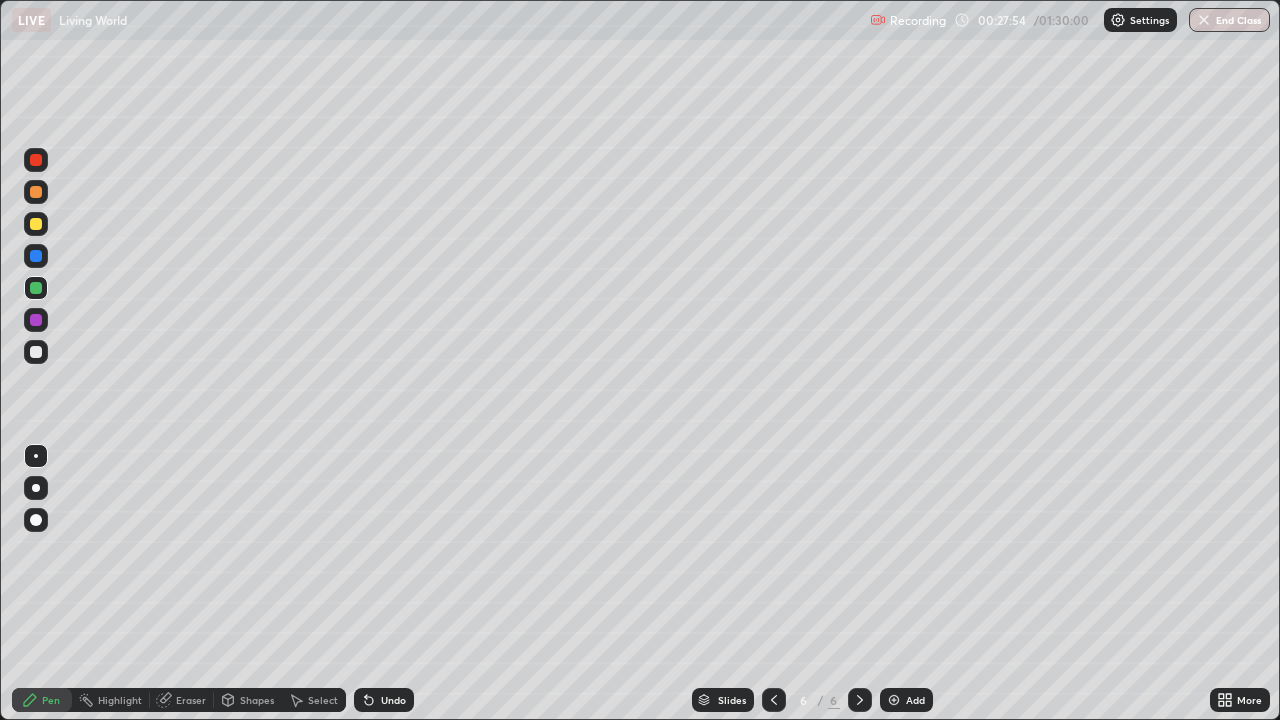 click at bounding box center [36, 224] 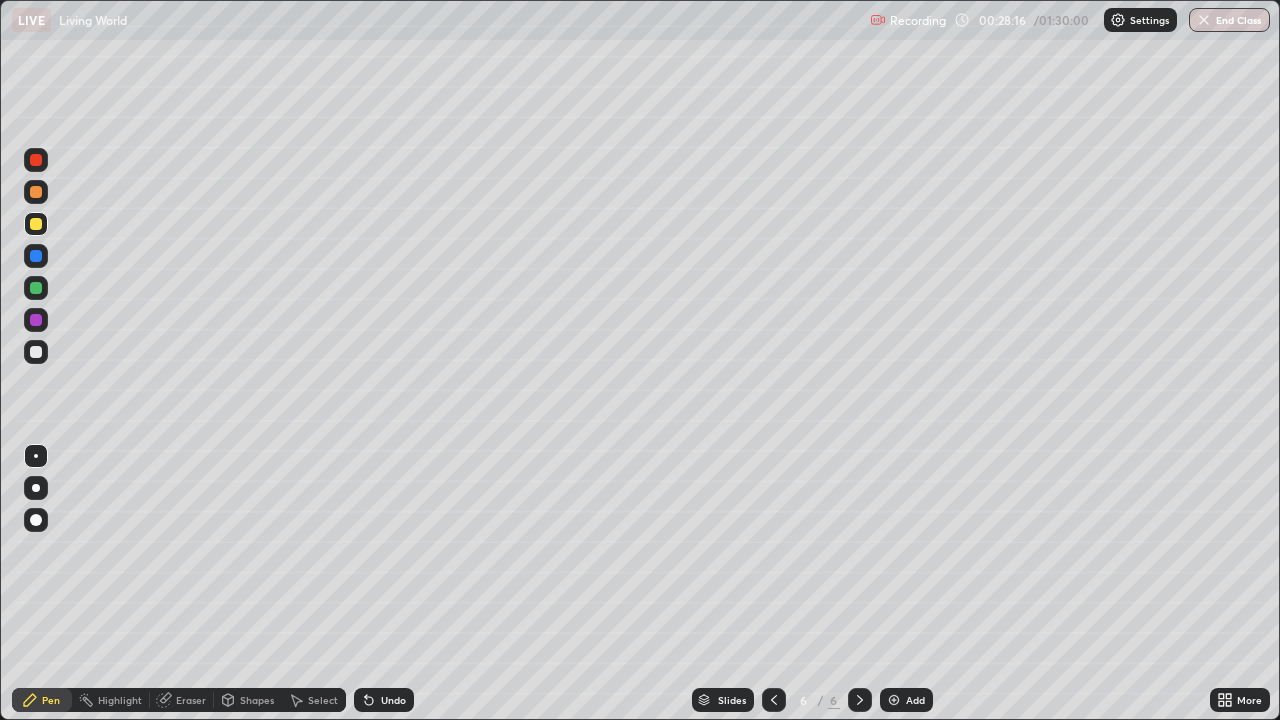 click at bounding box center [36, 160] 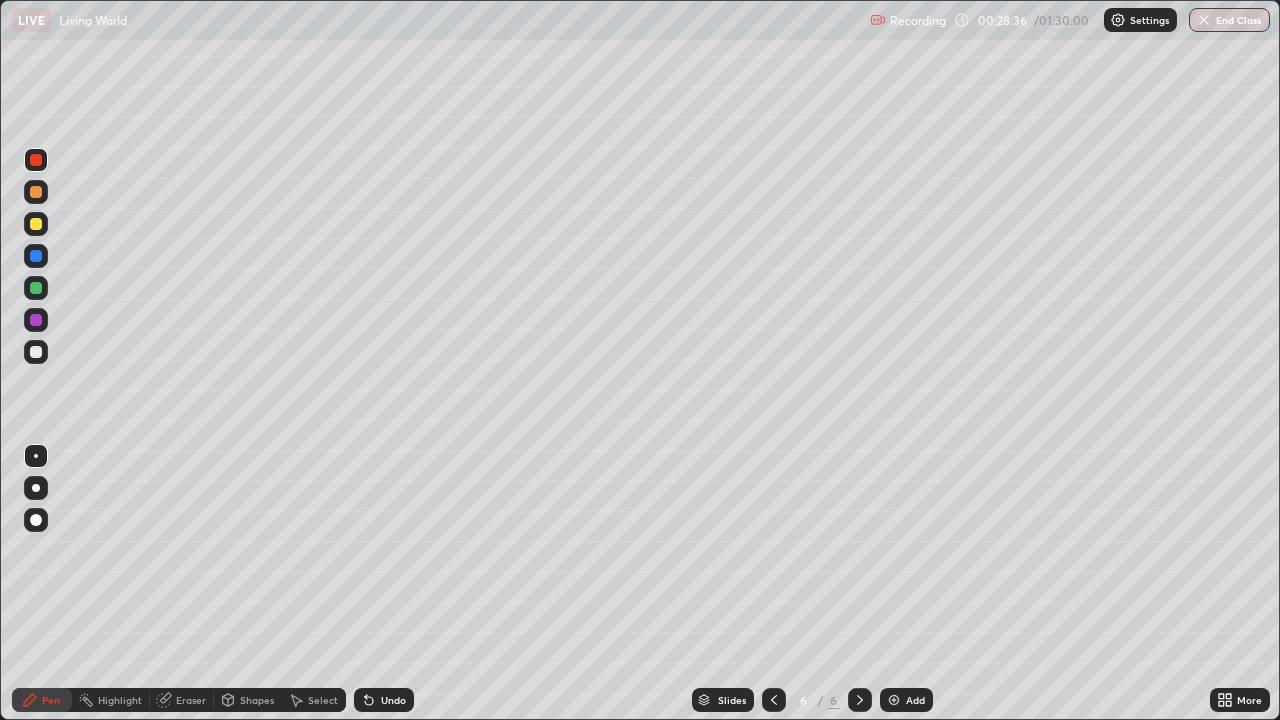 click at bounding box center [36, 192] 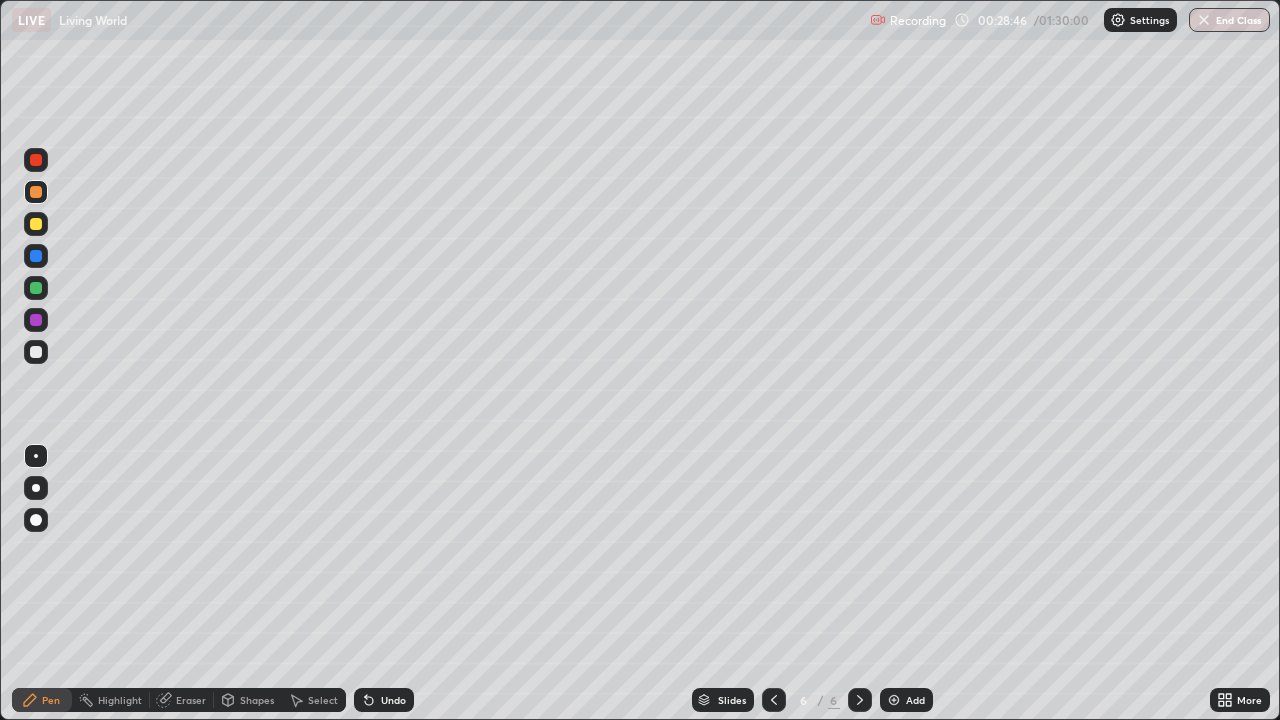 click on "Undo" at bounding box center (384, 700) 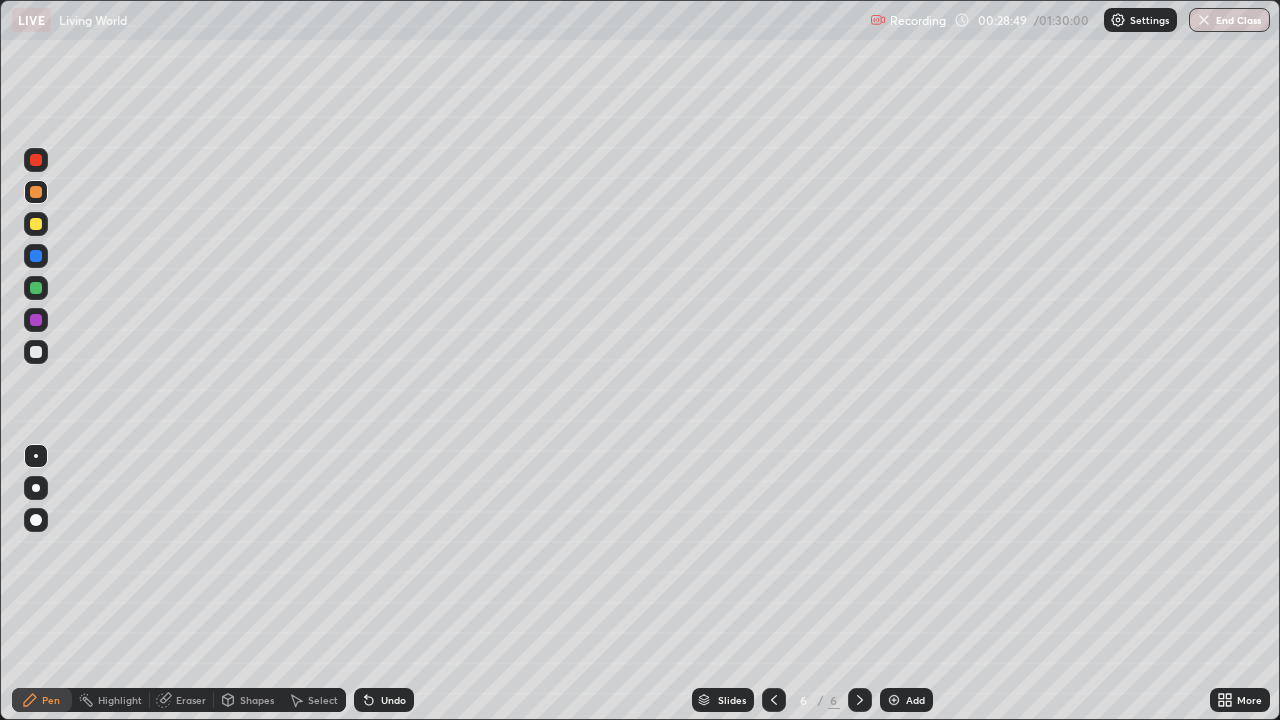 click at bounding box center [36, 224] 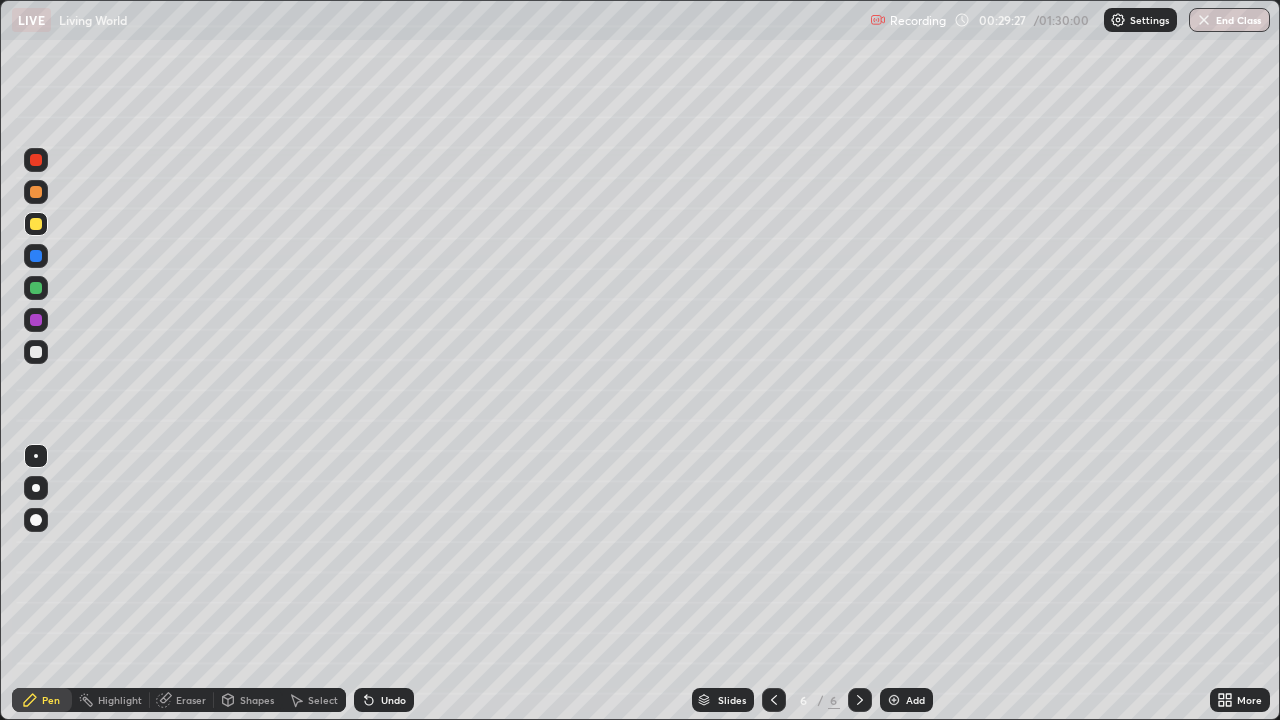 click 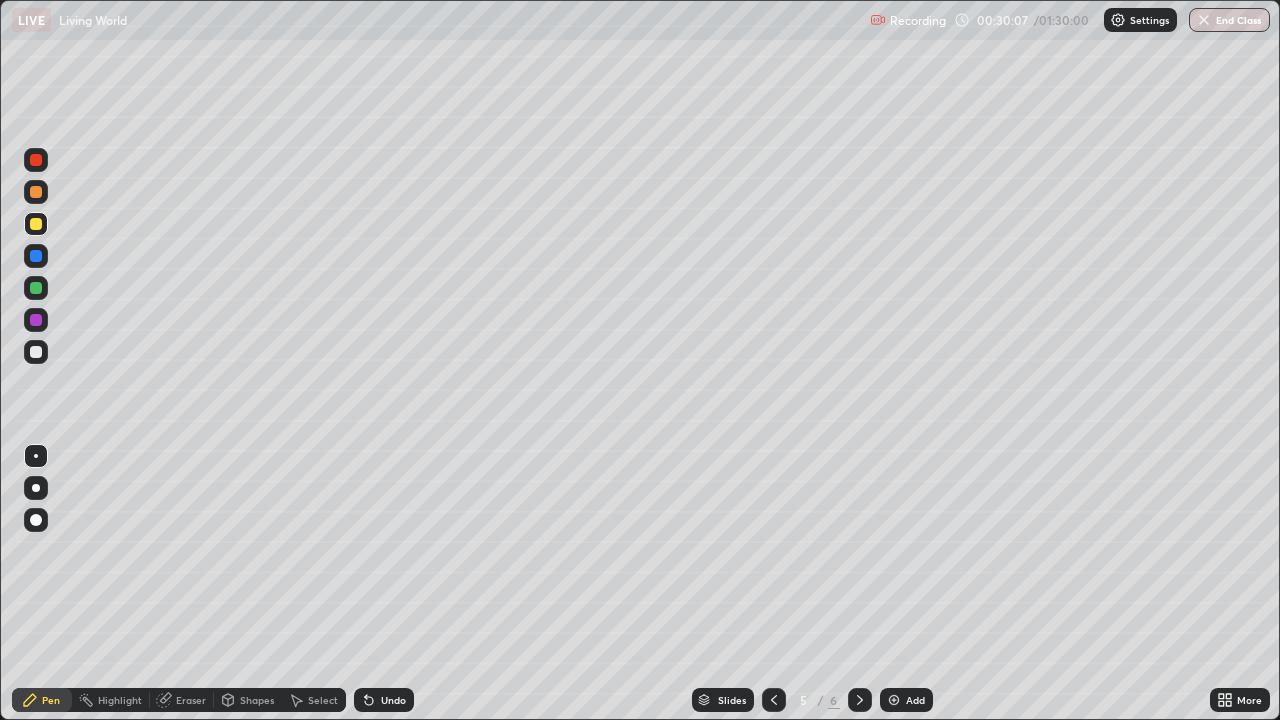 click 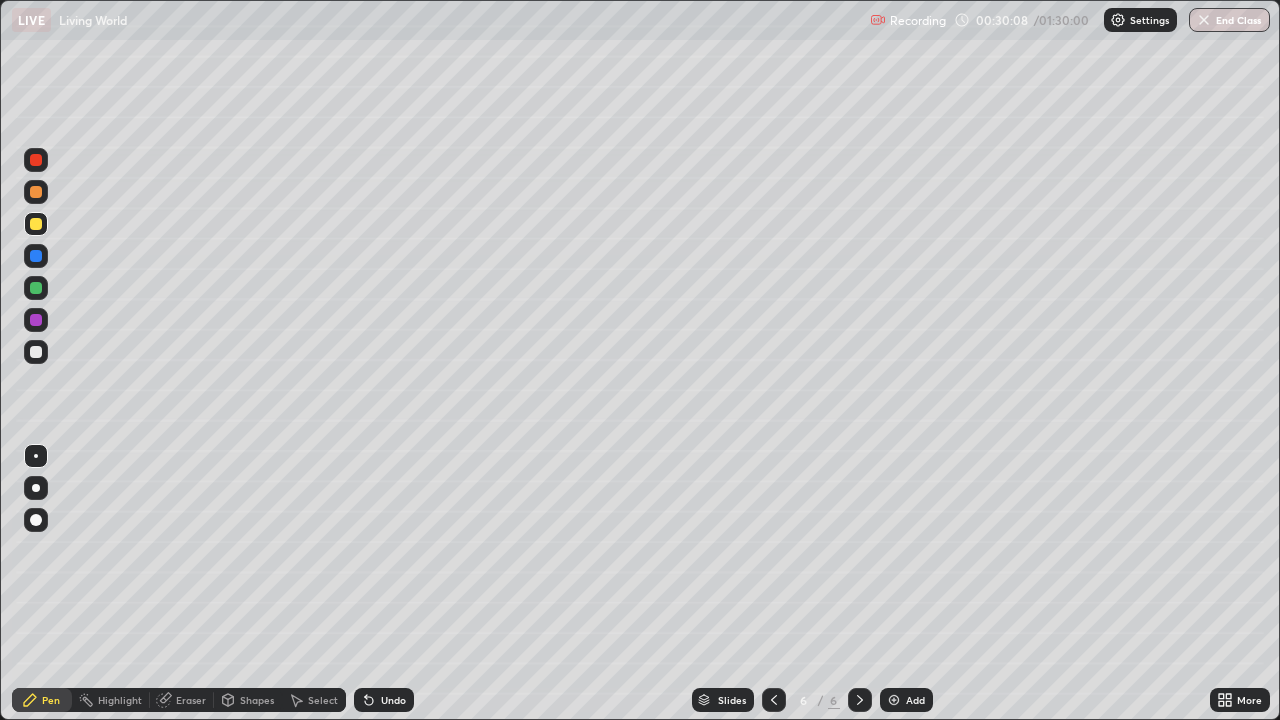 click at bounding box center [36, 352] 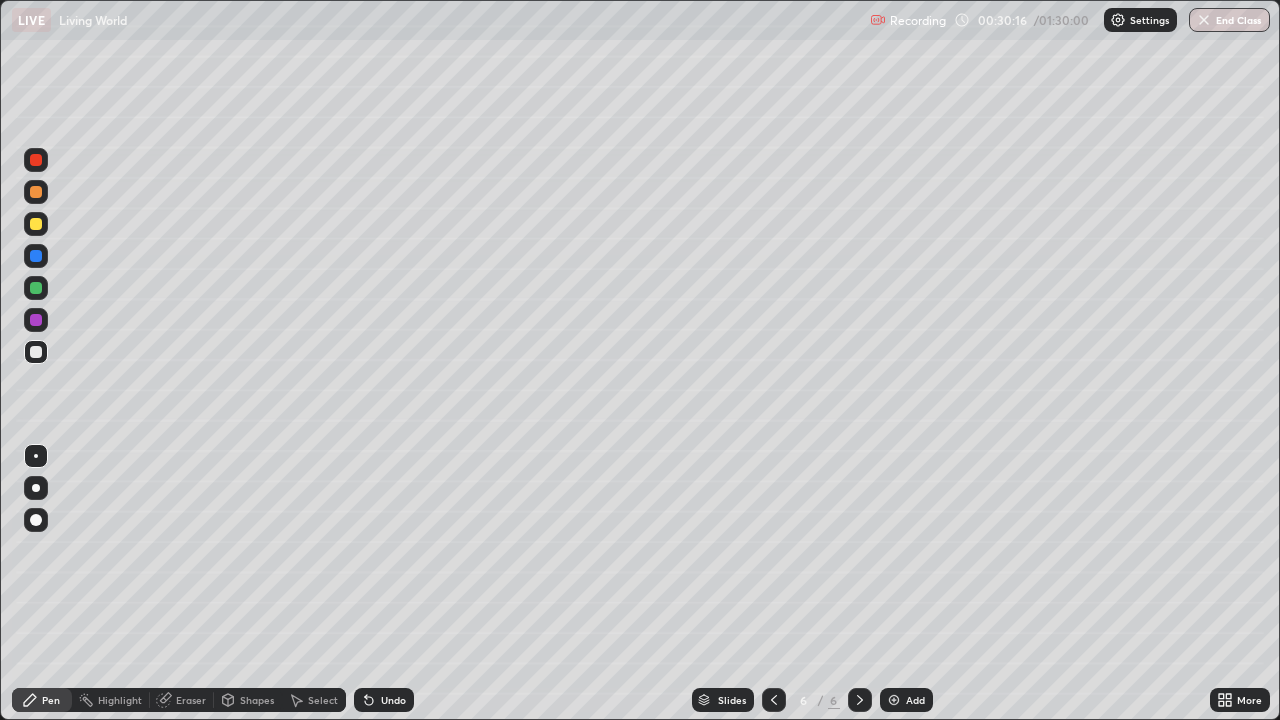 click on "Undo" at bounding box center (393, 700) 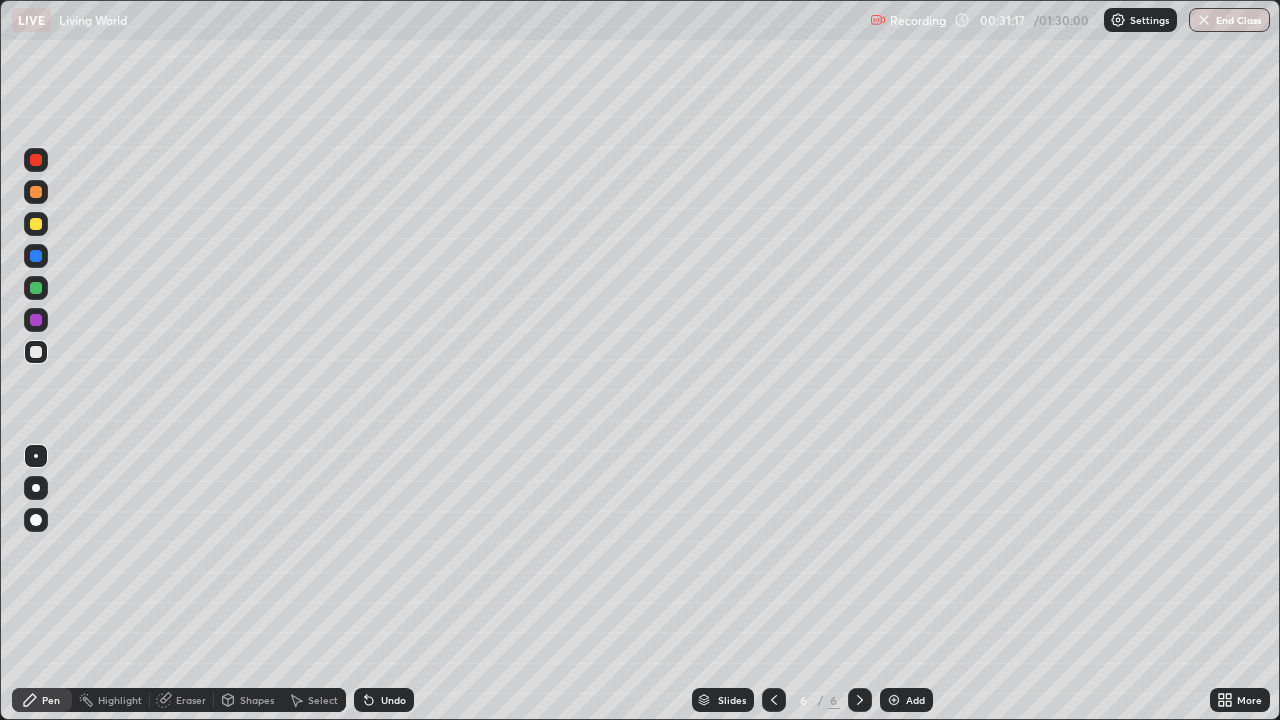 click at bounding box center (36, 320) 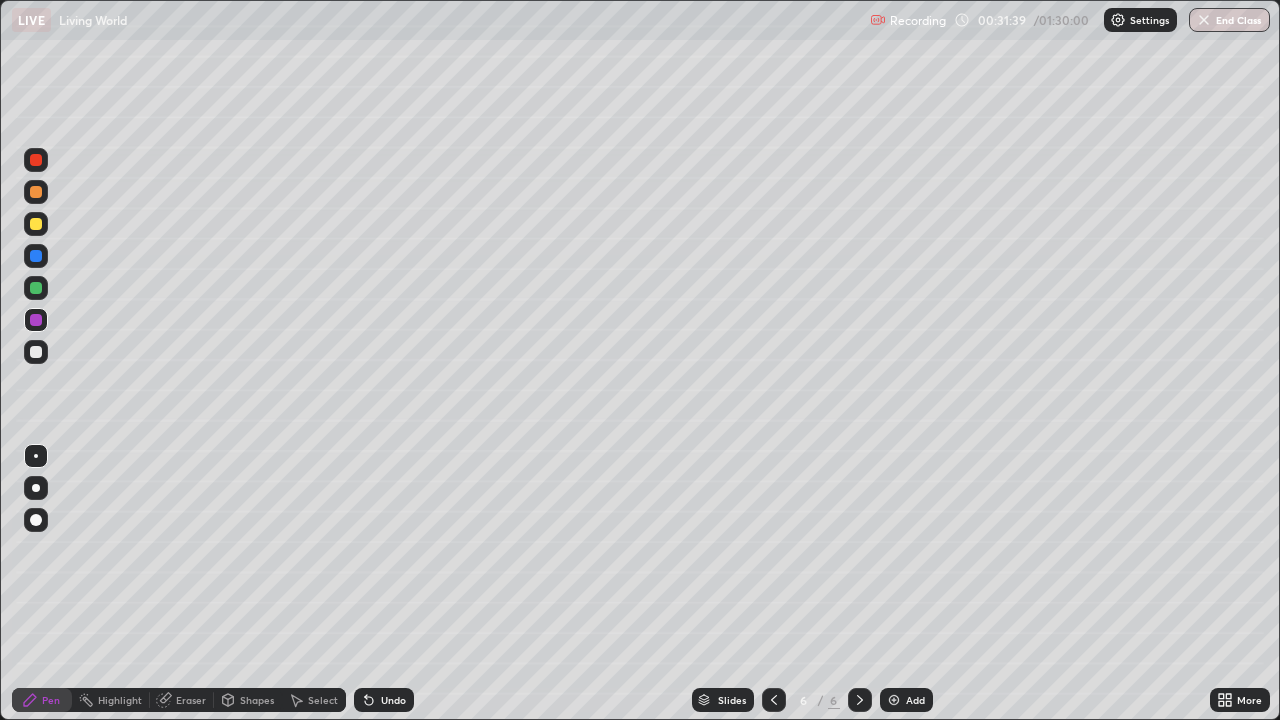 click 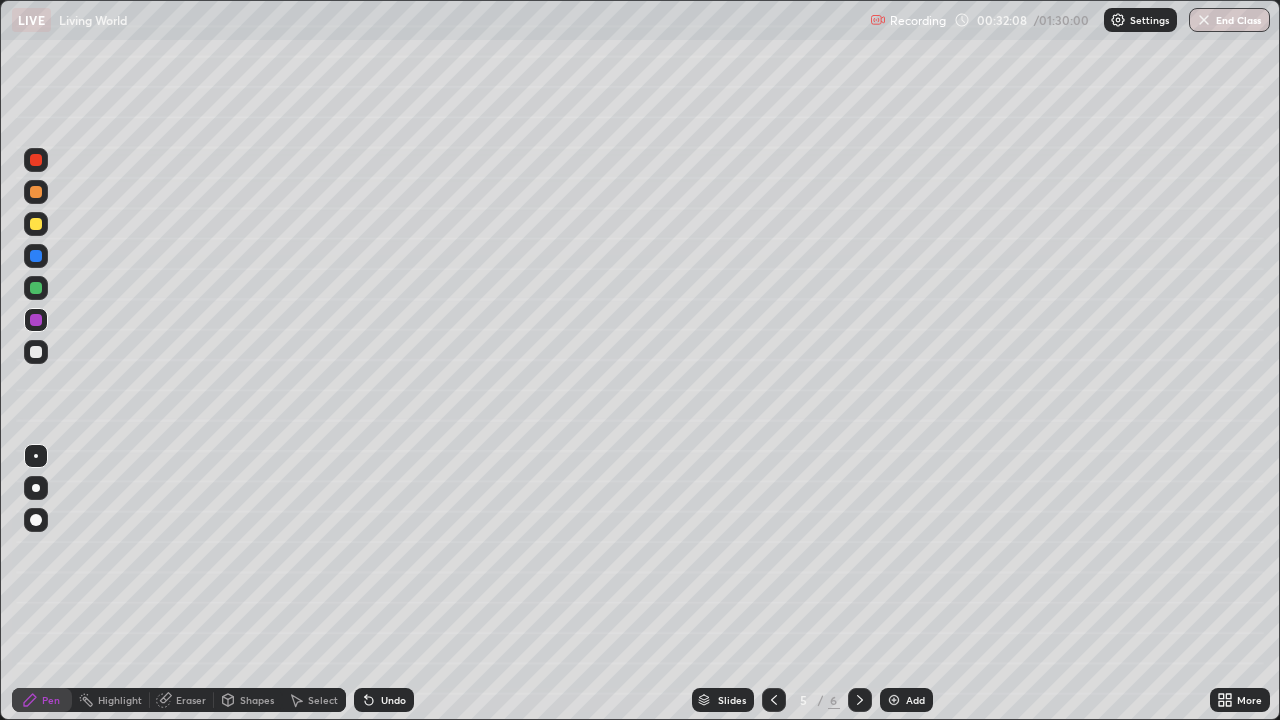 click at bounding box center (860, 700) 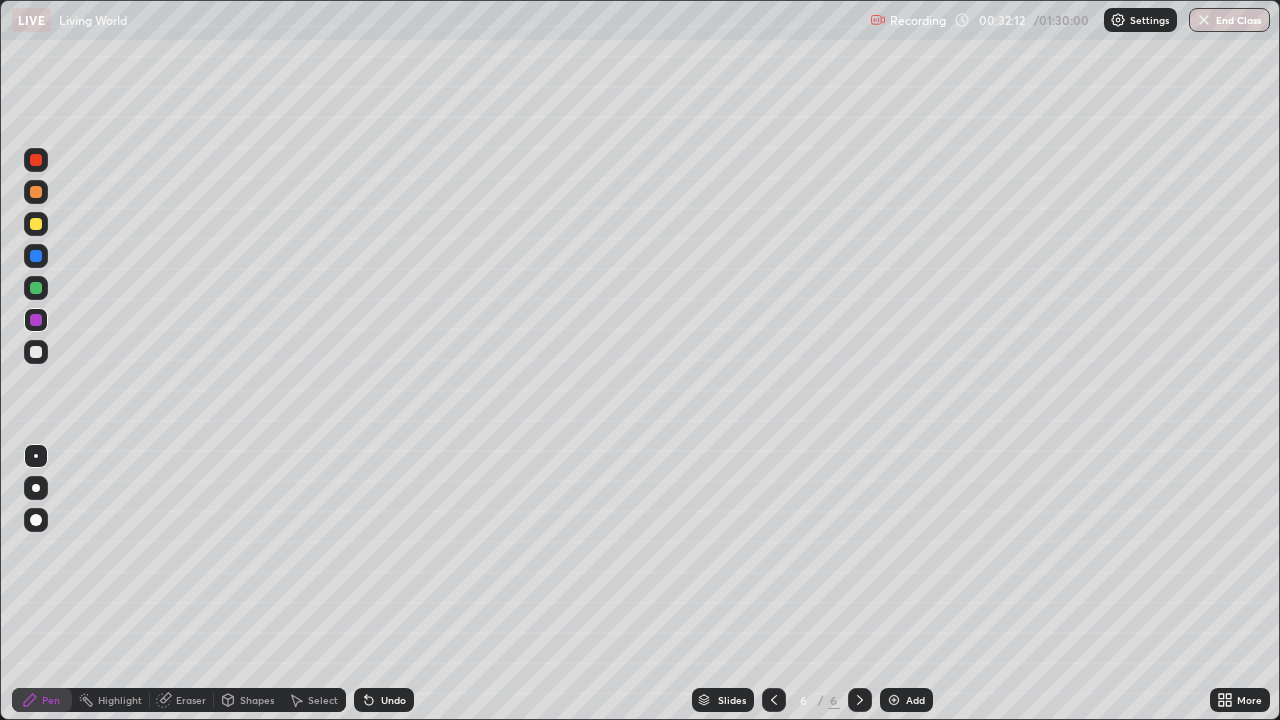 click on "Shapes" at bounding box center [257, 700] 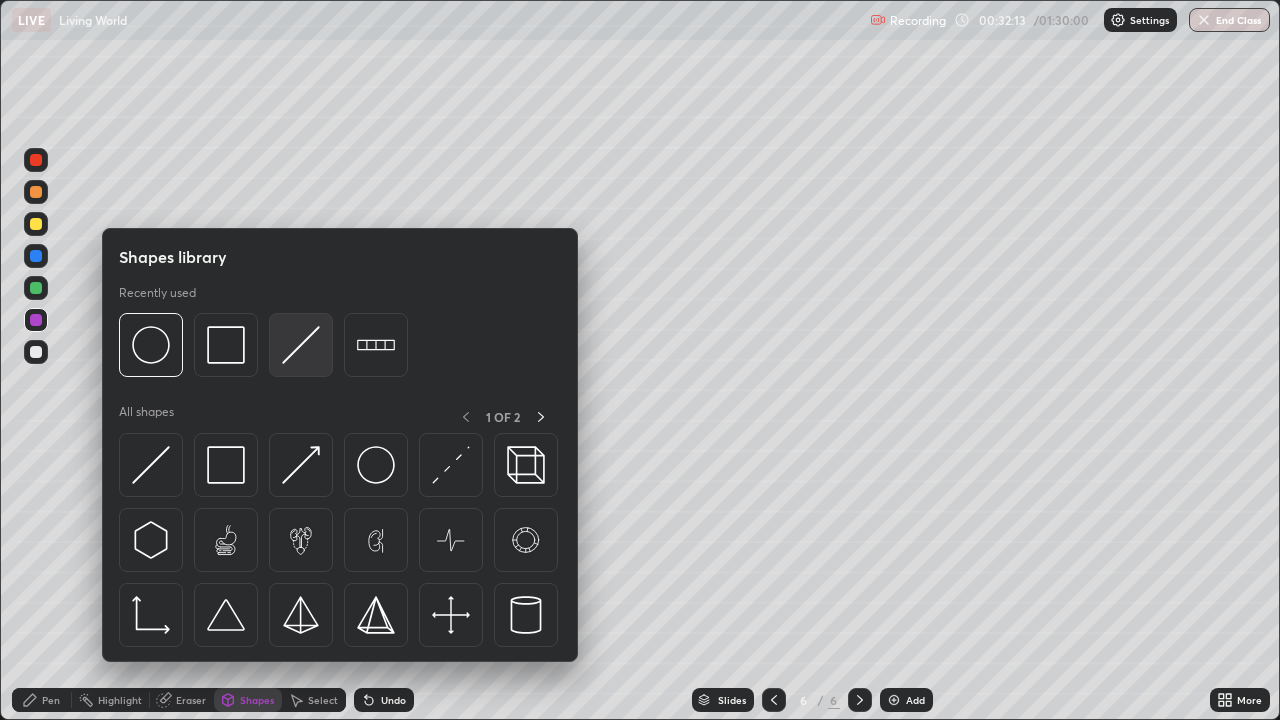 click at bounding box center [301, 345] 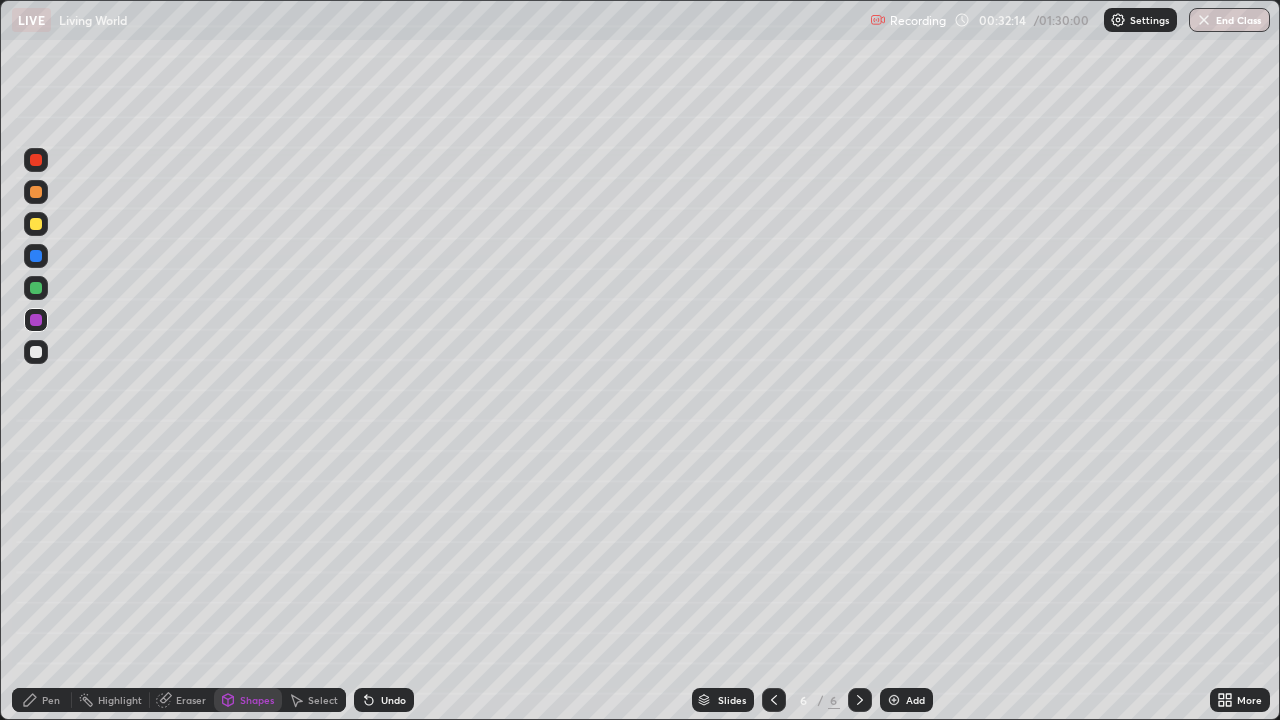 click at bounding box center [36, 352] 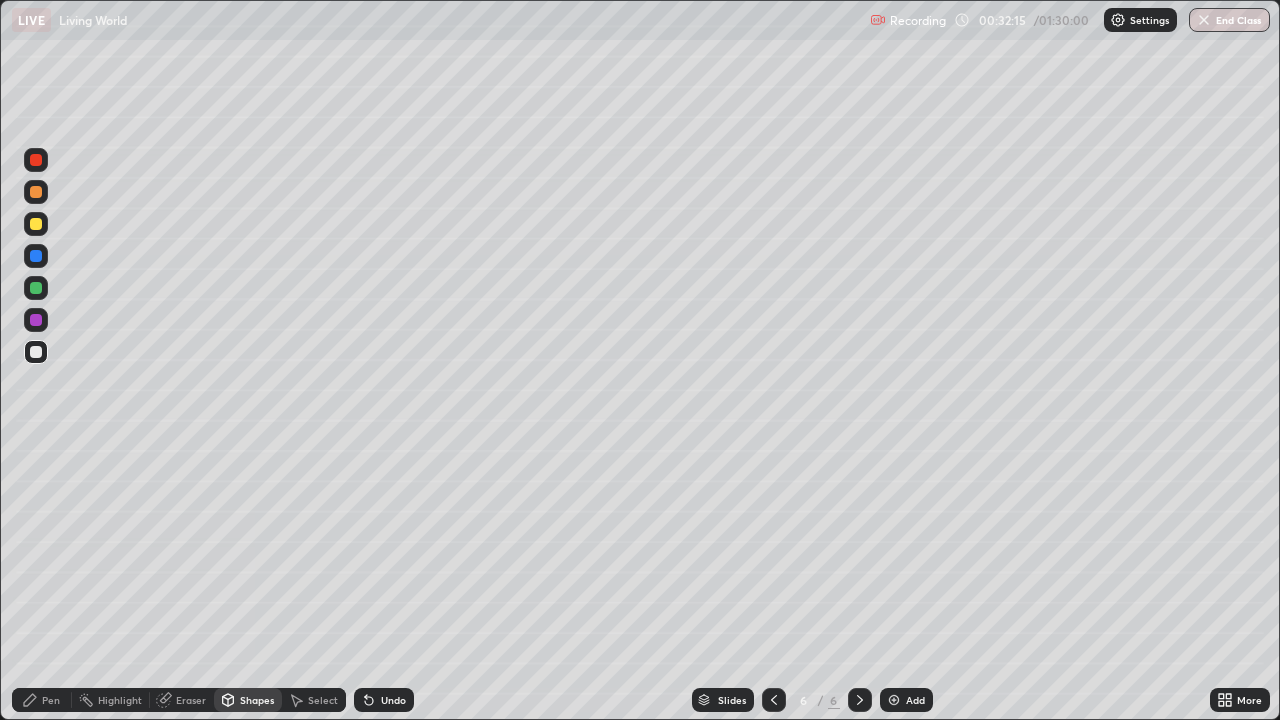 click at bounding box center (36, 224) 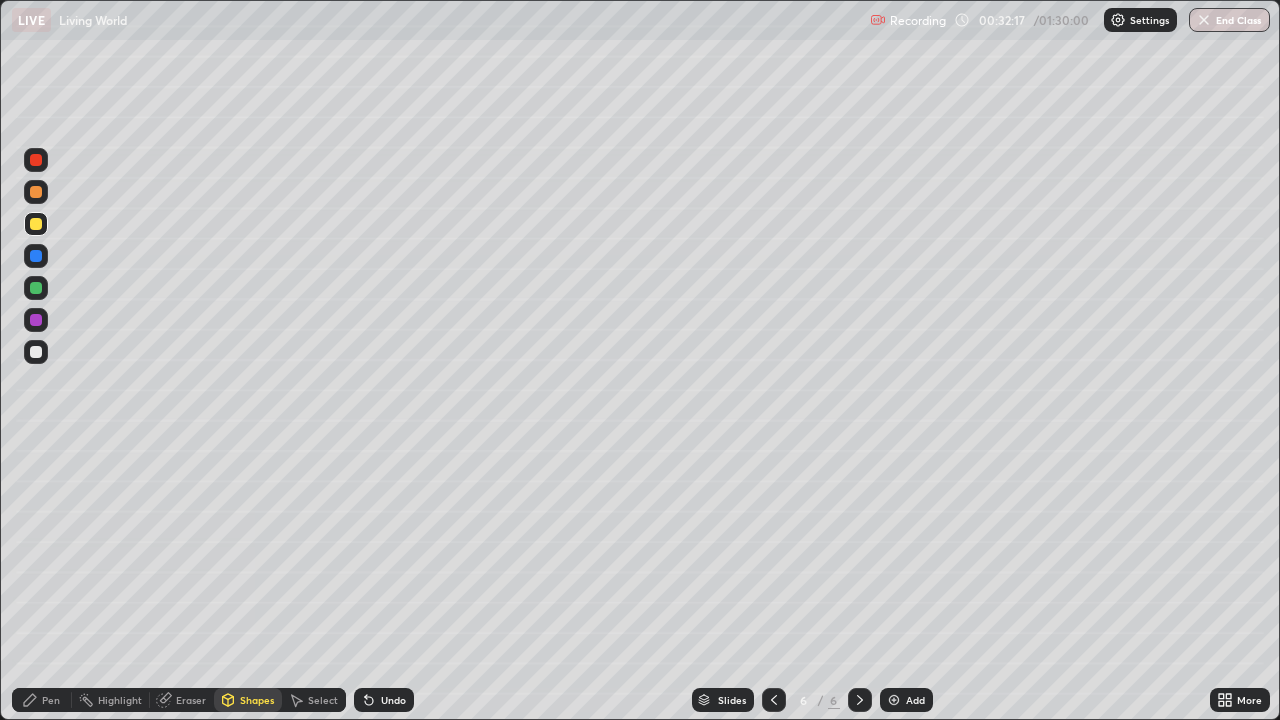 click at bounding box center [36, 160] 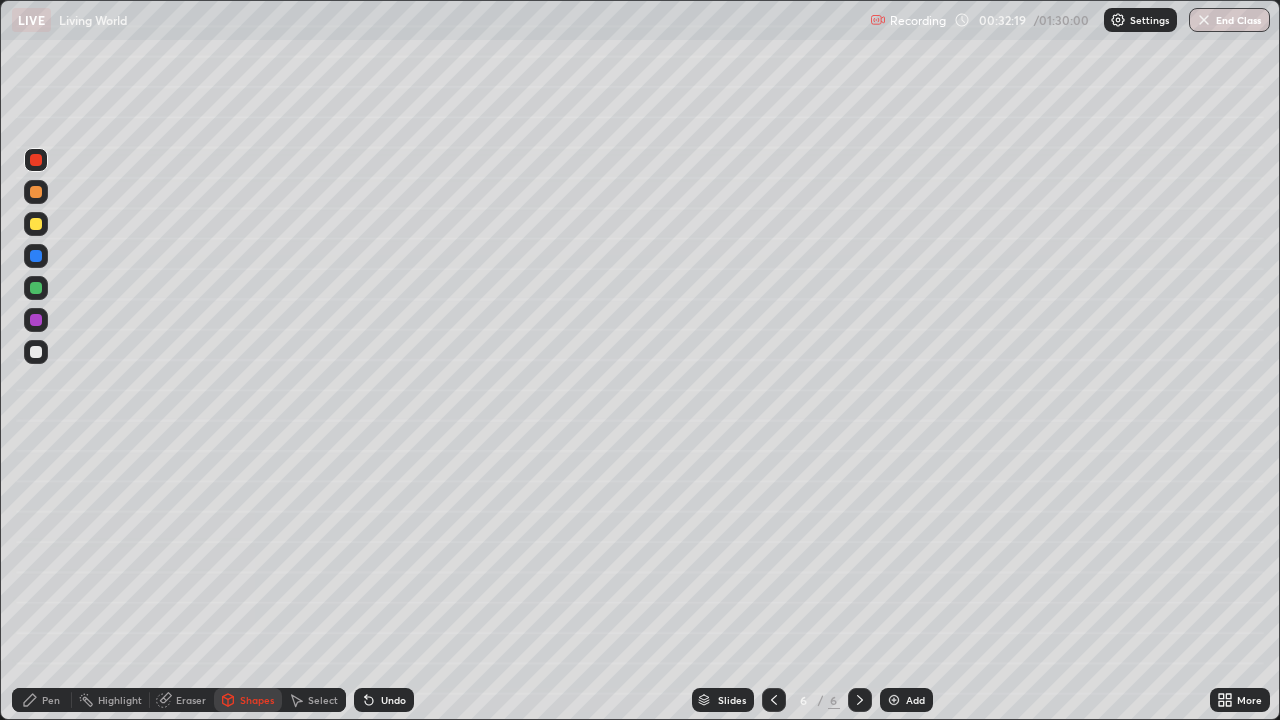 click at bounding box center (36, 288) 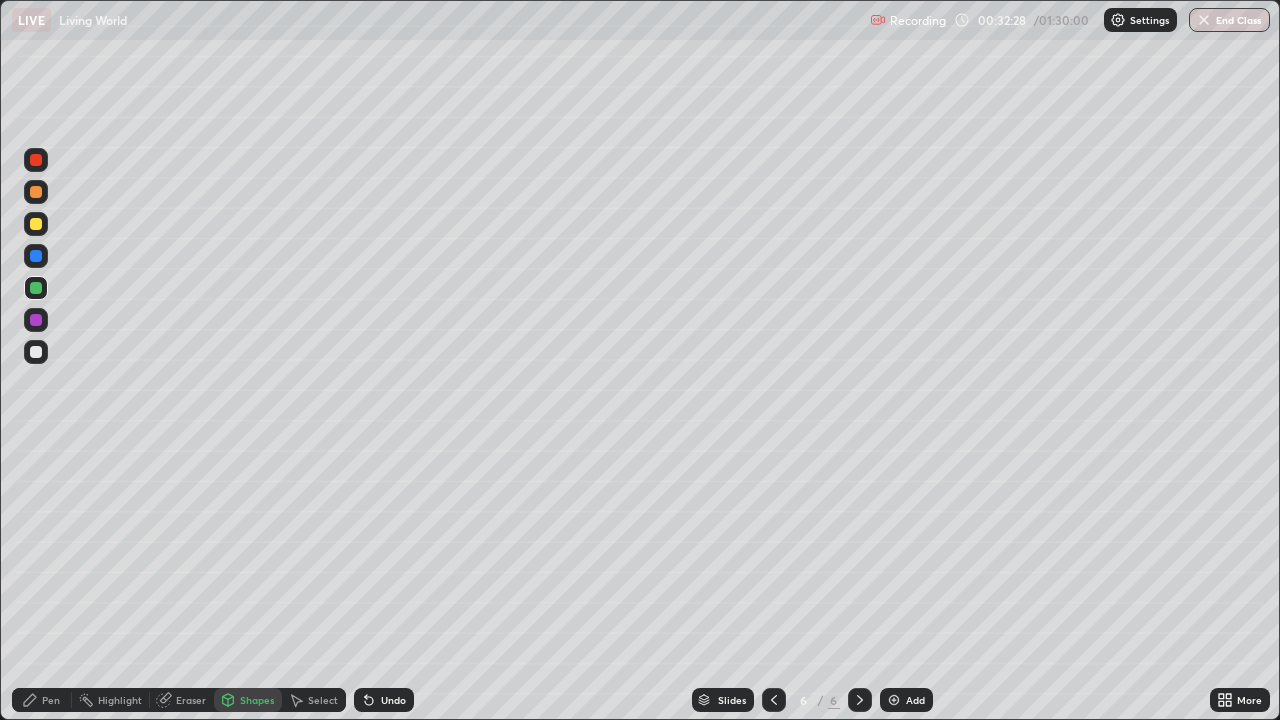 click on "Pen" at bounding box center (42, 700) 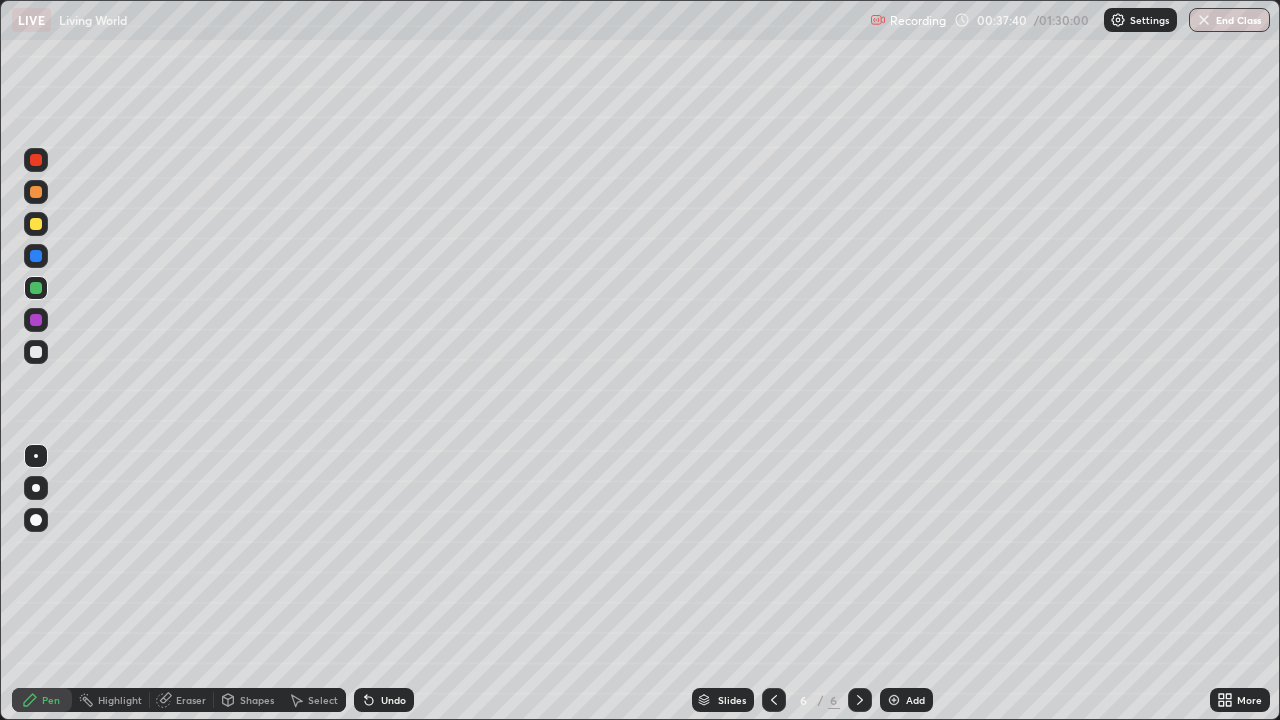 click at bounding box center [36, 256] 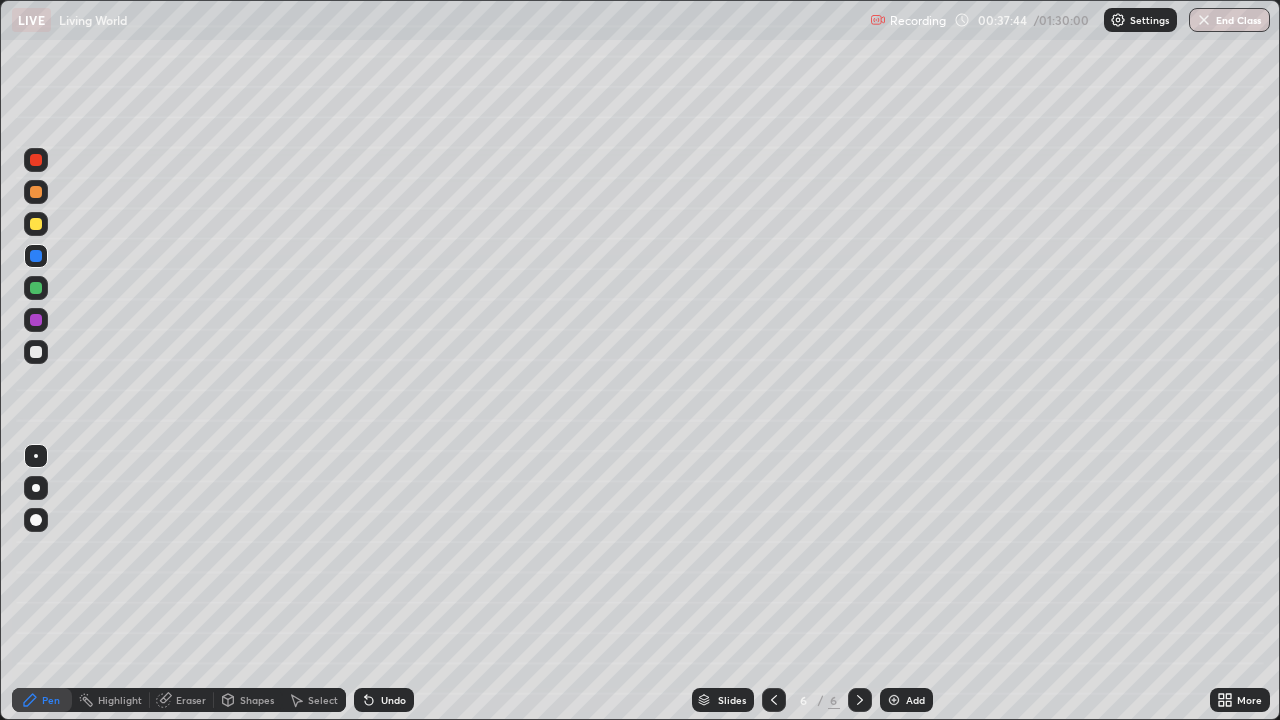 click on "Undo" at bounding box center (393, 700) 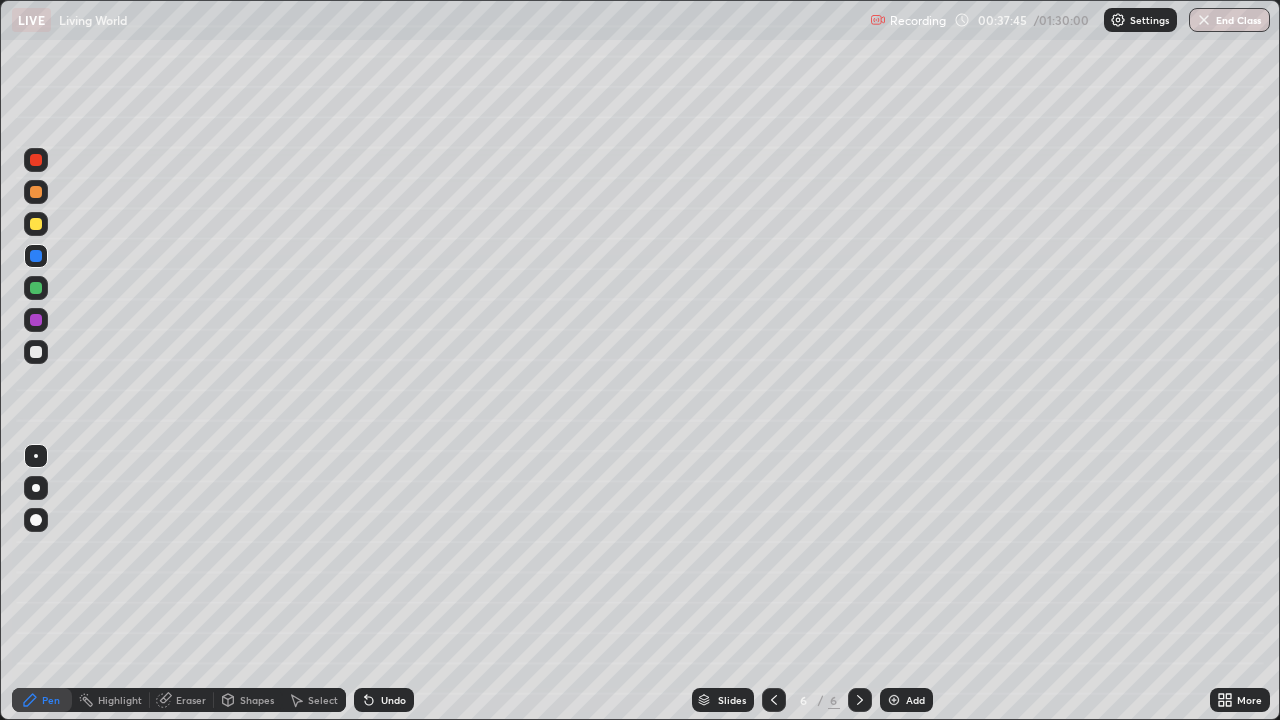 click on "Undo" at bounding box center [393, 700] 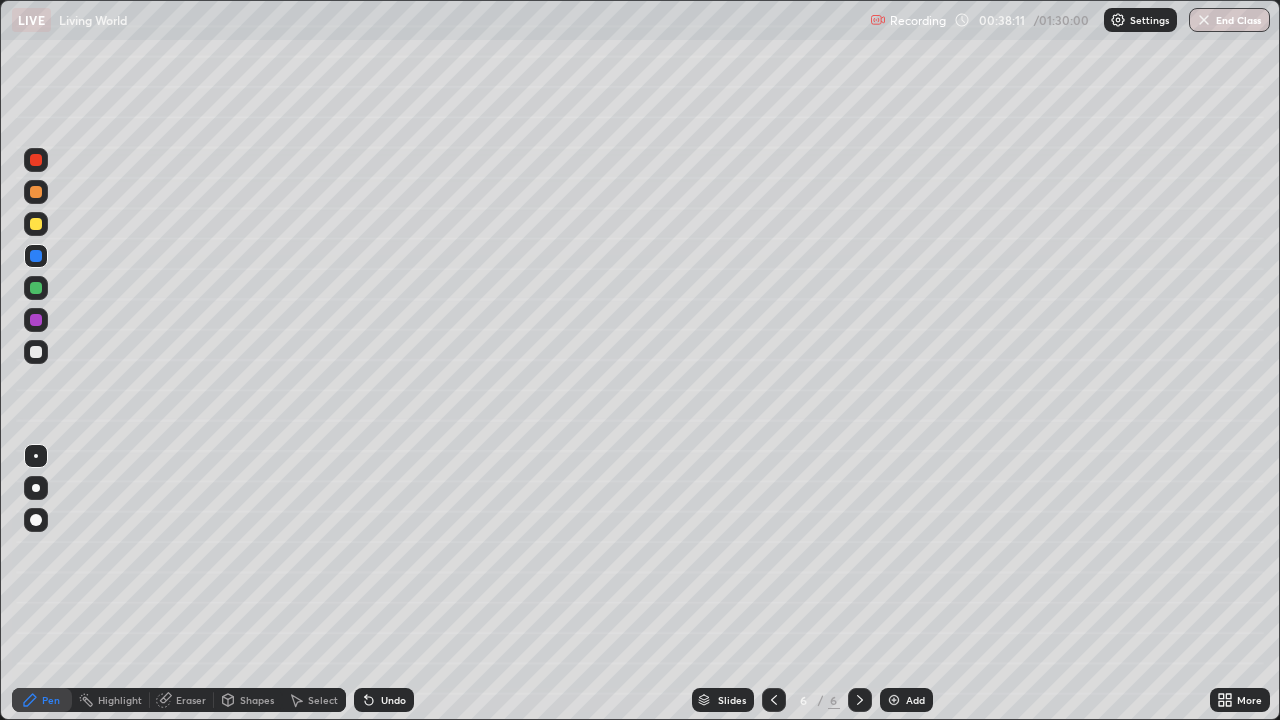click on "Undo" at bounding box center (384, 700) 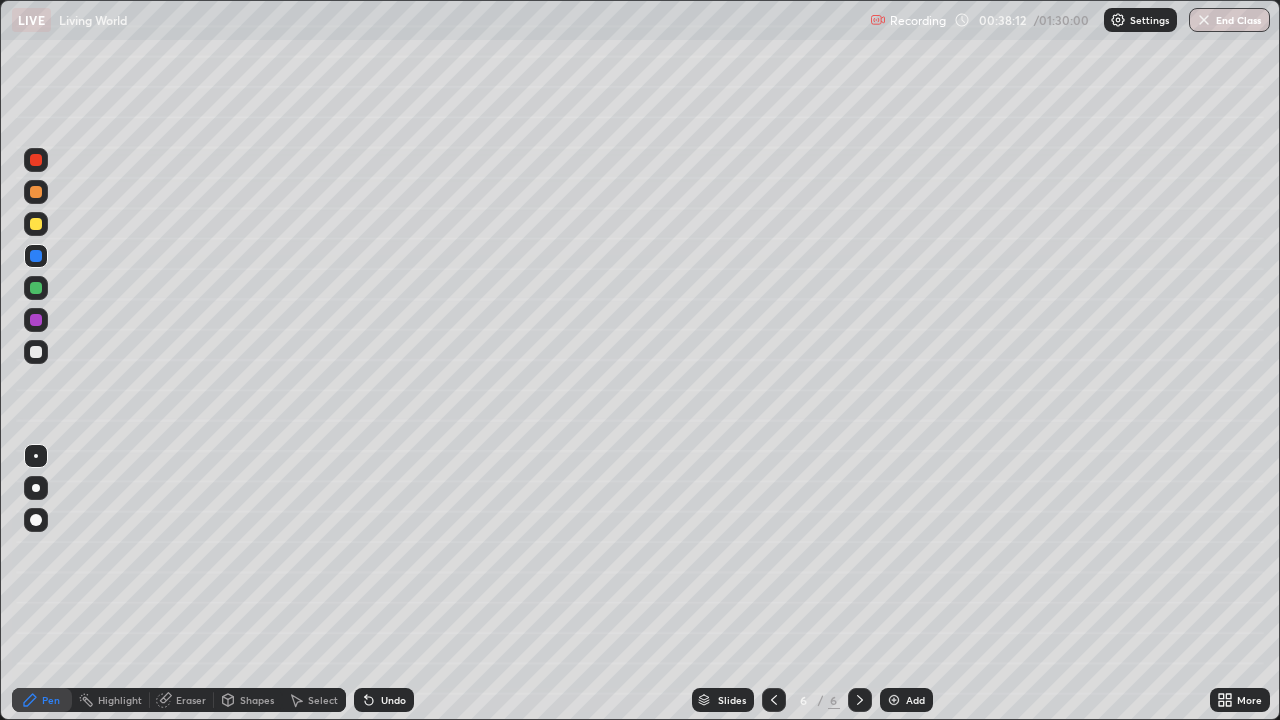 click on "Undo" at bounding box center (393, 700) 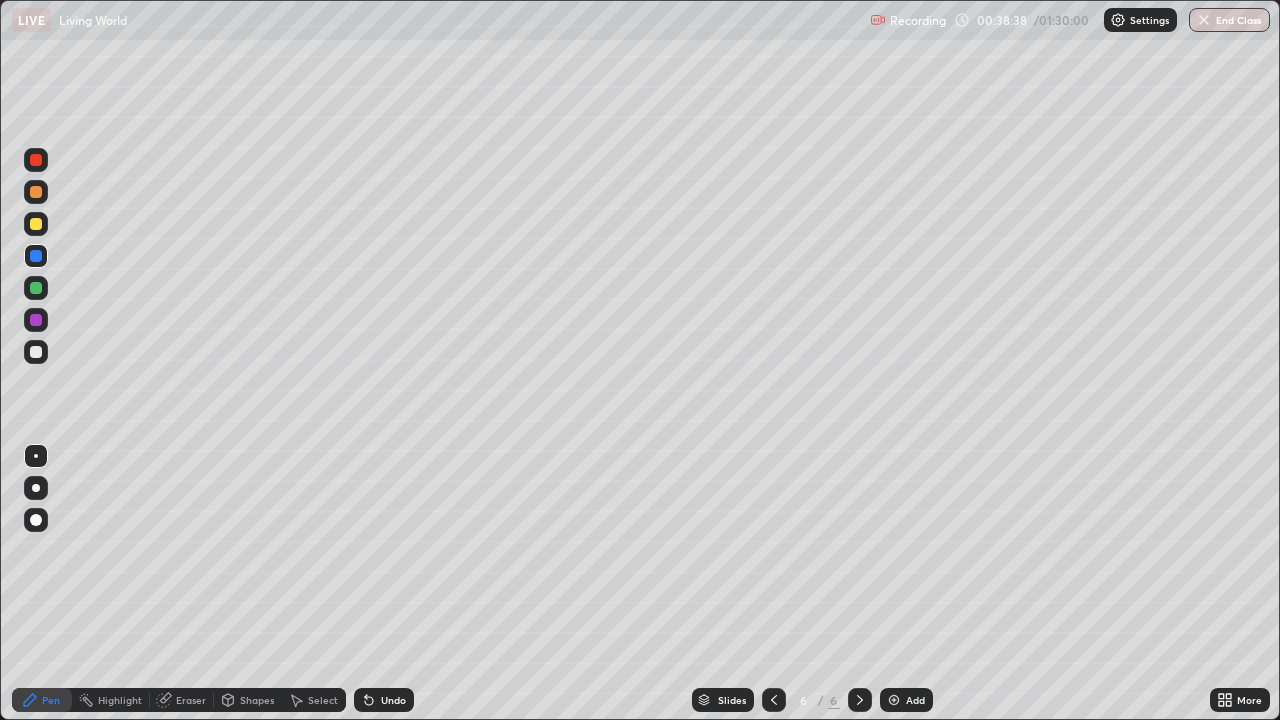 click 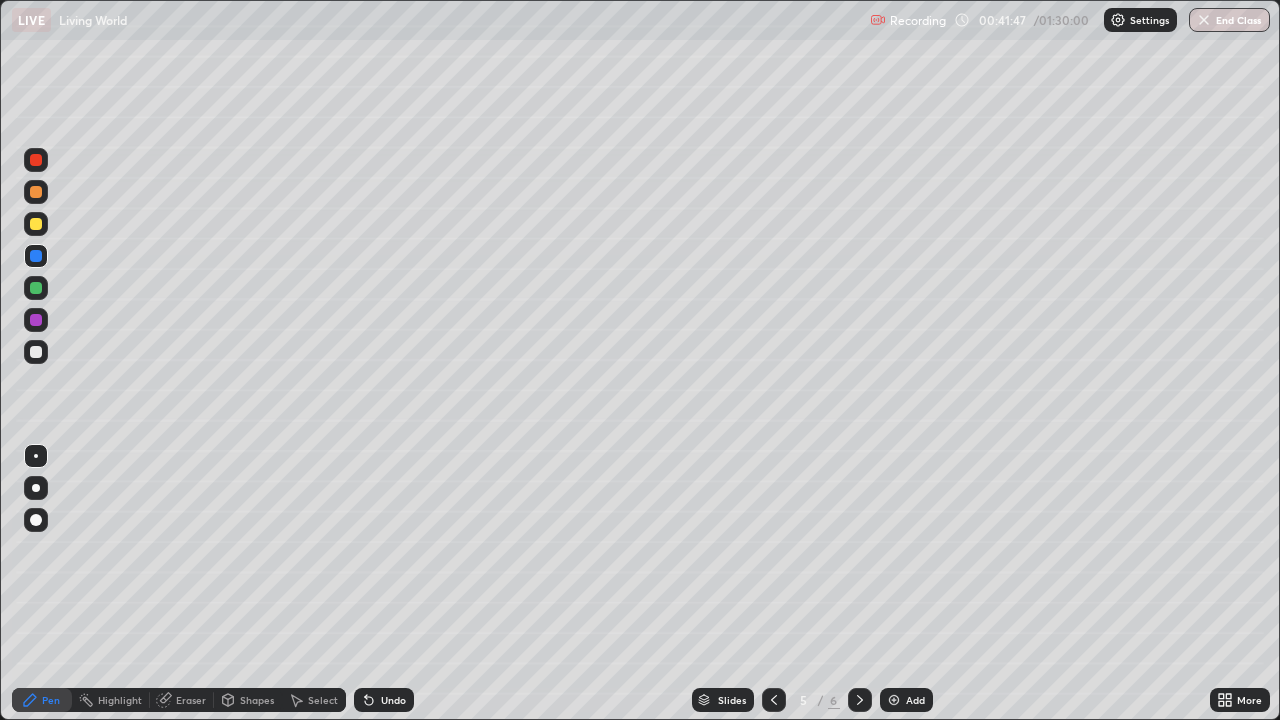 click 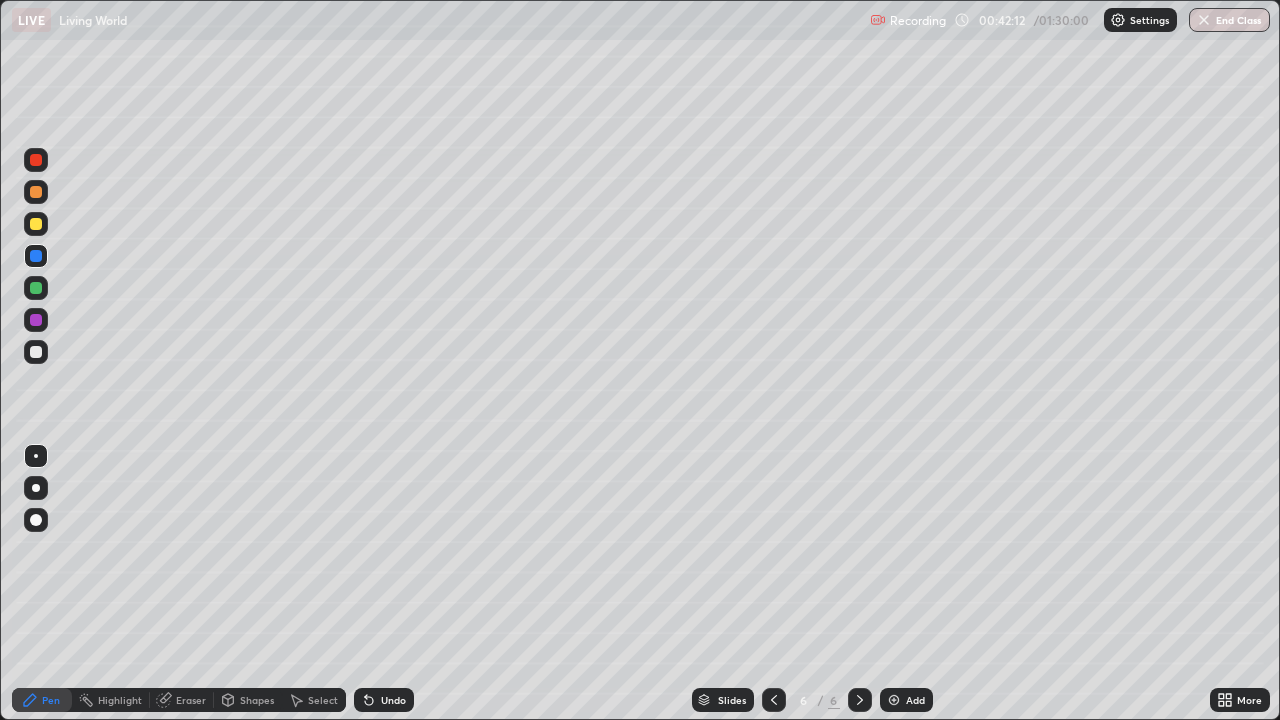 click at bounding box center (36, 160) 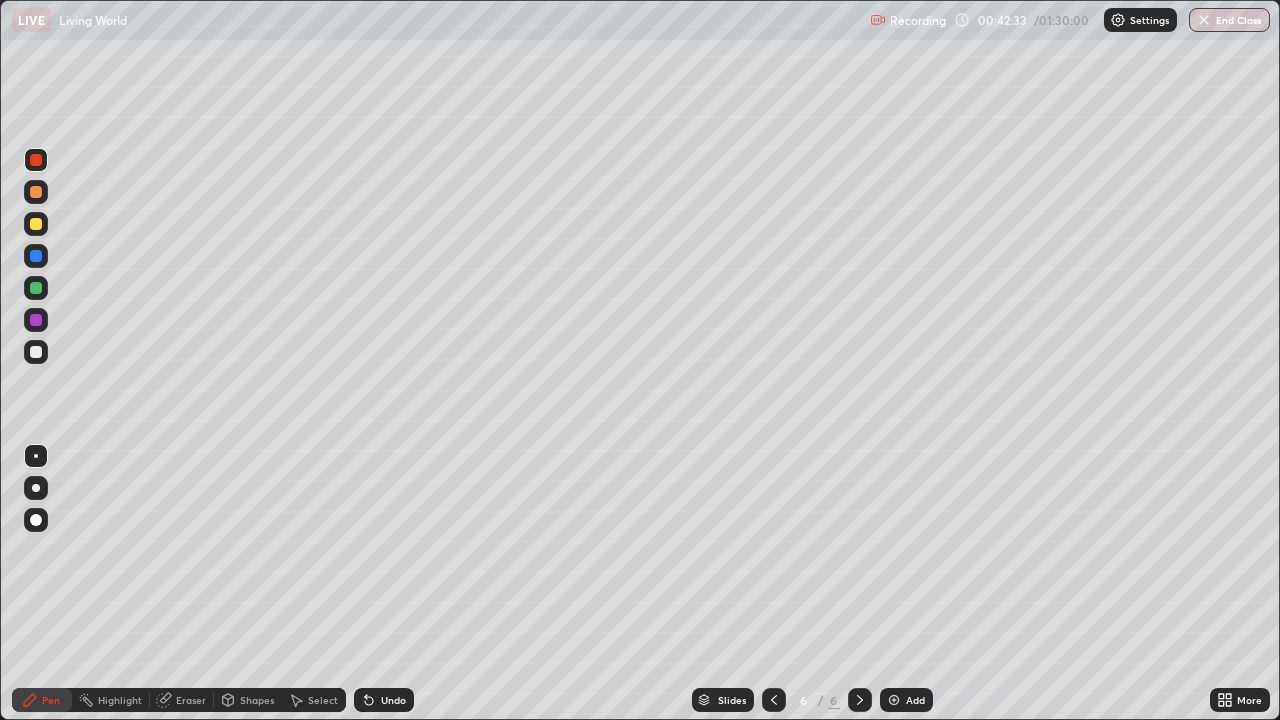 click on "More" at bounding box center (1249, 700) 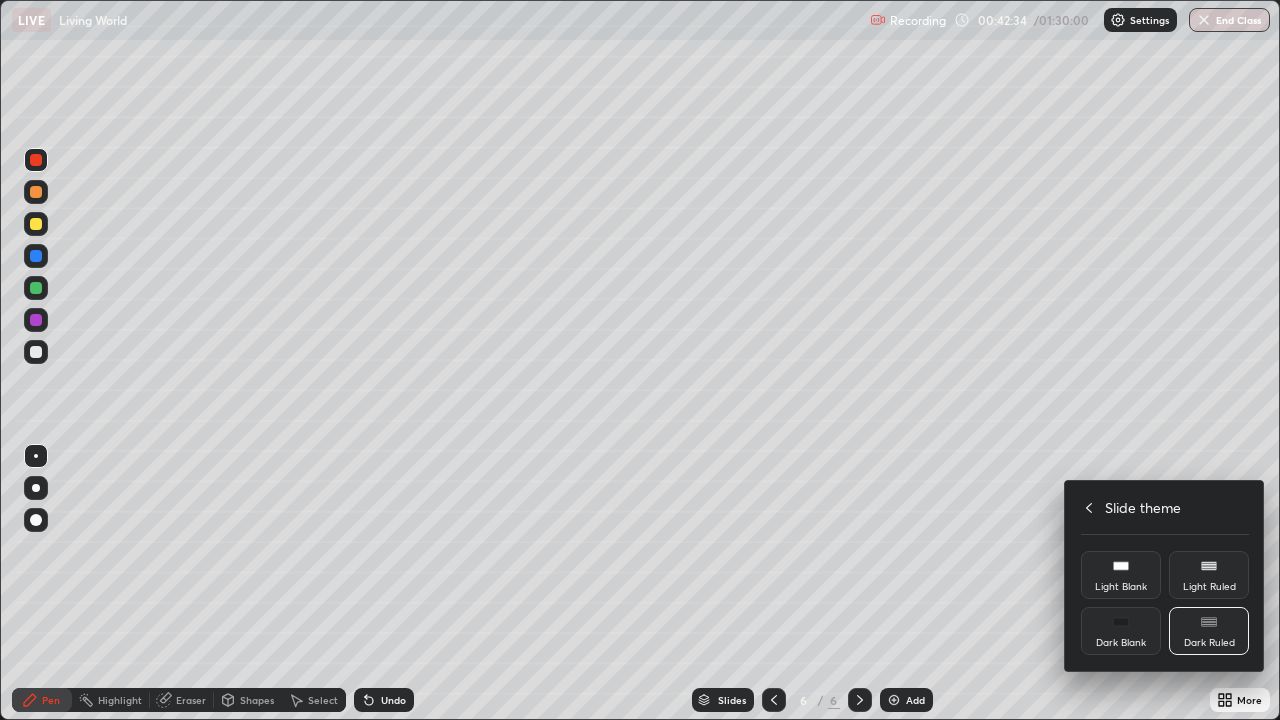 click 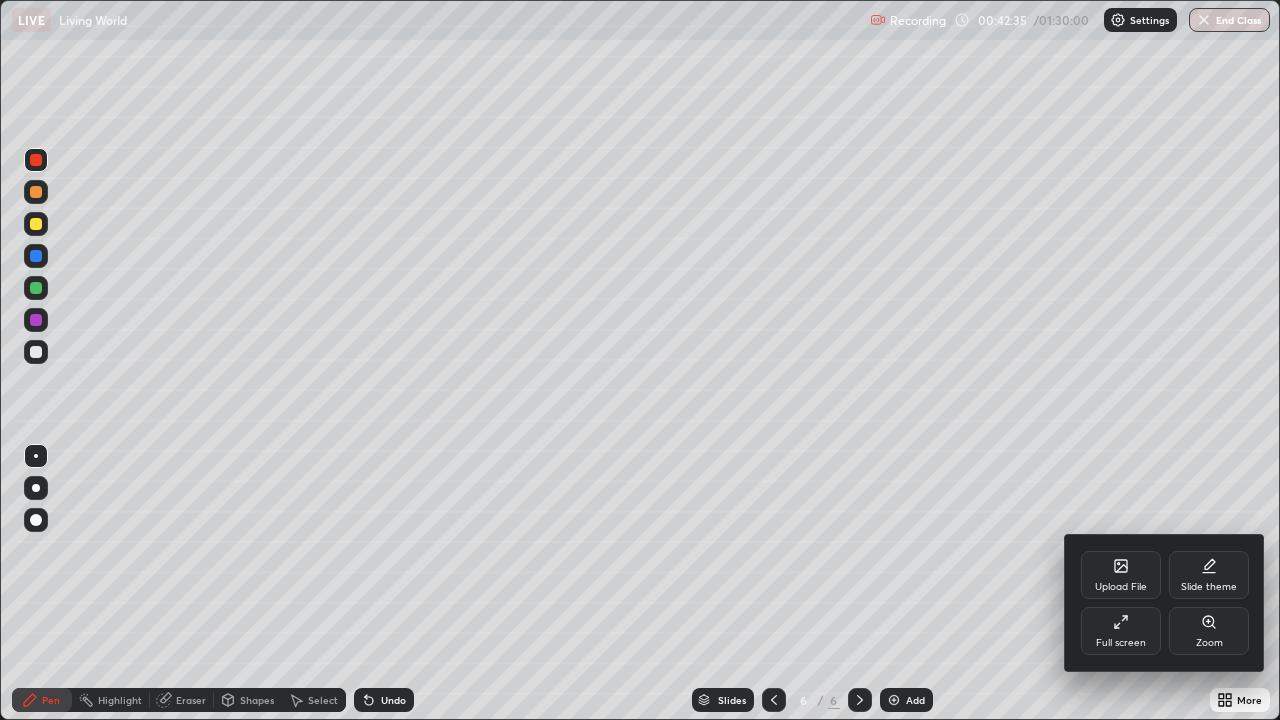 click 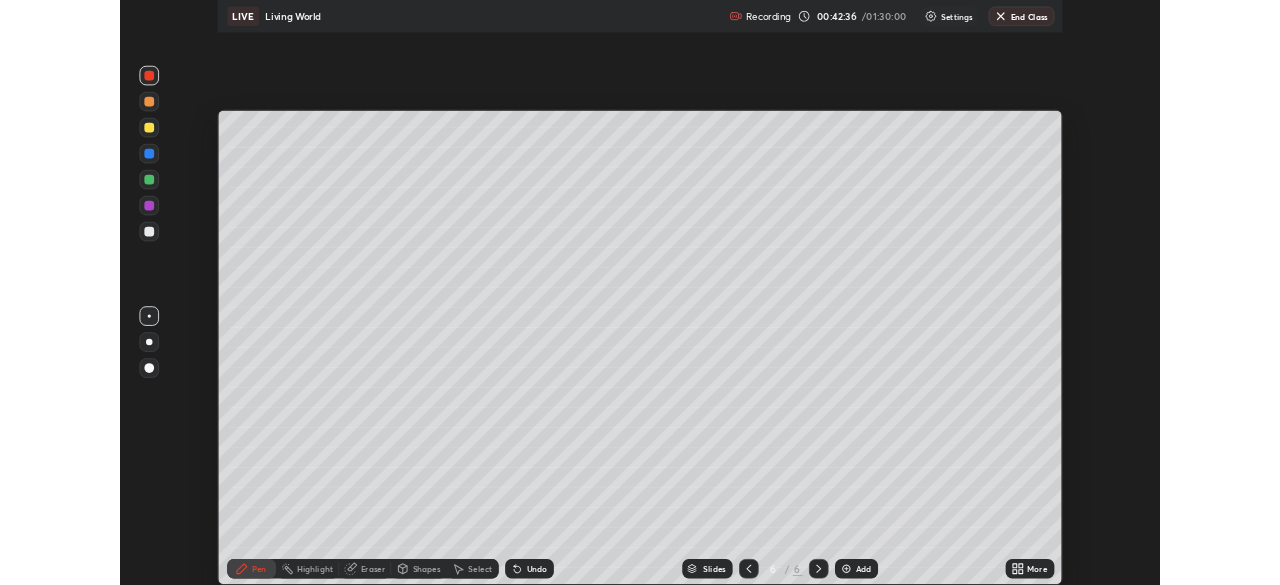 scroll, scrollTop: 585, scrollLeft: 1280, axis: both 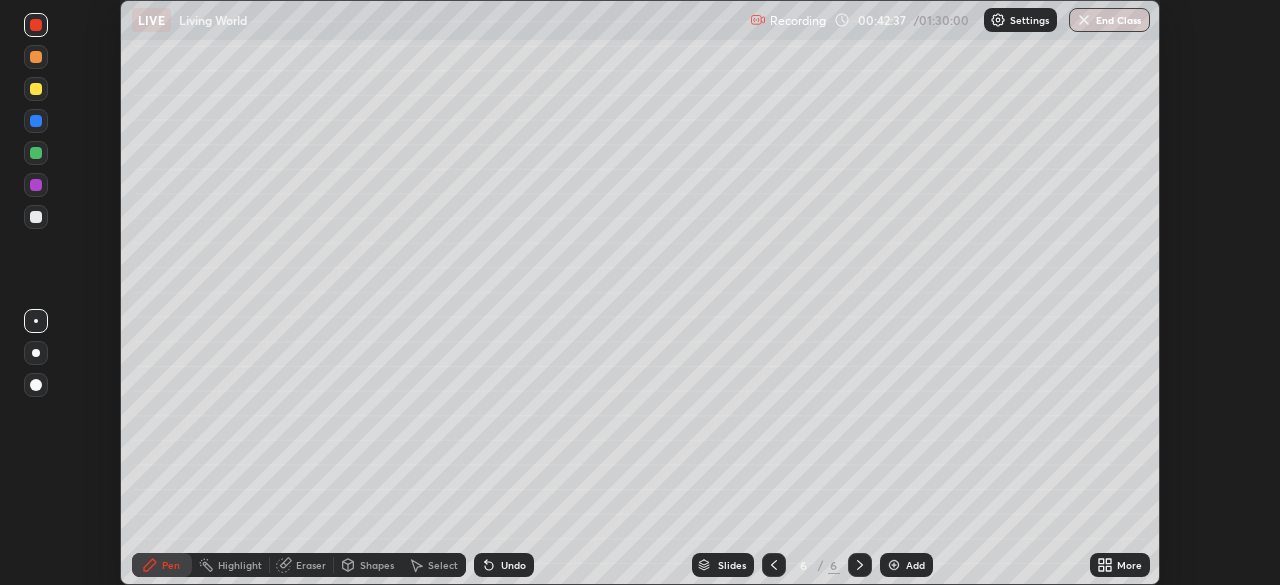 click on "Setting up your live class" at bounding box center (640, 292) 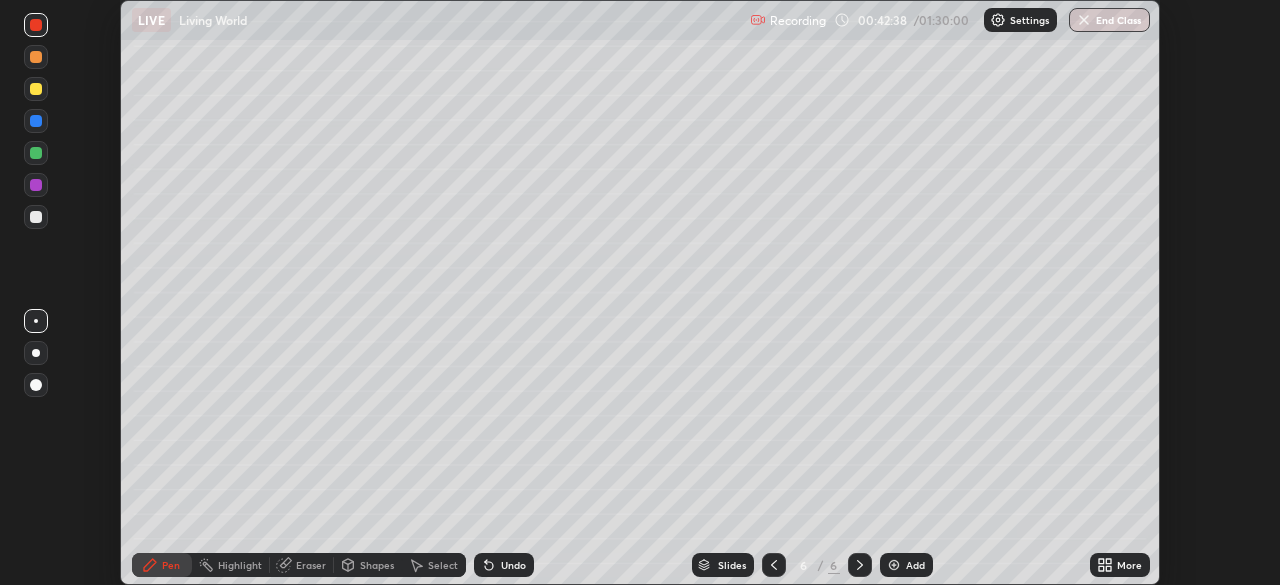 click on "More" at bounding box center (1129, 565) 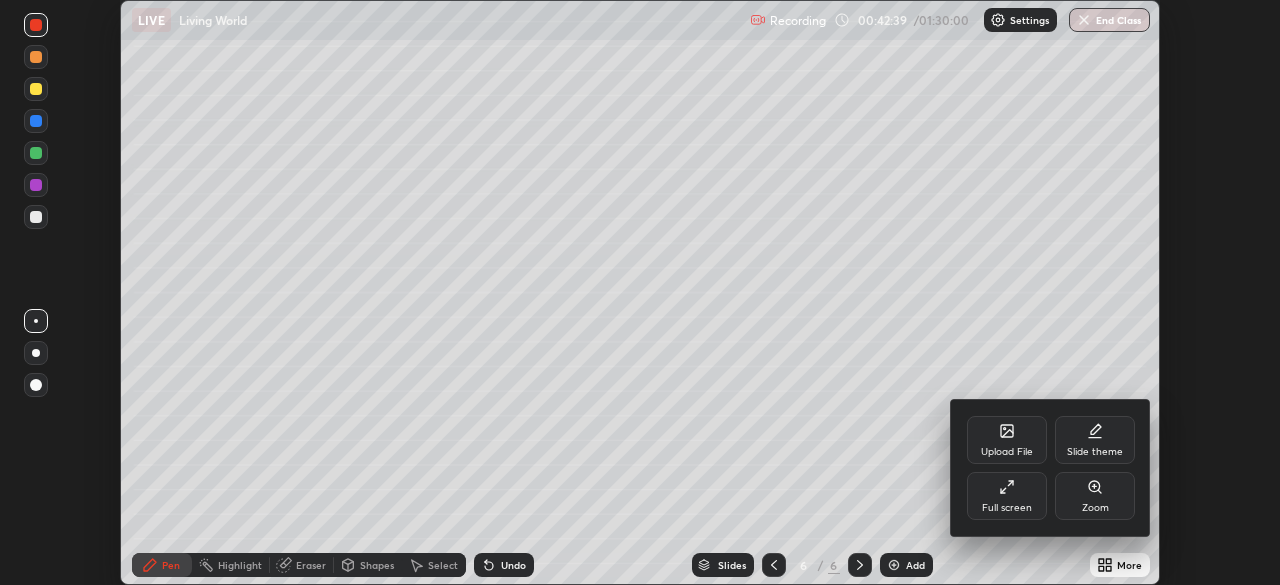 click on "Full screen" at bounding box center (1007, 508) 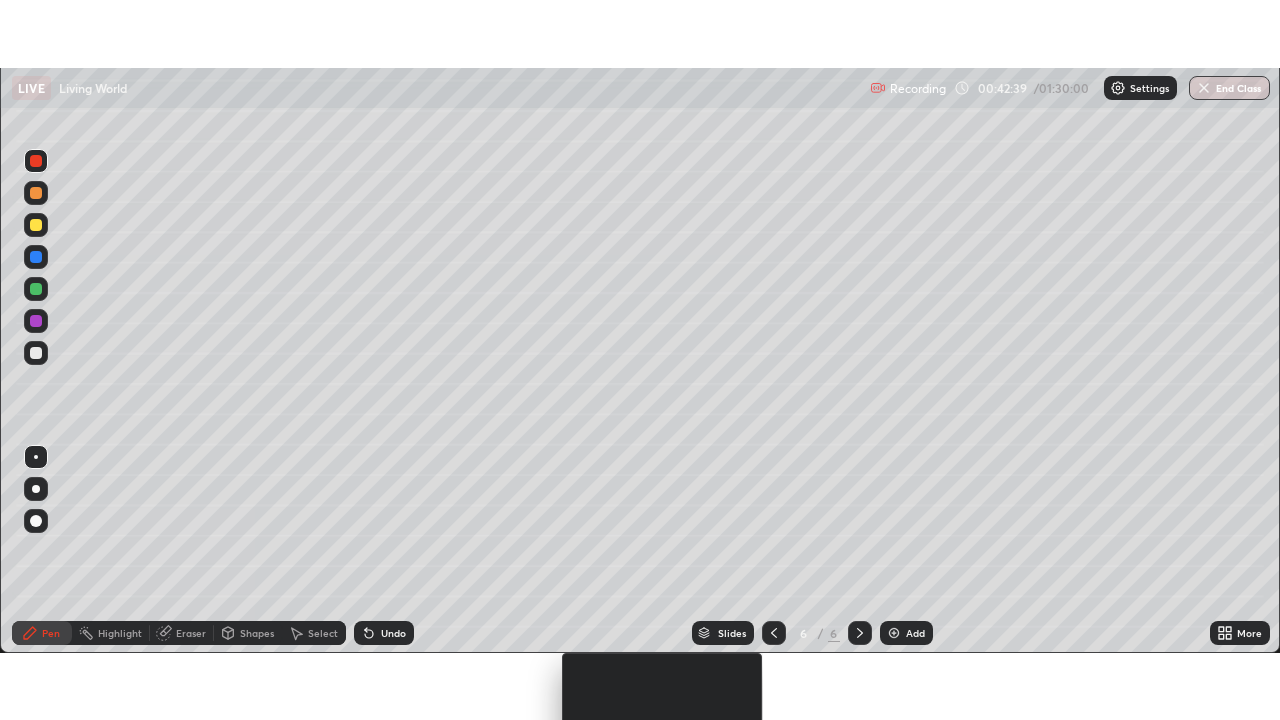 scroll, scrollTop: 99280, scrollLeft: 98720, axis: both 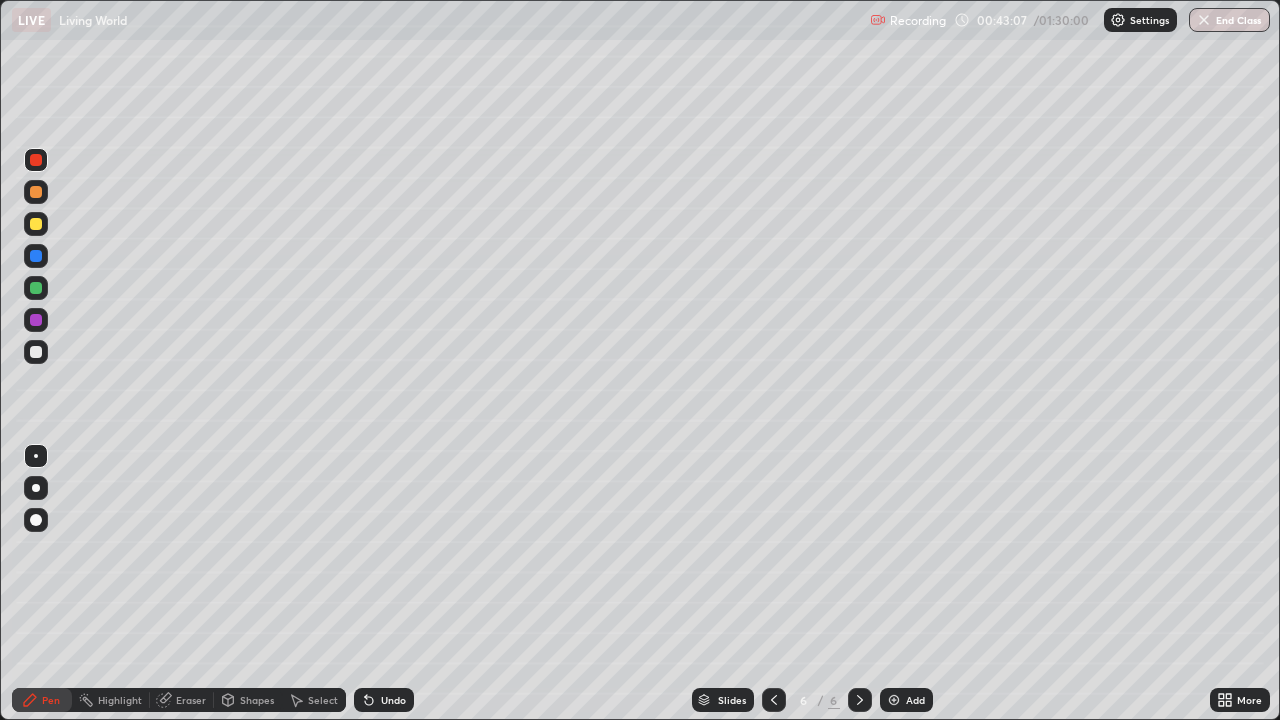 click at bounding box center (36, 224) 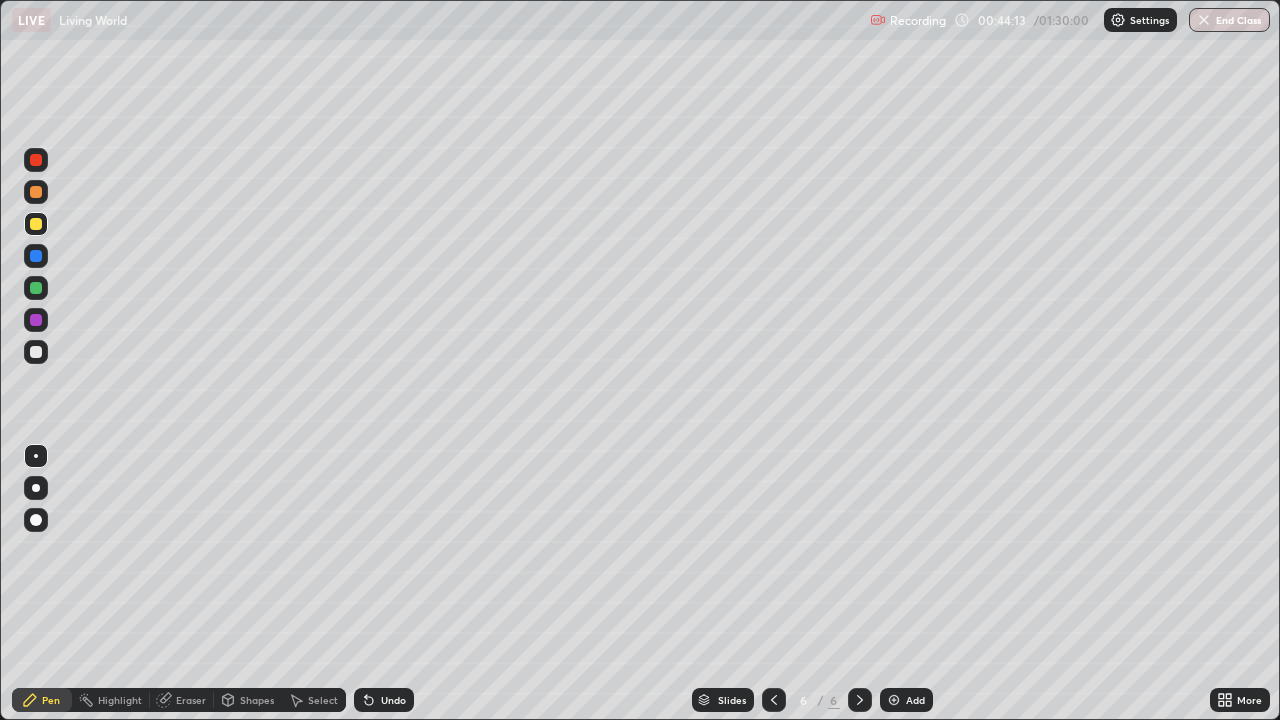 click at bounding box center (36, 192) 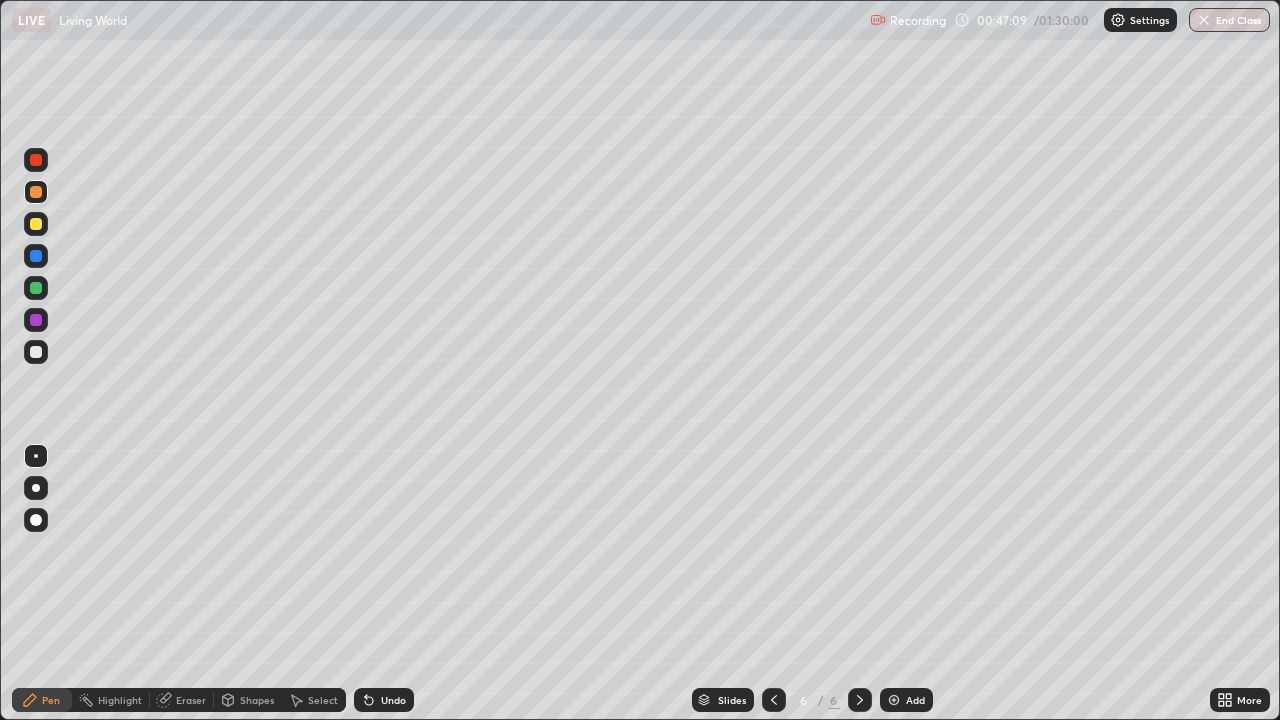 click on "Add" at bounding box center [915, 700] 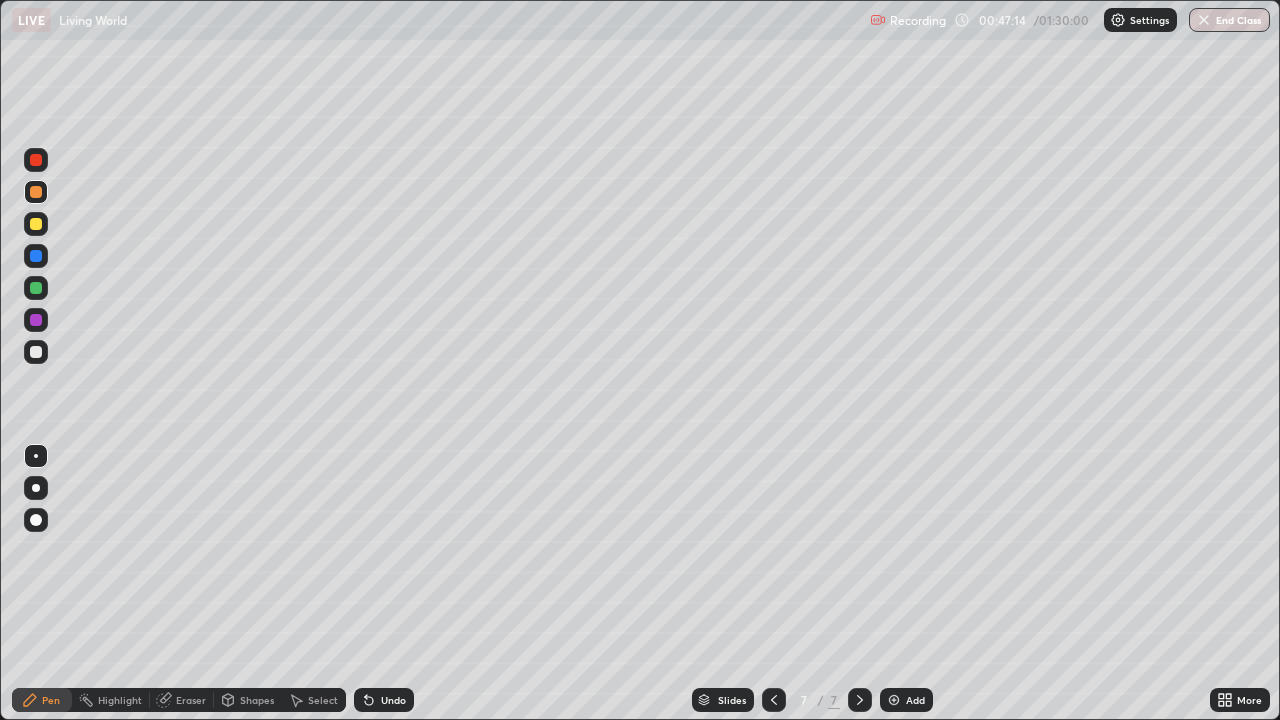 click at bounding box center [36, 160] 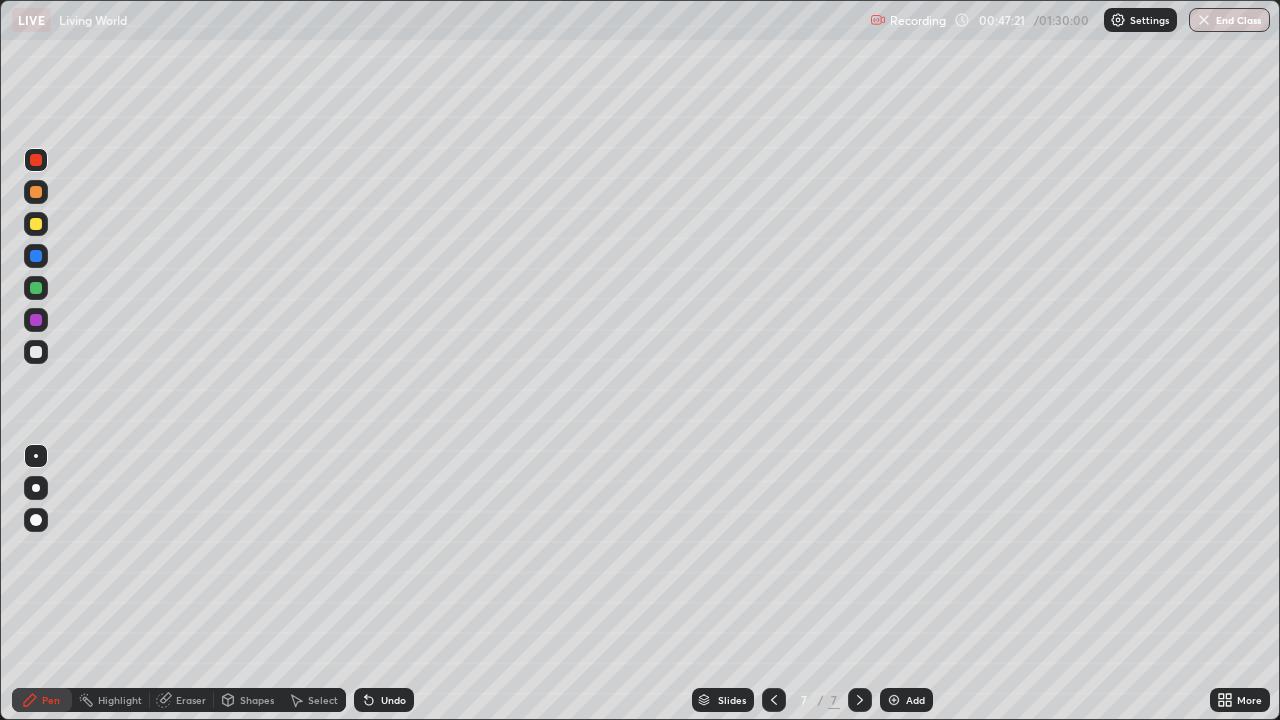 click on "Undo" at bounding box center (393, 700) 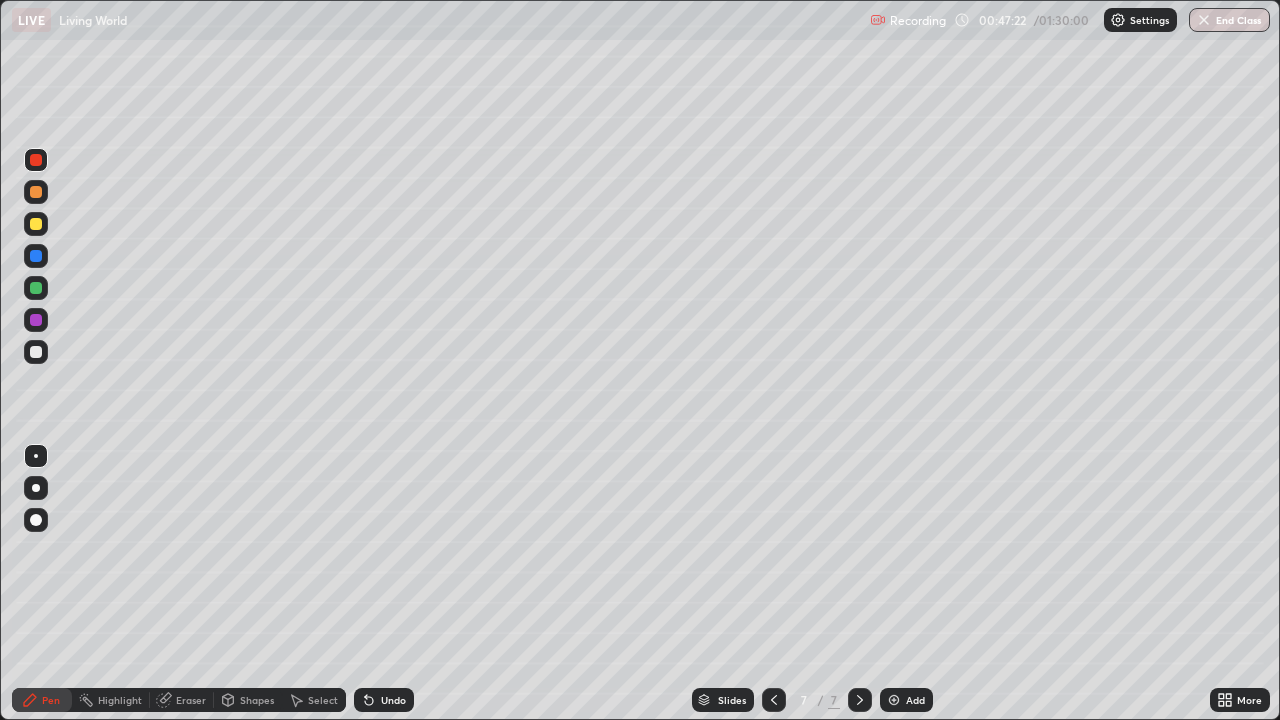 click 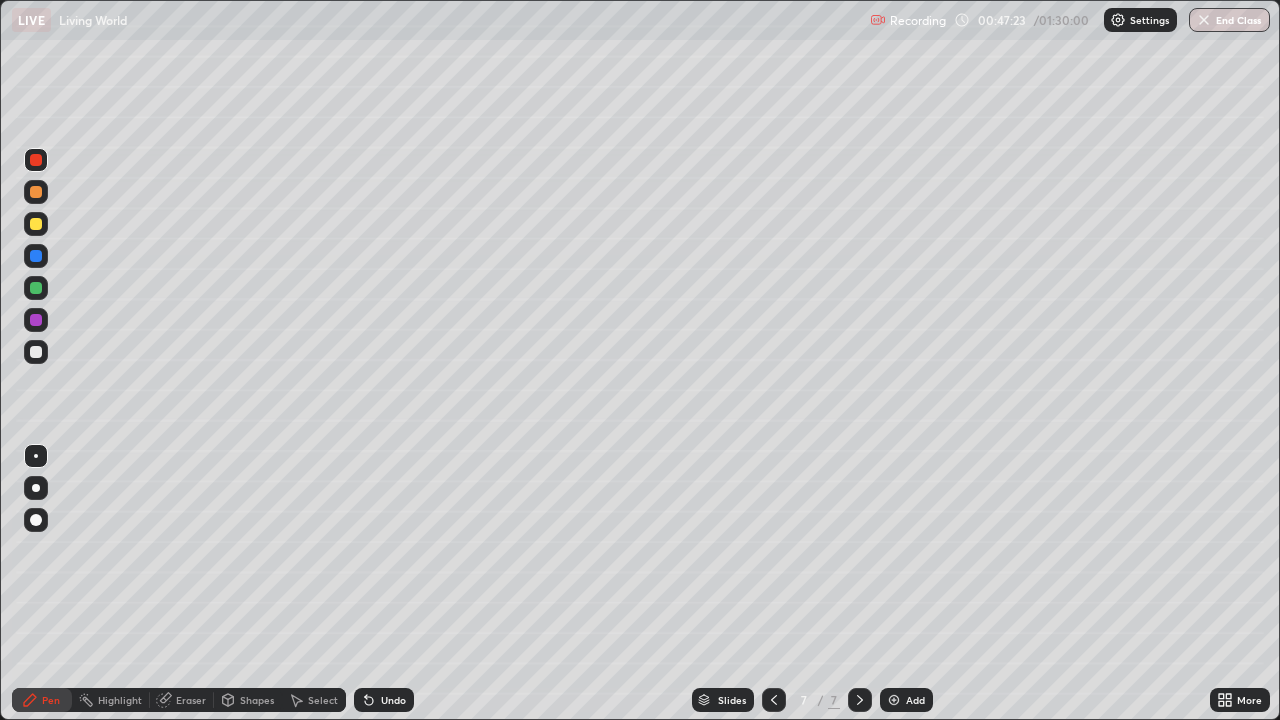 click at bounding box center (36, 352) 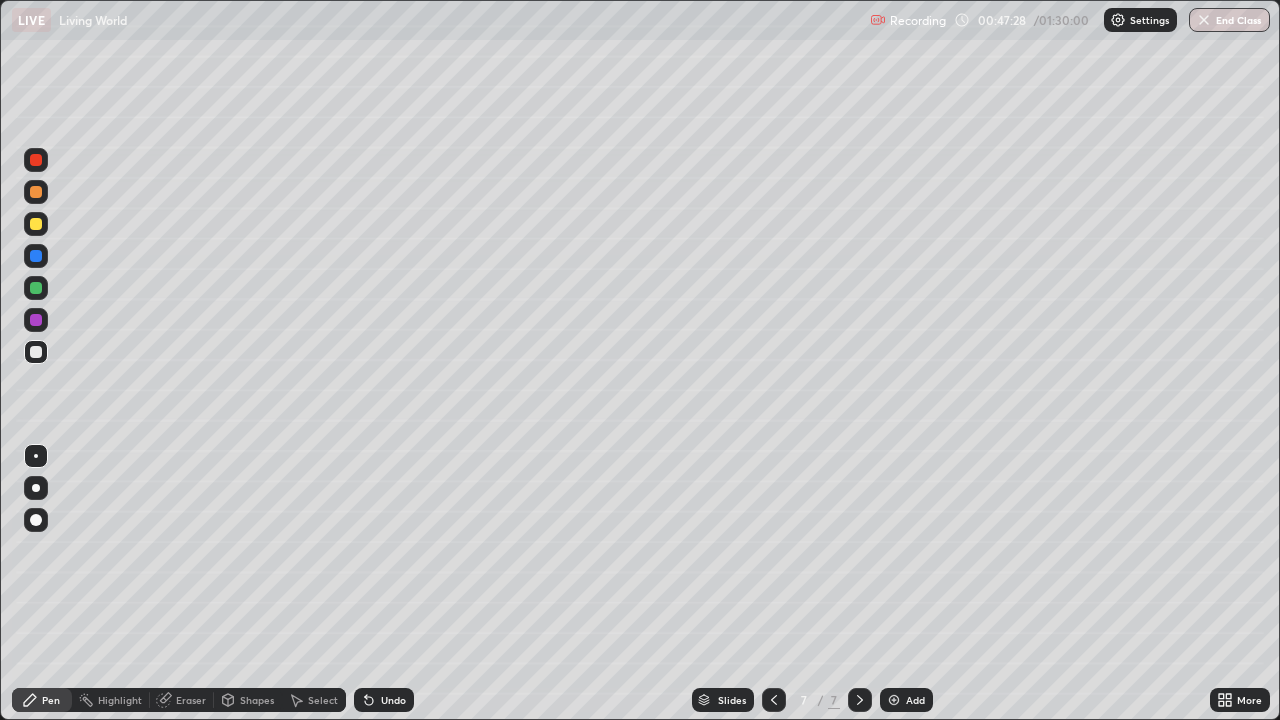 click at bounding box center [36, 192] 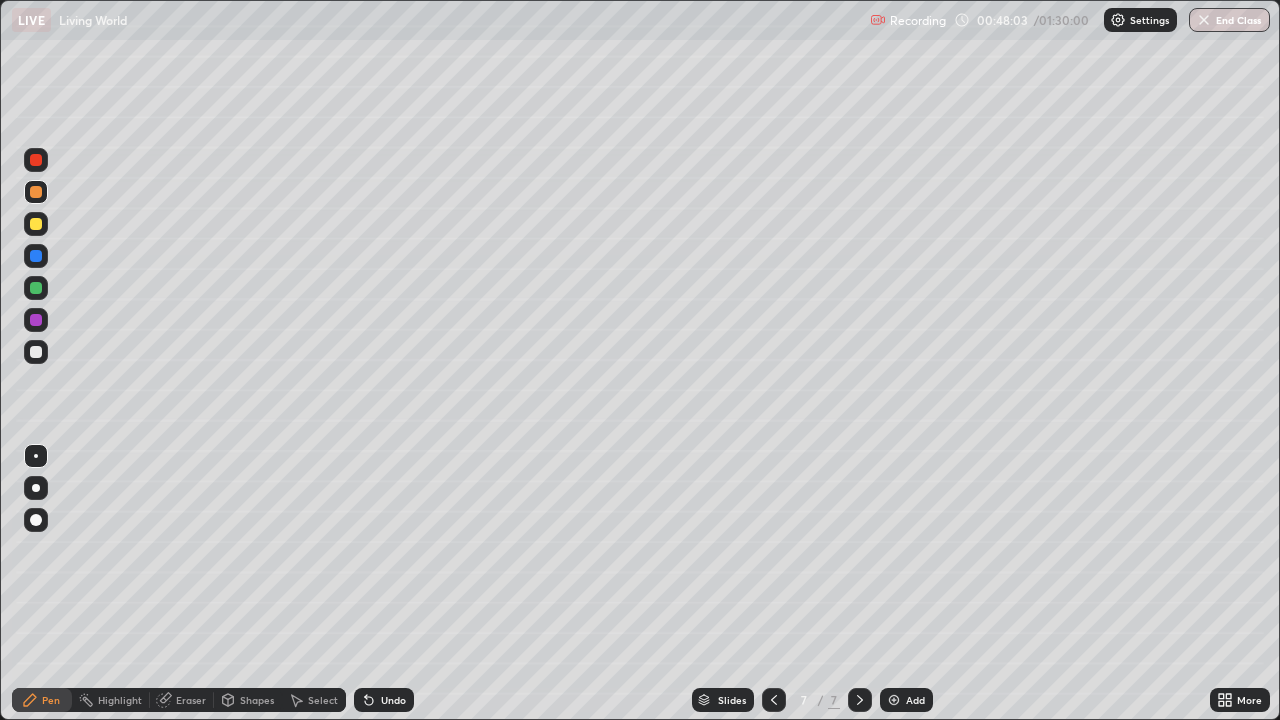 click on "Undo" at bounding box center [393, 700] 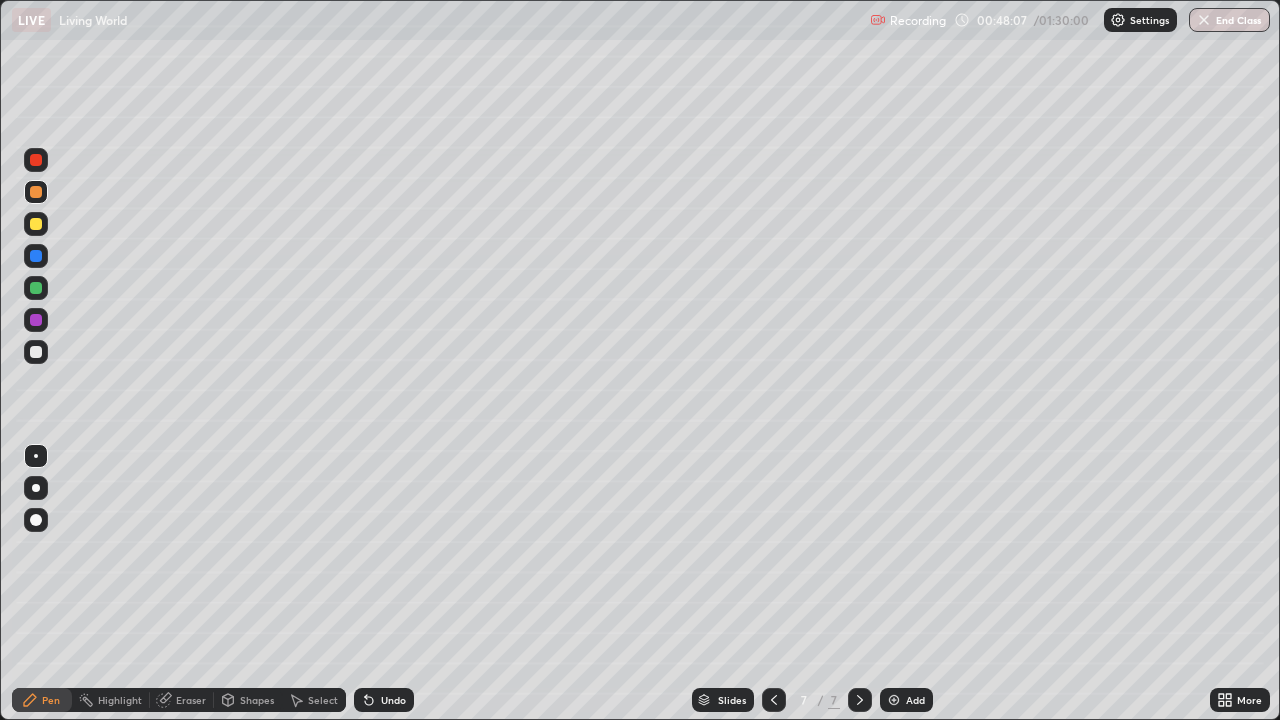 click at bounding box center (36, 192) 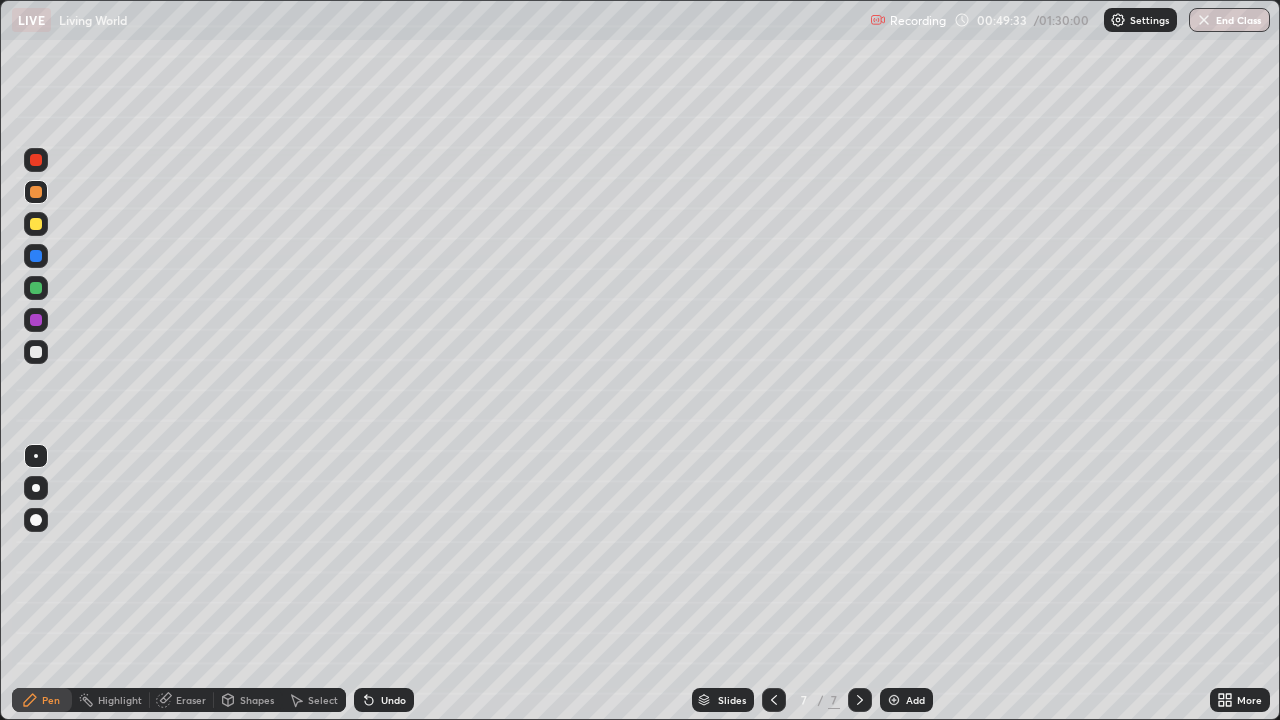 click on "Undo" at bounding box center [393, 700] 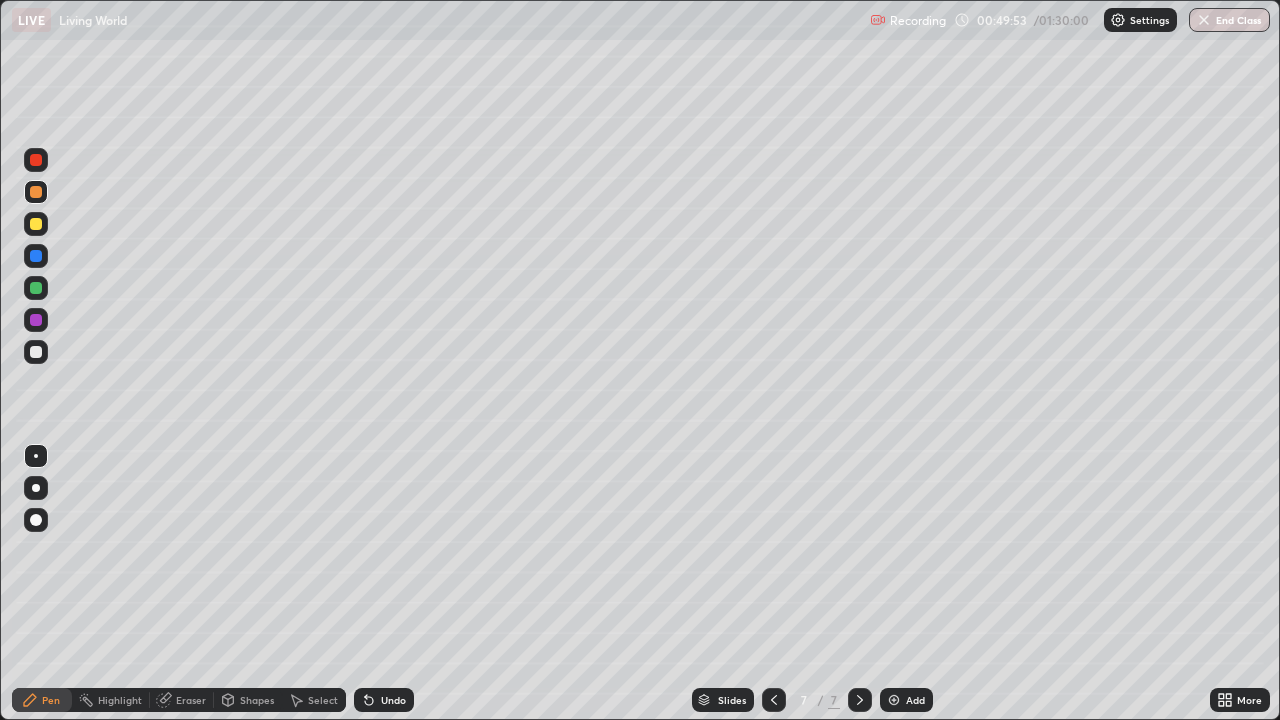 click 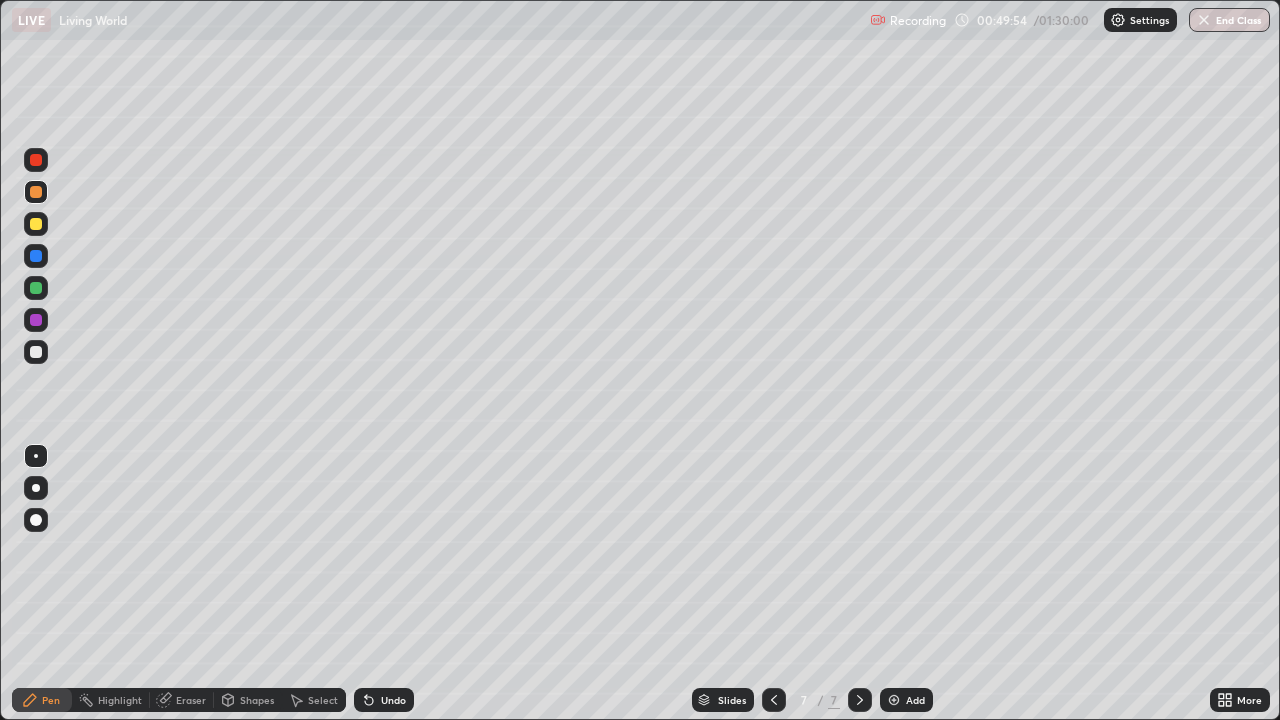 click on "Undo" at bounding box center (384, 700) 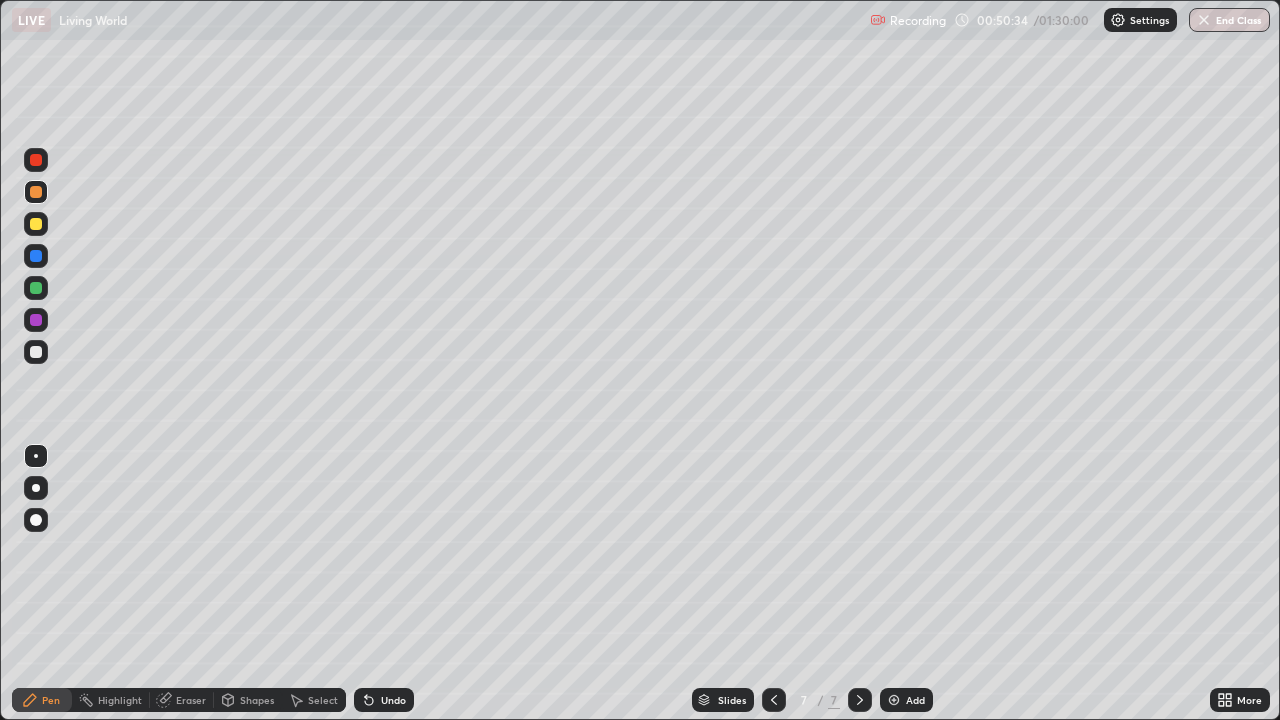 click at bounding box center [36, 160] 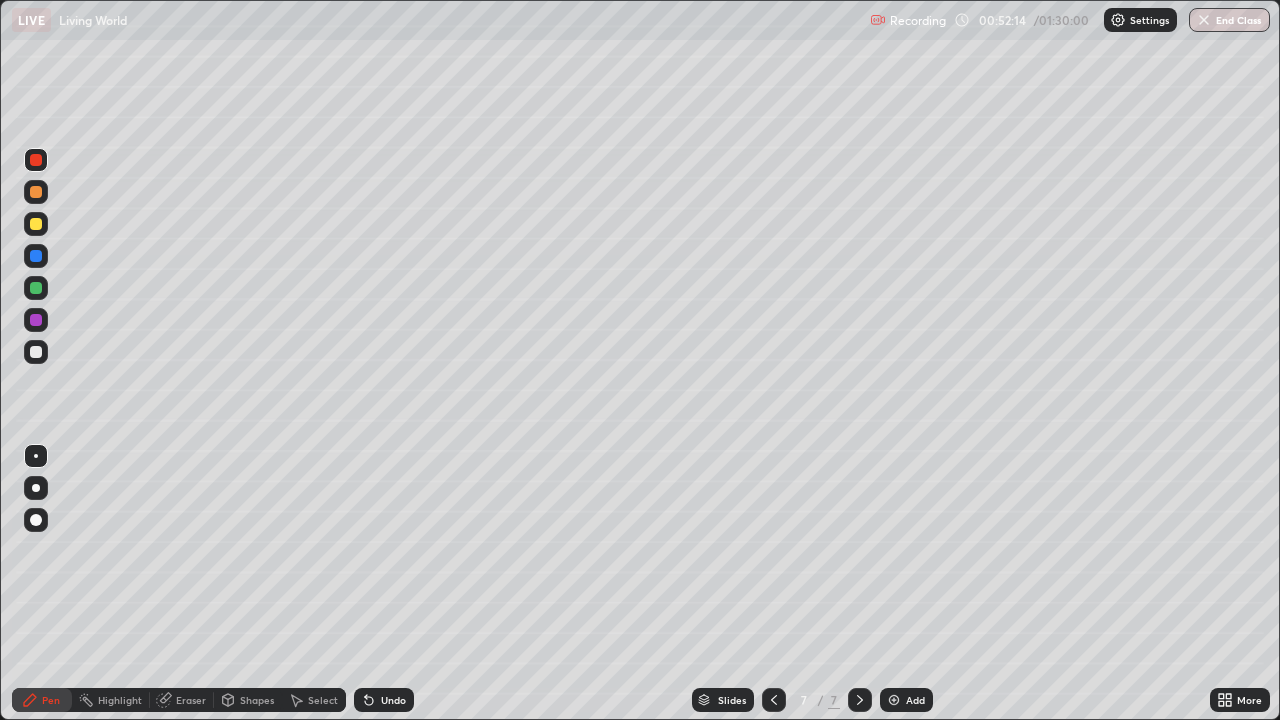 click at bounding box center [36, 352] 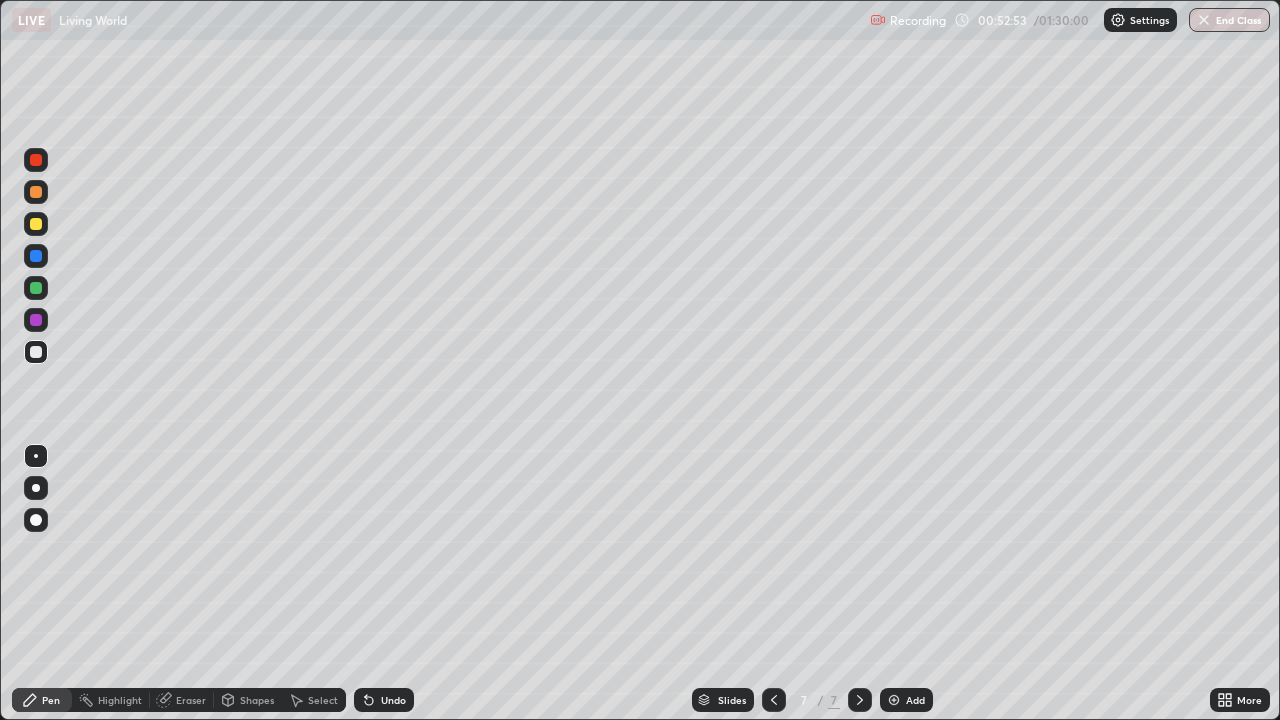 click on "Add" at bounding box center [915, 700] 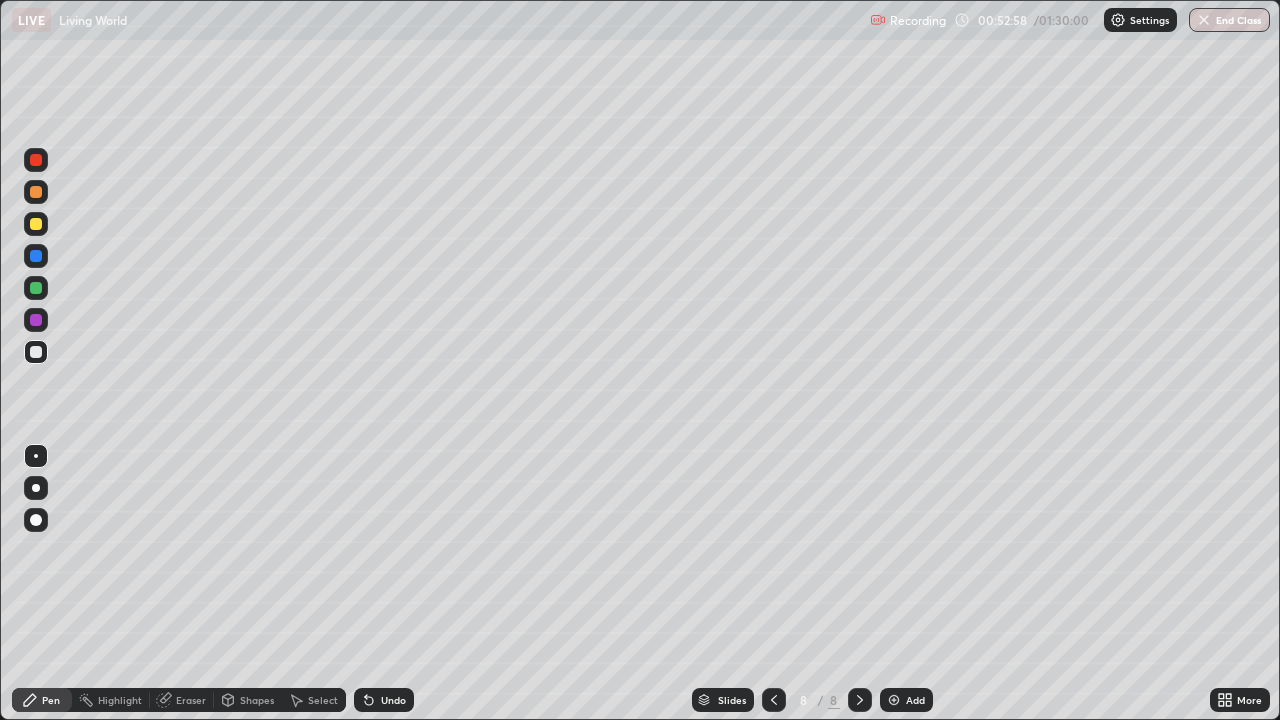 click at bounding box center (36, 192) 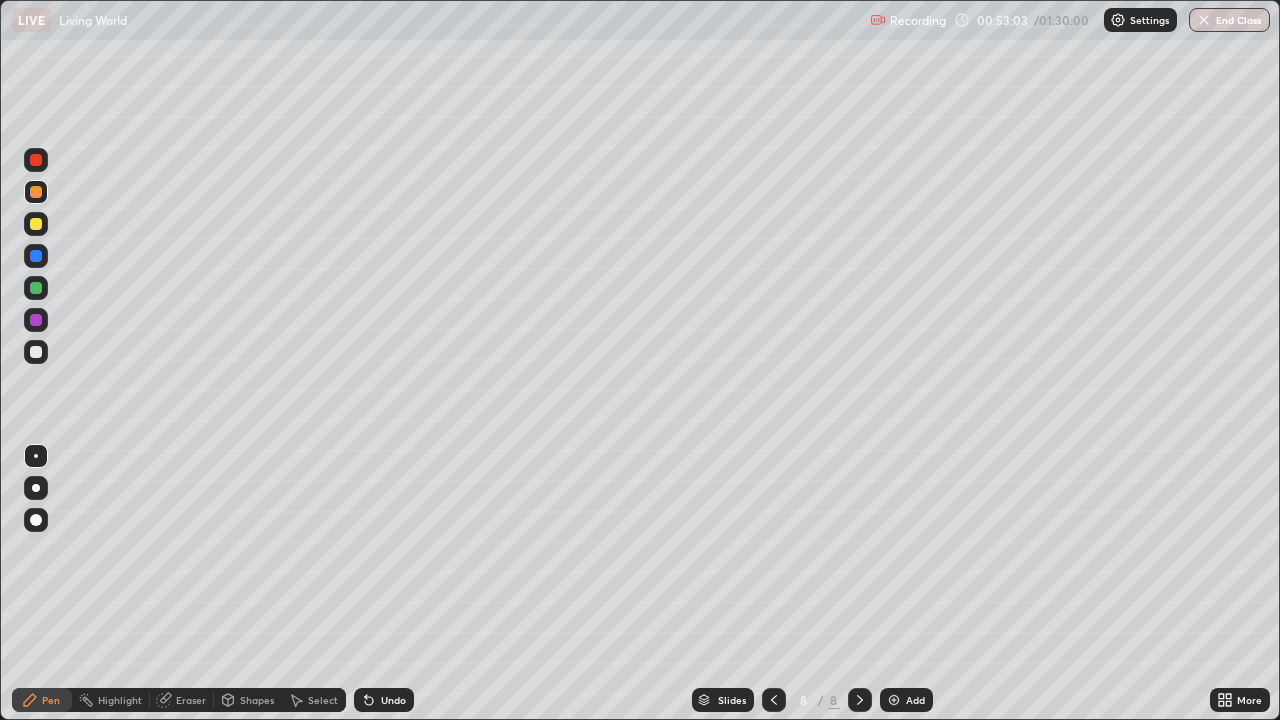 click on "Undo" at bounding box center [393, 700] 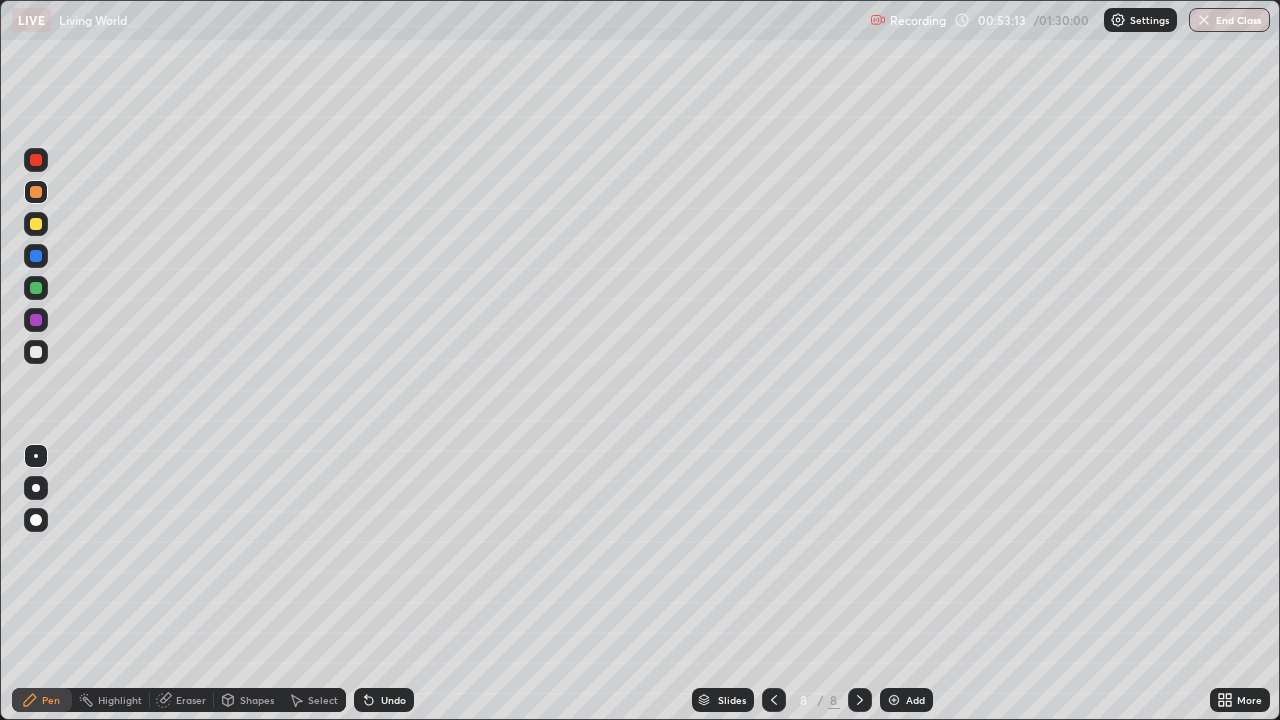 click at bounding box center (36, 256) 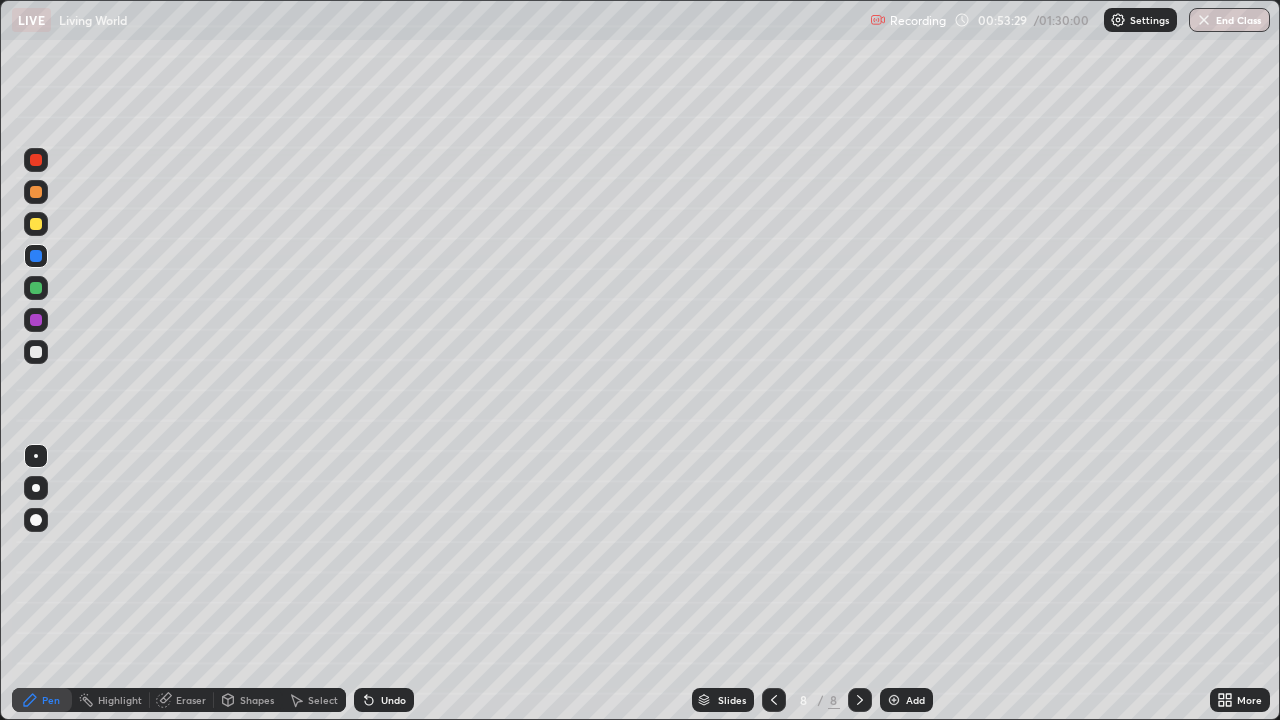 click at bounding box center [36, 288] 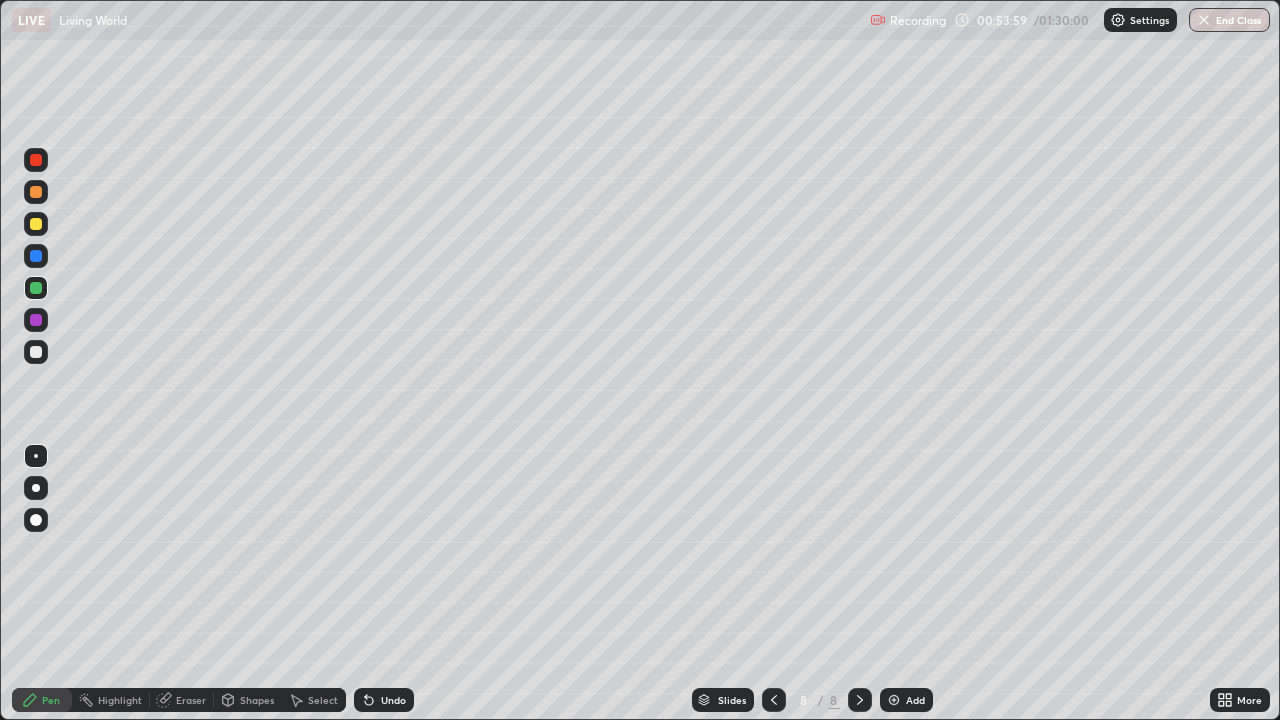 click at bounding box center (36, 160) 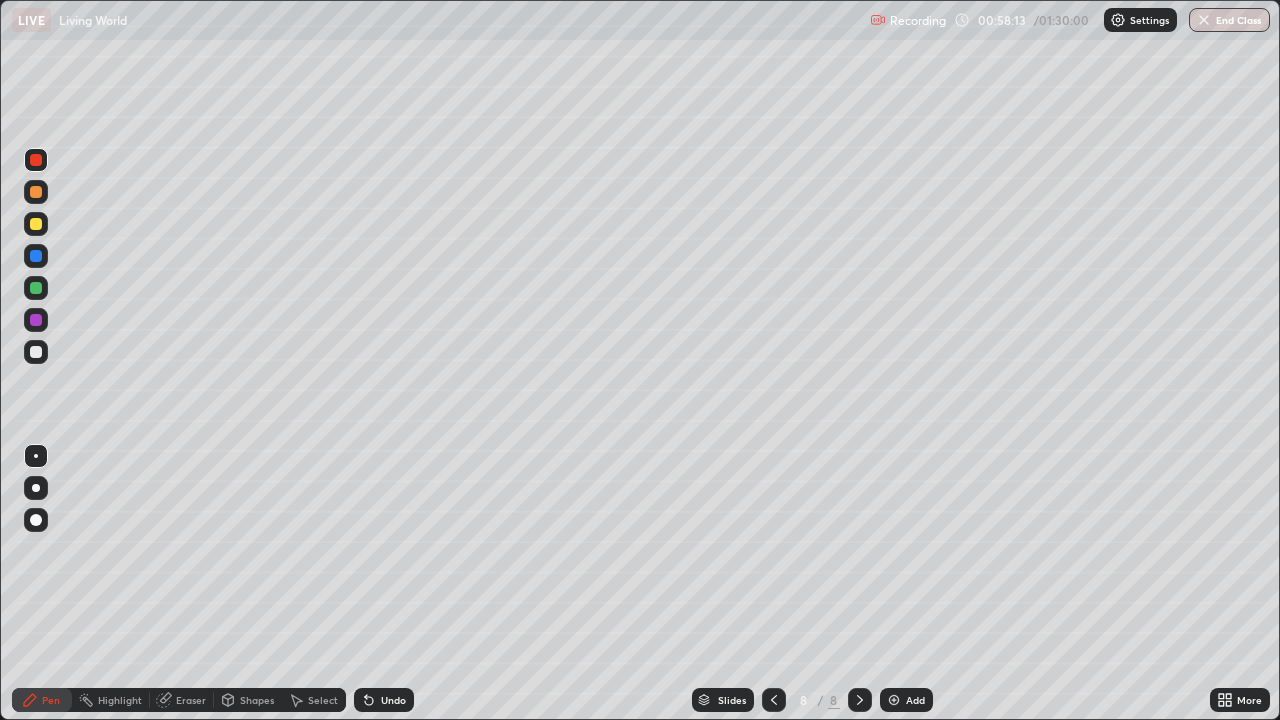 click at bounding box center [894, 700] 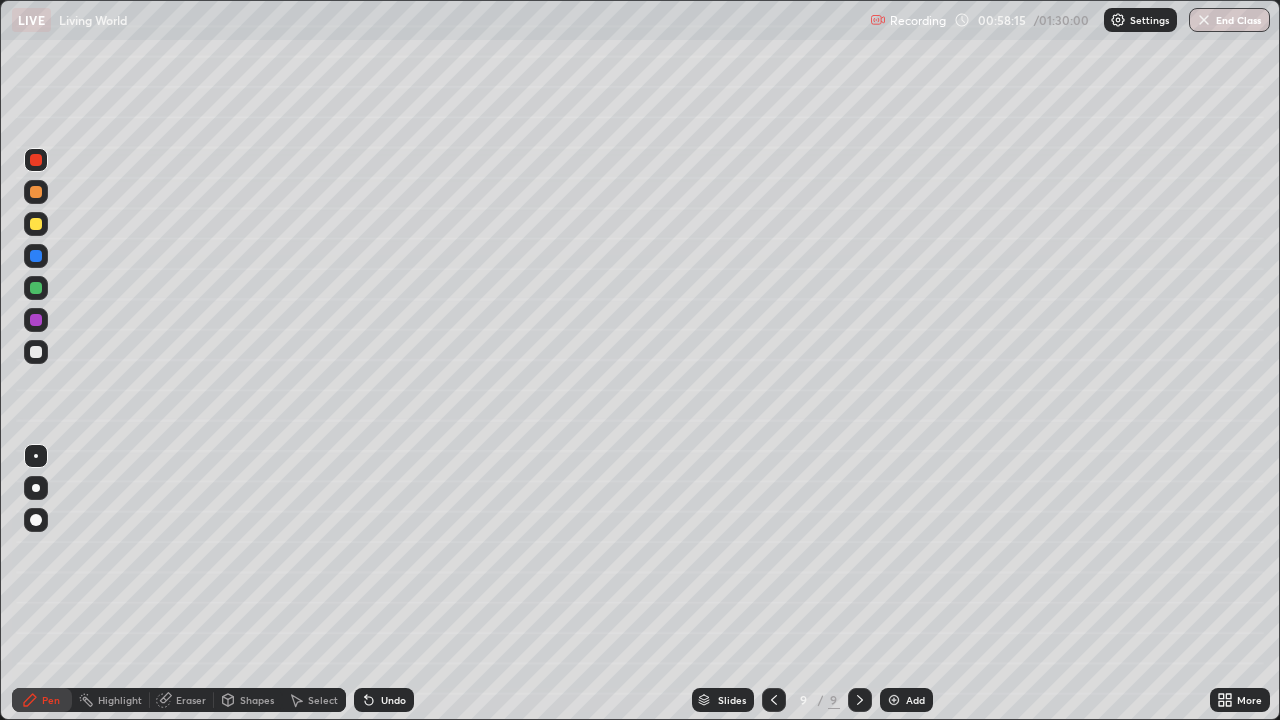 click at bounding box center (36, 352) 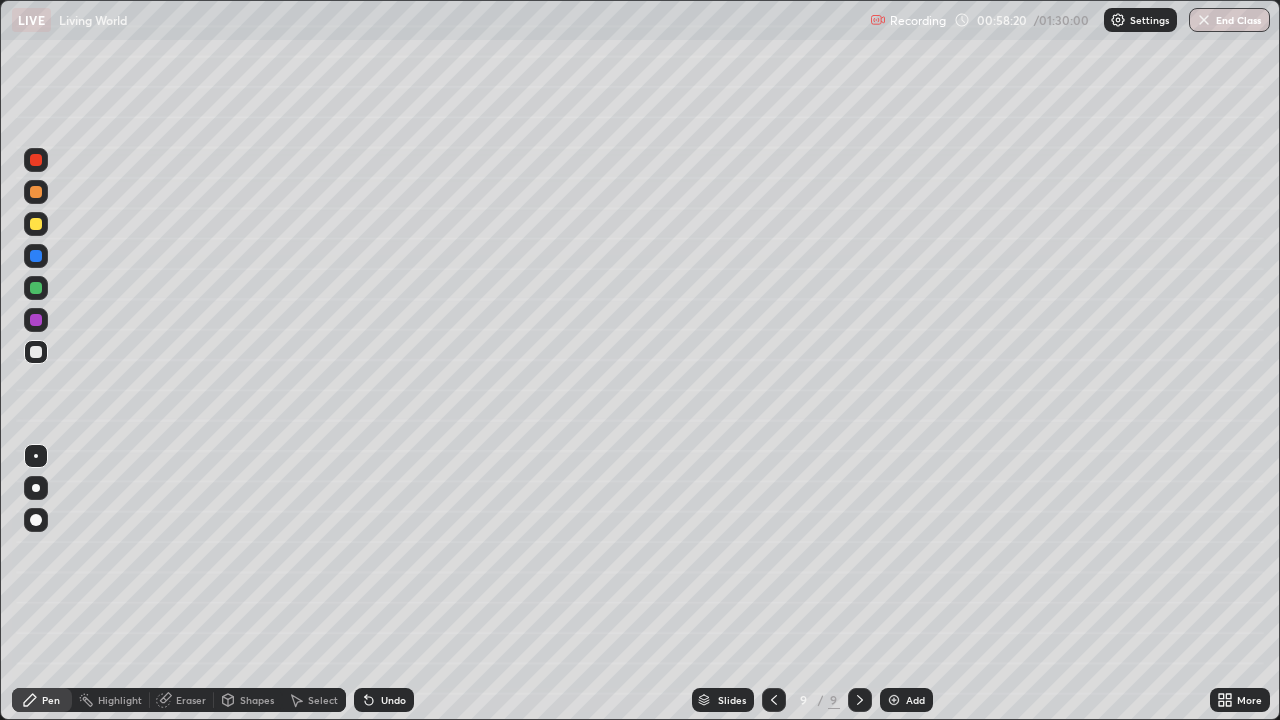 click at bounding box center [36, 192] 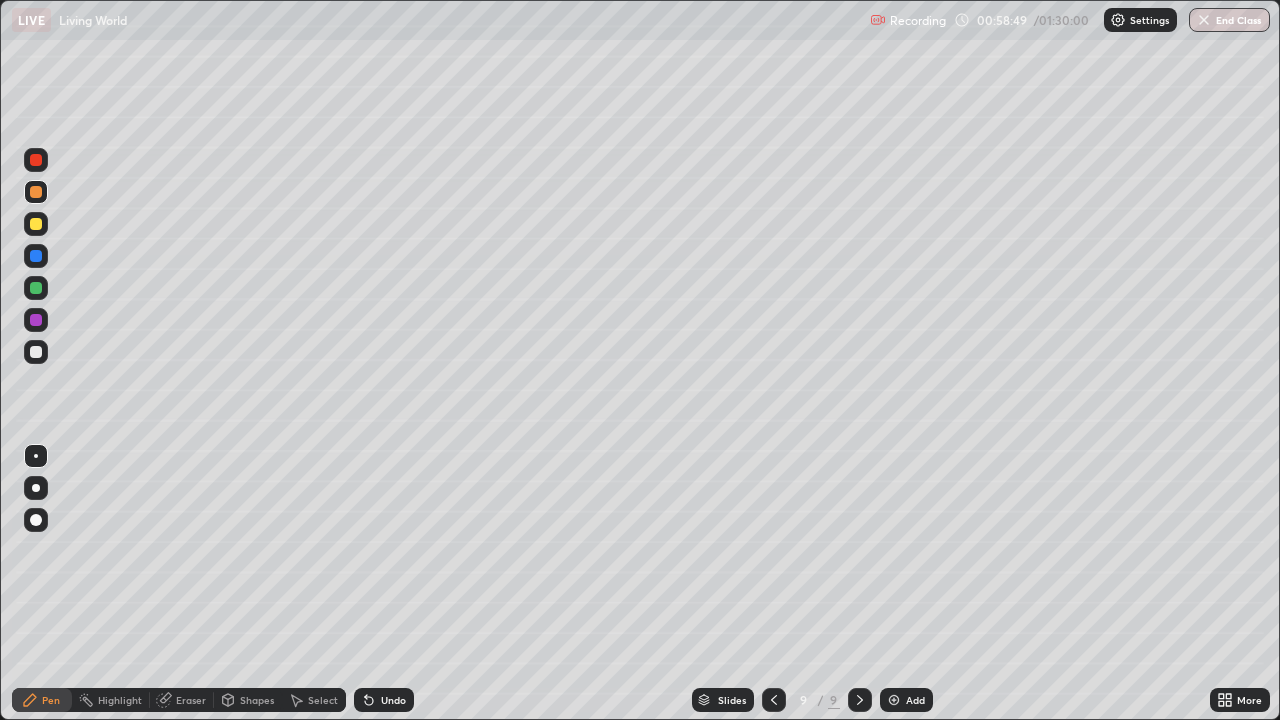 click on "Undo" at bounding box center (393, 700) 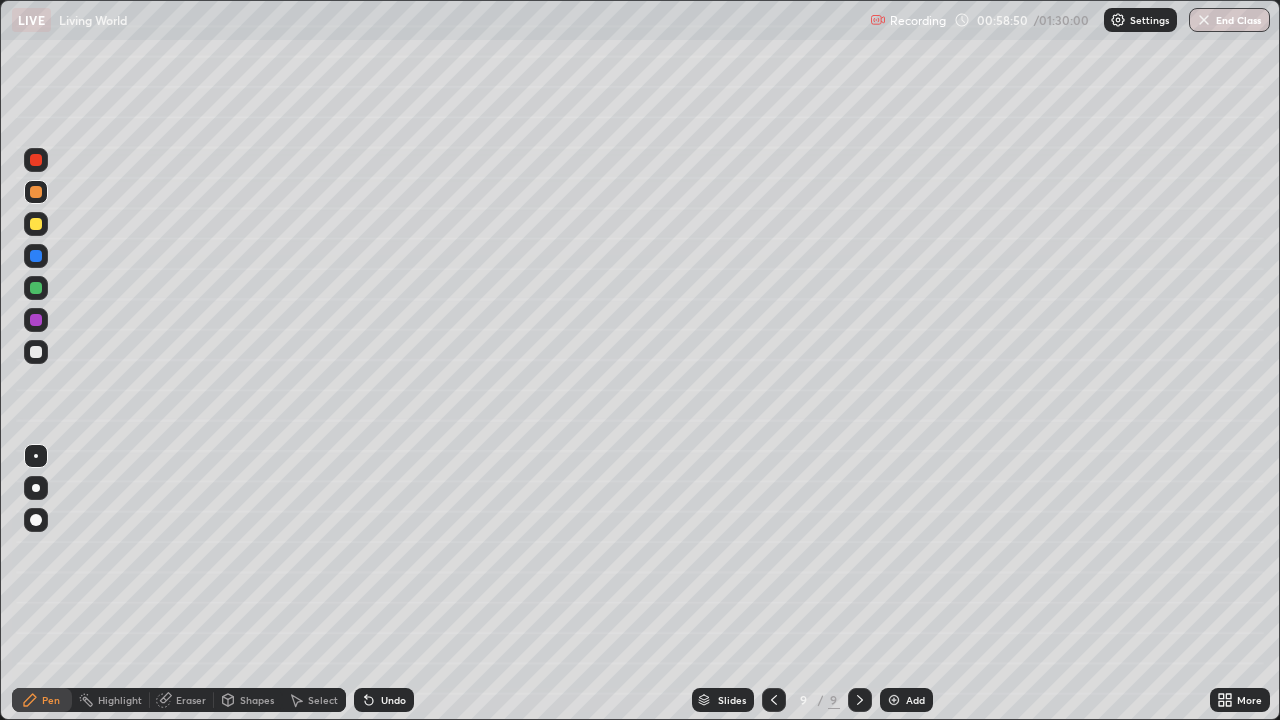 click on "Undo" at bounding box center (393, 700) 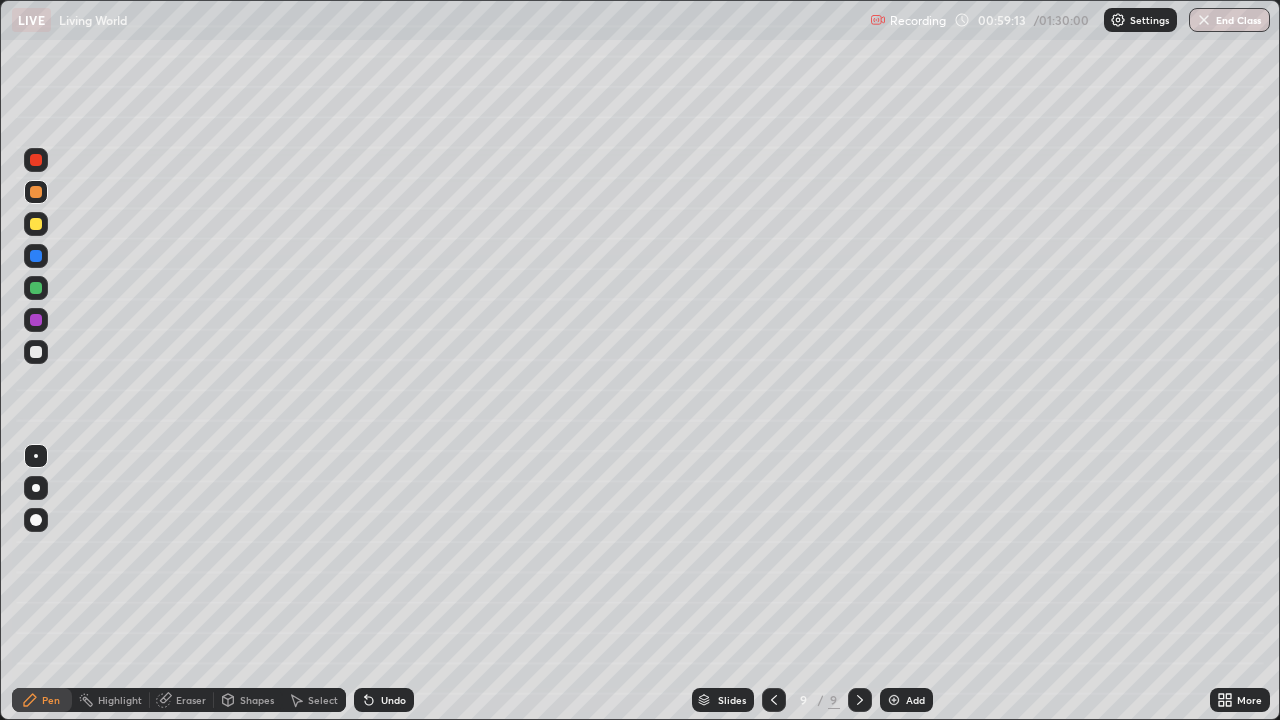 click on "Undo" at bounding box center (393, 700) 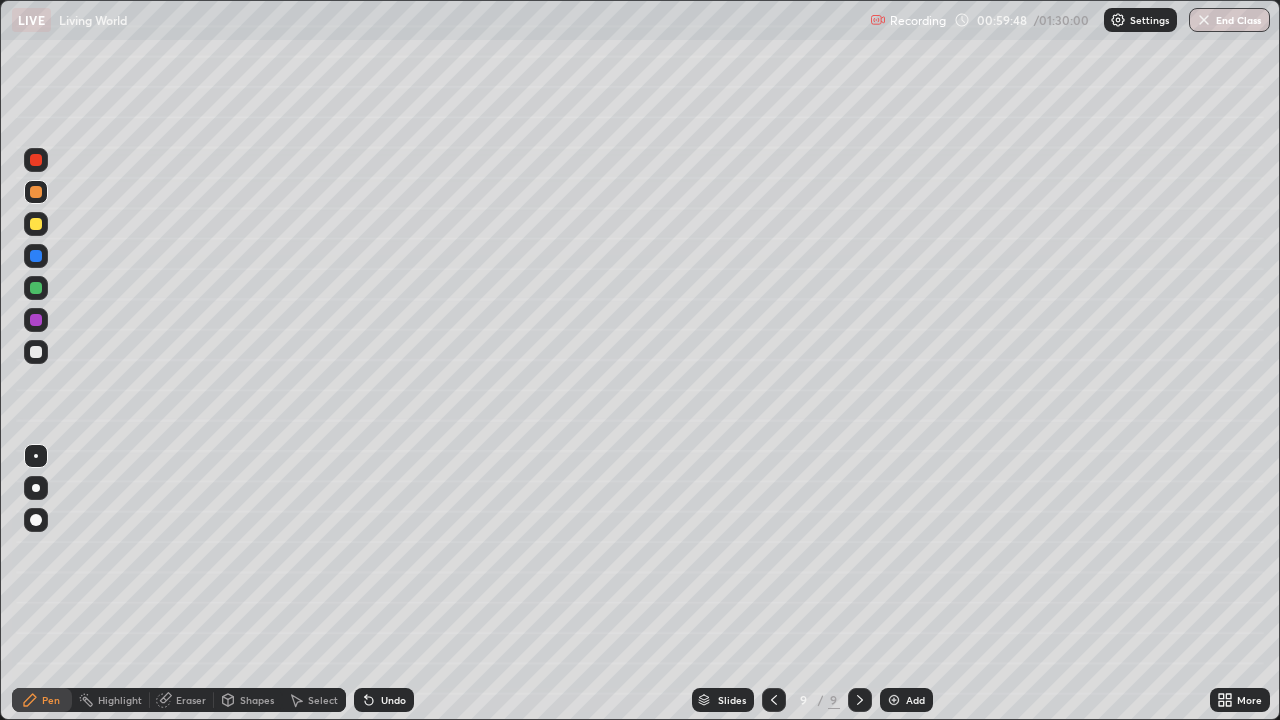 click at bounding box center [36, 224] 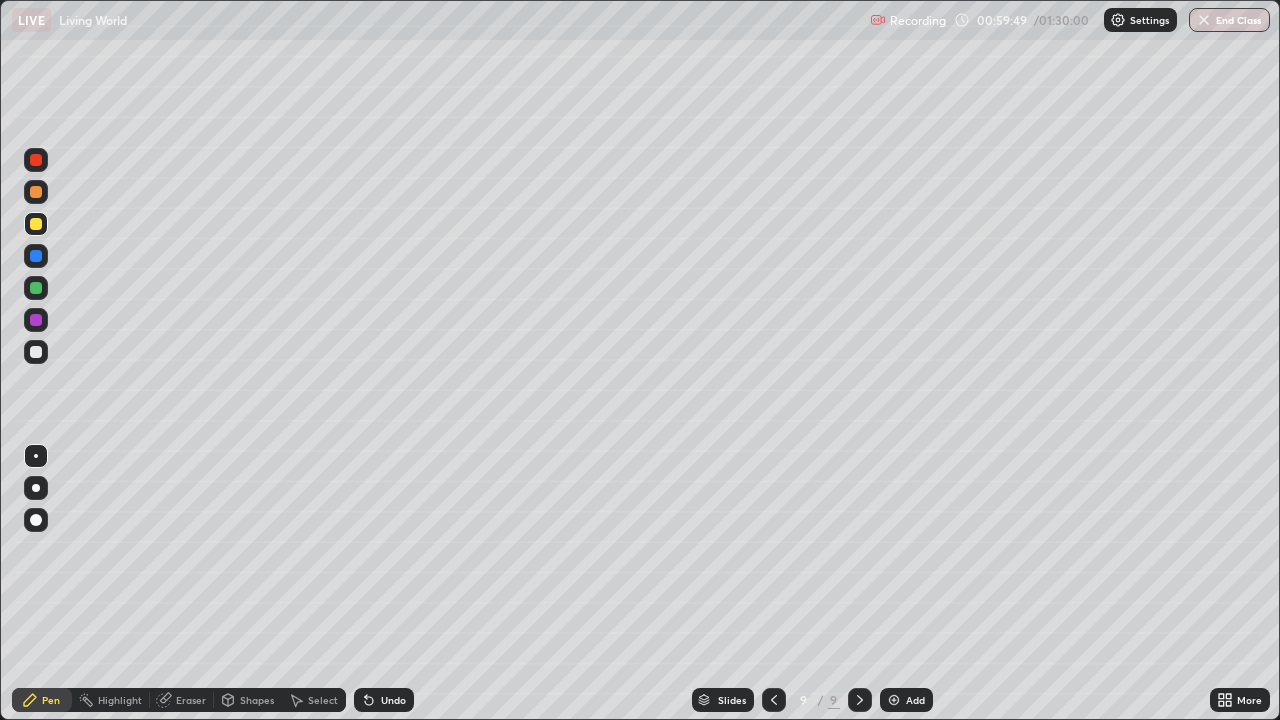 click at bounding box center (36, 160) 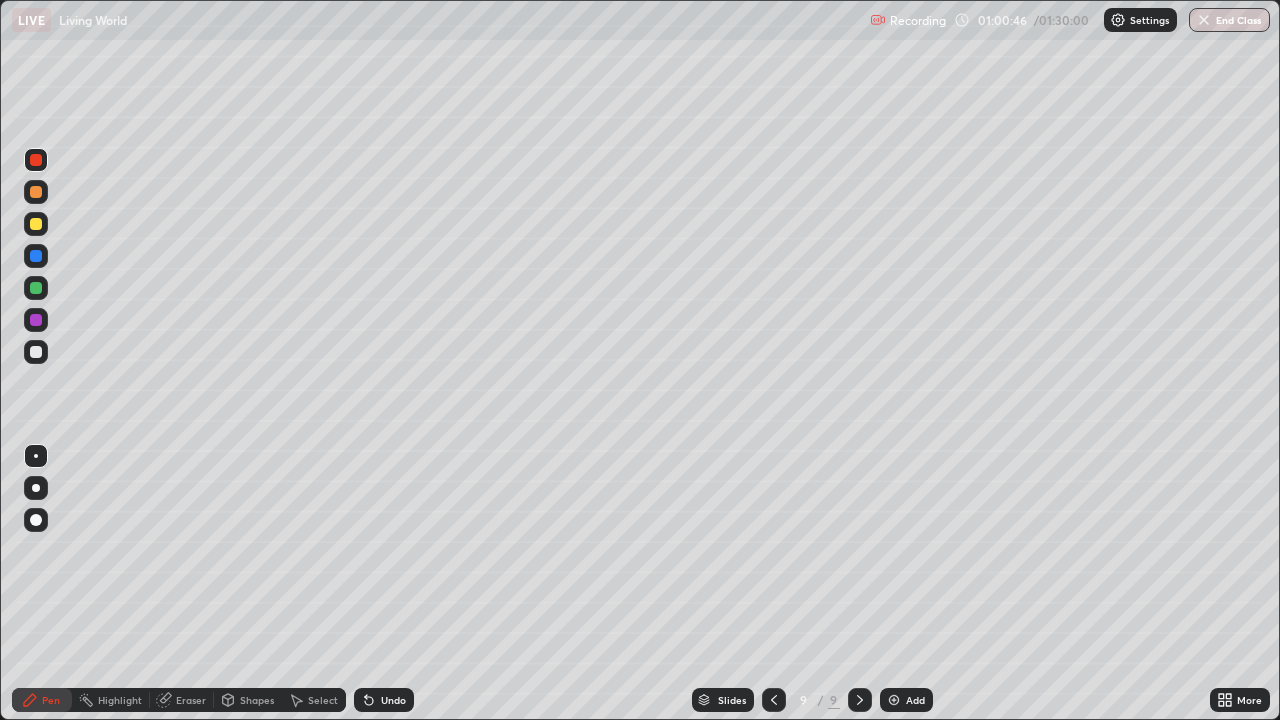 click 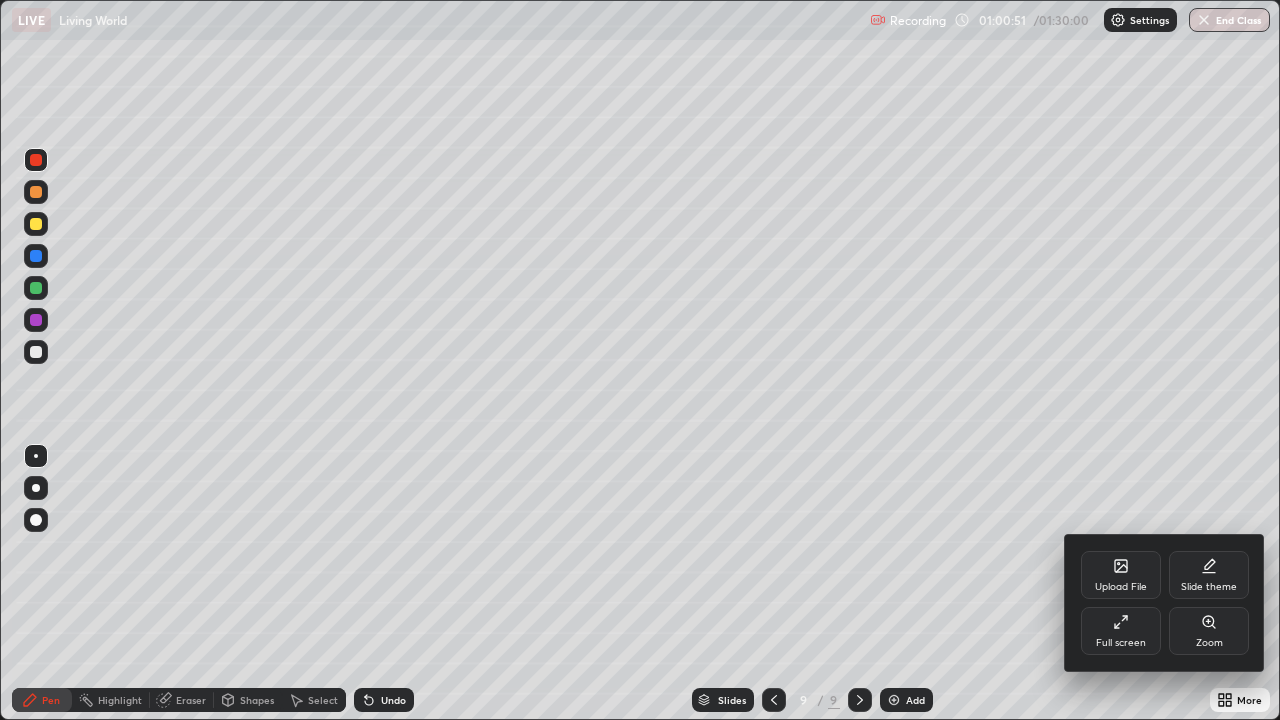 click on "Full screen" at bounding box center [1121, 631] 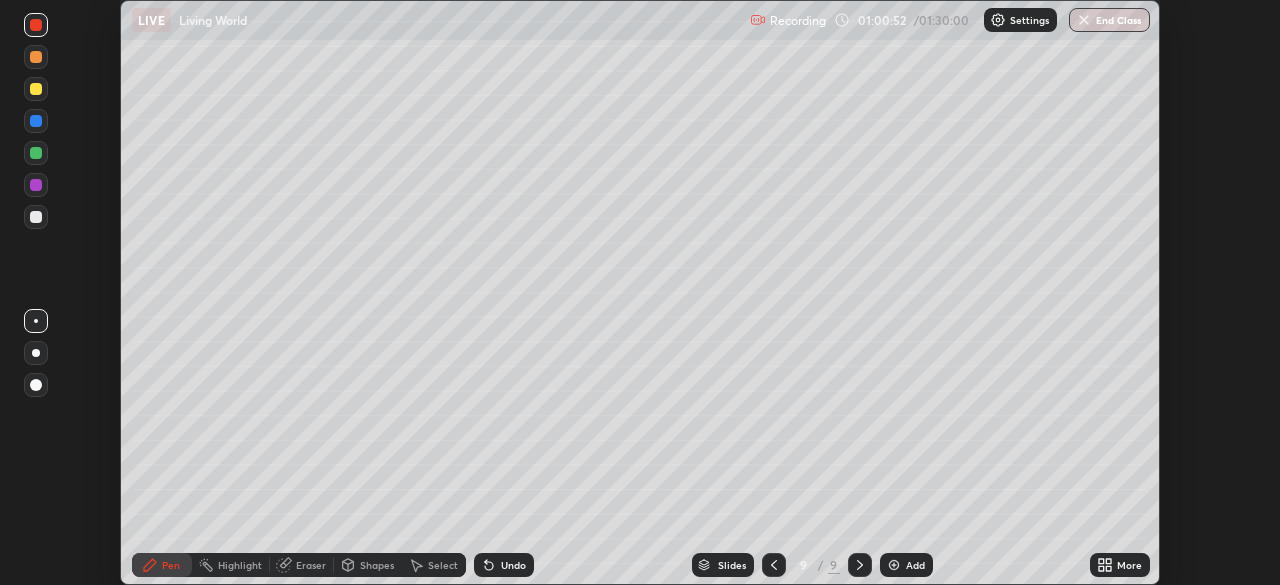 scroll, scrollTop: 585, scrollLeft: 1280, axis: both 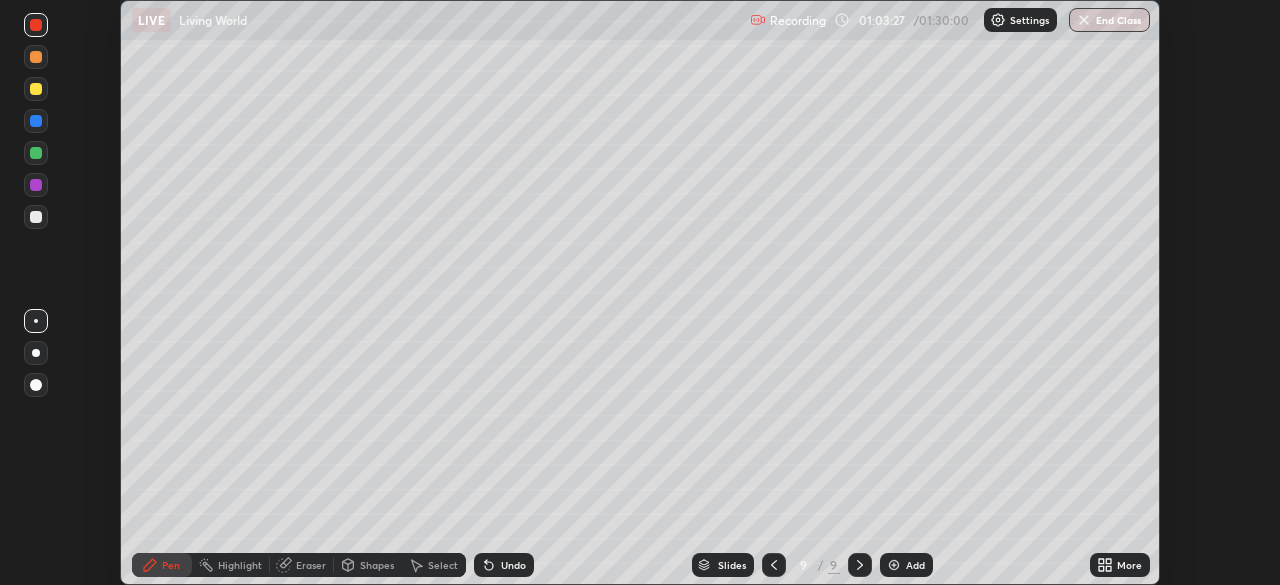 click on "More" at bounding box center (1120, 565) 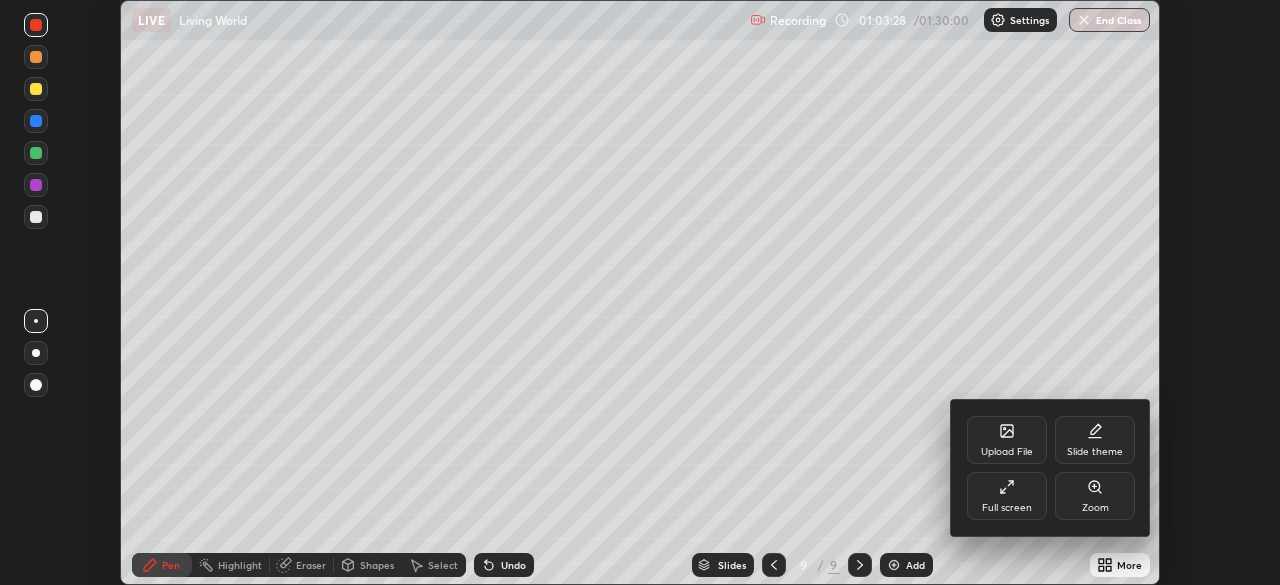 click on "Full screen" at bounding box center (1007, 508) 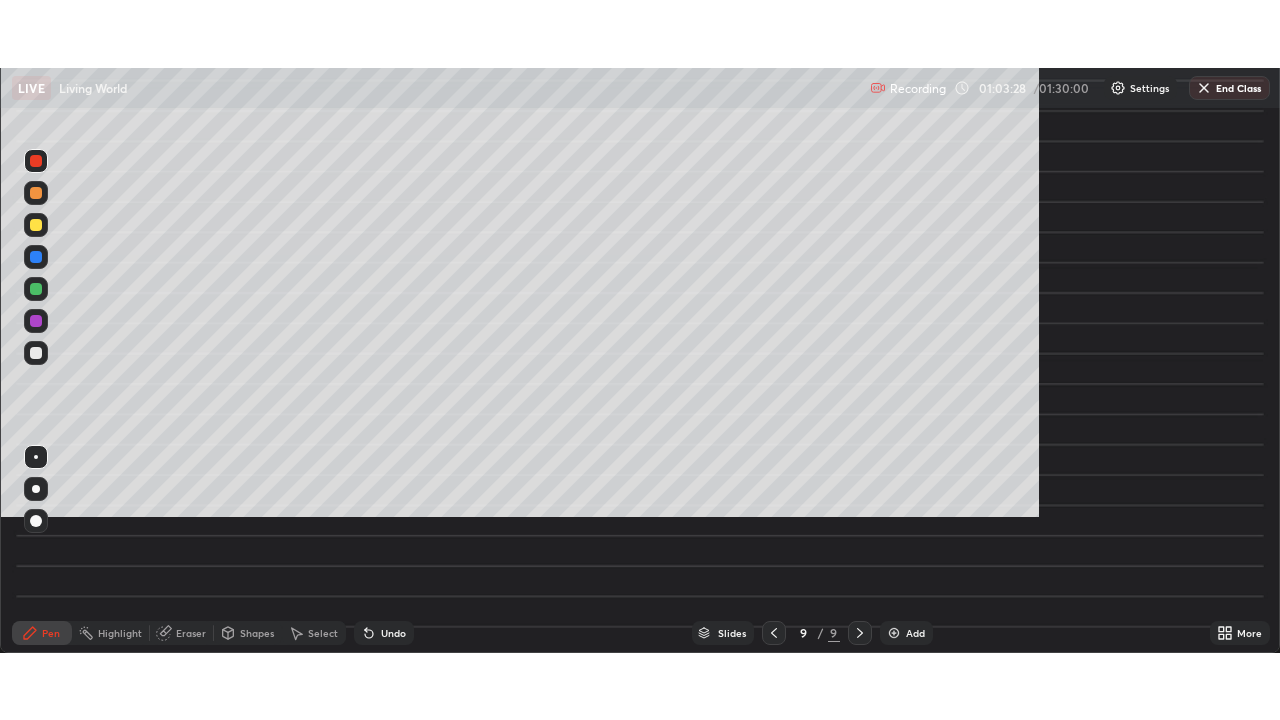 scroll, scrollTop: 99280, scrollLeft: 98720, axis: both 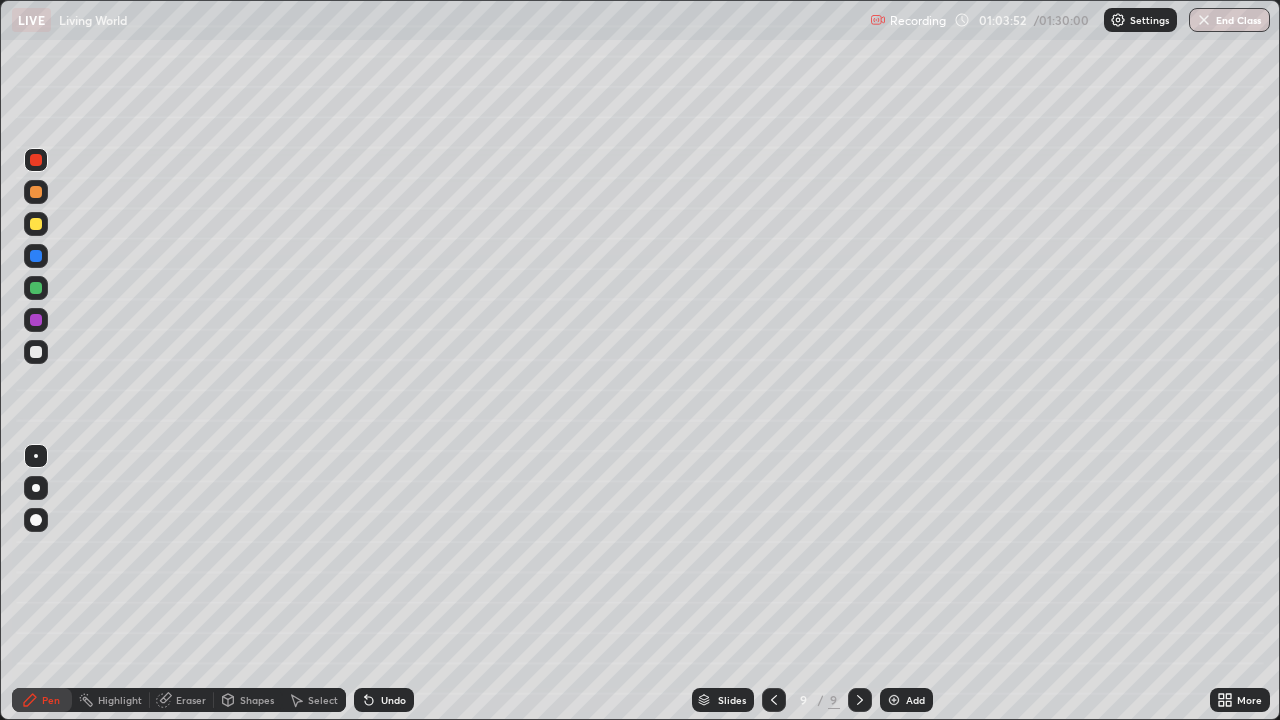 click at bounding box center [36, 192] 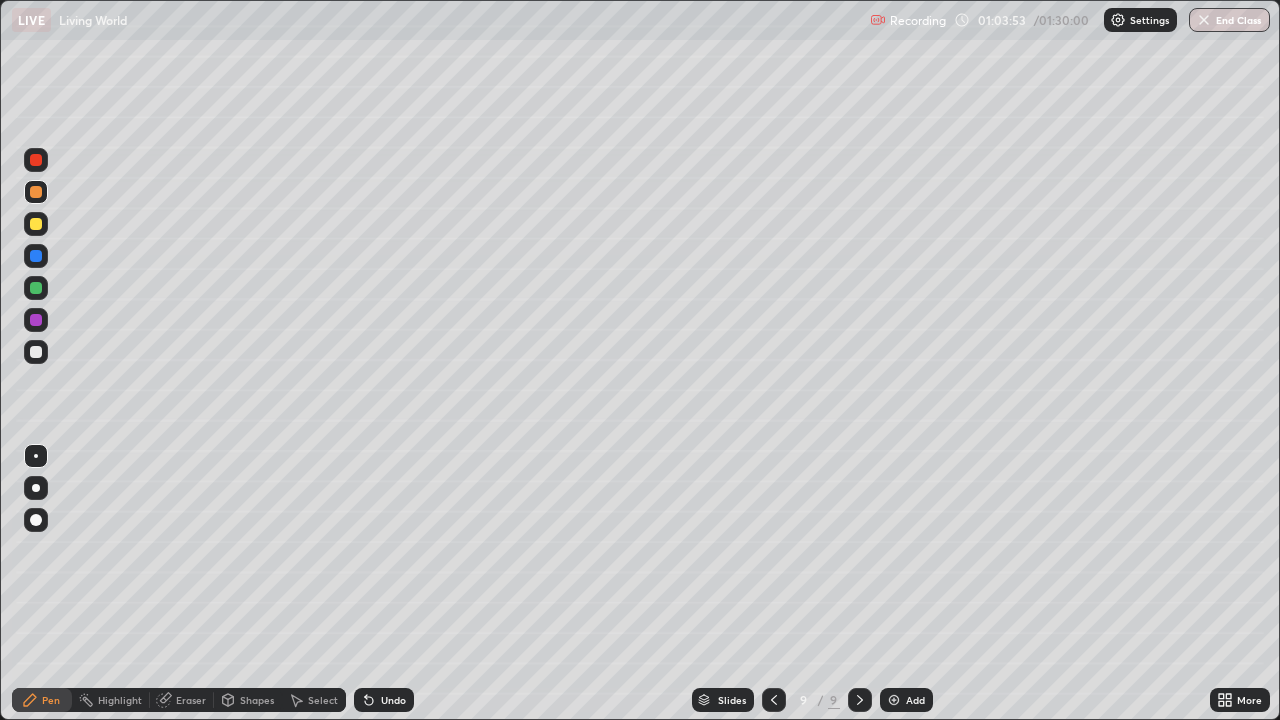 click at bounding box center (36, 160) 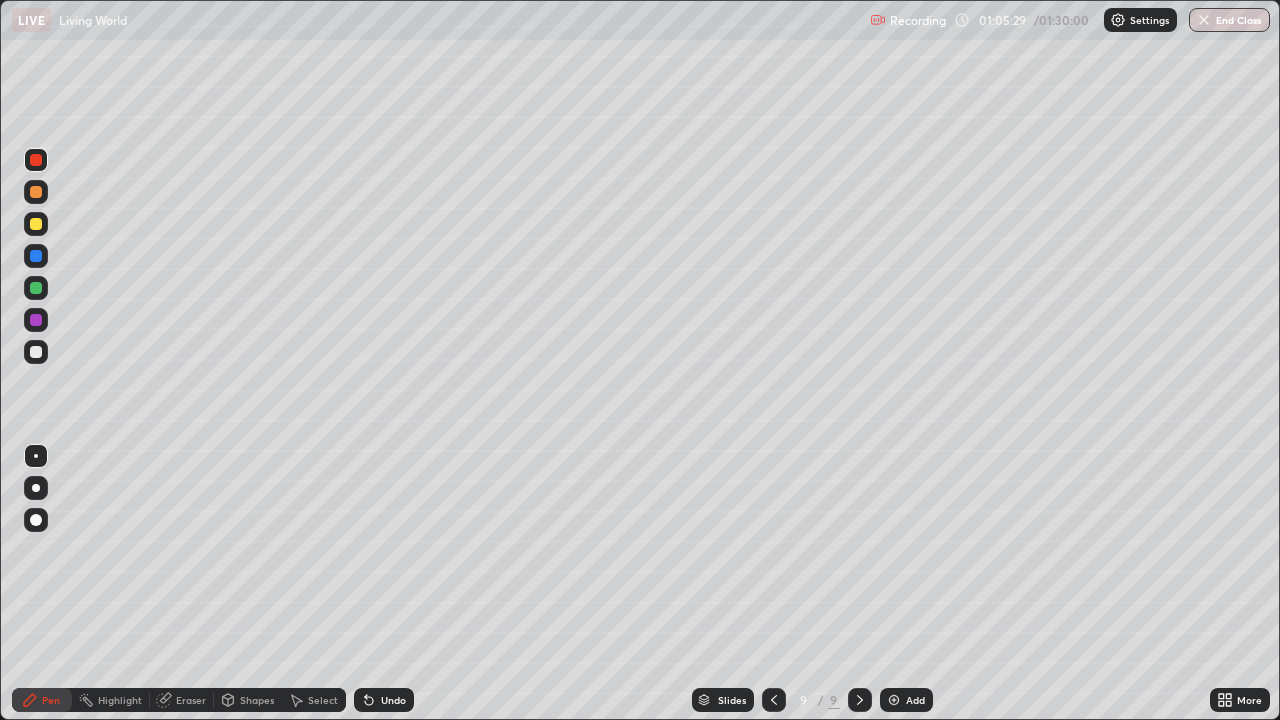 click on "Add" at bounding box center (915, 700) 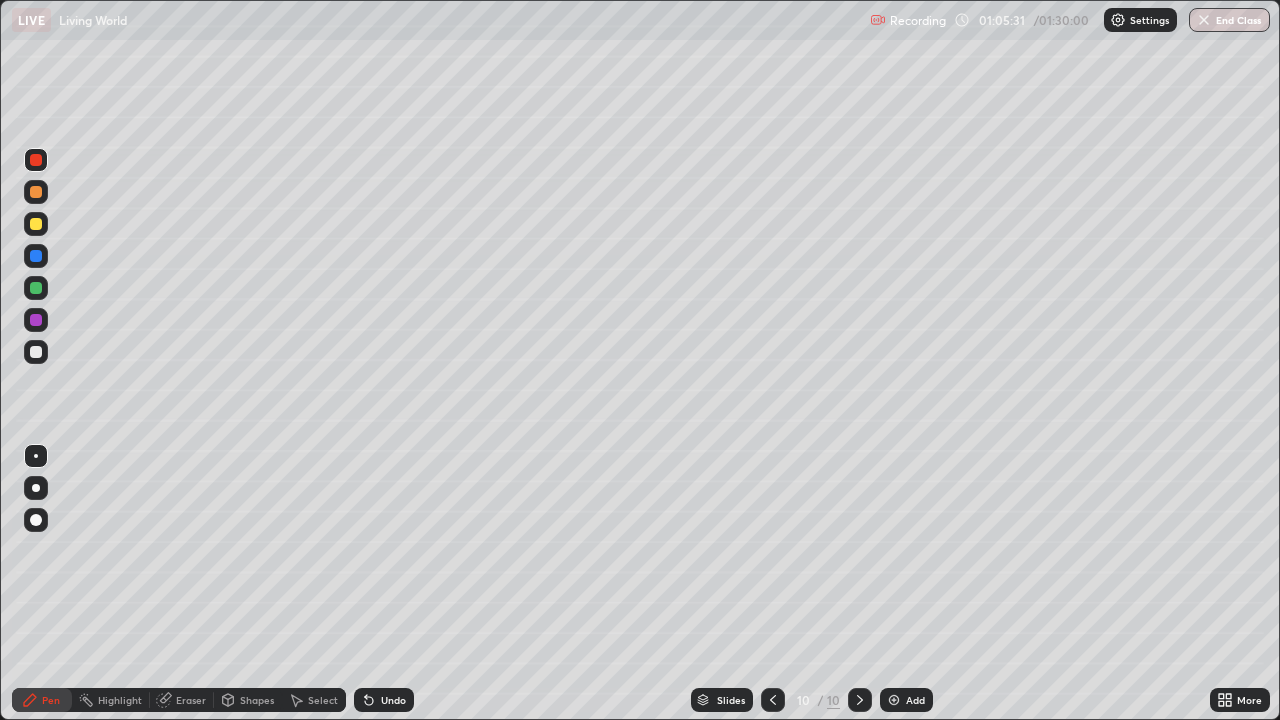 click 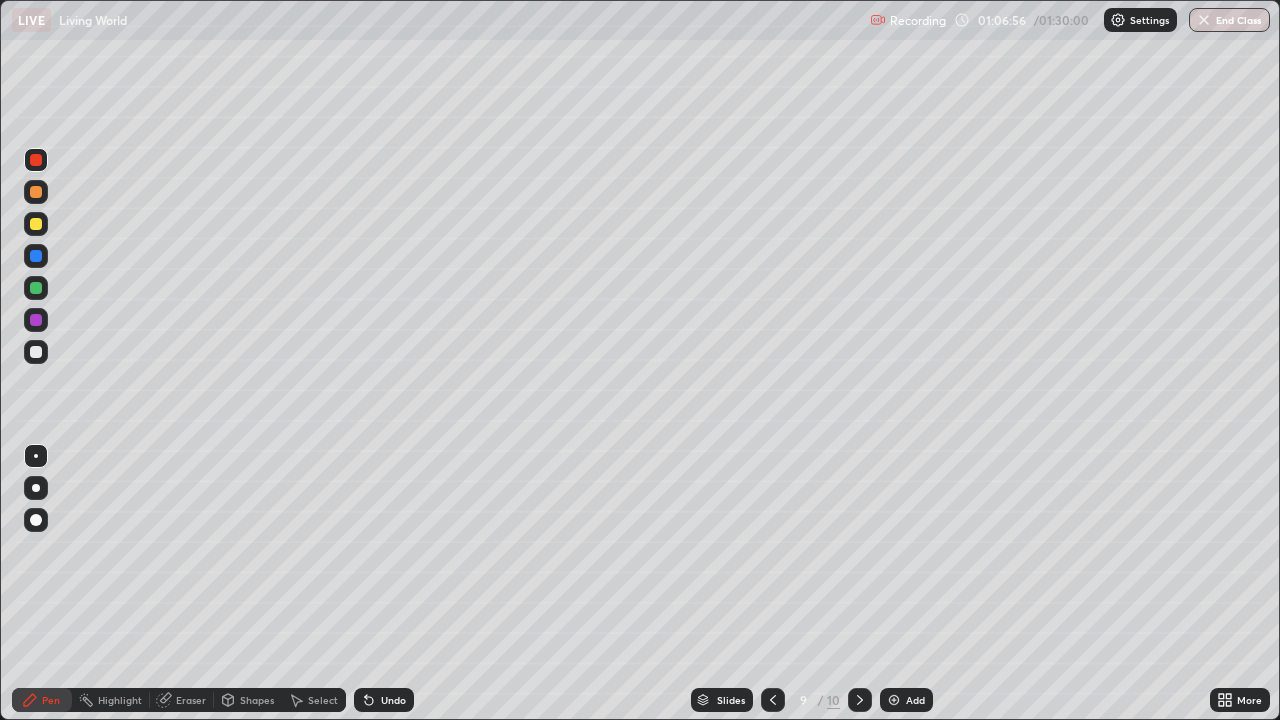 click at bounding box center [36, 192] 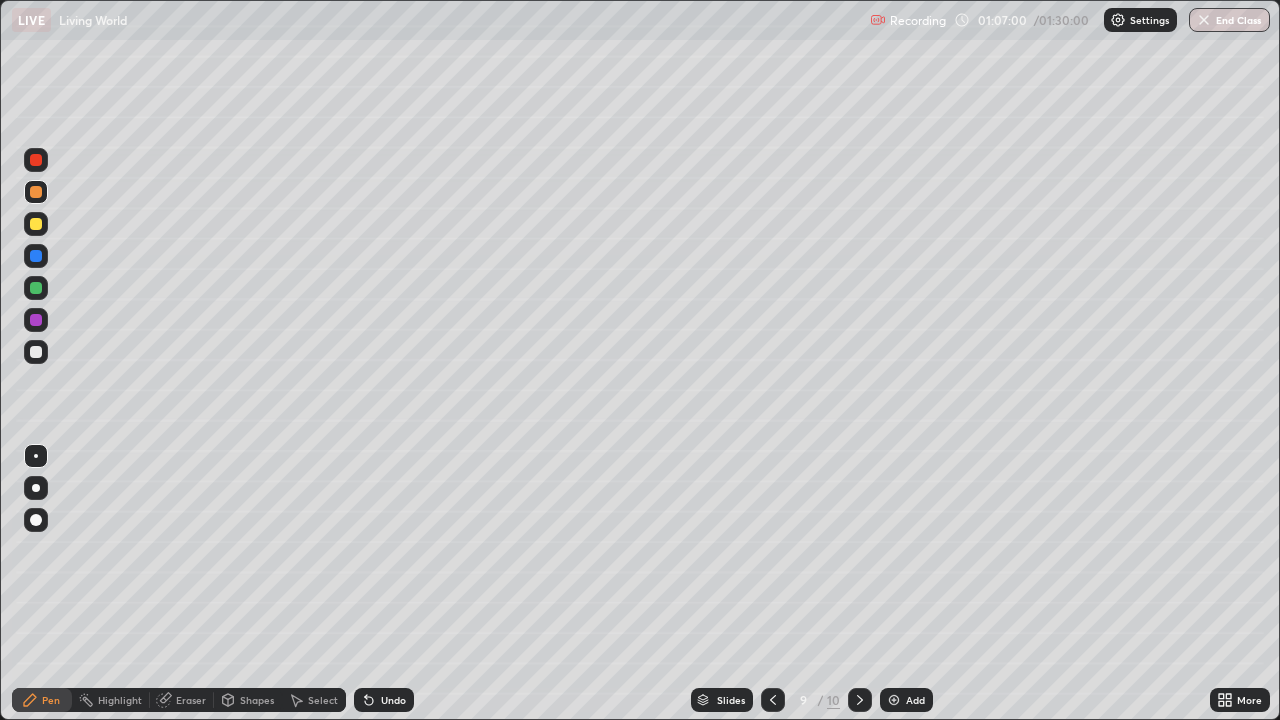 click 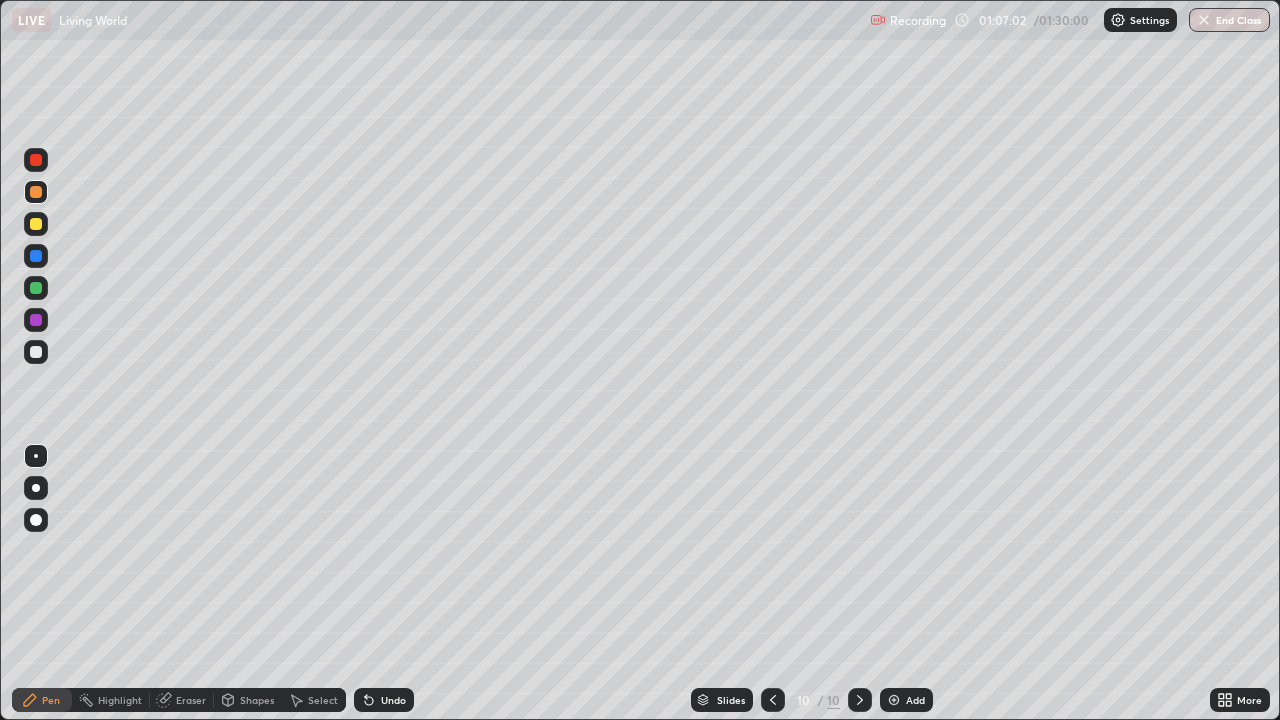 click at bounding box center [36, 160] 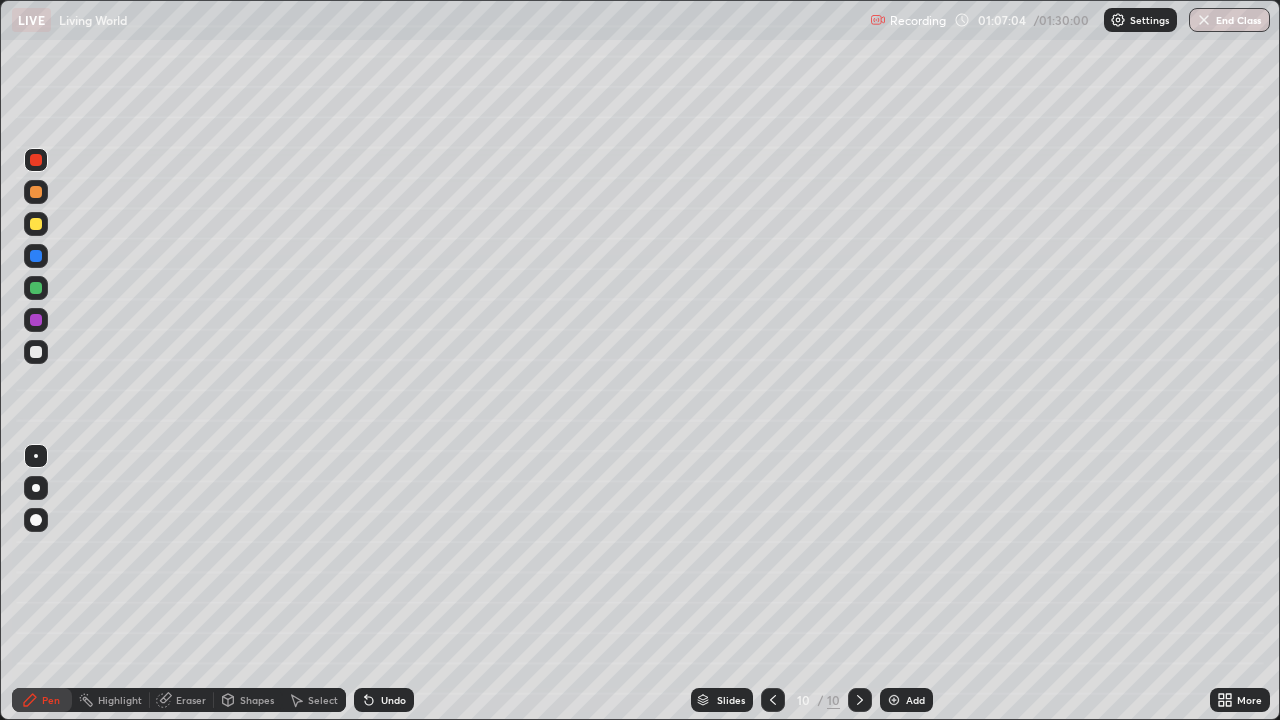 click at bounding box center [36, 352] 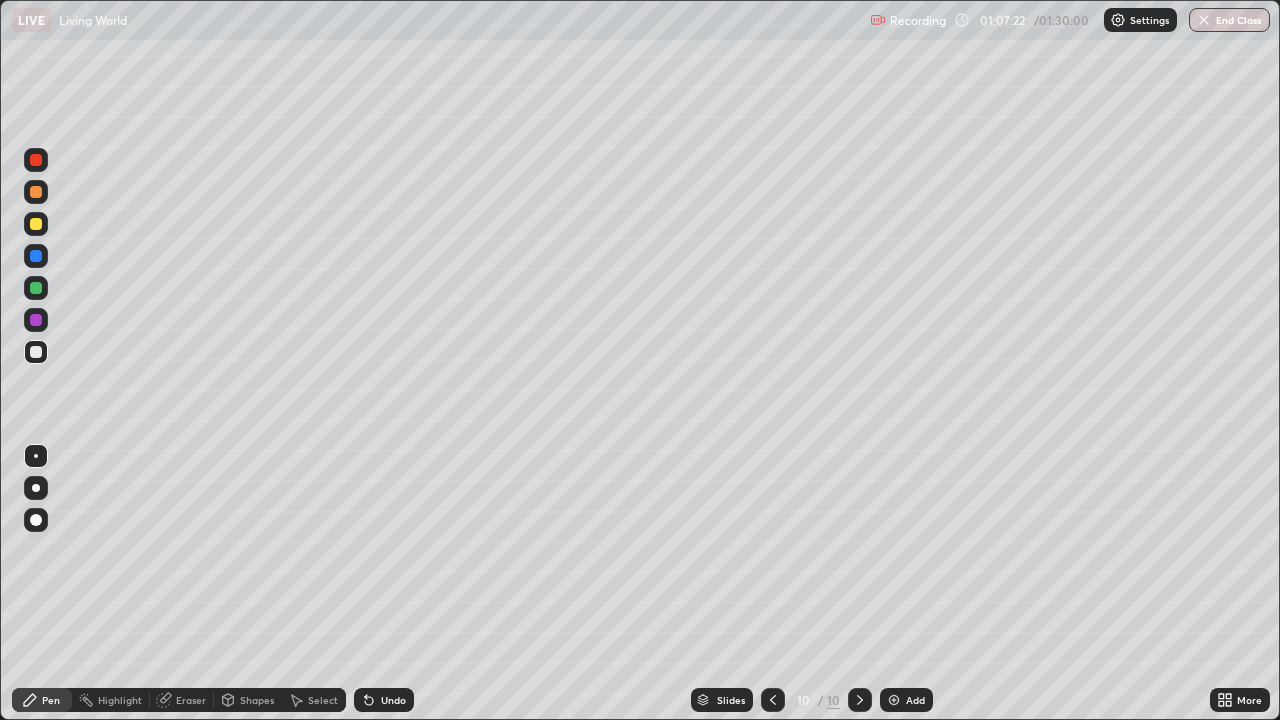 click at bounding box center (36, 192) 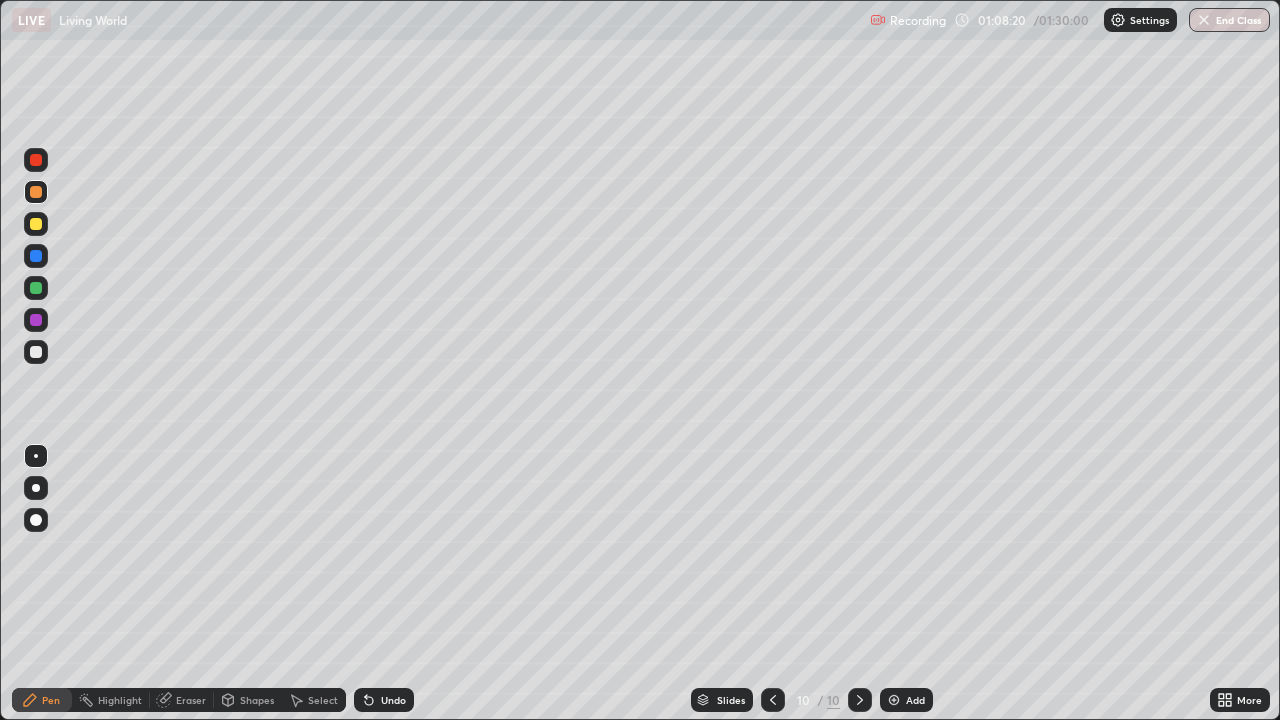 click at bounding box center (36, 192) 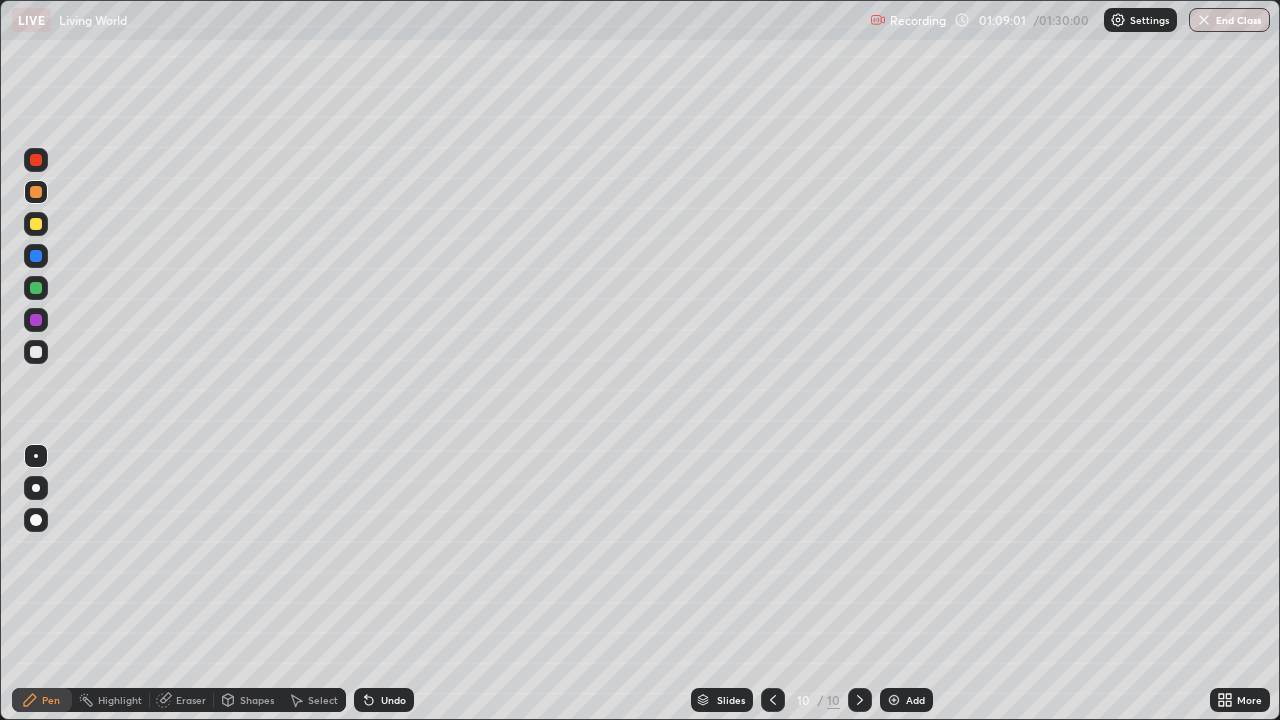 click at bounding box center (36, 224) 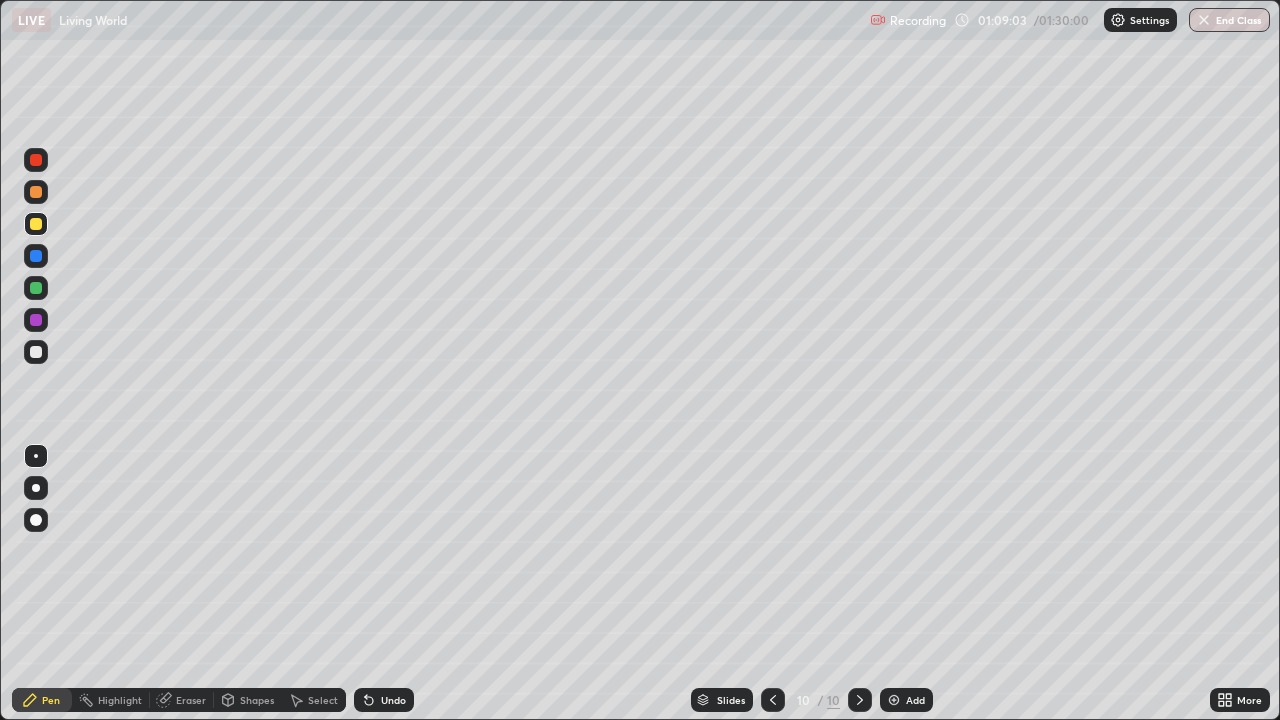 click at bounding box center (36, 160) 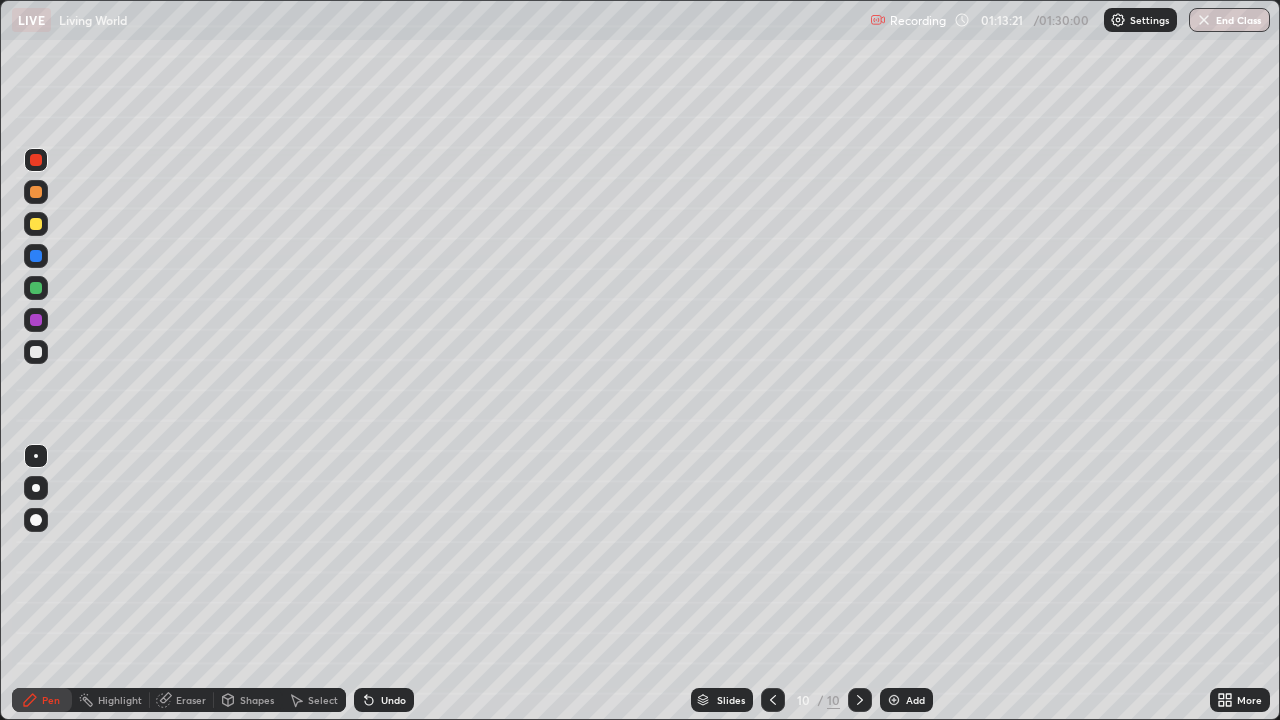 click on "Add" at bounding box center [906, 700] 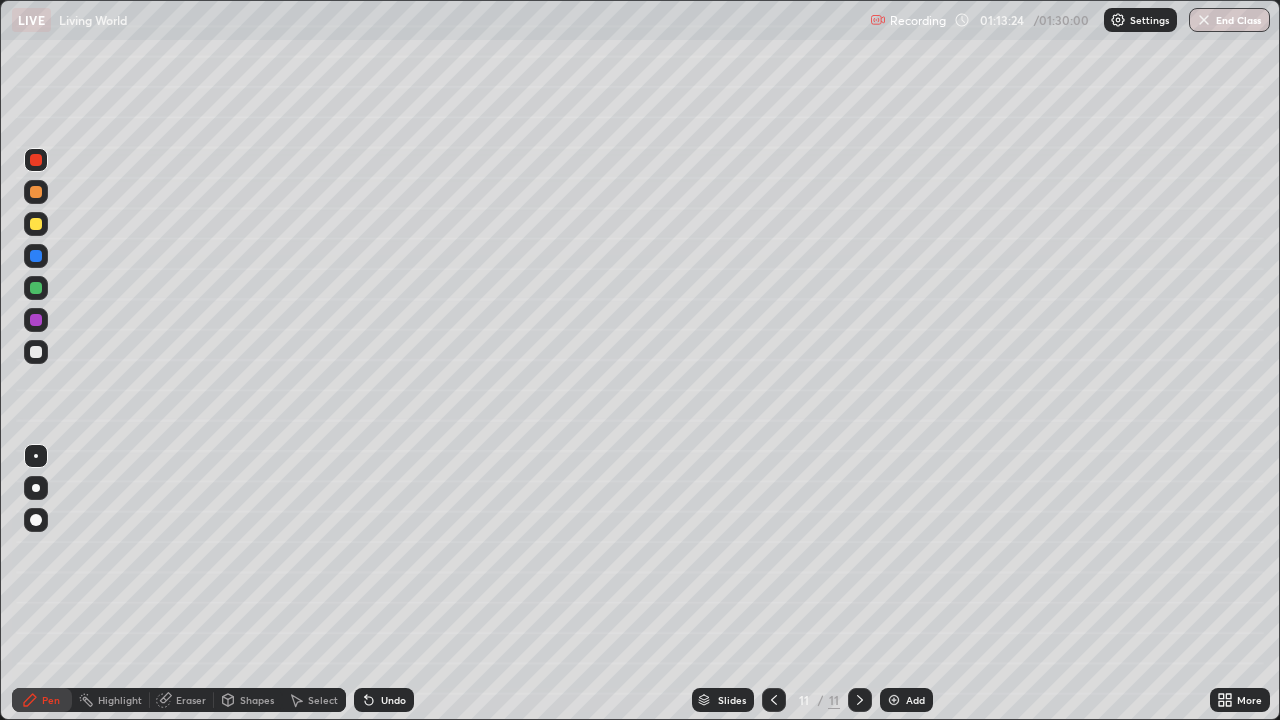 click 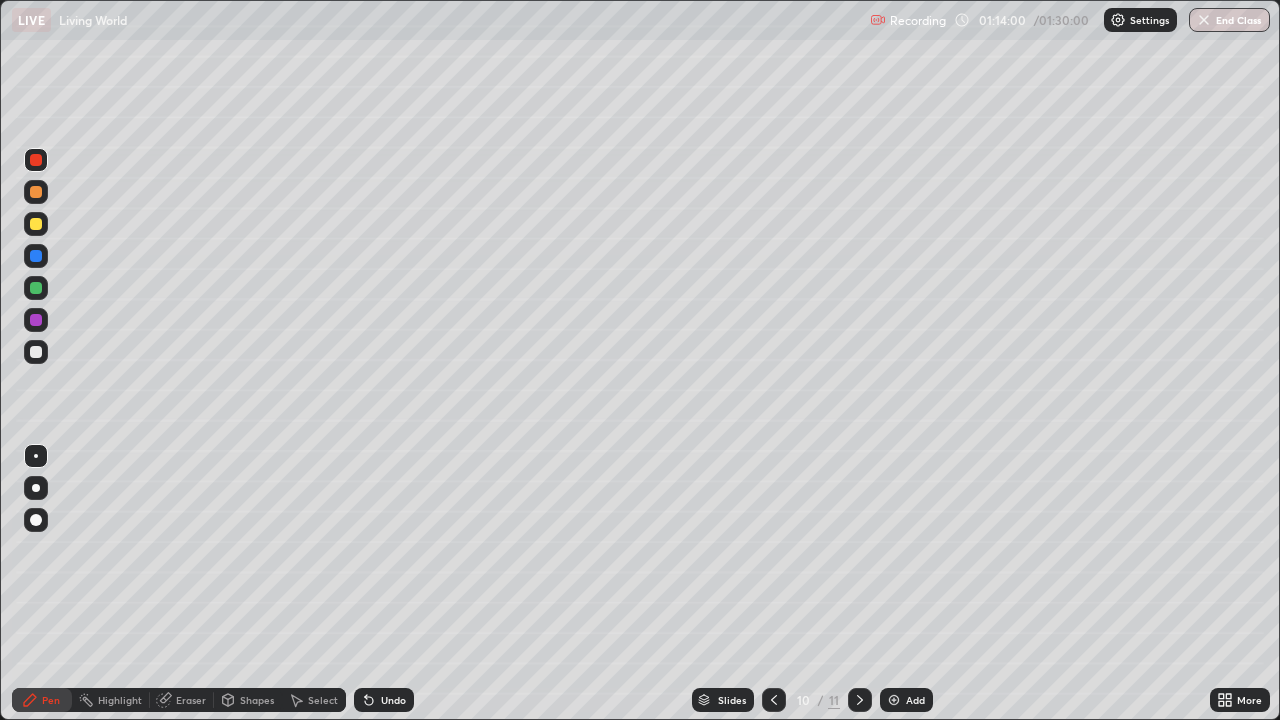 click 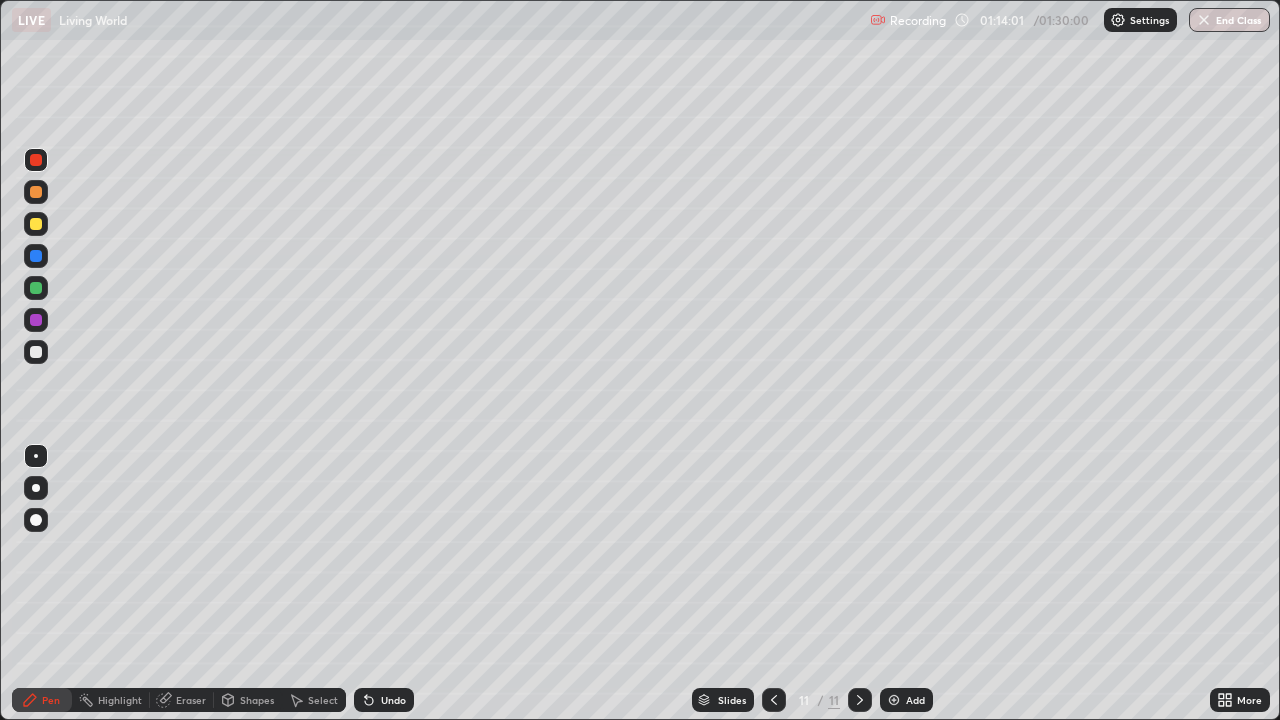 click at bounding box center (36, 352) 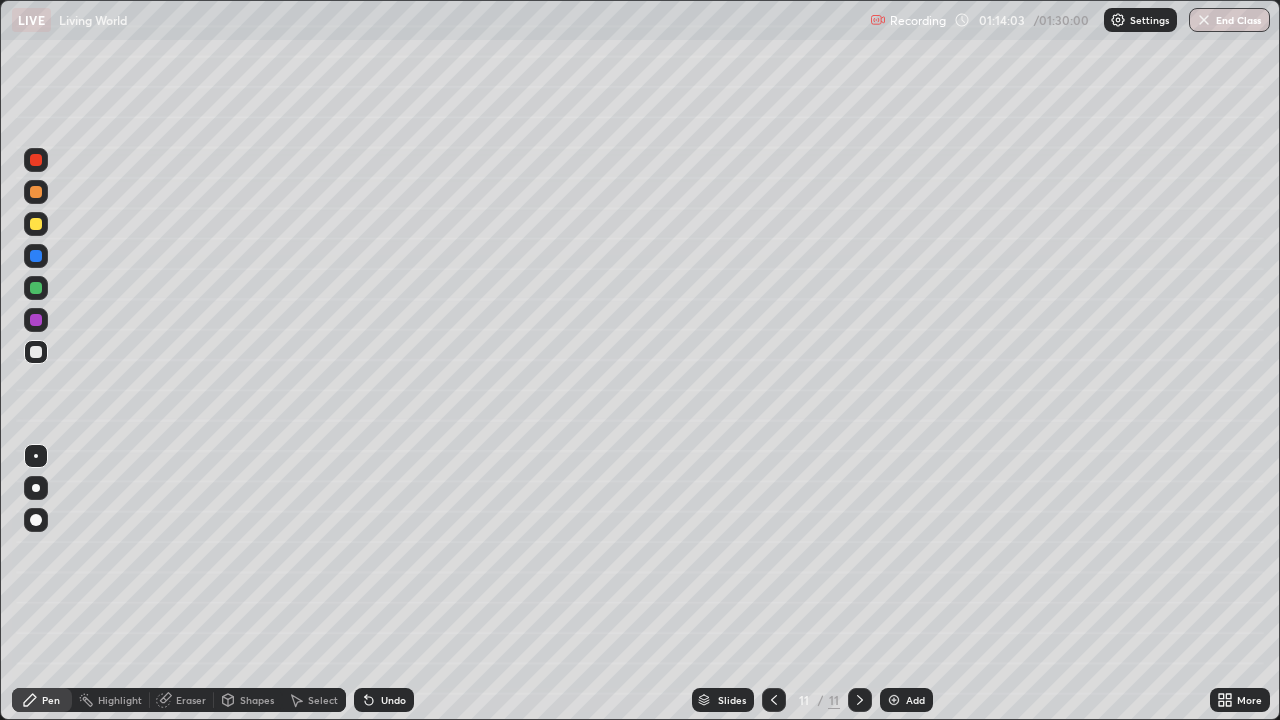 click on "Undo" at bounding box center [393, 700] 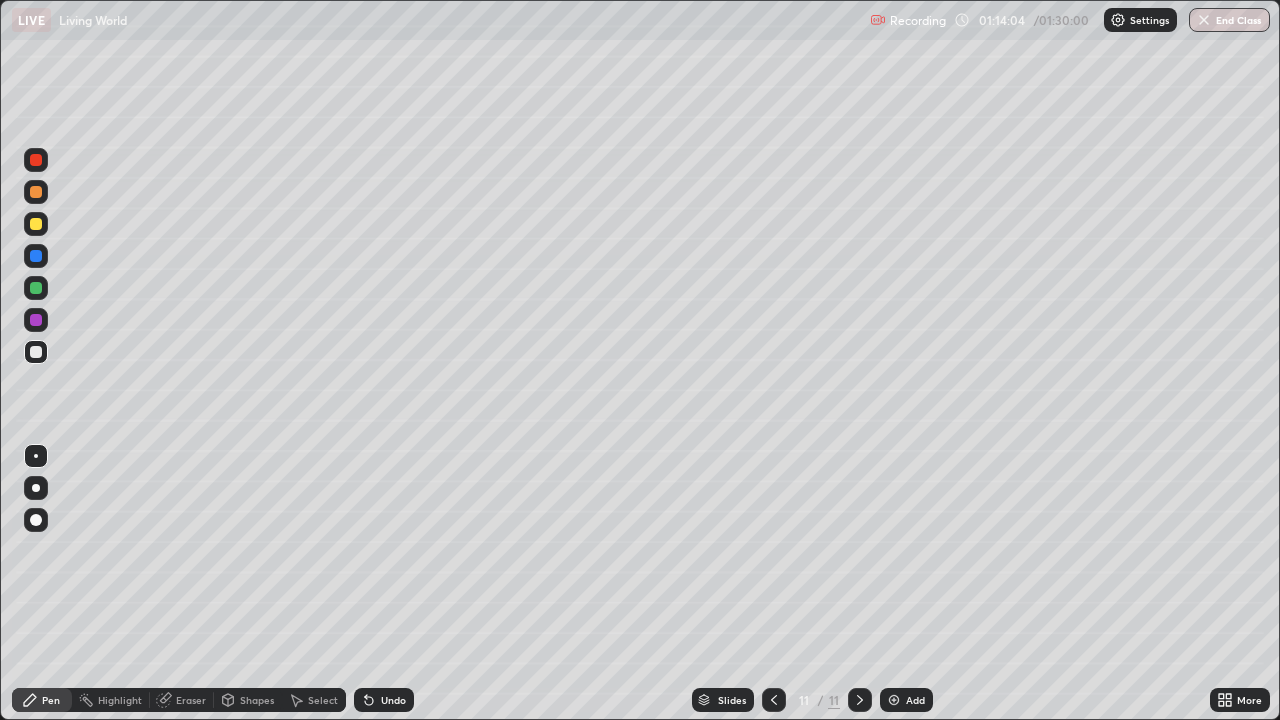 click on "Undo" at bounding box center [384, 700] 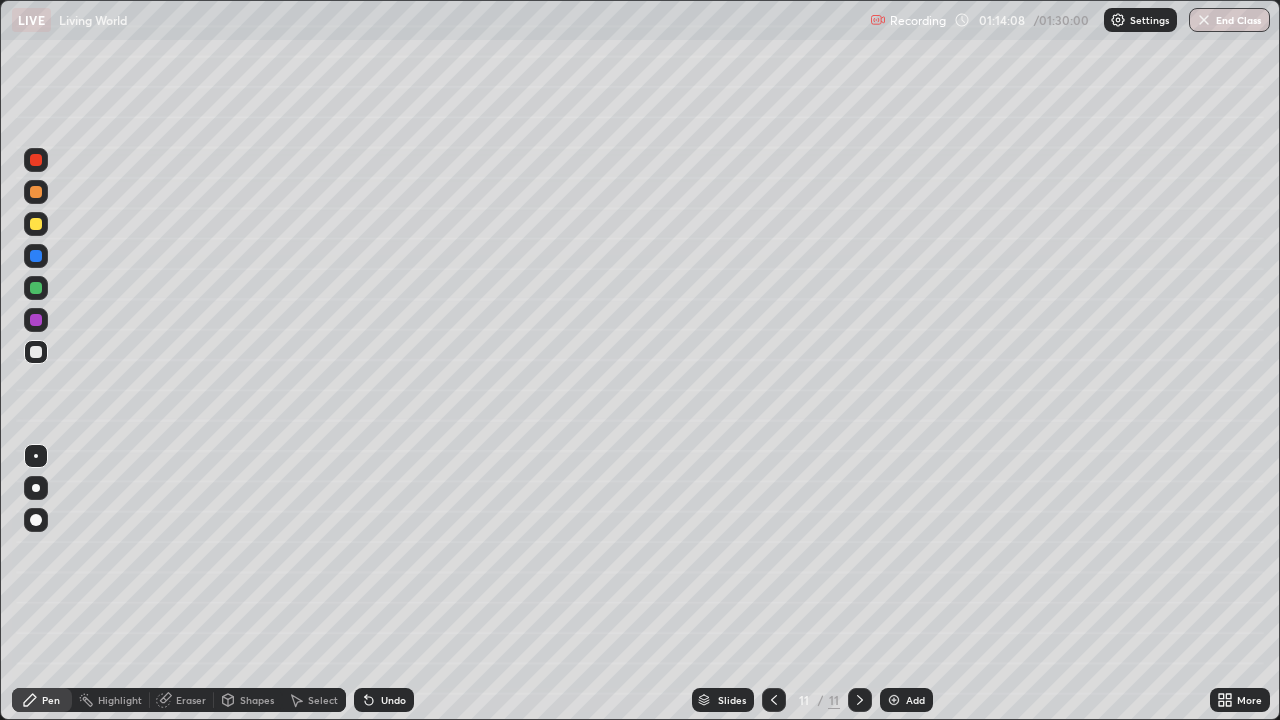 click at bounding box center [36, 288] 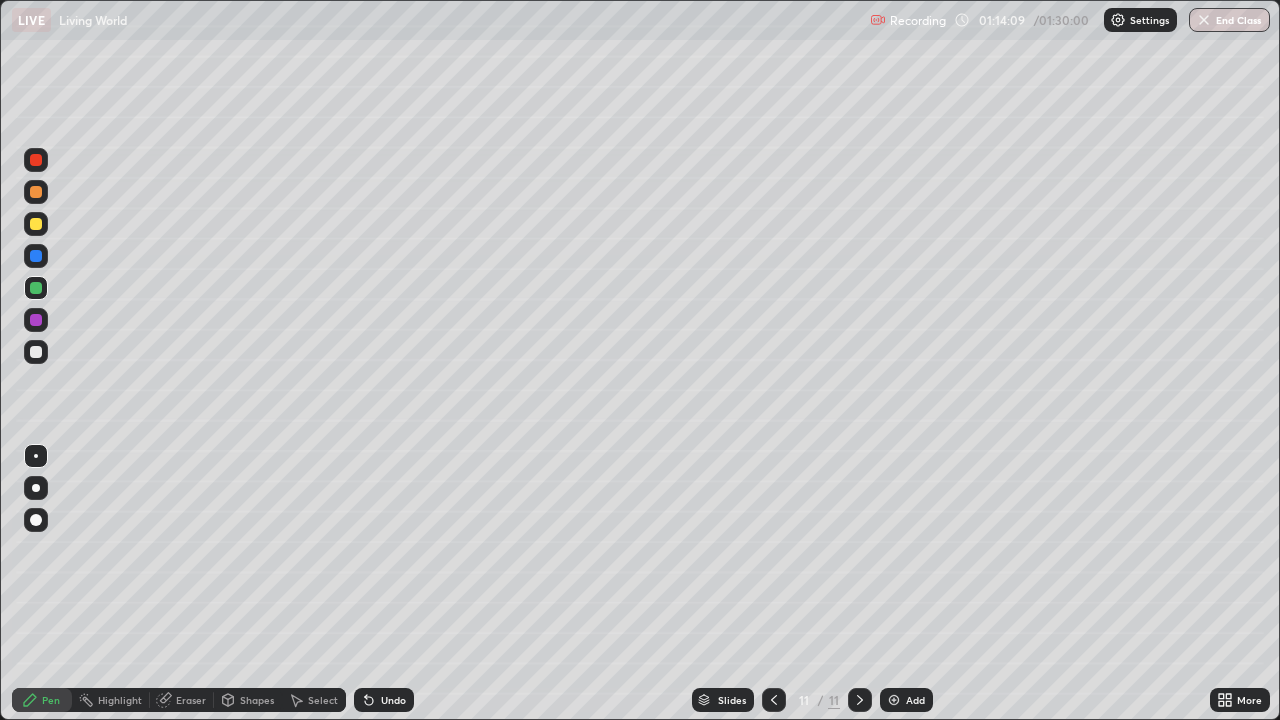 click at bounding box center (36, 192) 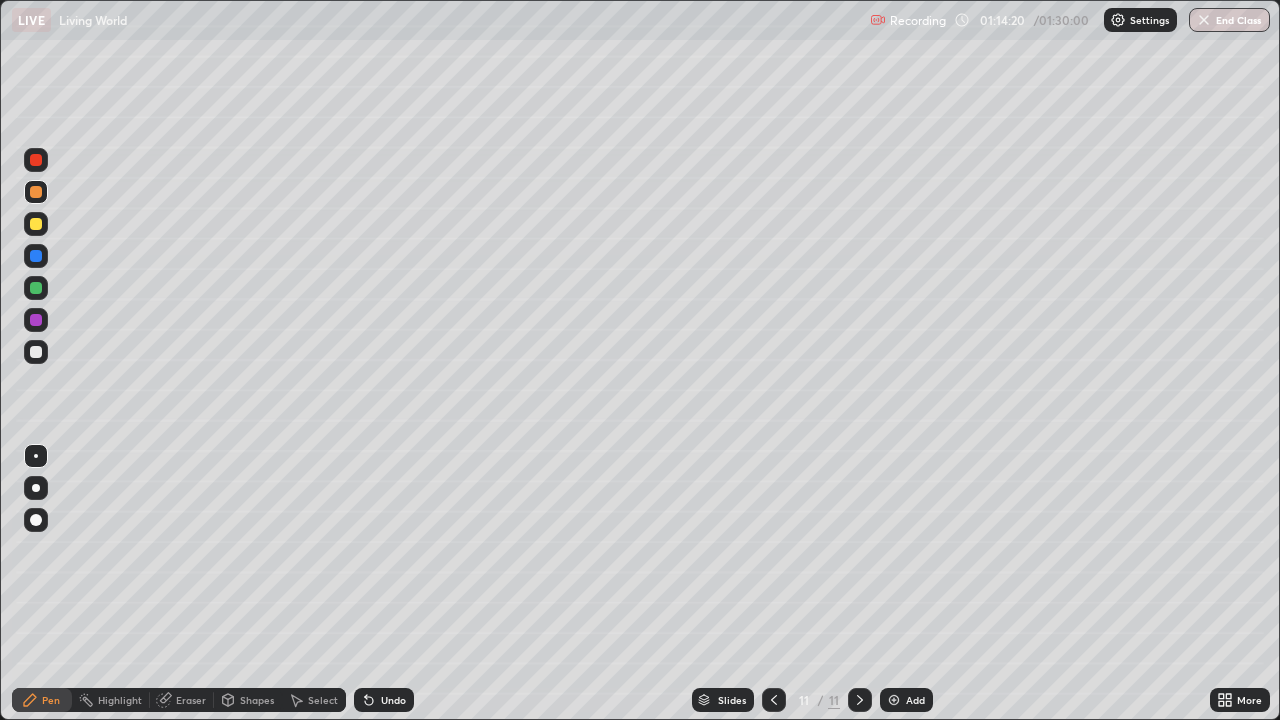 click at bounding box center (36, 160) 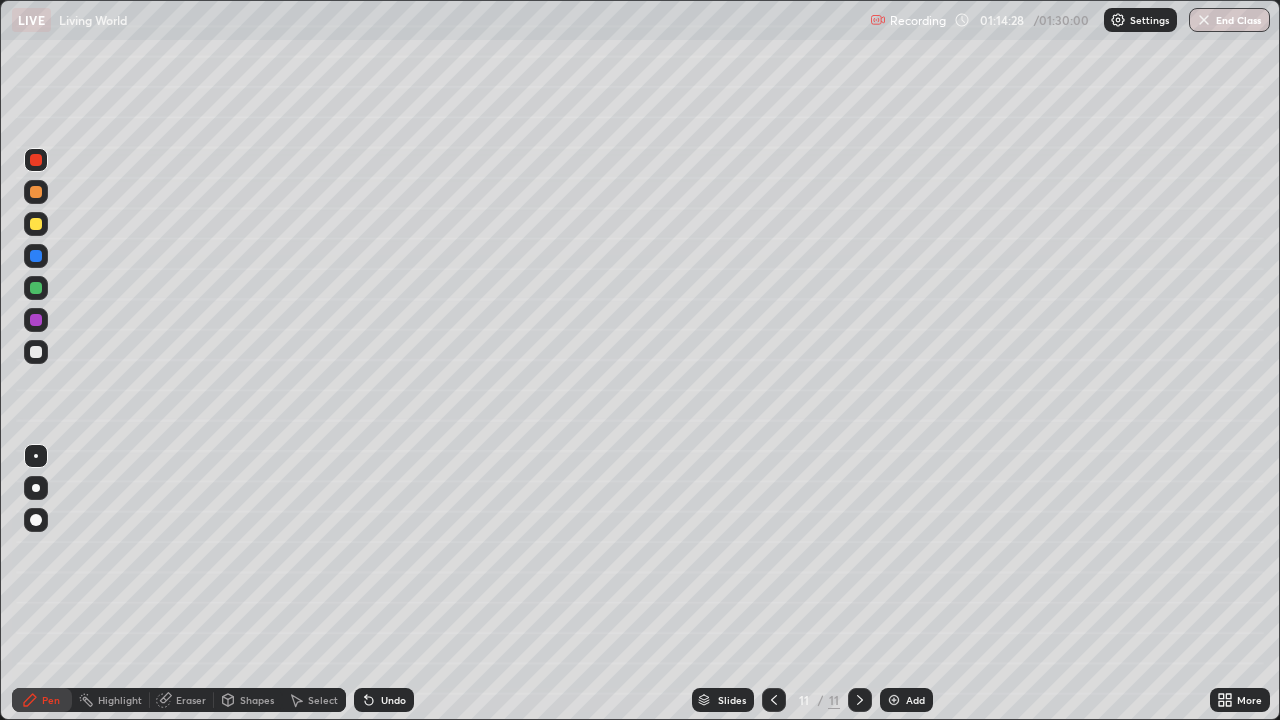 click on "Undo" at bounding box center (393, 700) 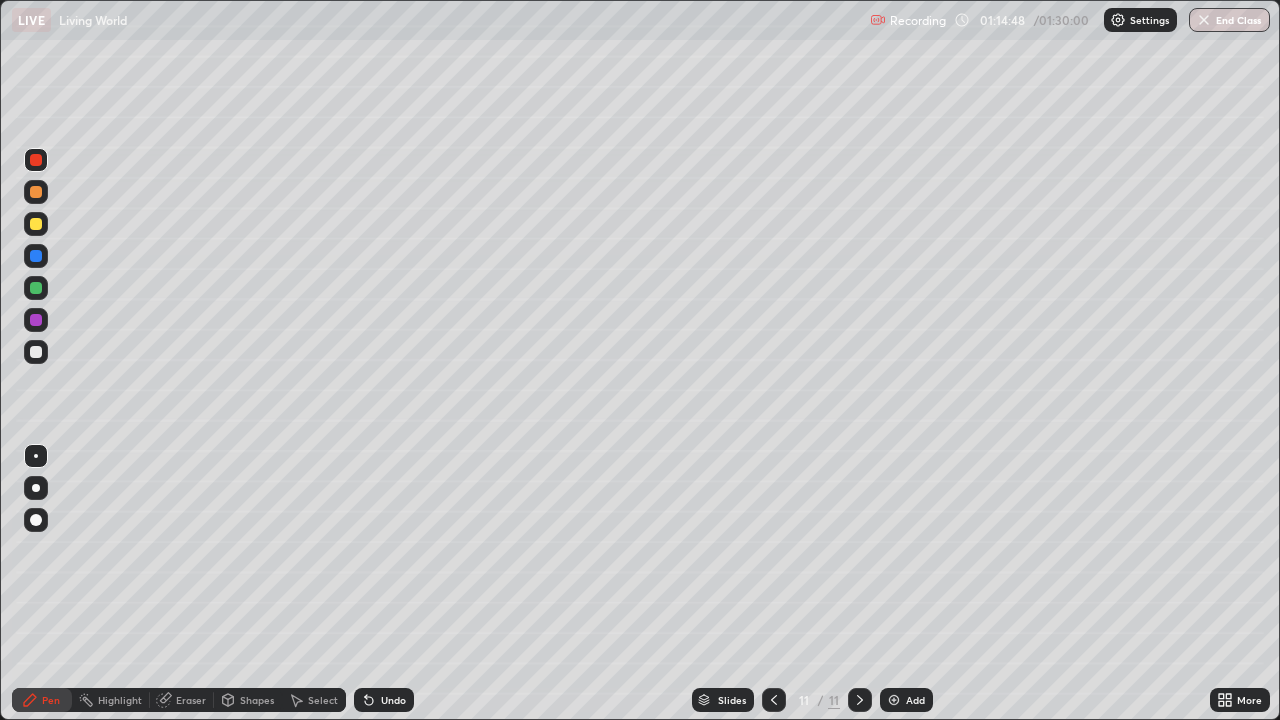 click at bounding box center [36, 288] 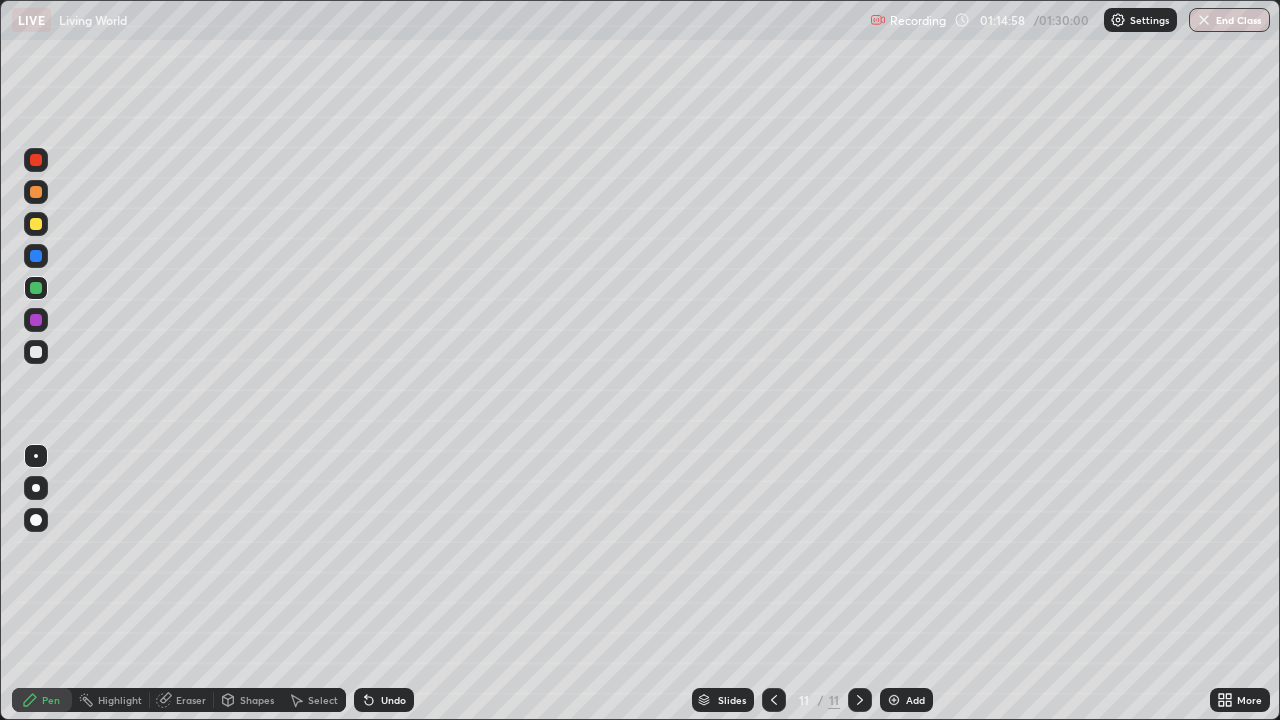 click at bounding box center [36, 160] 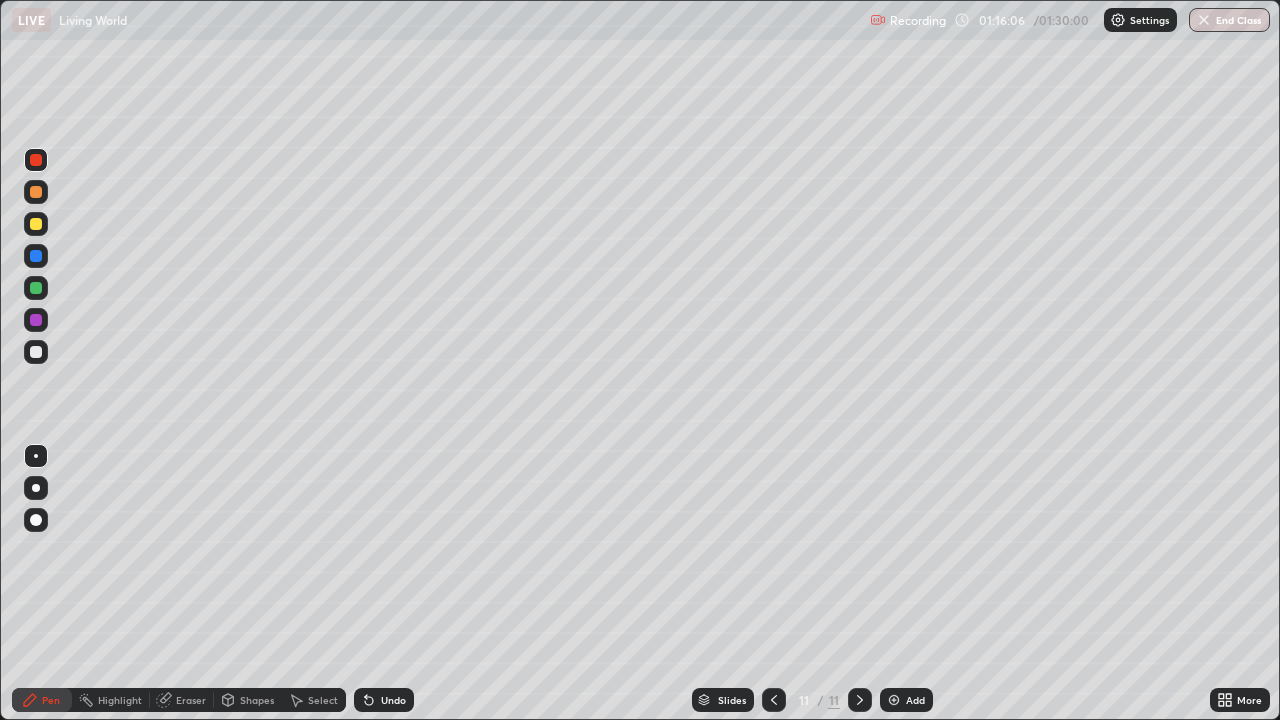 click at bounding box center [36, 352] 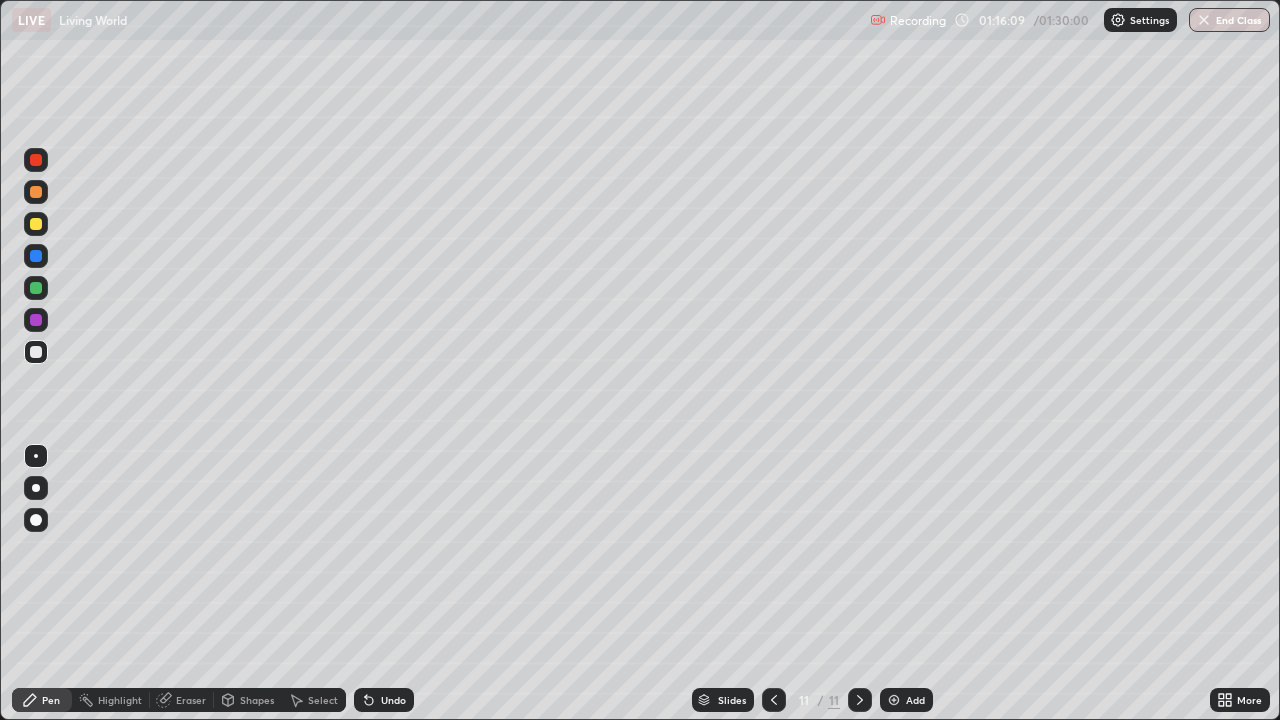click on "Undo" at bounding box center (393, 700) 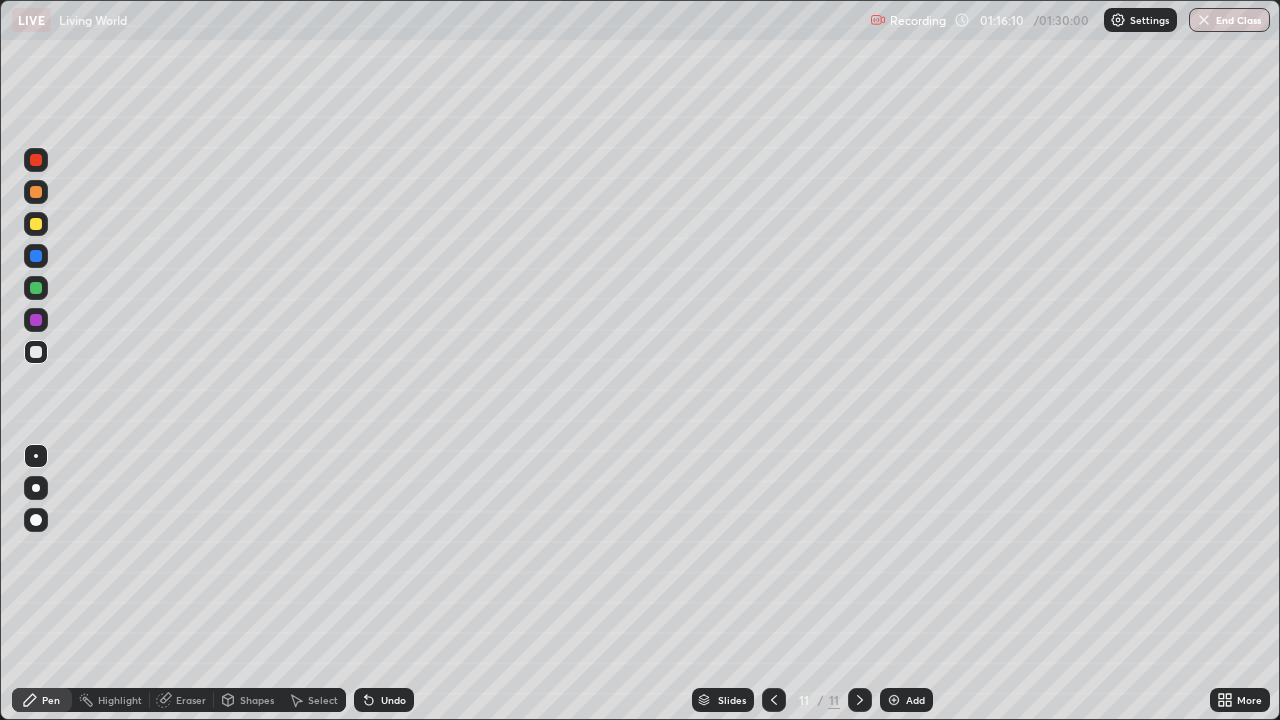 click on "Undo" at bounding box center (393, 700) 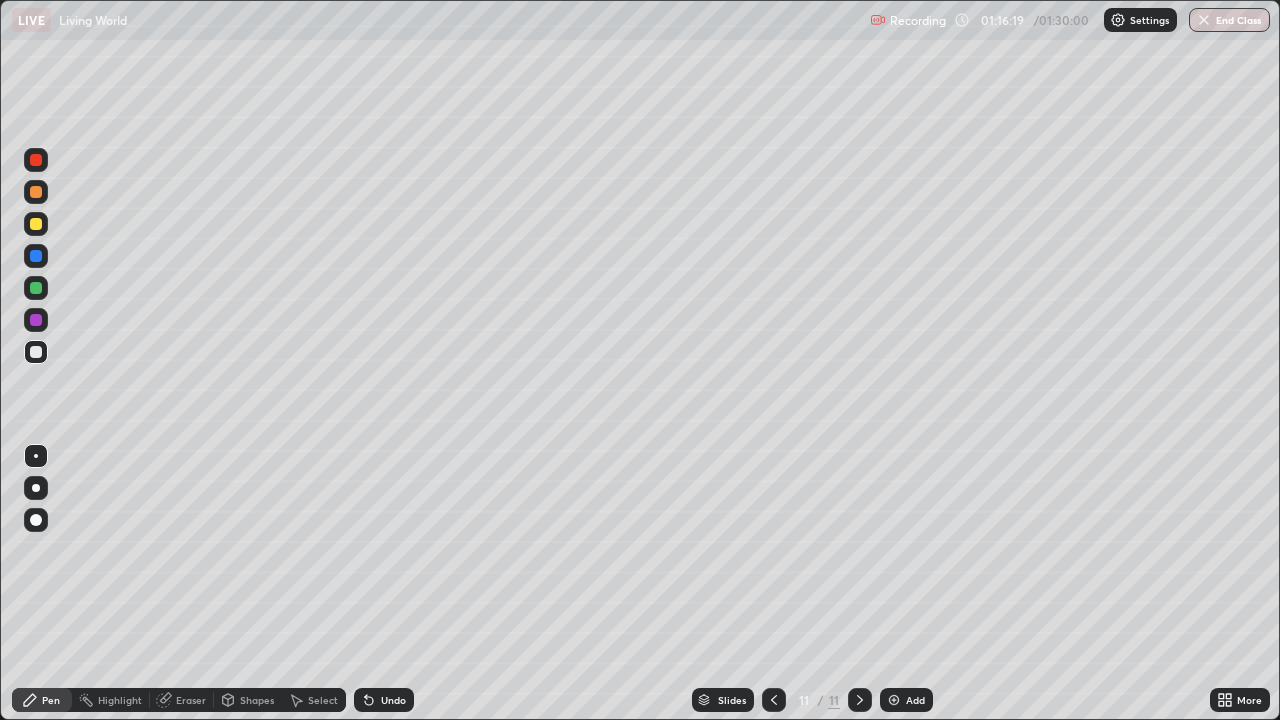 click at bounding box center [36, 288] 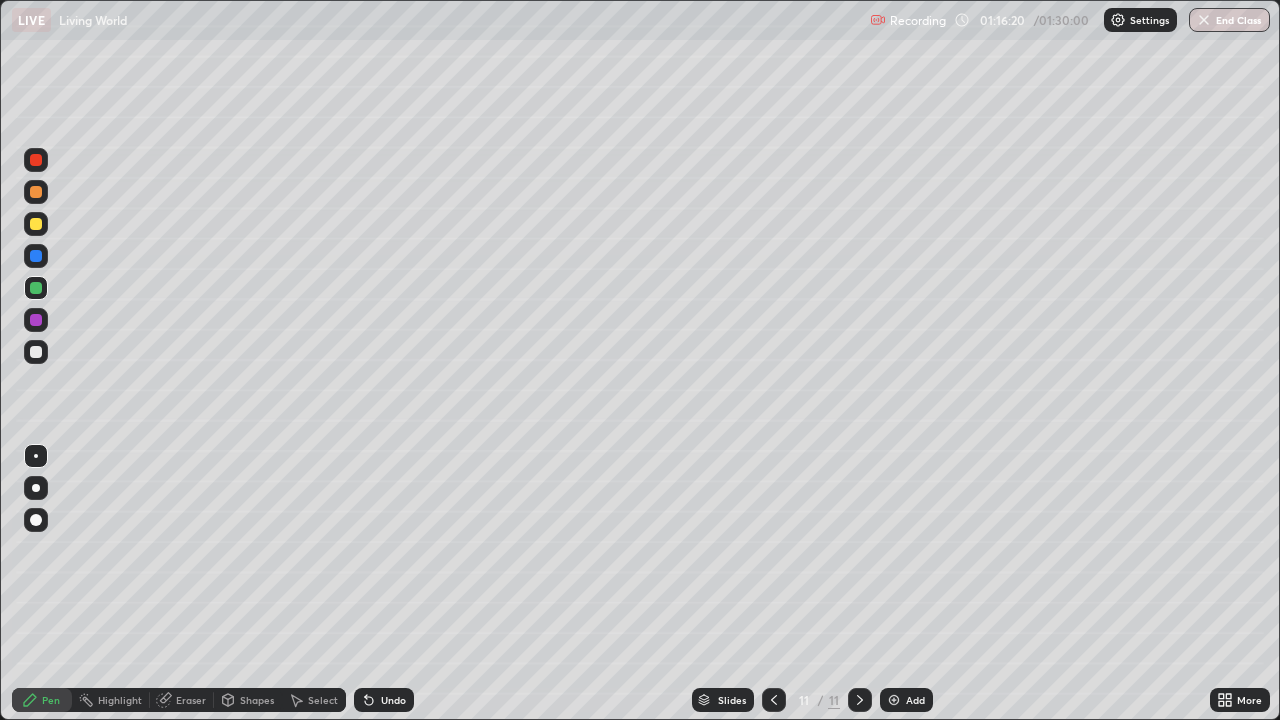click at bounding box center (36, 192) 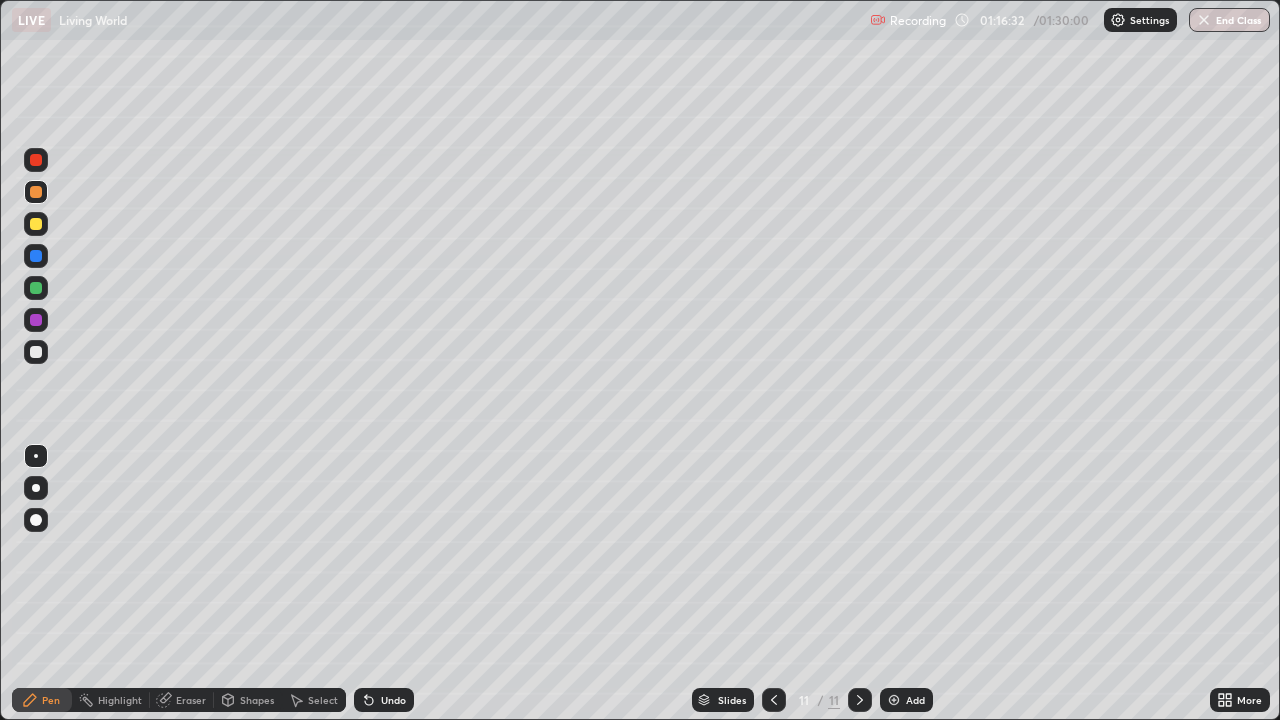 click at bounding box center [36, 160] 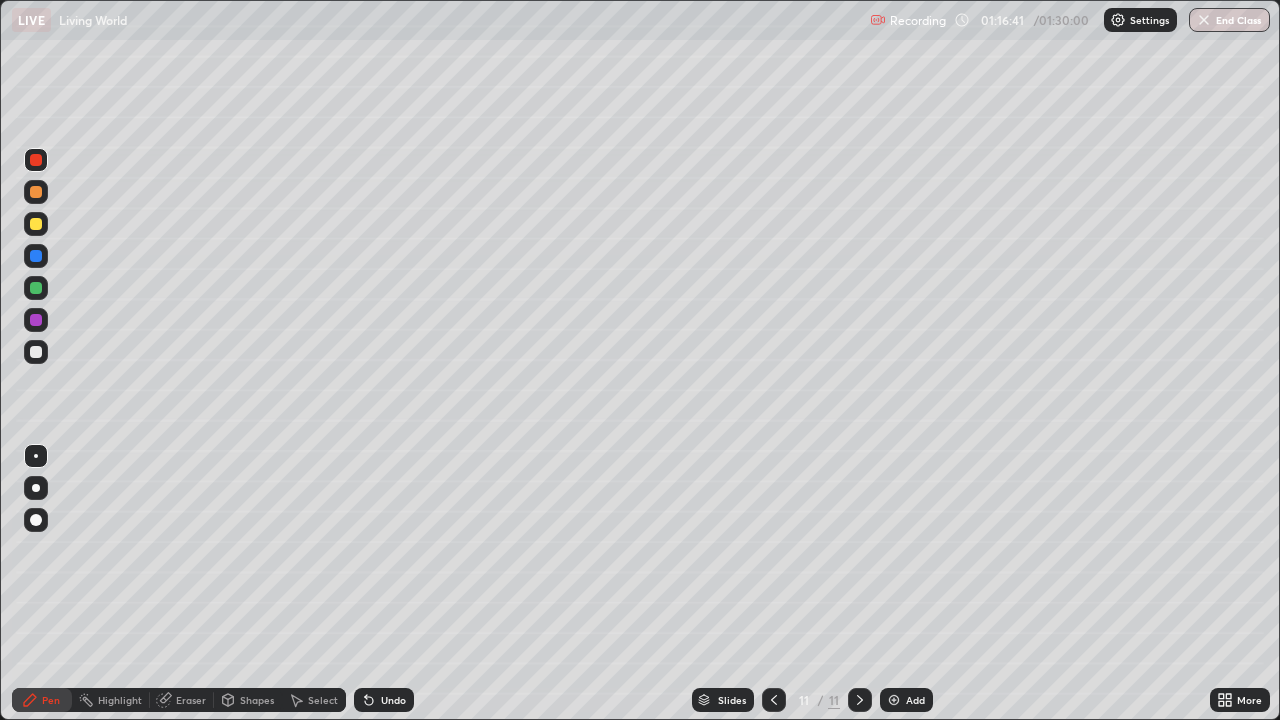 click at bounding box center [36, 288] 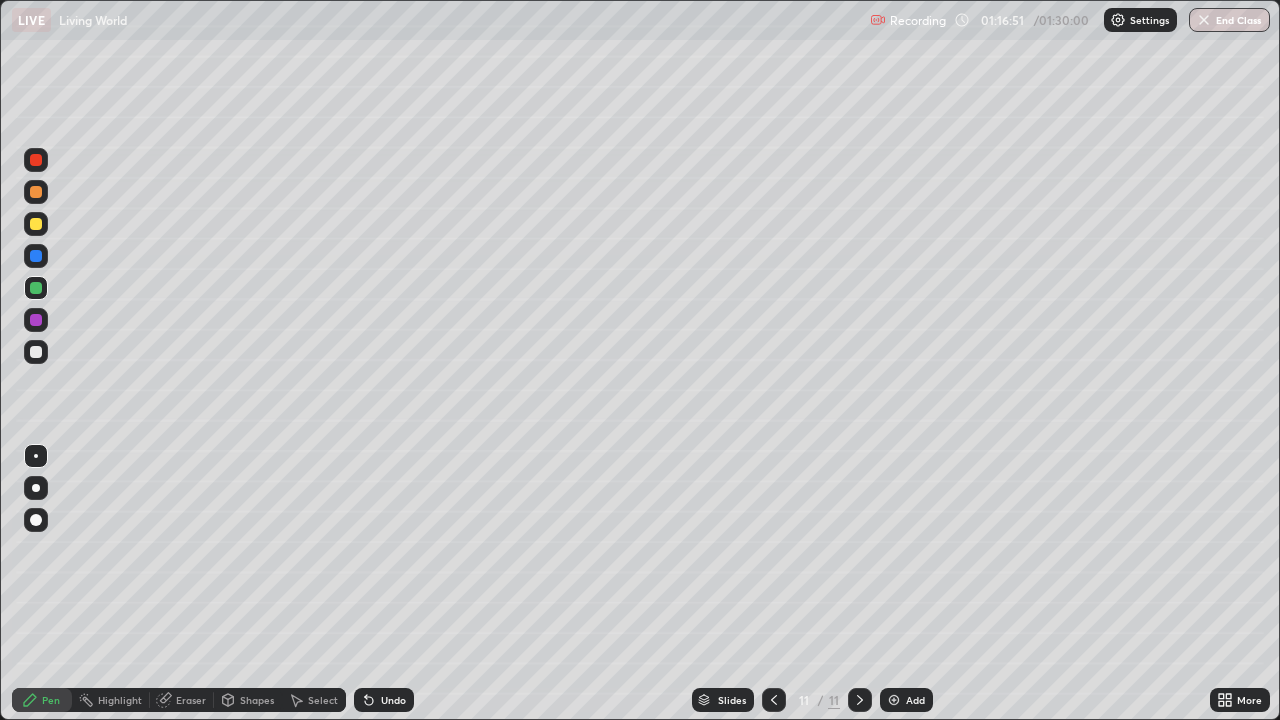 click at bounding box center [36, 160] 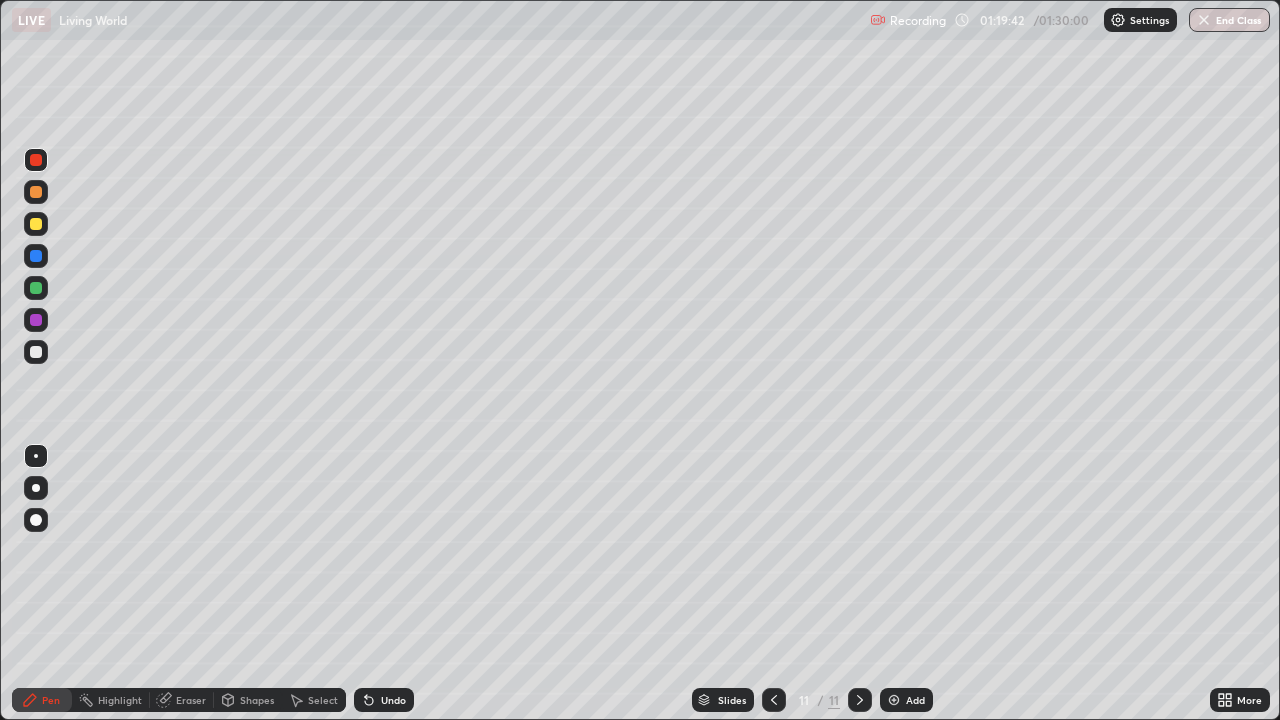 click on "Add" at bounding box center (906, 700) 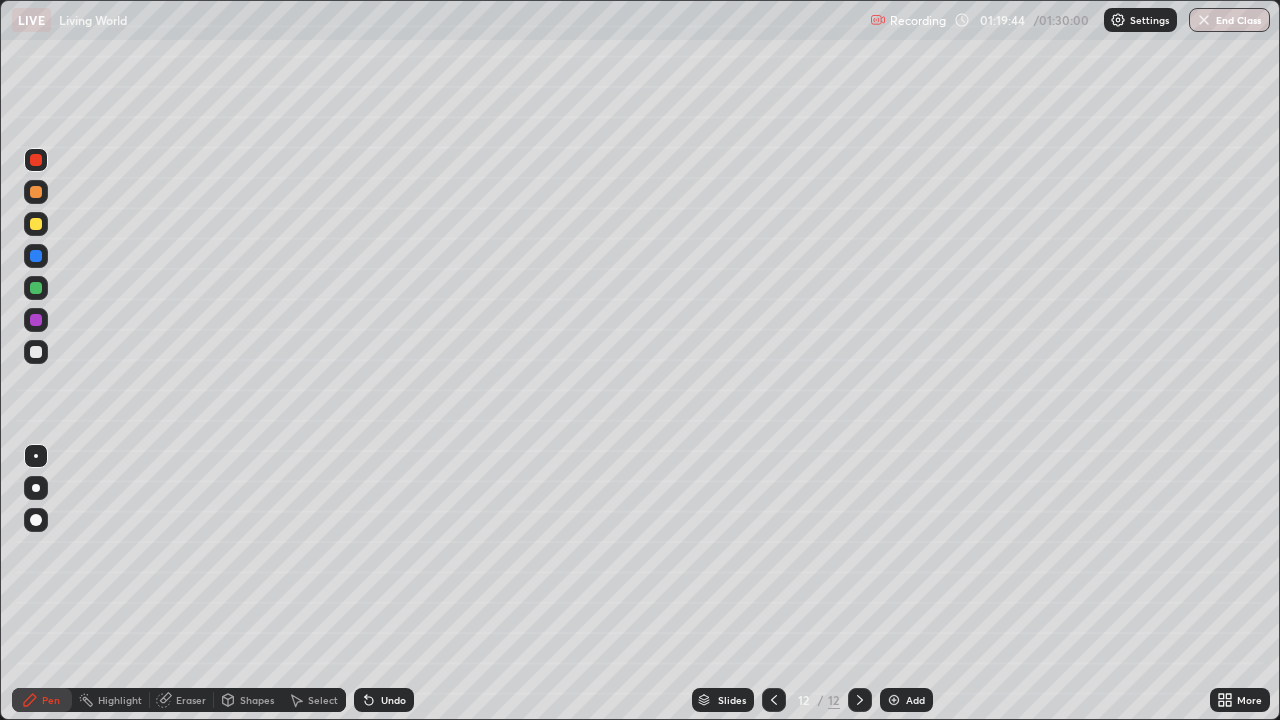 click 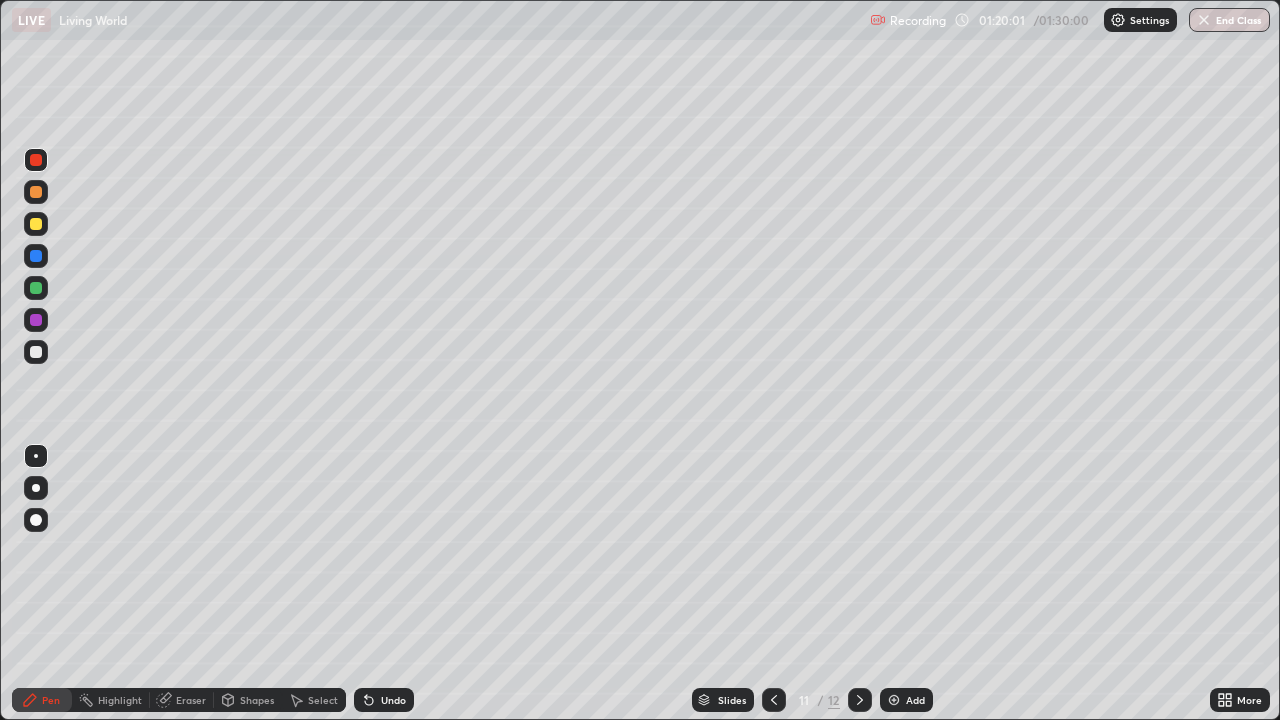 click 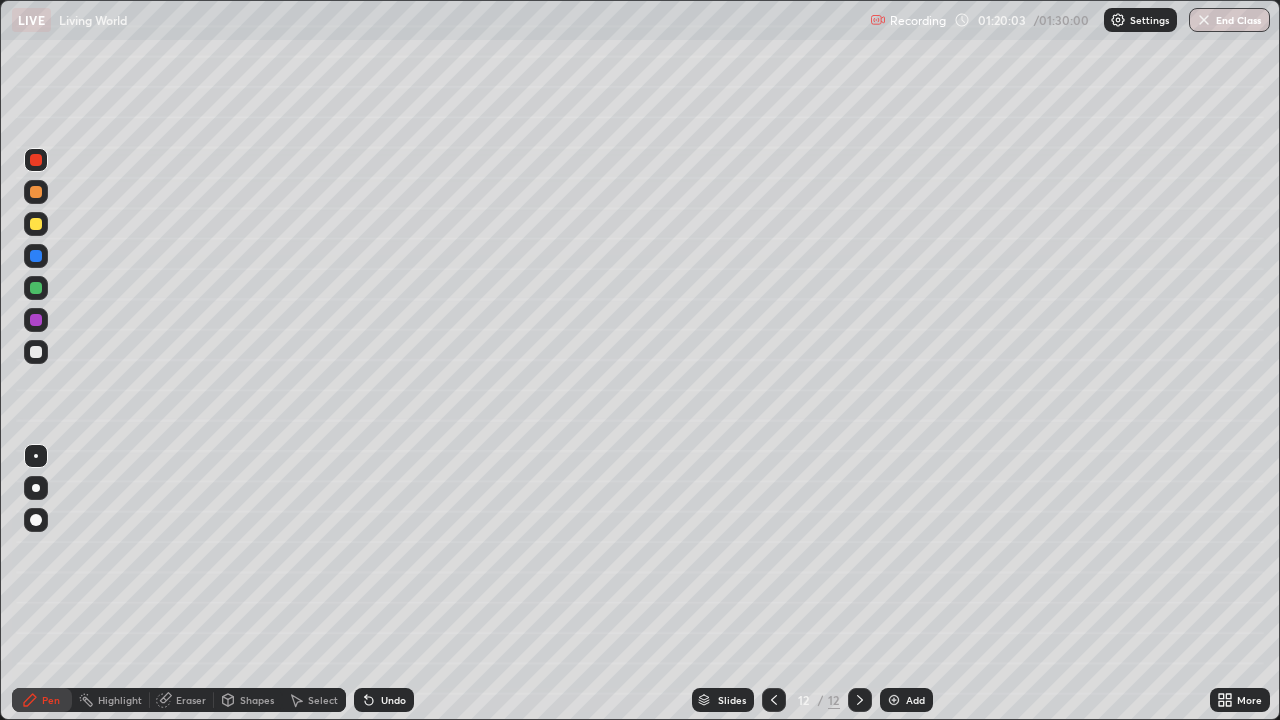 click on "Undo" at bounding box center [384, 700] 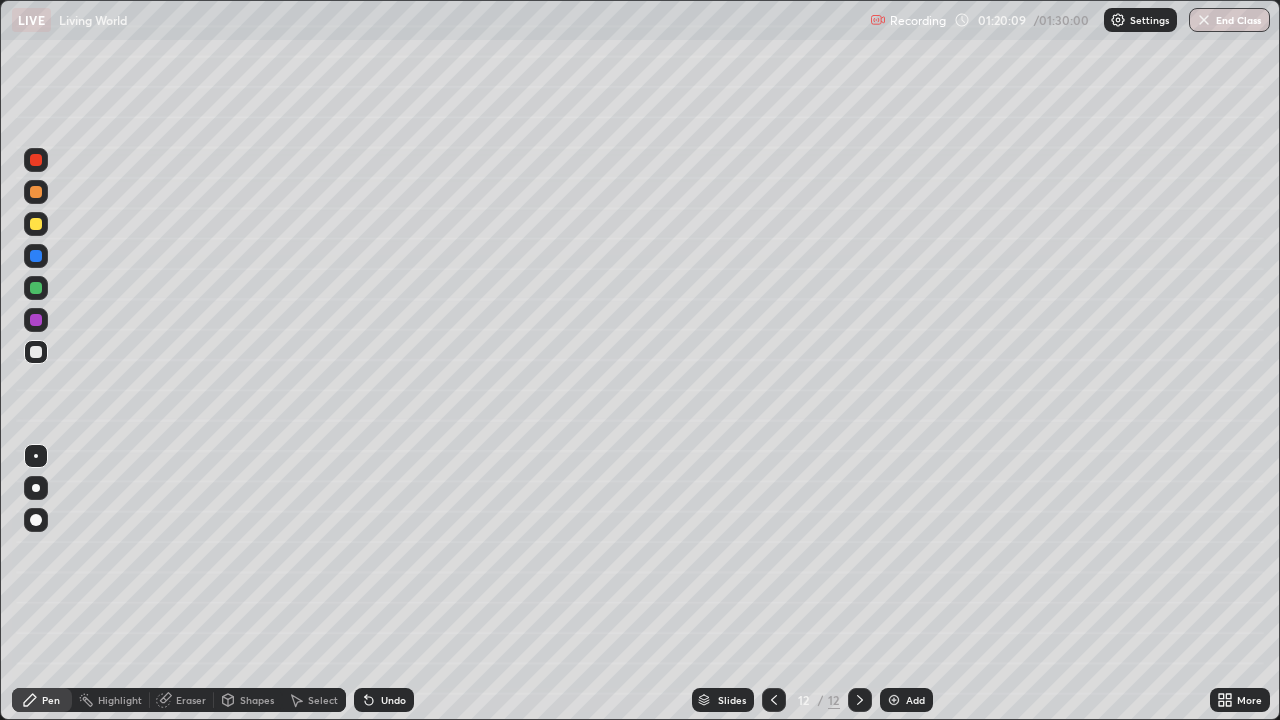 click at bounding box center (36, 192) 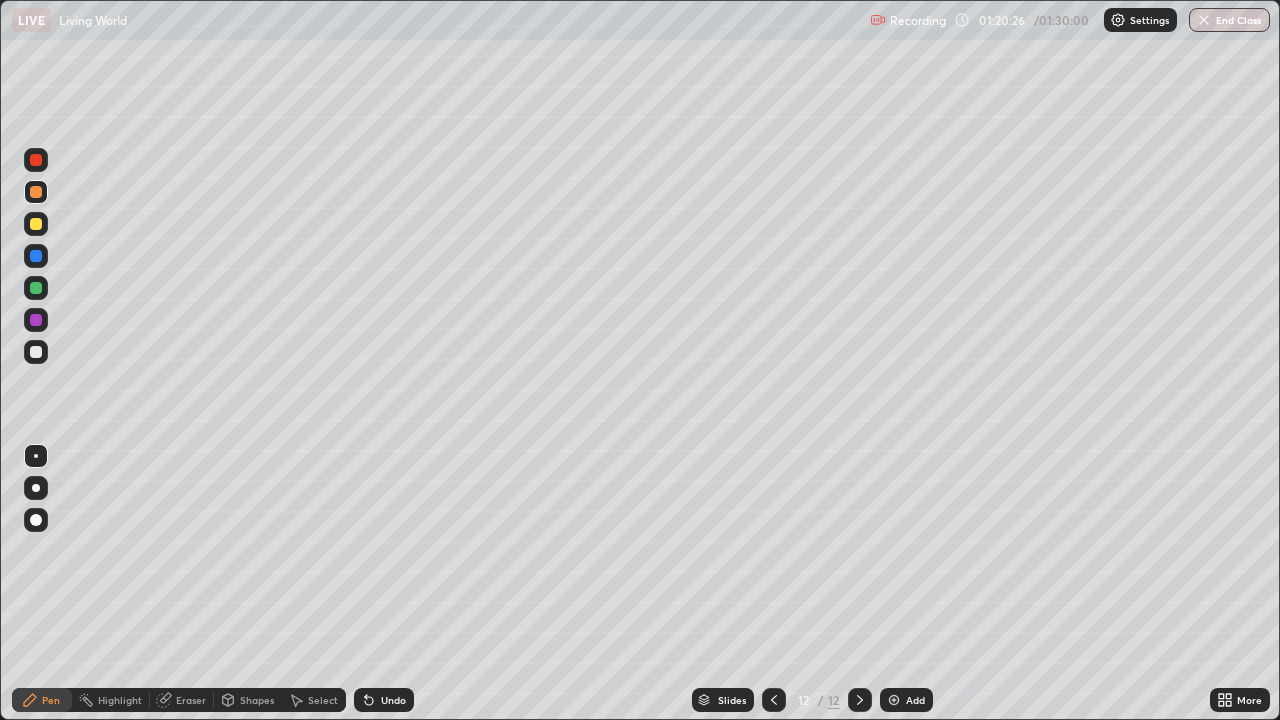 click at bounding box center [36, 160] 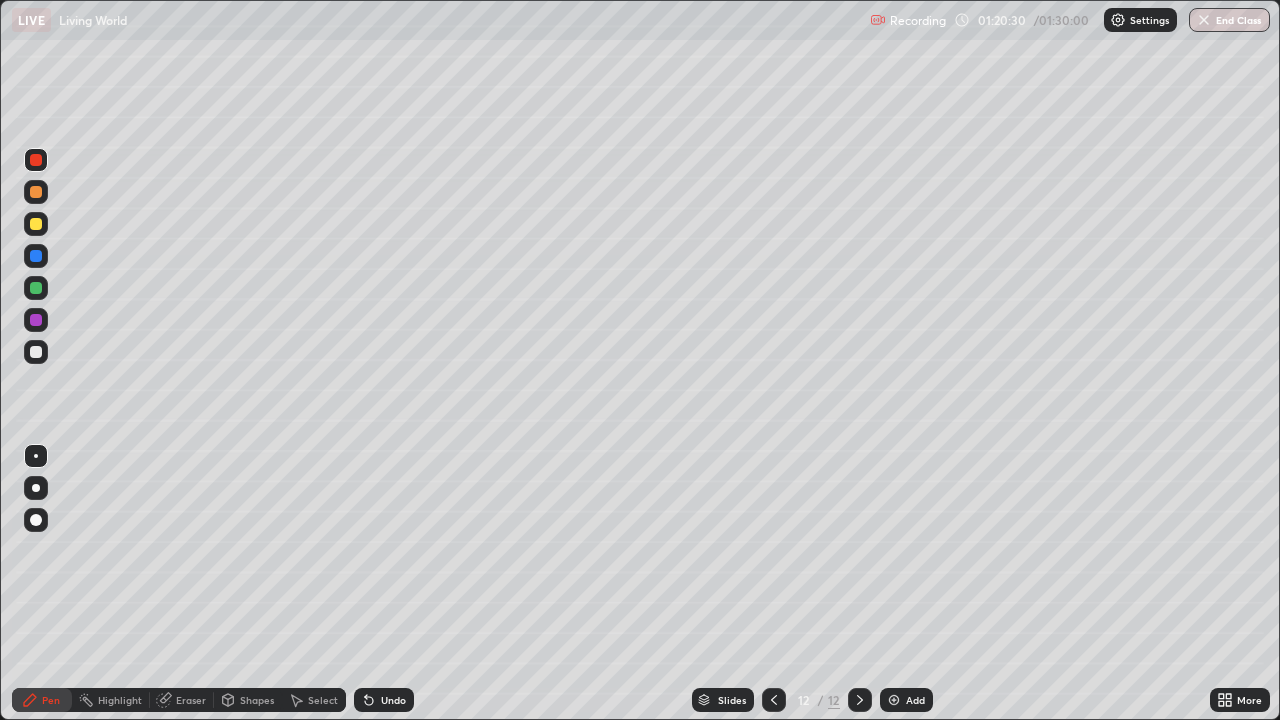 click on "Undo" at bounding box center (393, 700) 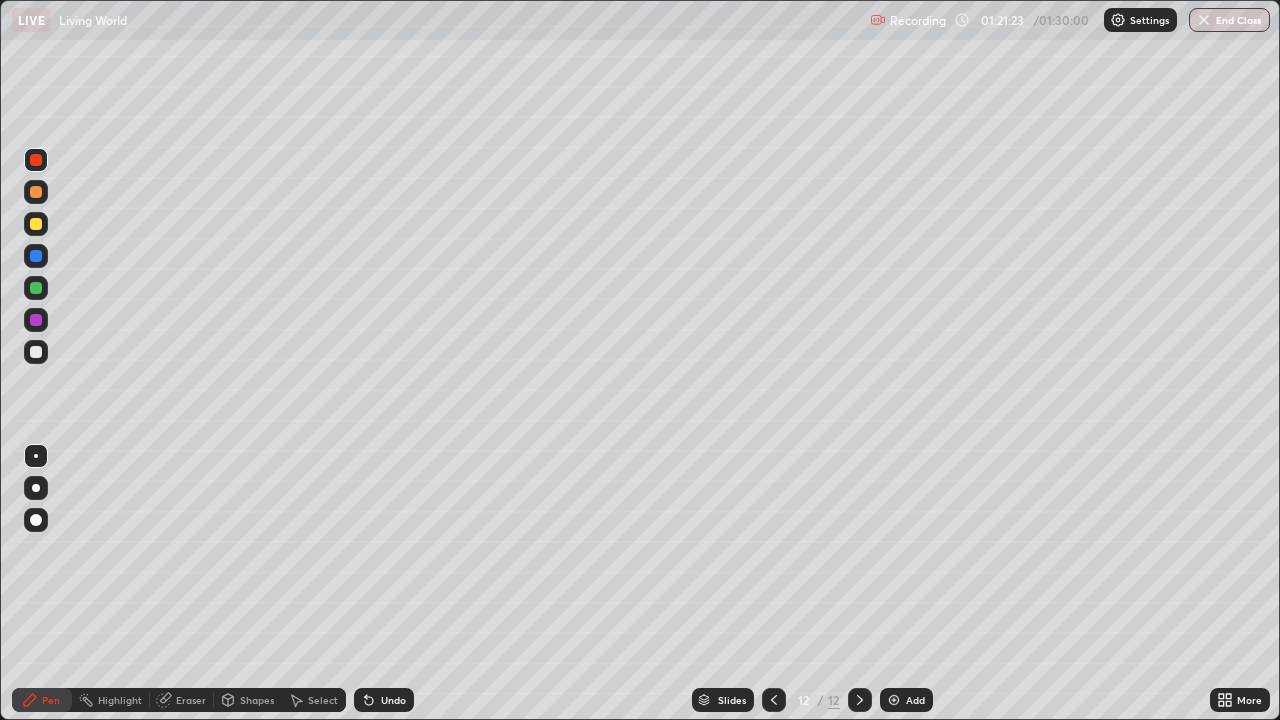 click at bounding box center [36, 288] 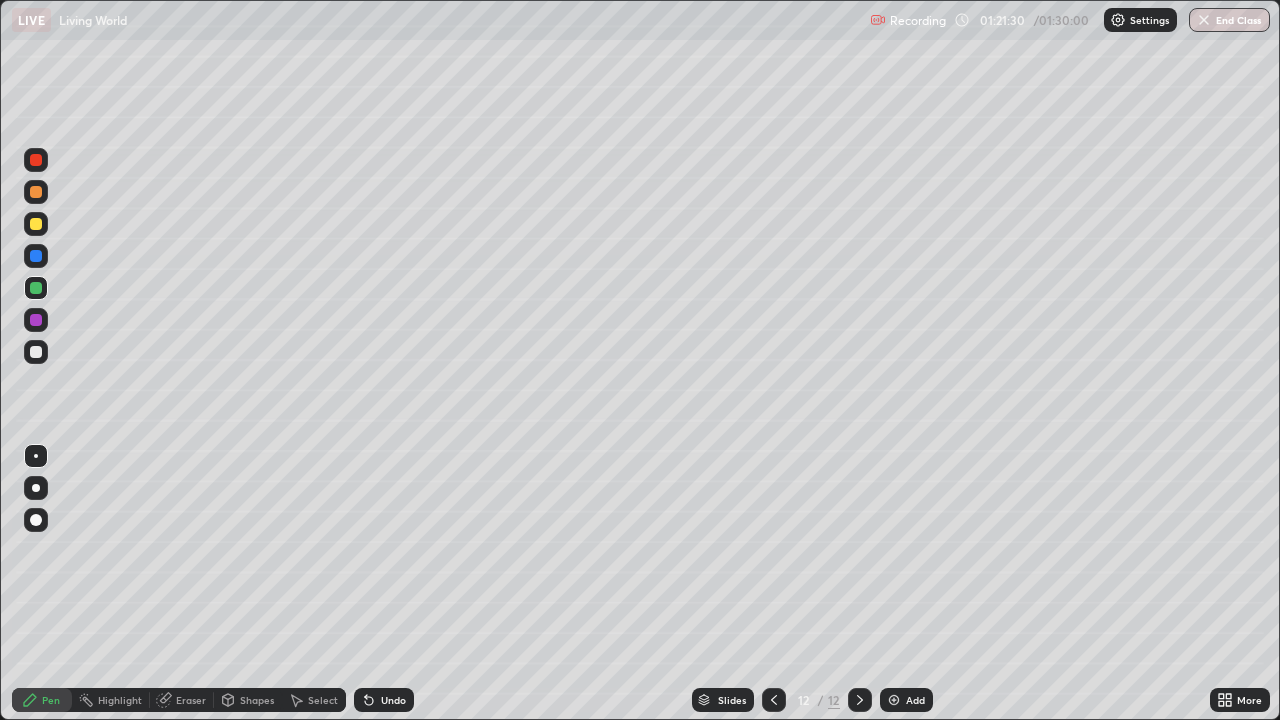 click at bounding box center [36, 320] 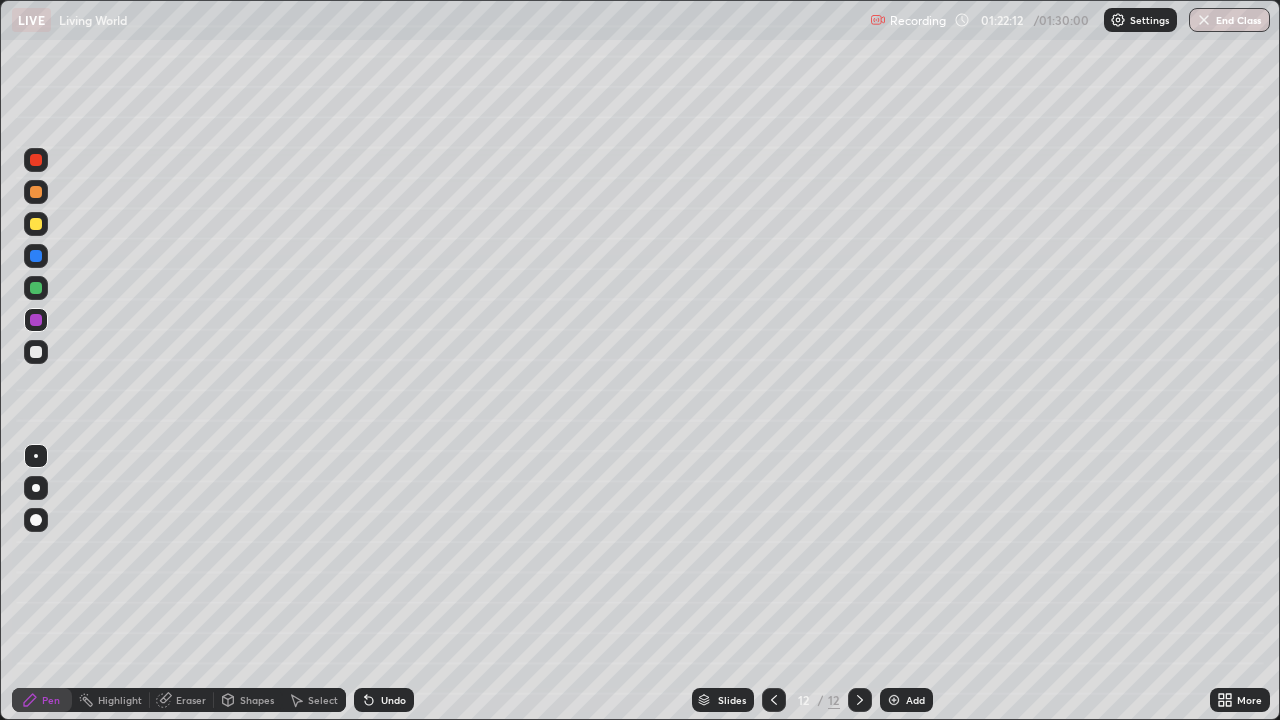 click at bounding box center (36, 352) 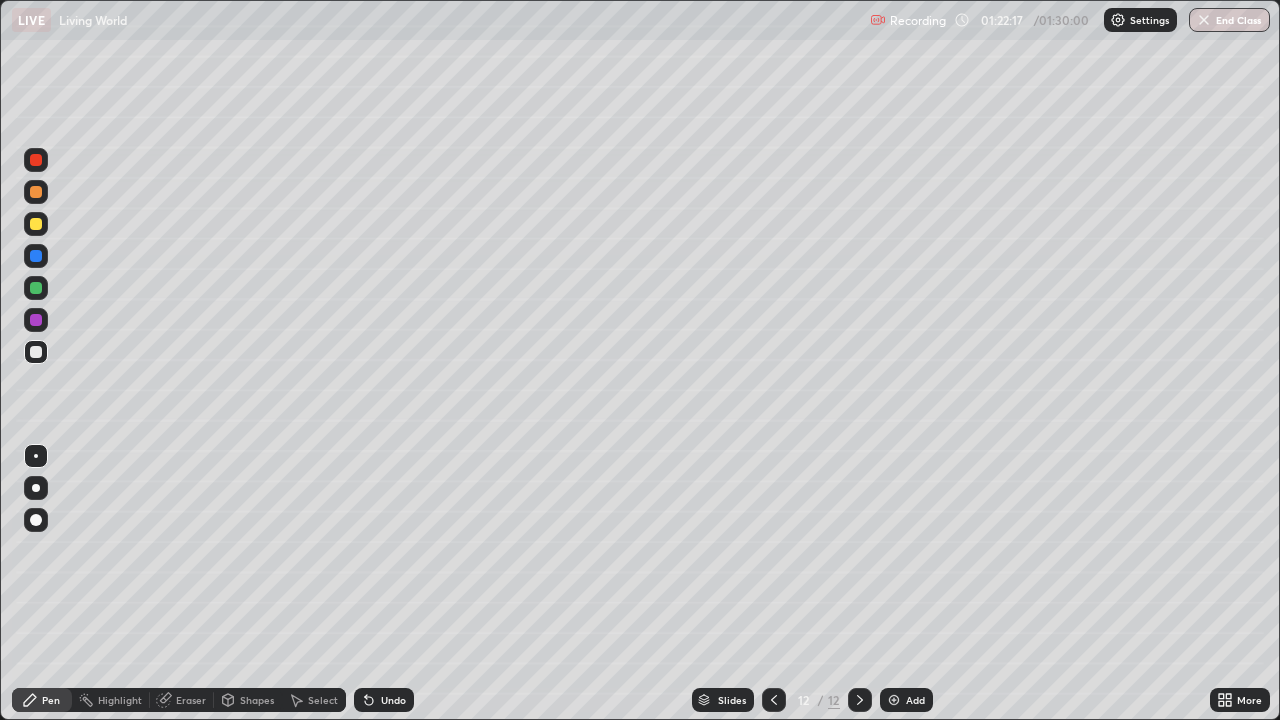 click at bounding box center (36, 320) 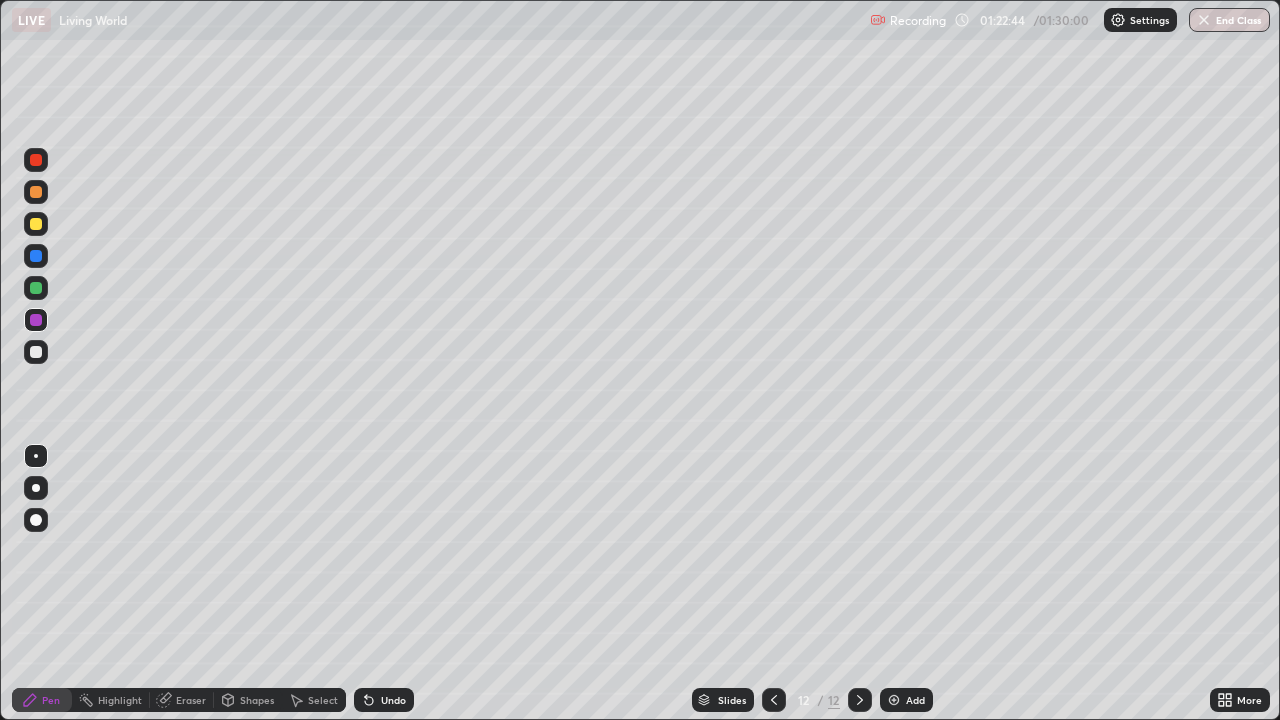 click at bounding box center (36, 352) 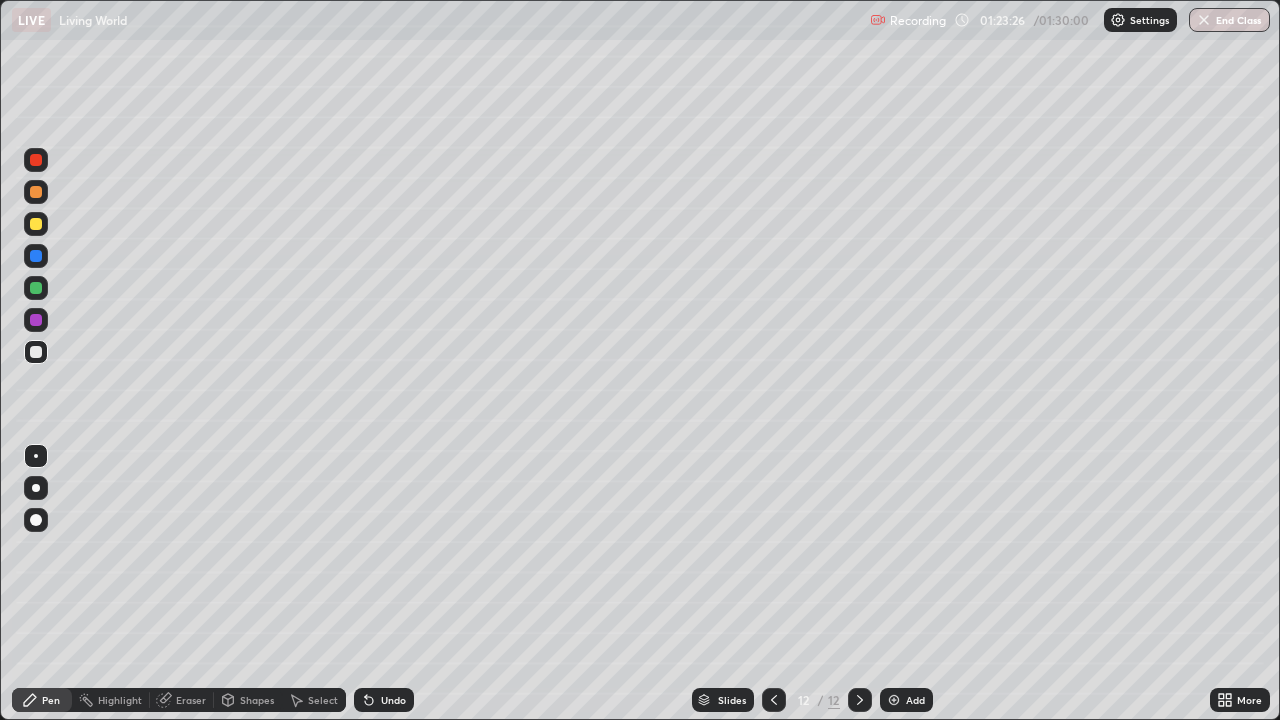 click at bounding box center [36, 320] 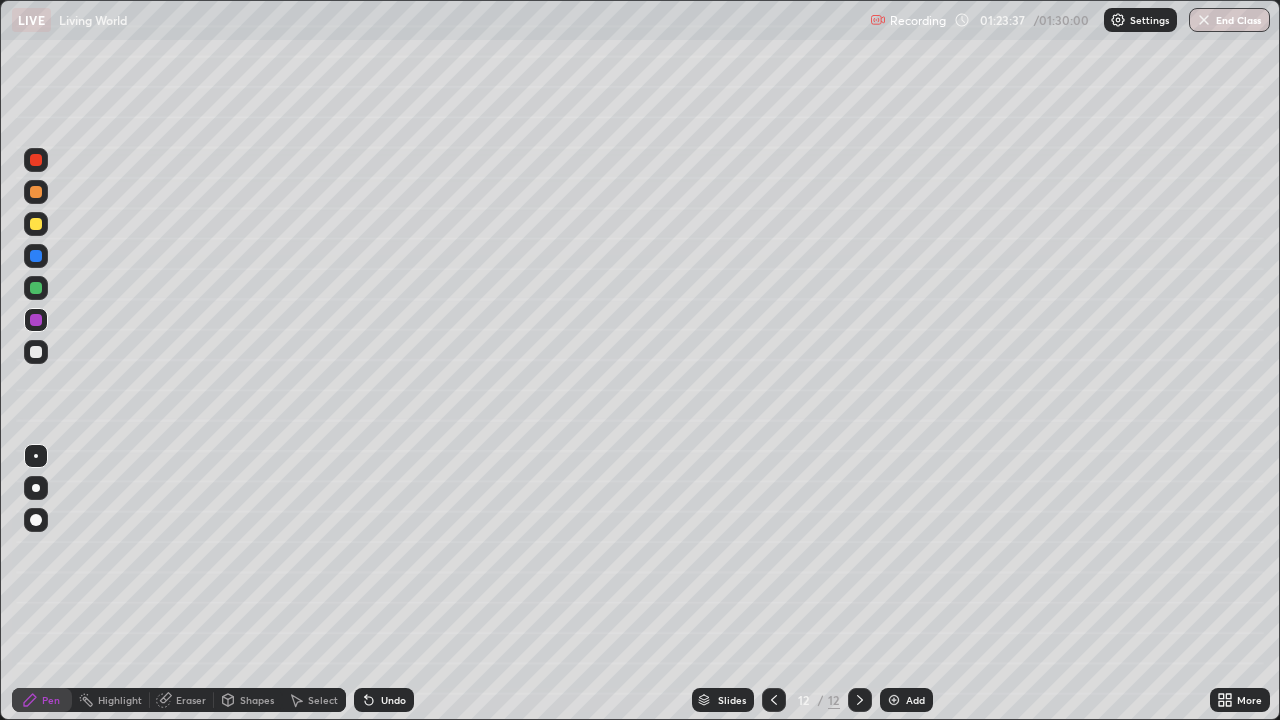 click at bounding box center [36, 352] 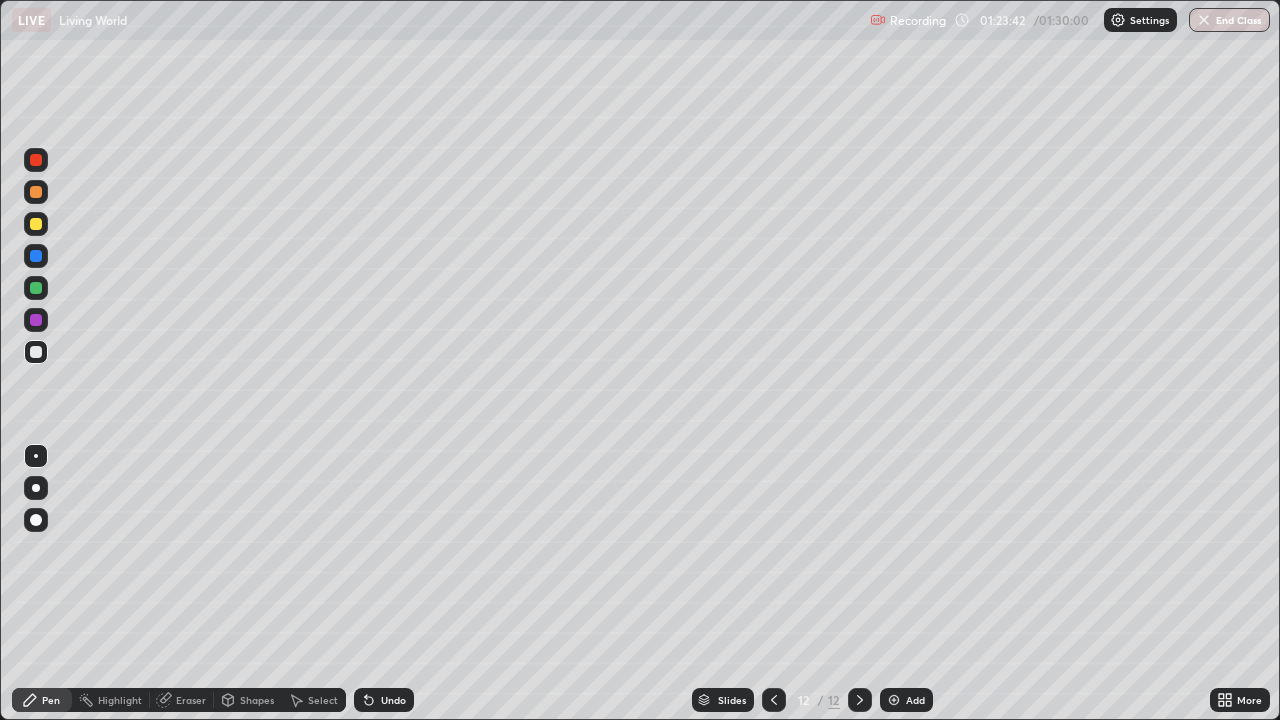 click at bounding box center (36, 320) 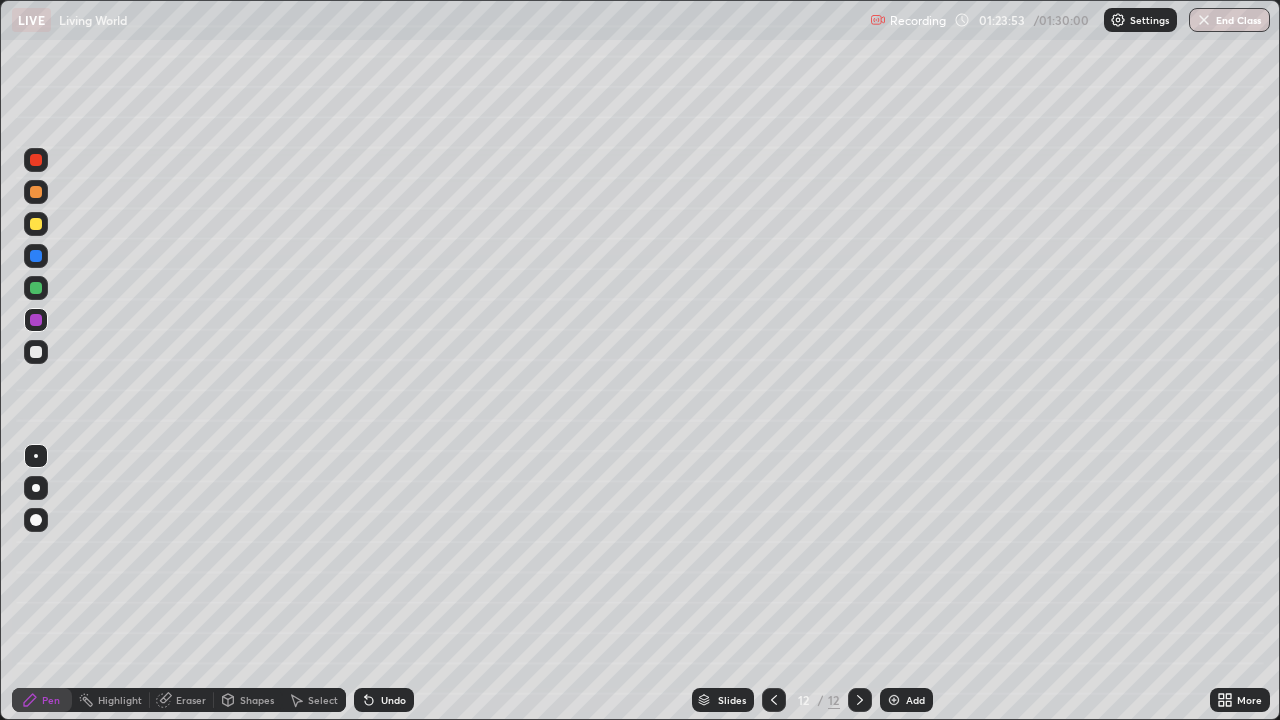 click at bounding box center [36, 352] 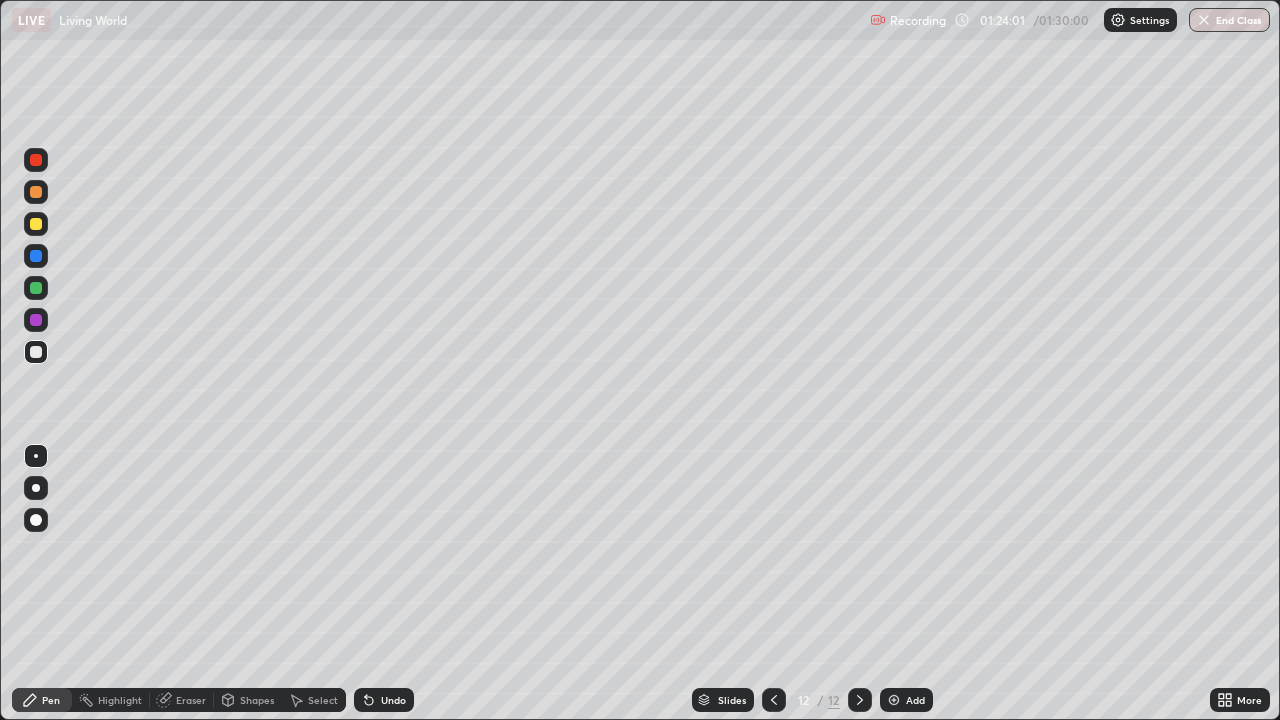 click at bounding box center [36, 320] 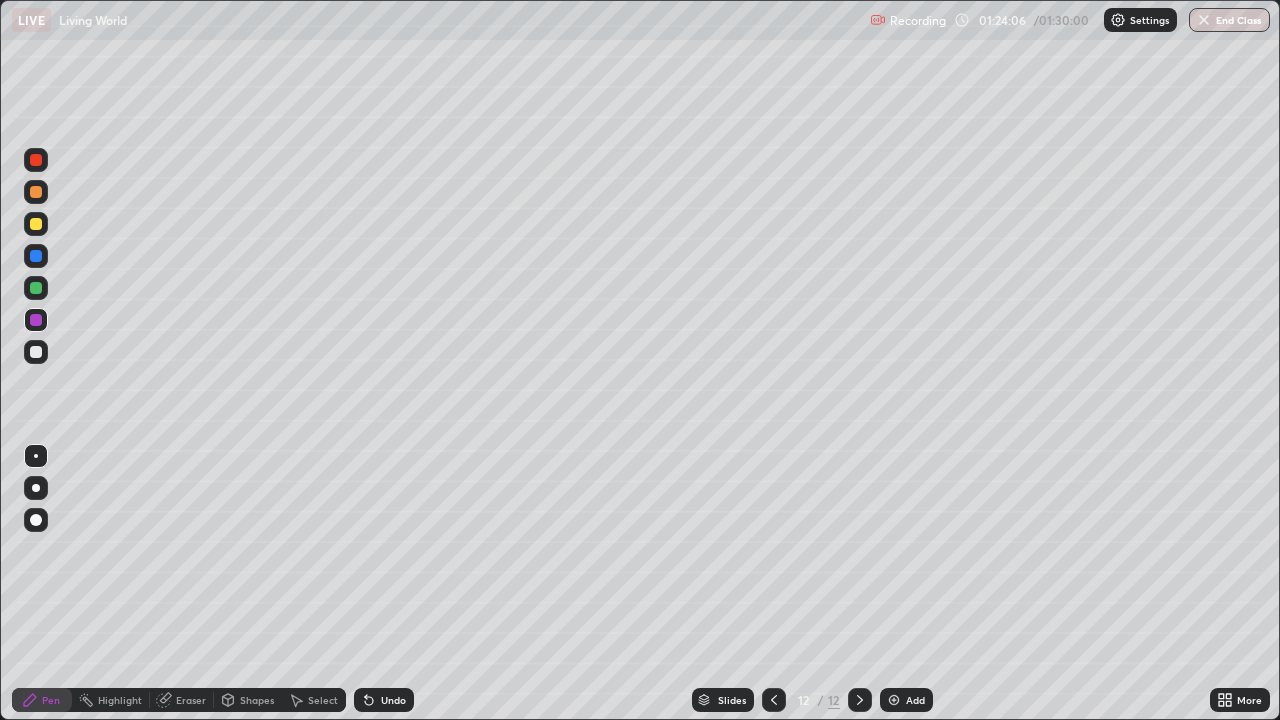 click on "Undo" at bounding box center [393, 700] 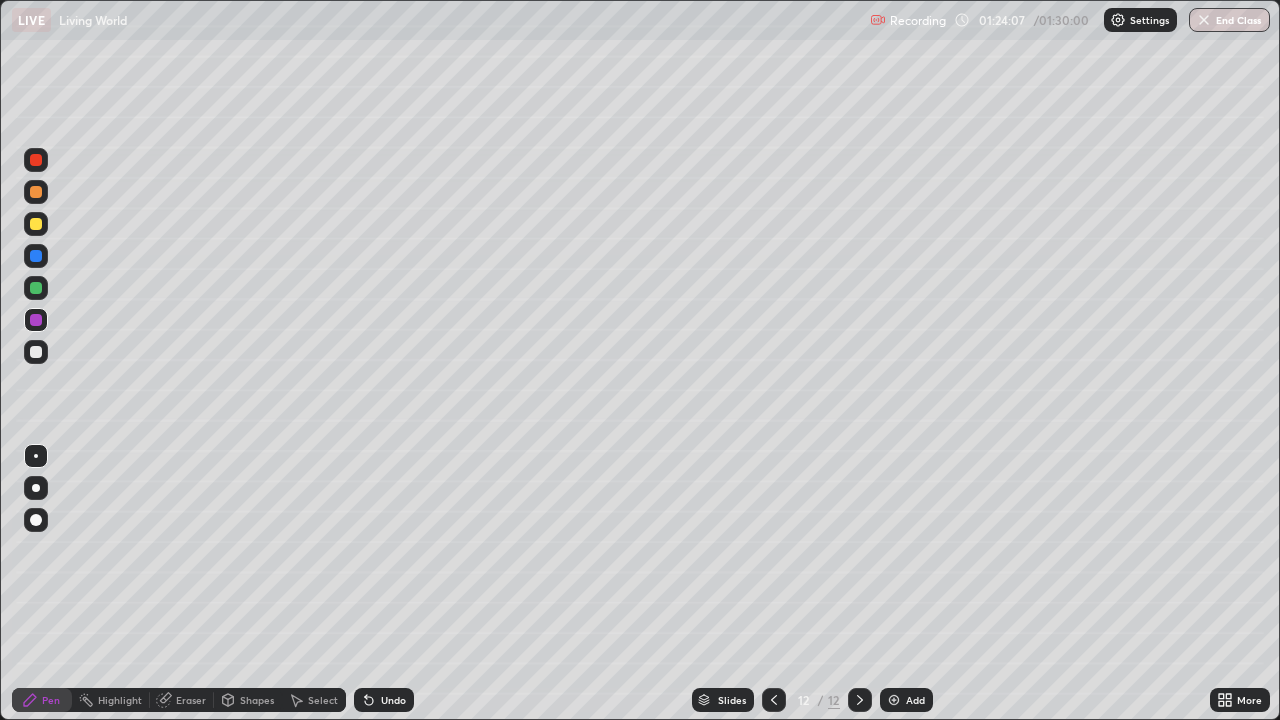 click on "Undo" at bounding box center [393, 700] 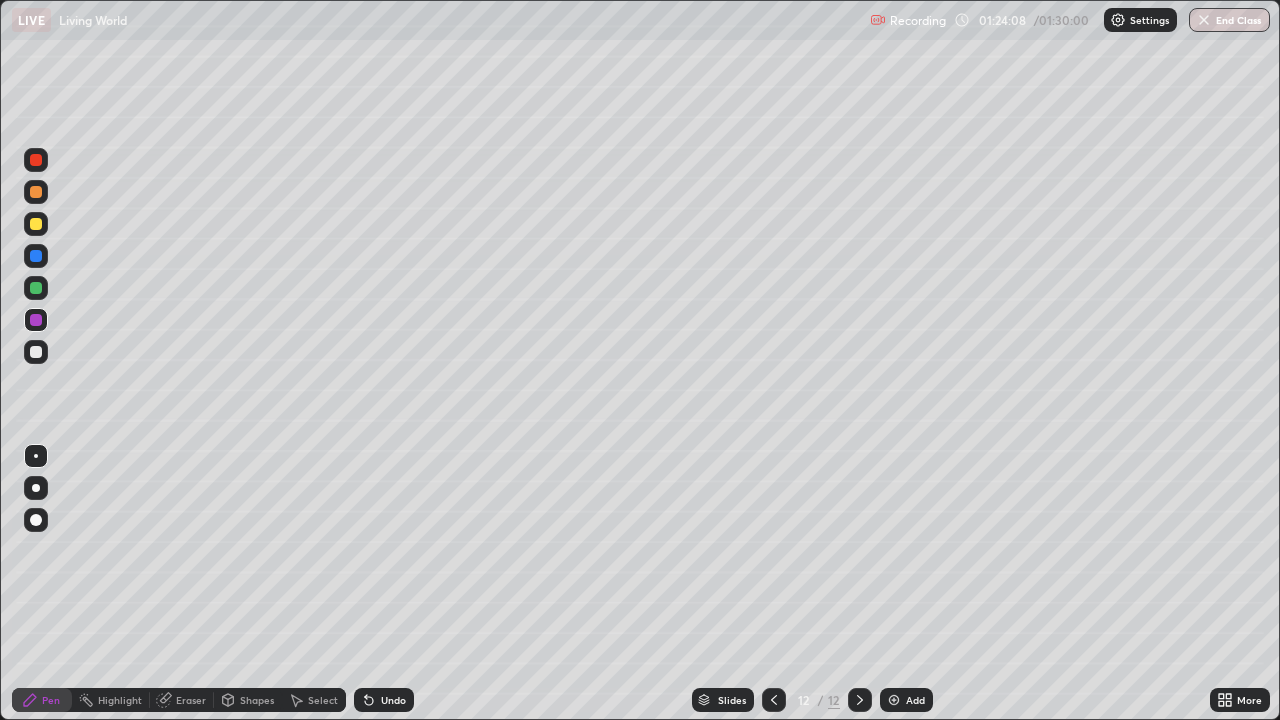 click at bounding box center [36, 352] 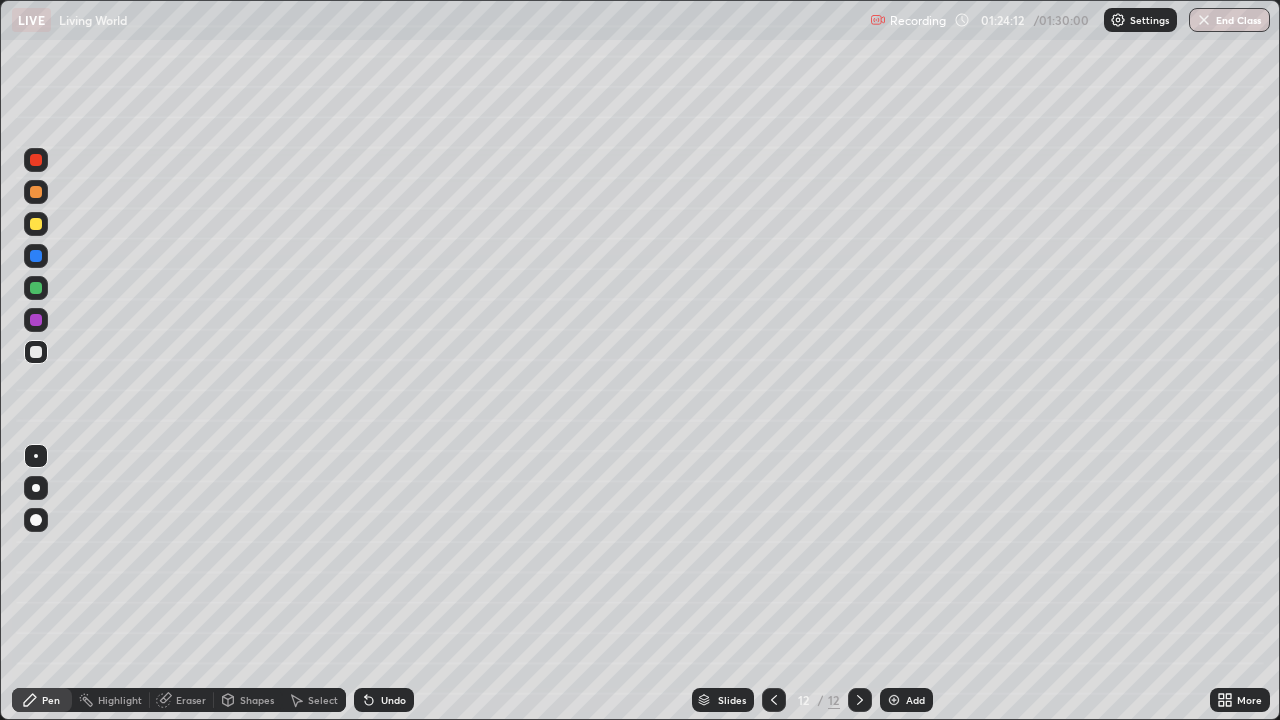 click at bounding box center [36, 320] 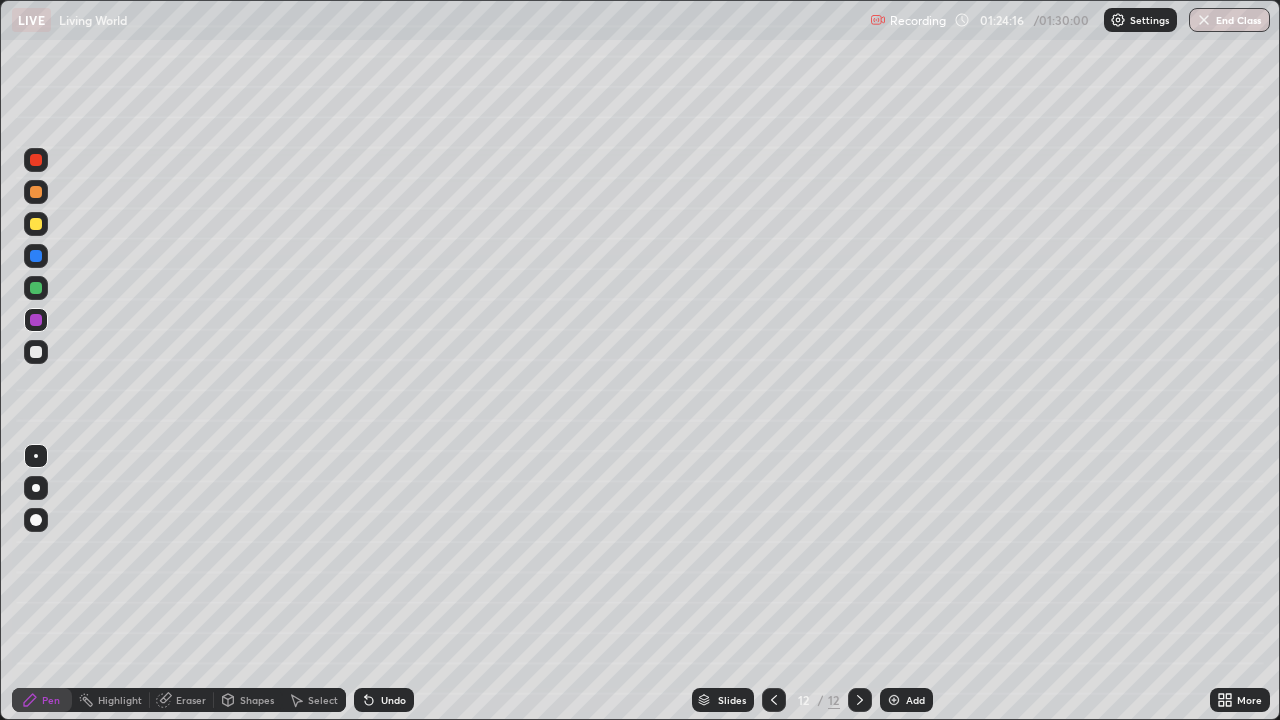 click at bounding box center (36, 352) 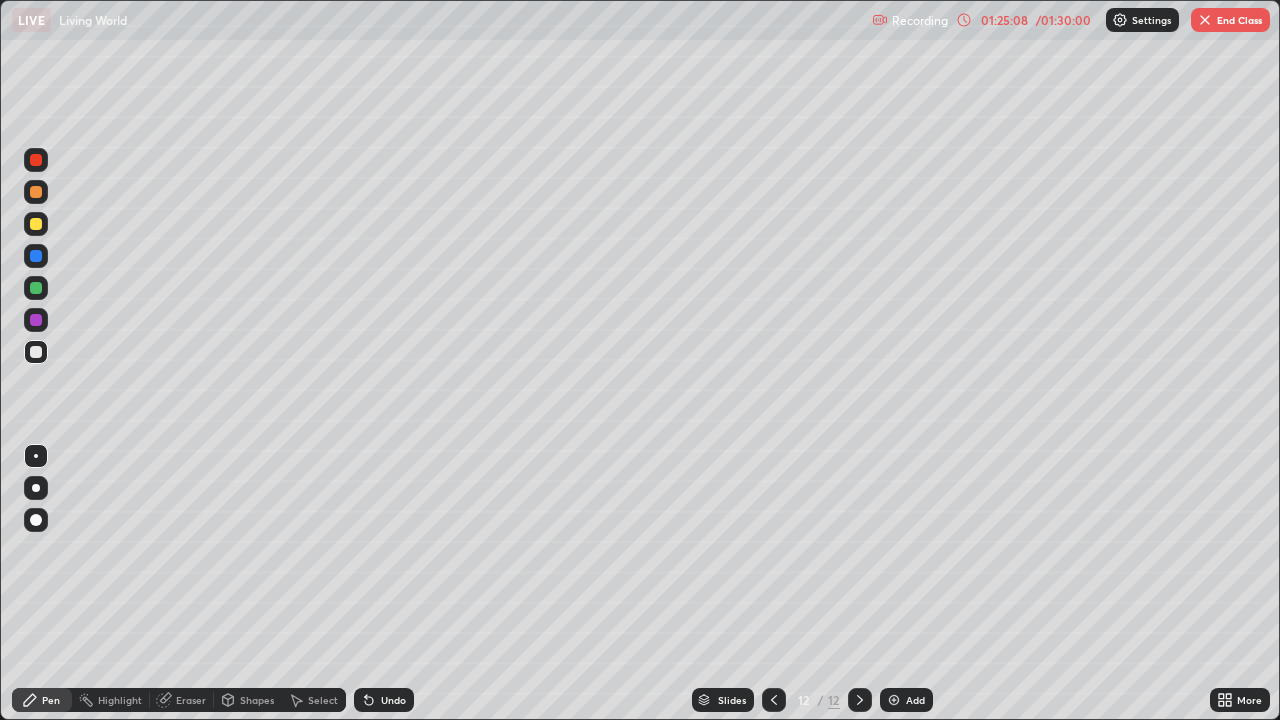 click on "End Class" at bounding box center (1230, 20) 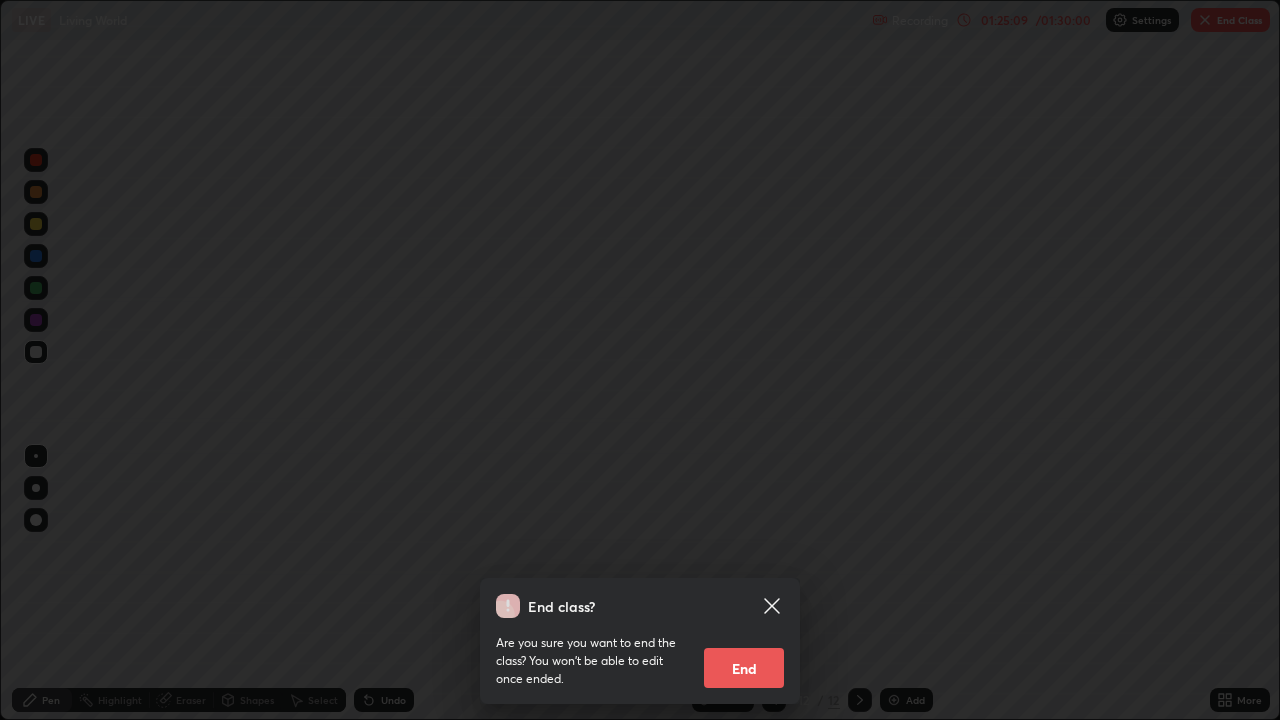 click on "End" at bounding box center (744, 668) 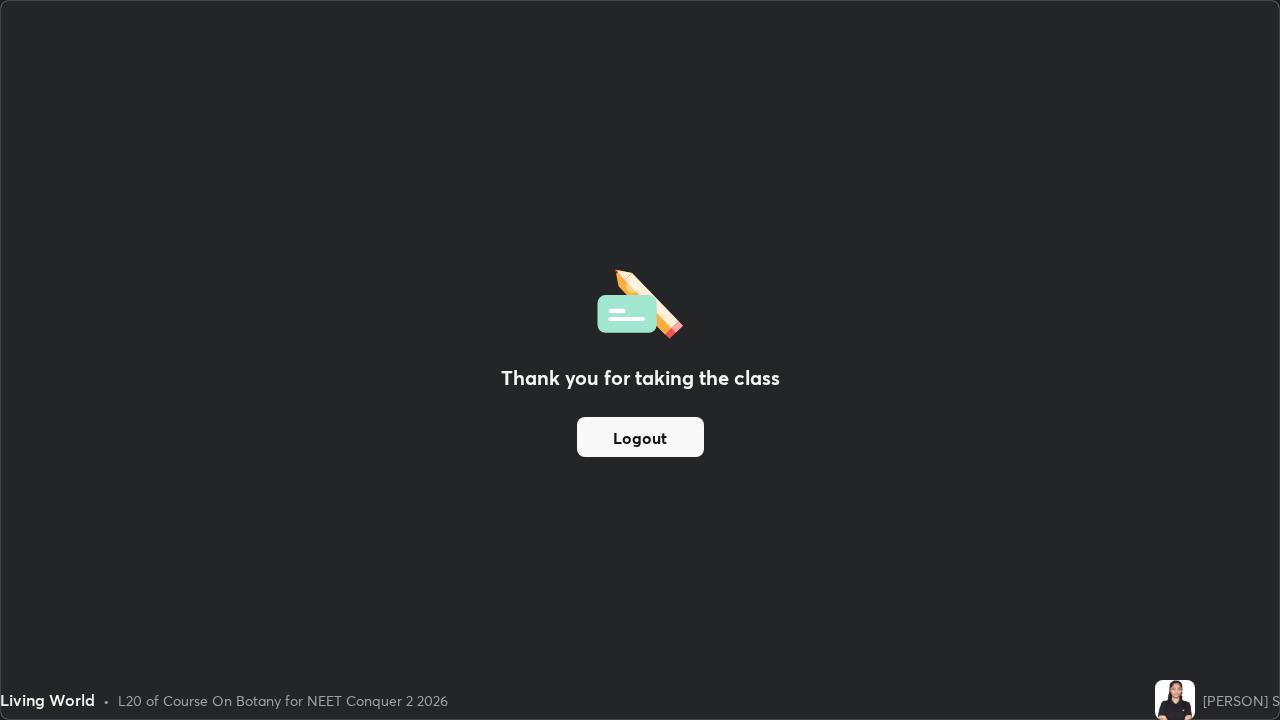 click on "Logout" at bounding box center (640, 437) 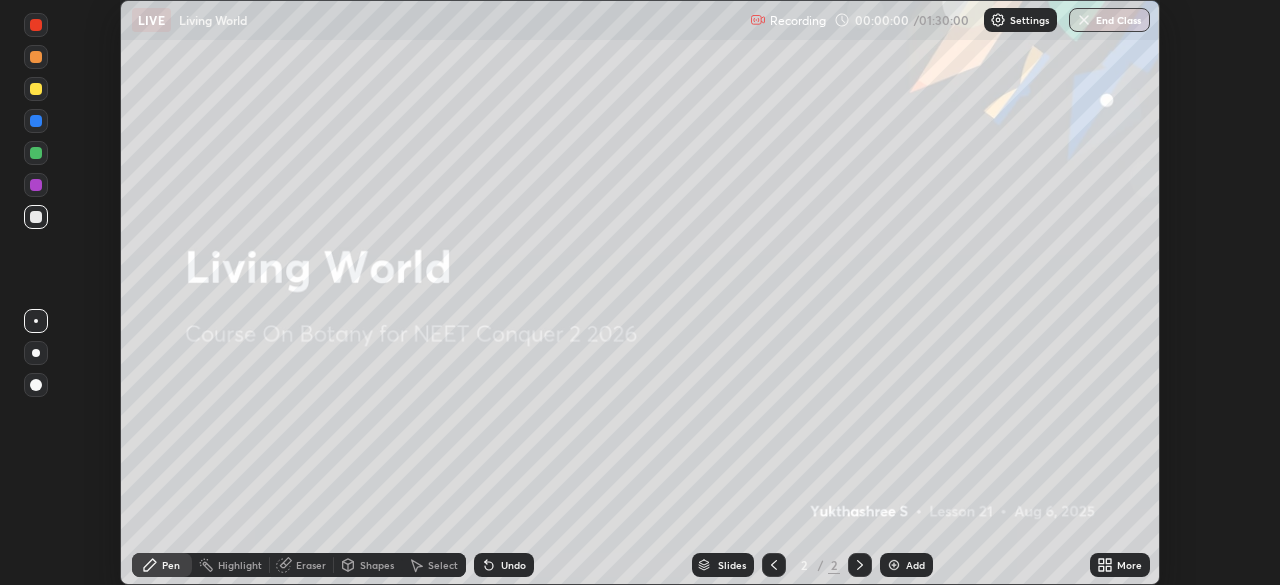 scroll, scrollTop: 0, scrollLeft: 0, axis: both 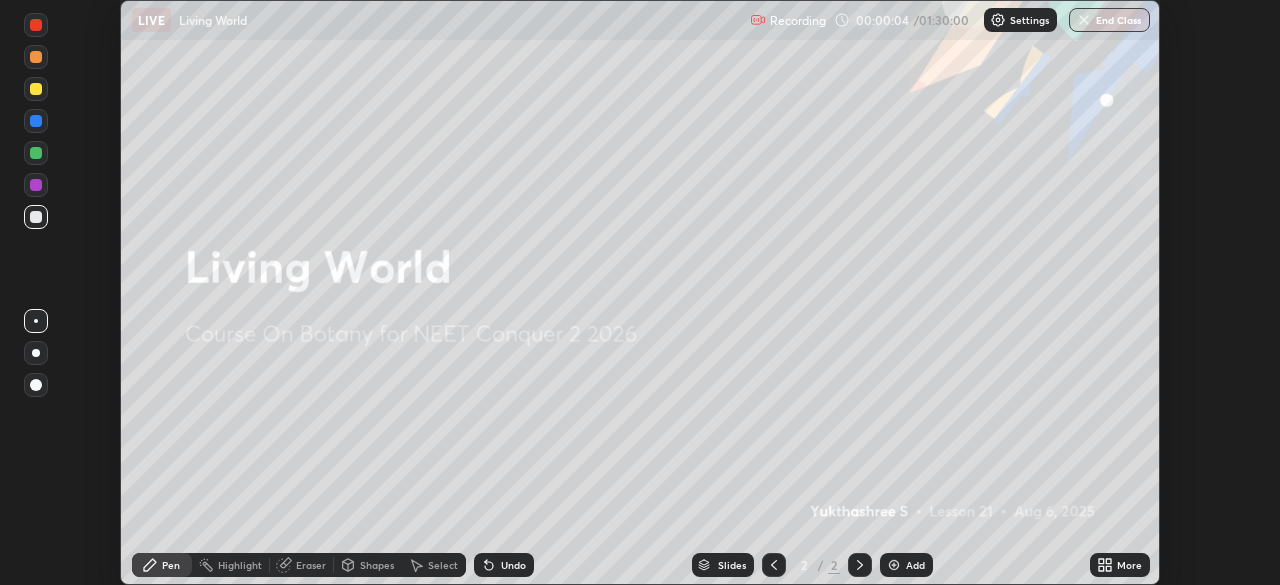 click on "Setting up your live class" at bounding box center [640, 292] 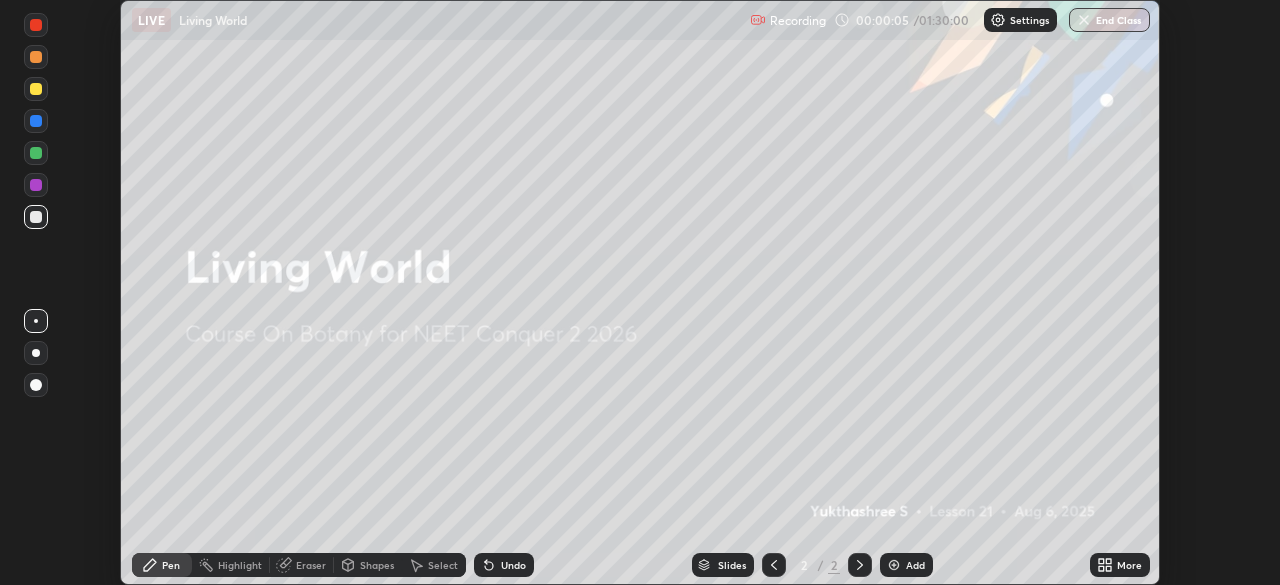 click 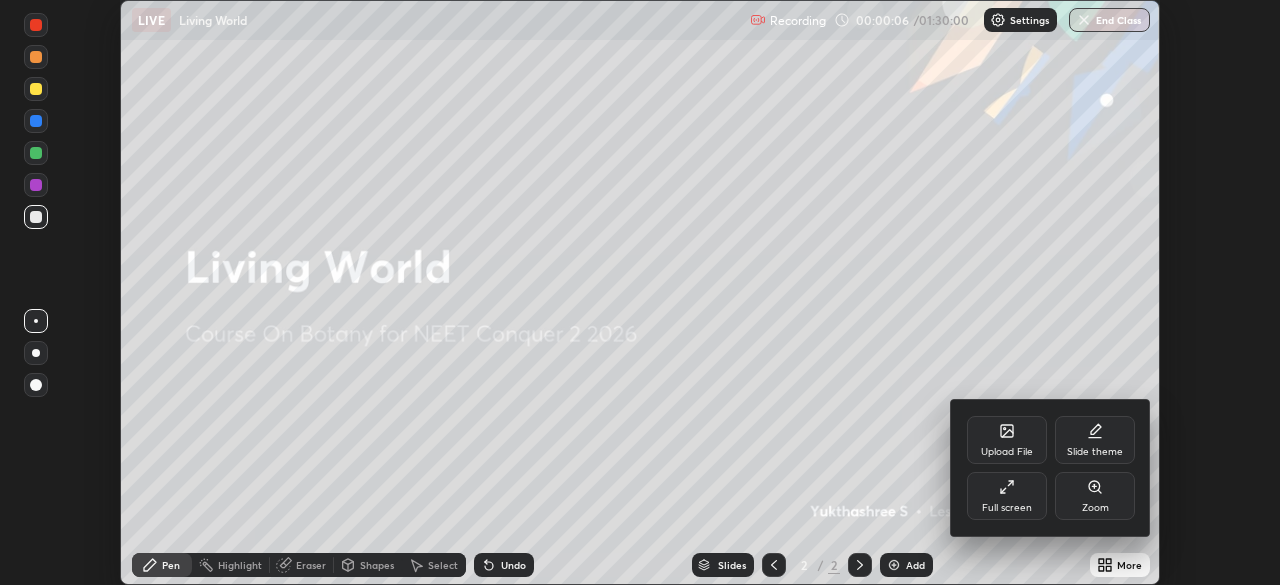 click 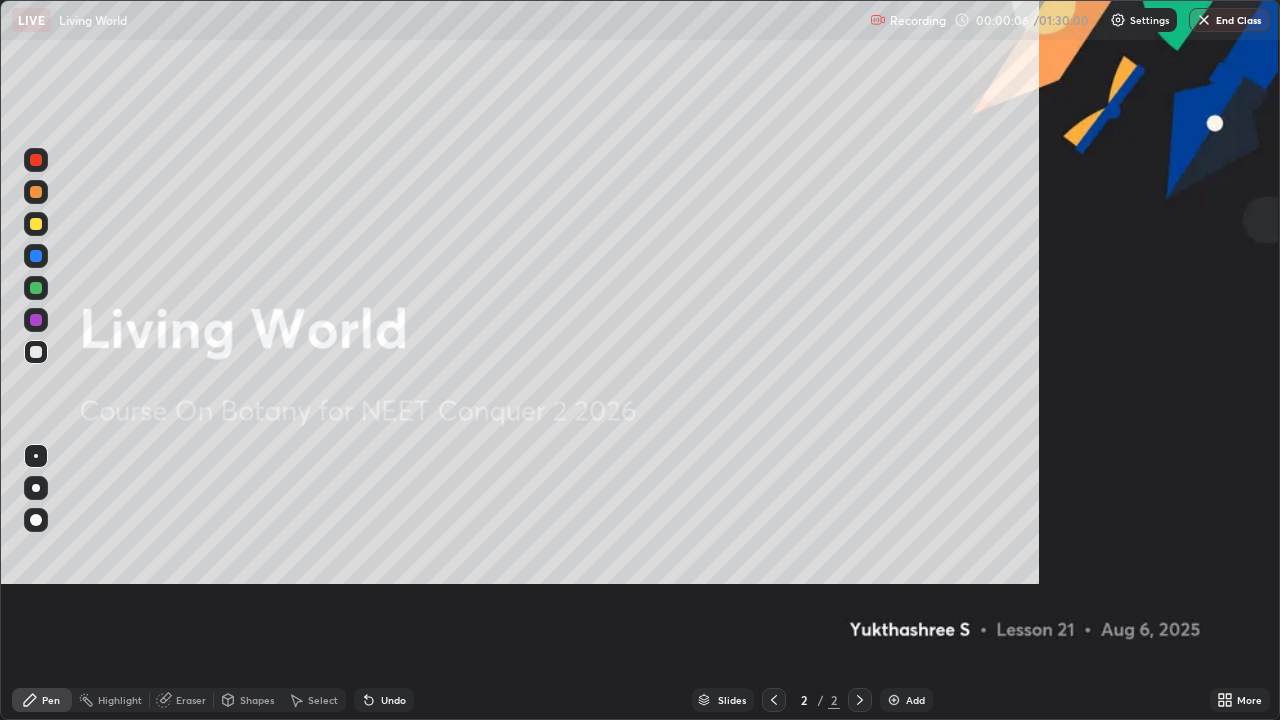 scroll, scrollTop: 99280, scrollLeft: 98720, axis: both 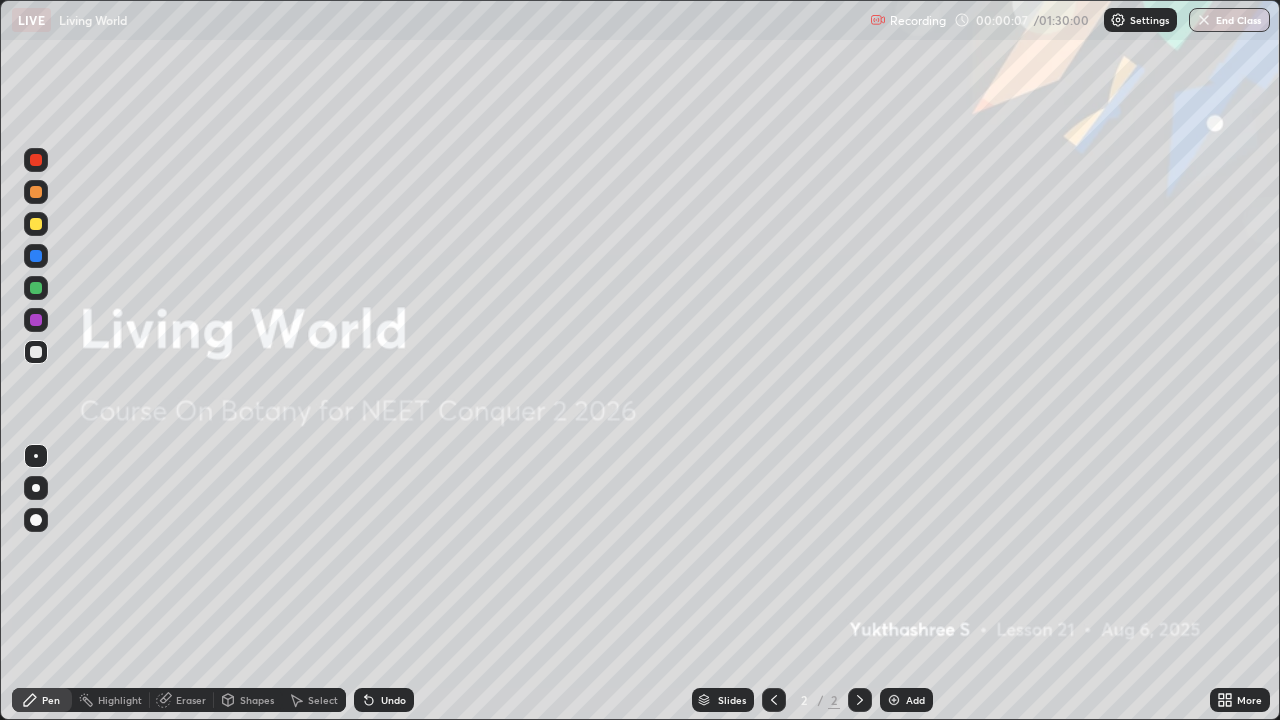 click on "More" at bounding box center [1249, 700] 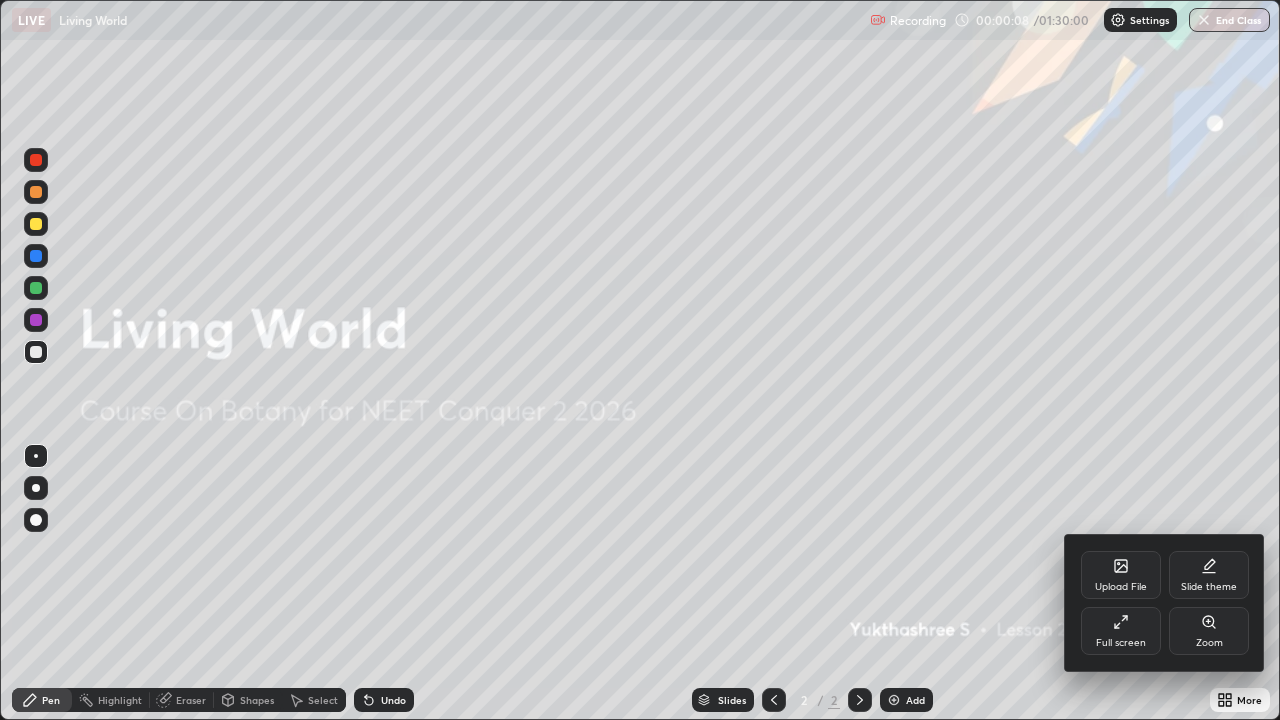 click 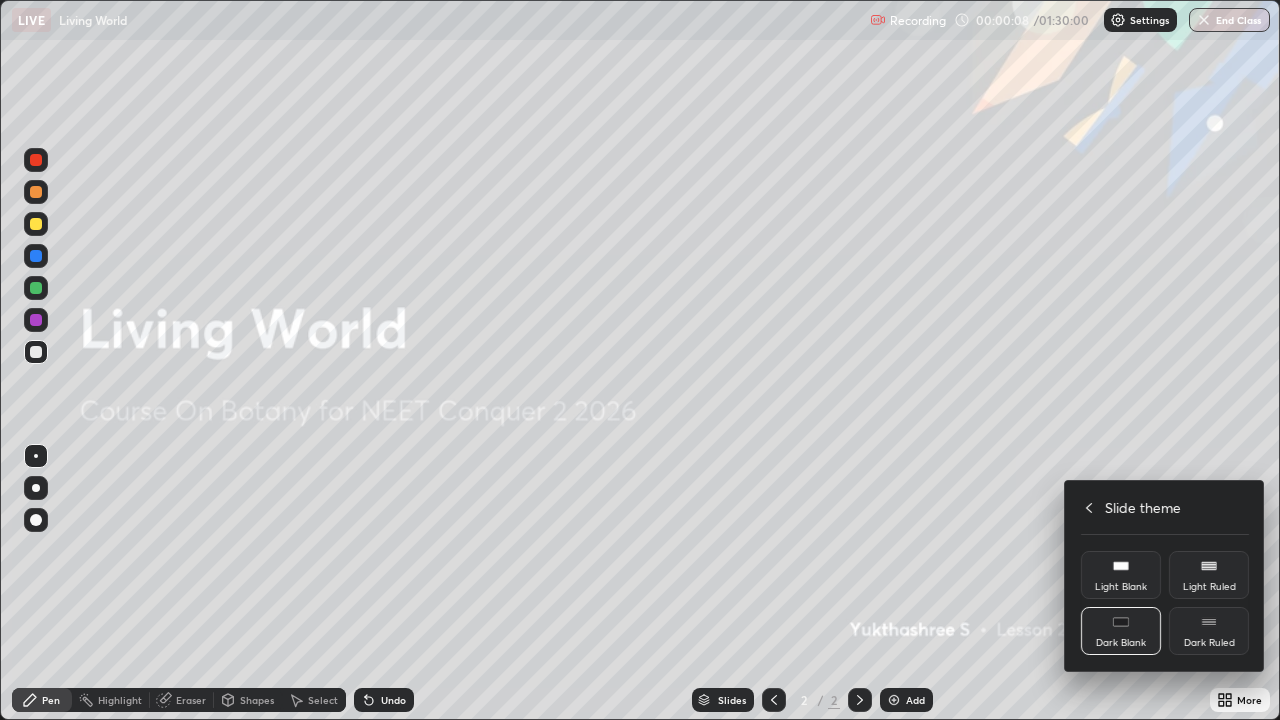 click on "Dark Ruled" at bounding box center [1209, 631] 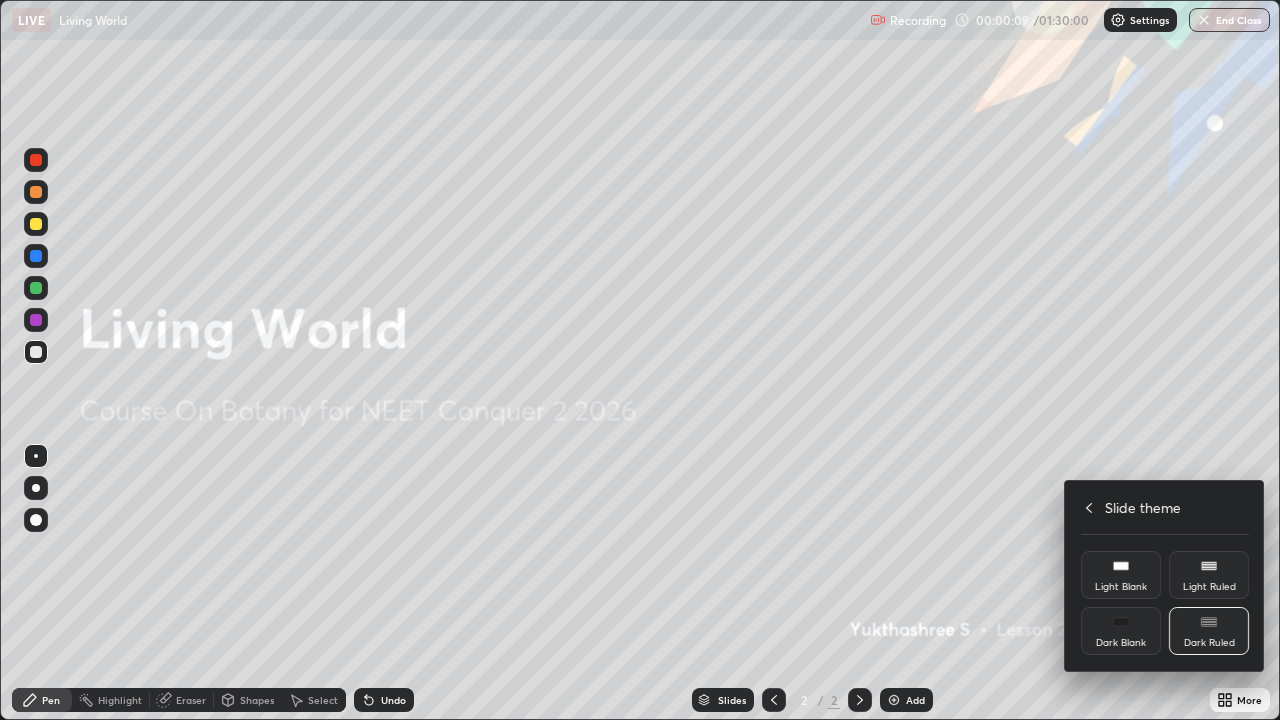 click at bounding box center (640, 360) 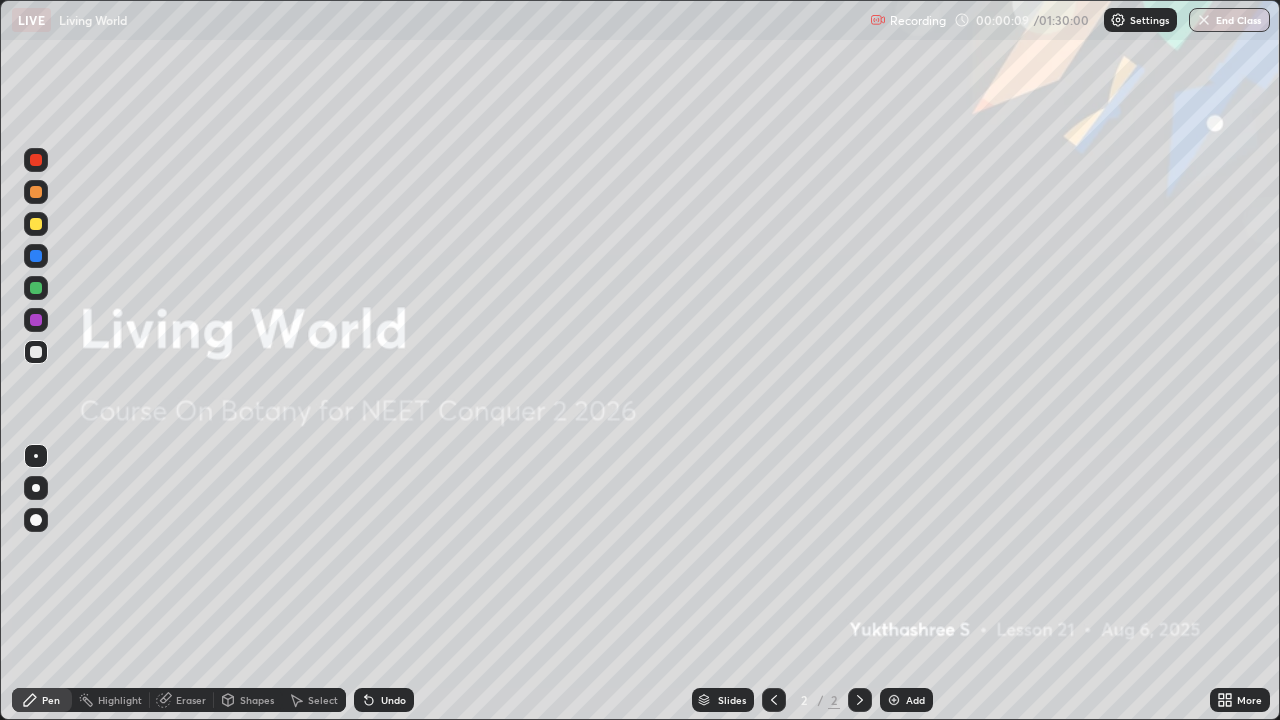 click on "Add" at bounding box center [915, 700] 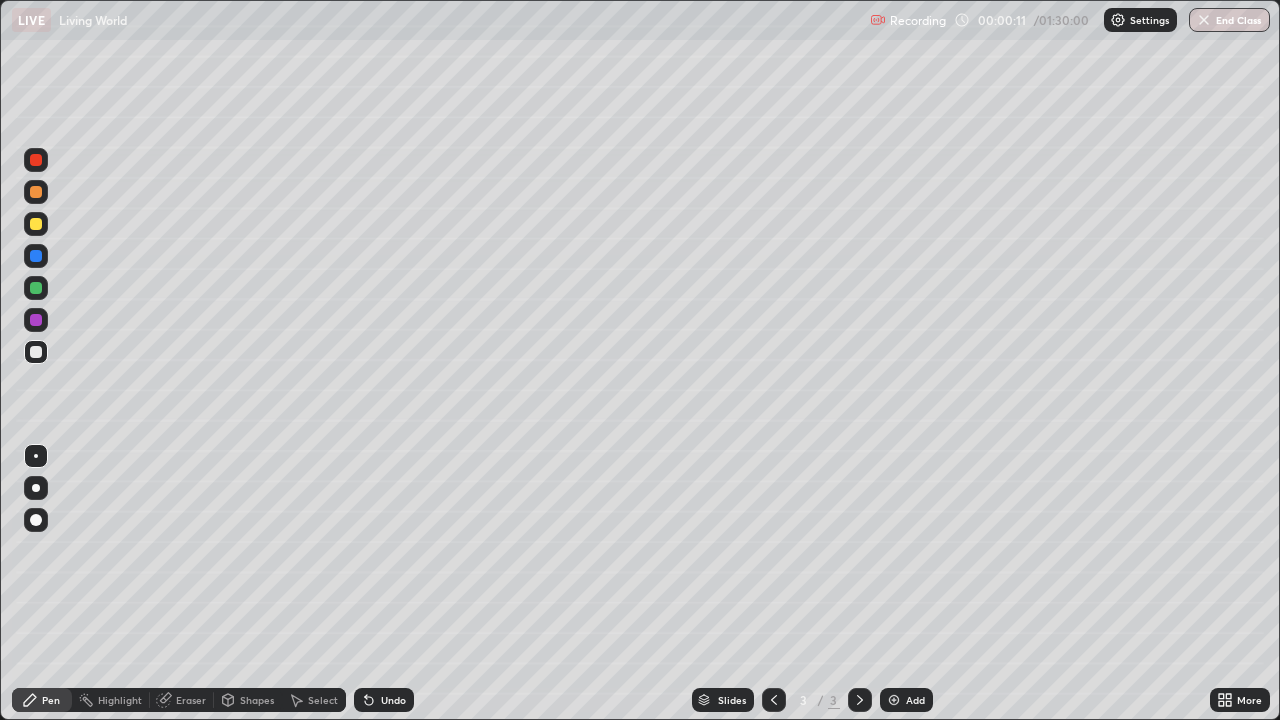 click at bounding box center (36, 192) 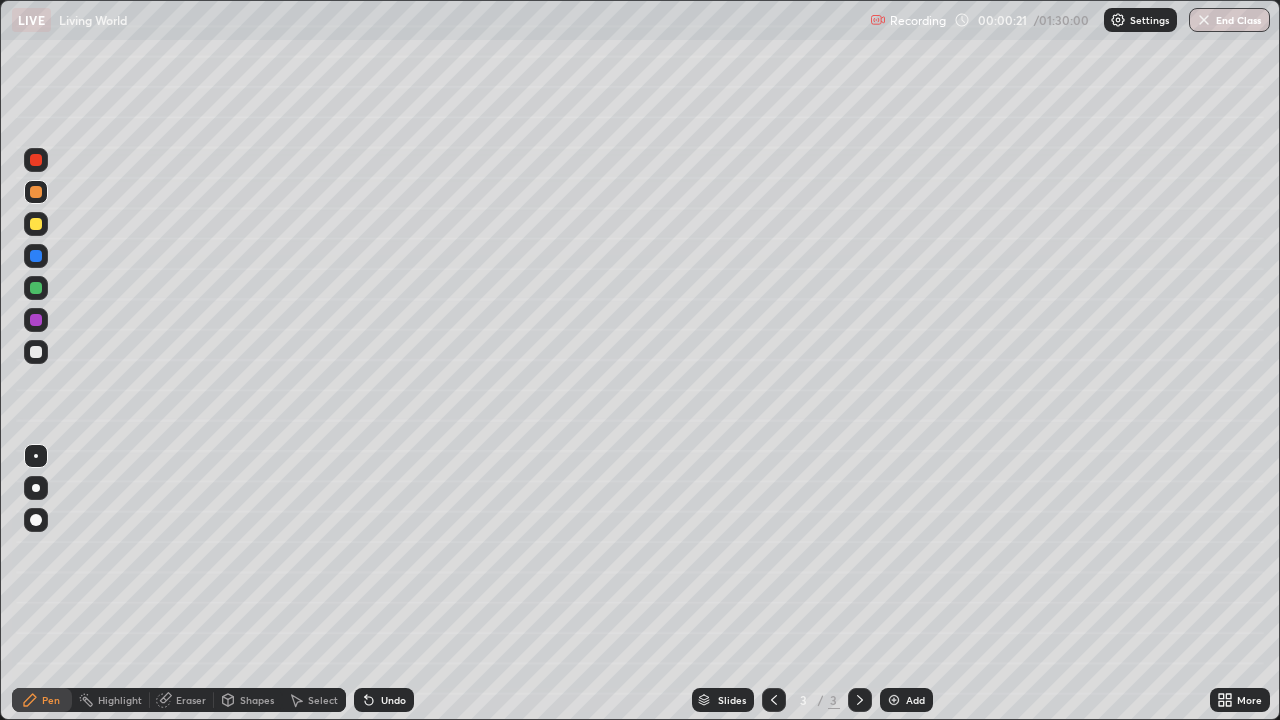 click on "Undo" at bounding box center [384, 700] 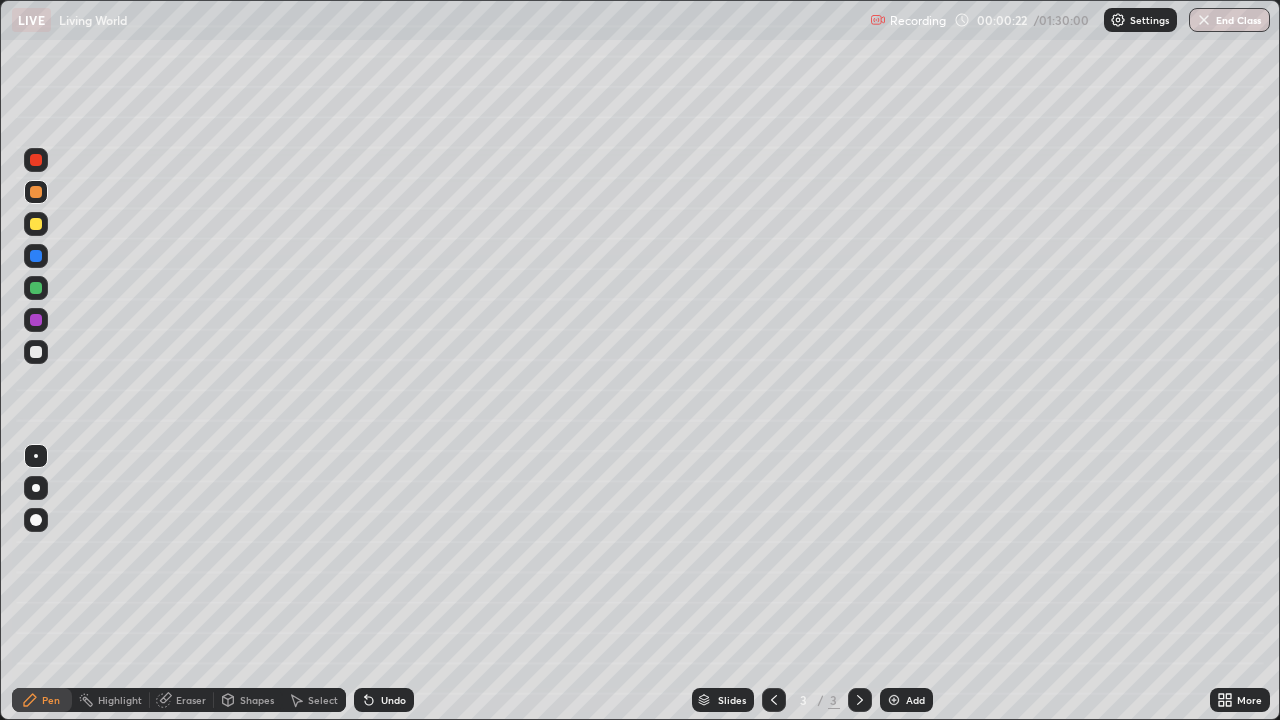click on "Undo" at bounding box center [384, 700] 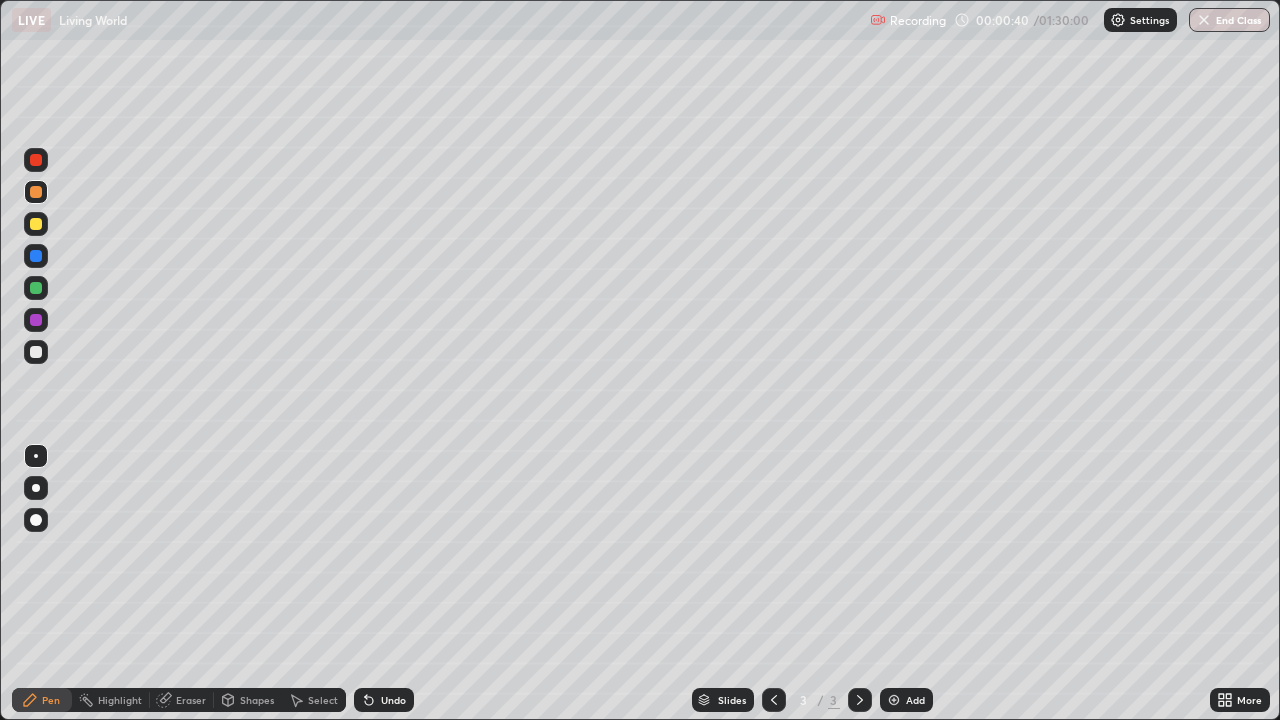 click on "Undo" at bounding box center (384, 700) 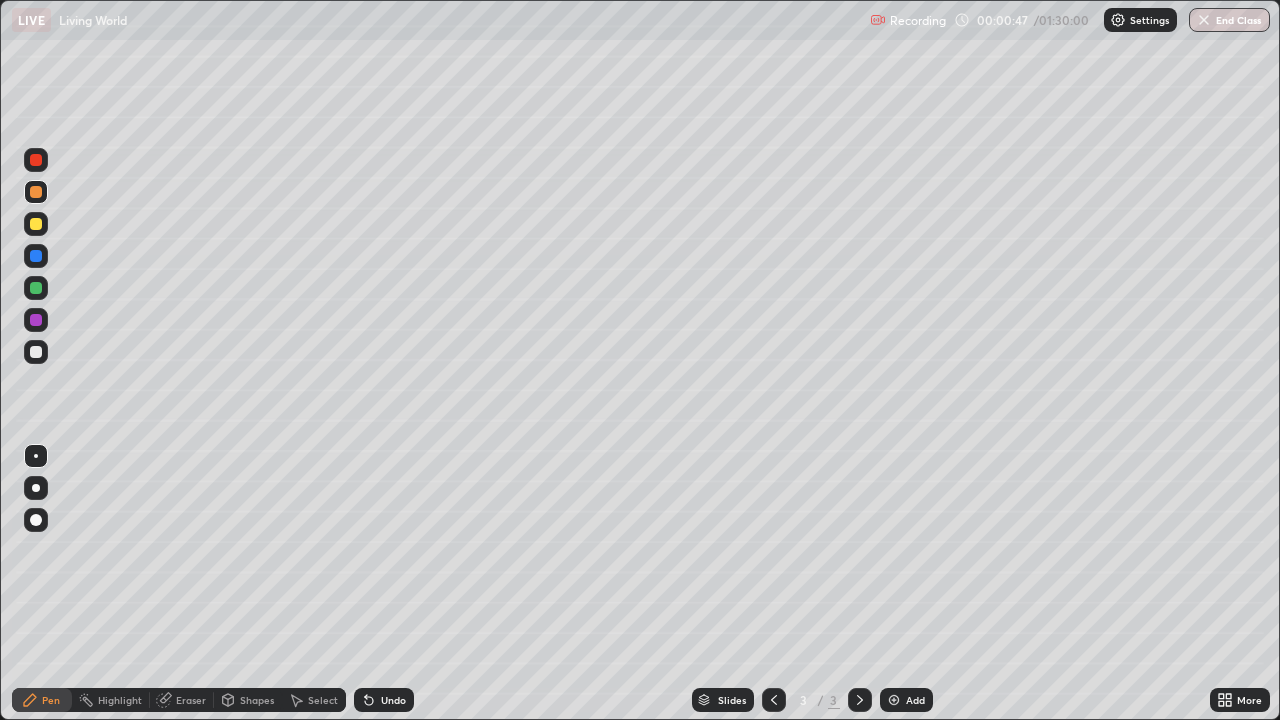click at bounding box center [36, 160] 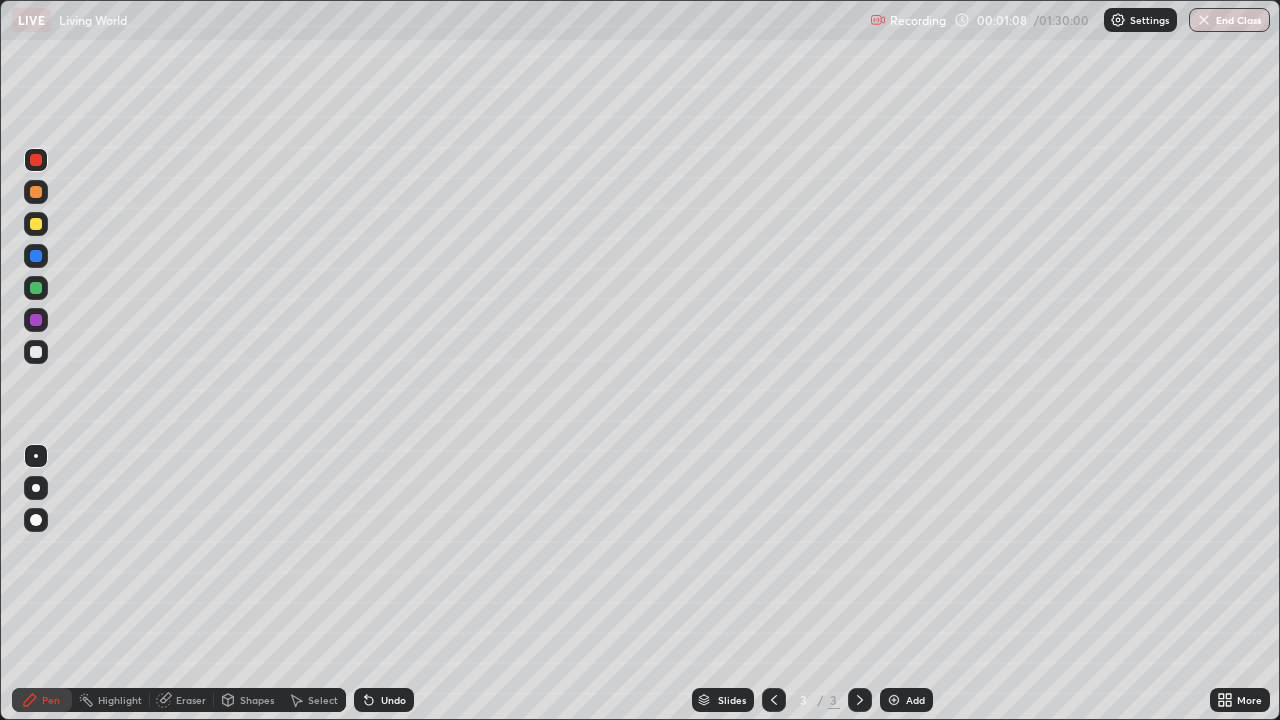 click at bounding box center [36, 160] 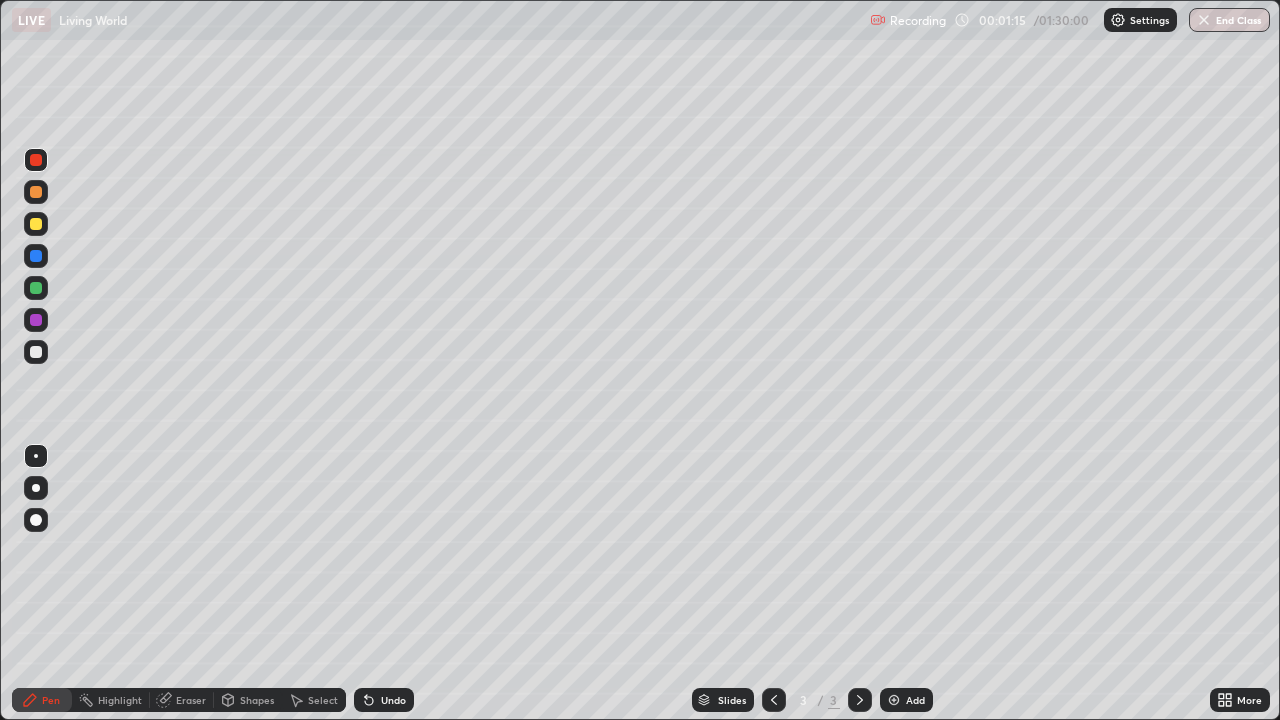 click on "Undo" at bounding box center (384, 700) 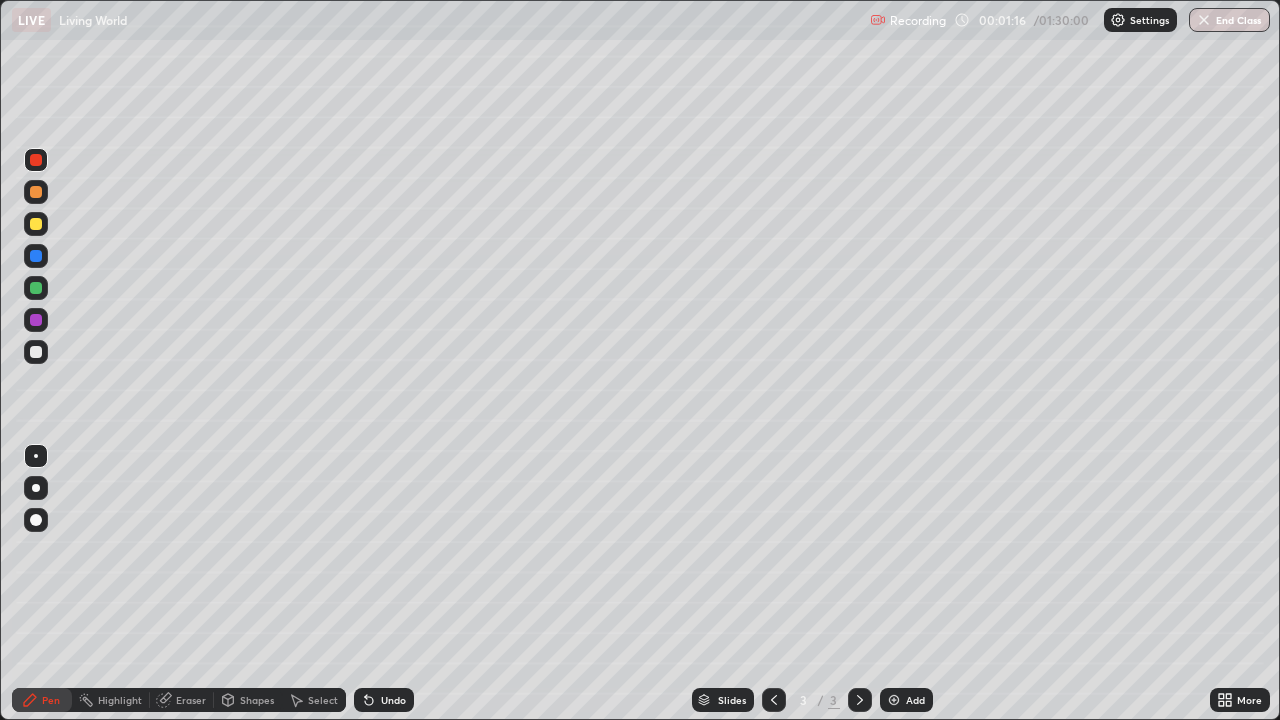 click on "Undo" at bounding box center [384, 700] 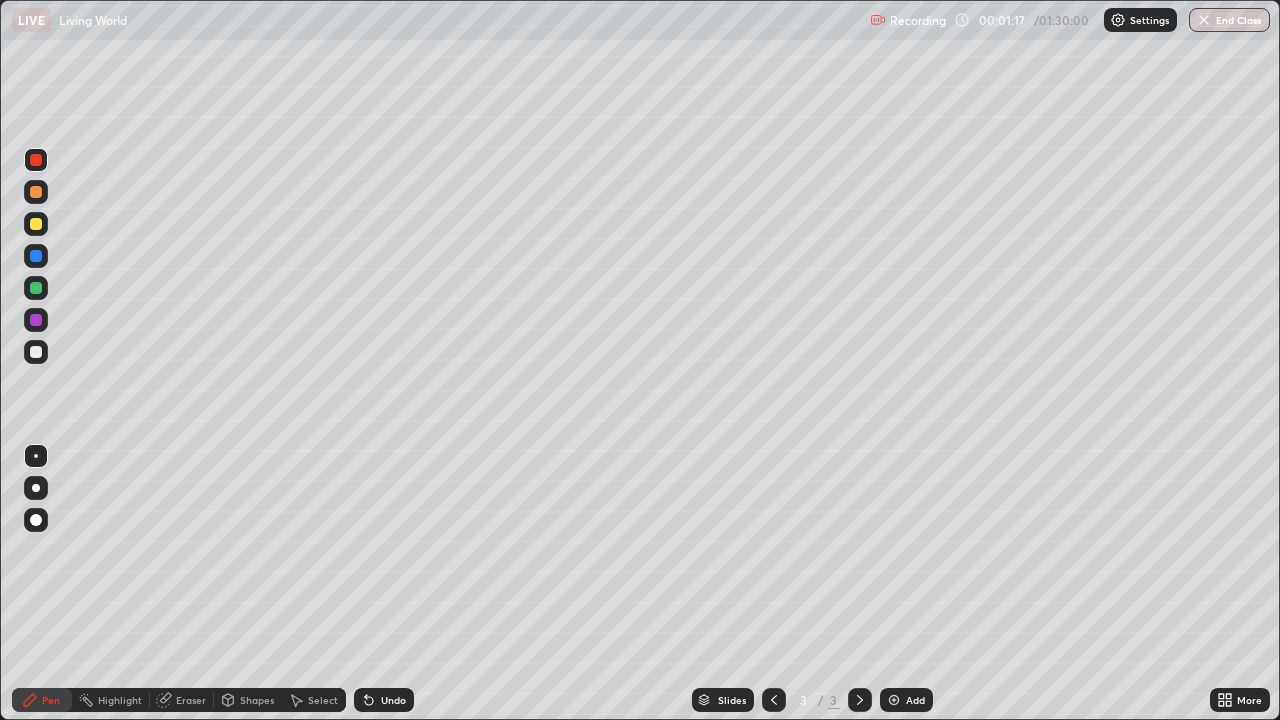 click on "Undo" at bounding box center (384, 700) 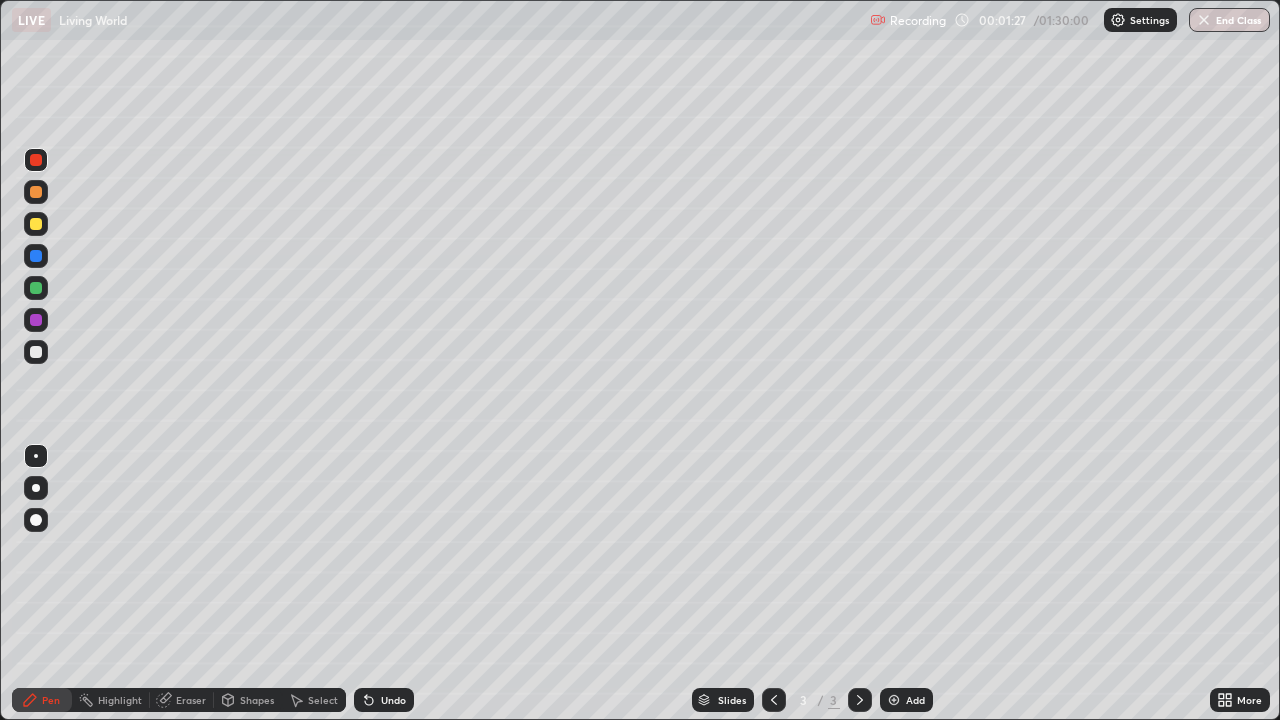click on "Undo" at bounding box center [393, 700] 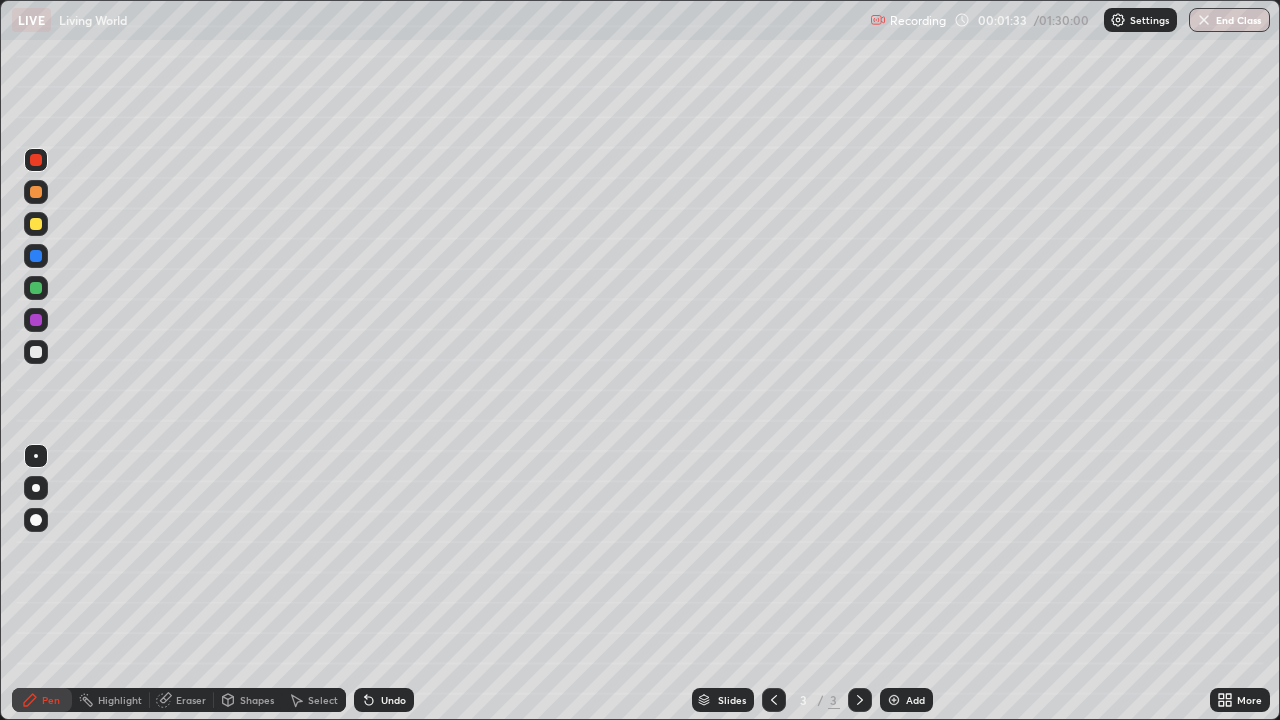 click on "Undo" at bounding box center [393, 700] 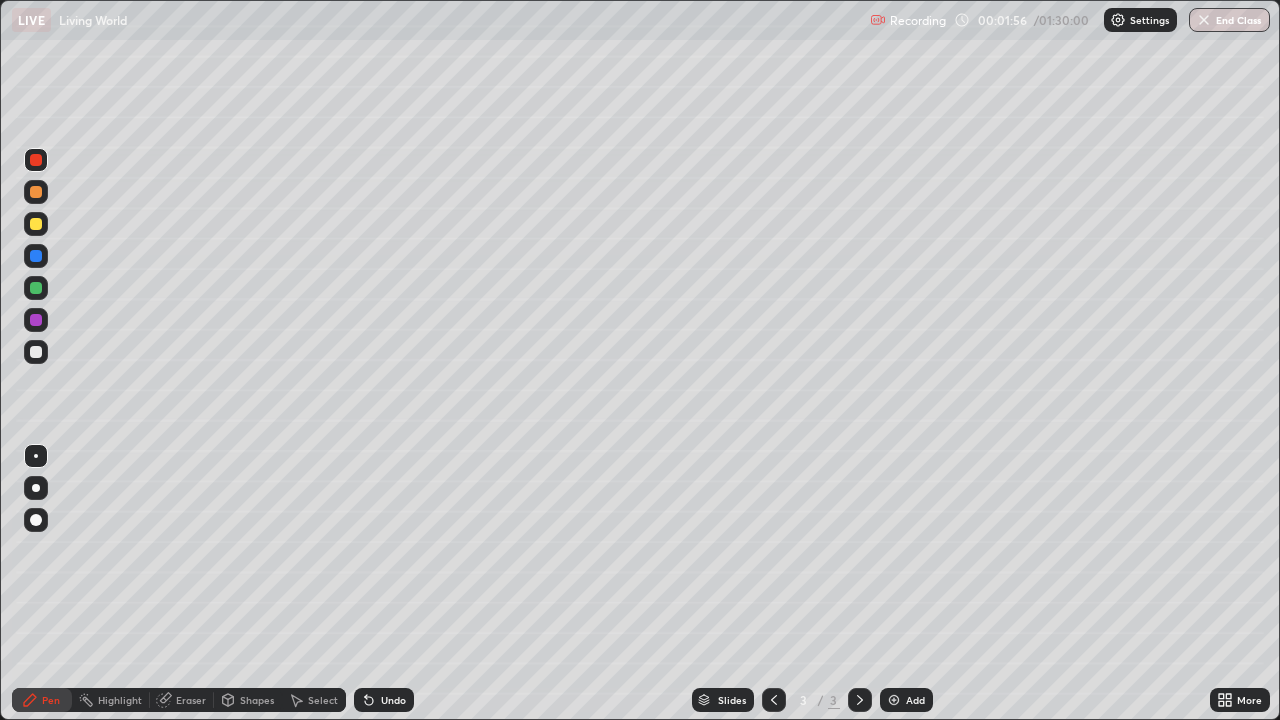 click at bounding box center [36, 352] 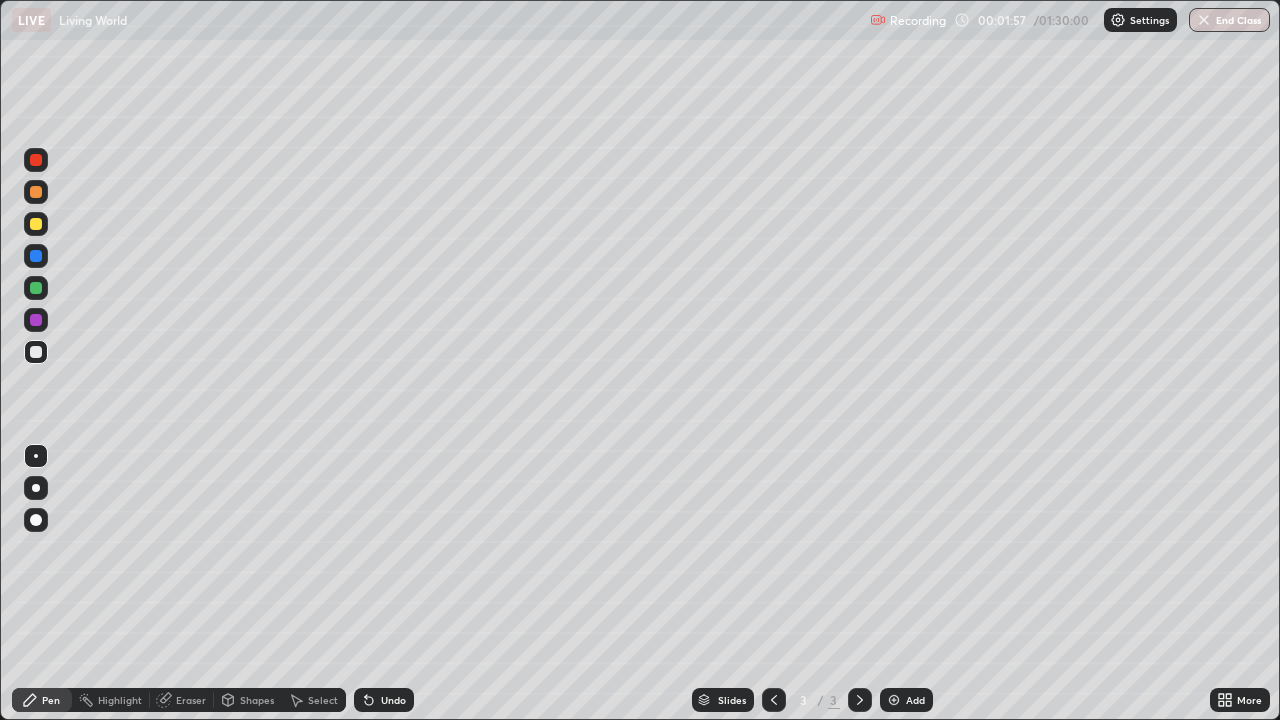 click at bounding box center (36, 160) 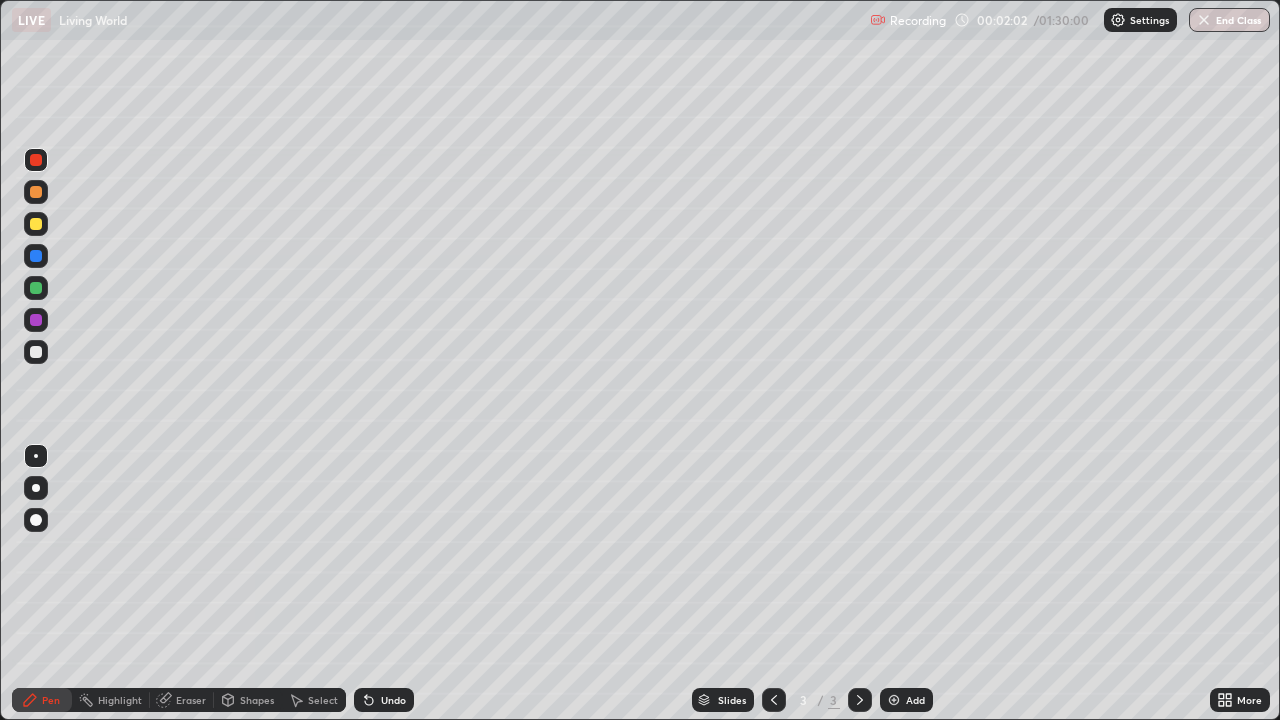 click on "Undo" at bounding box center [384, 700] 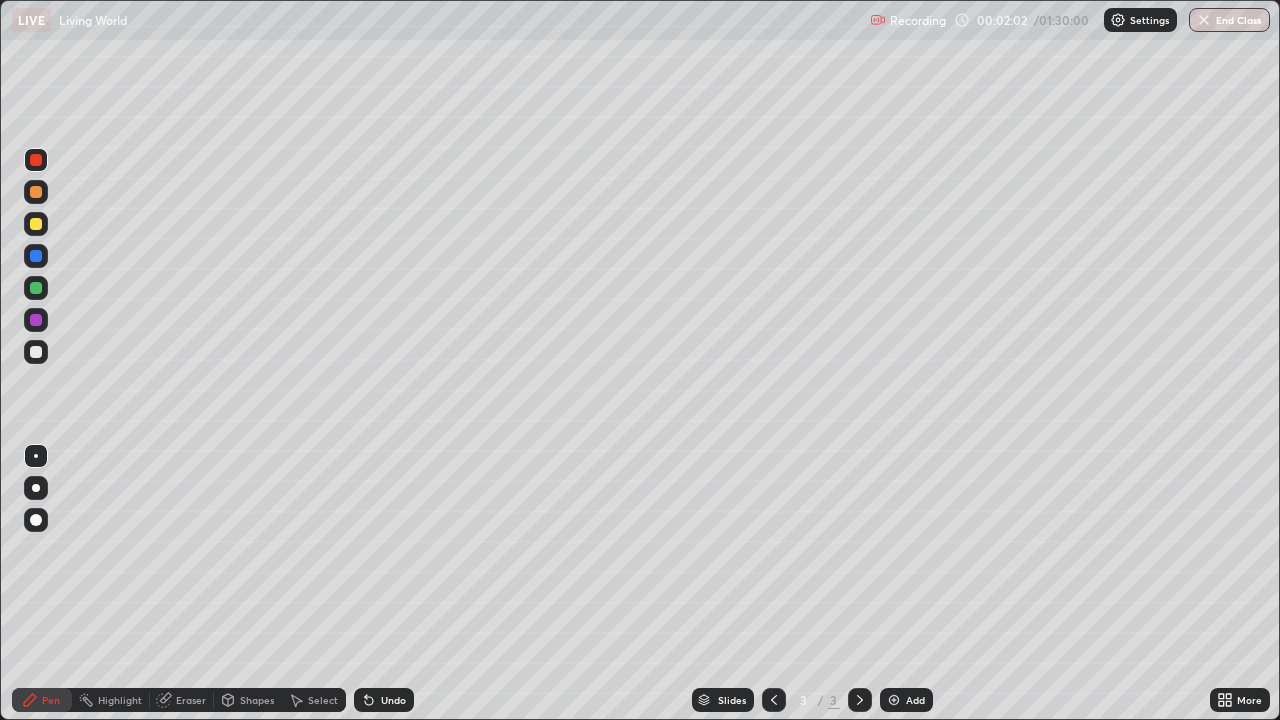 click on "Undo" at bounding box center [393, 700] 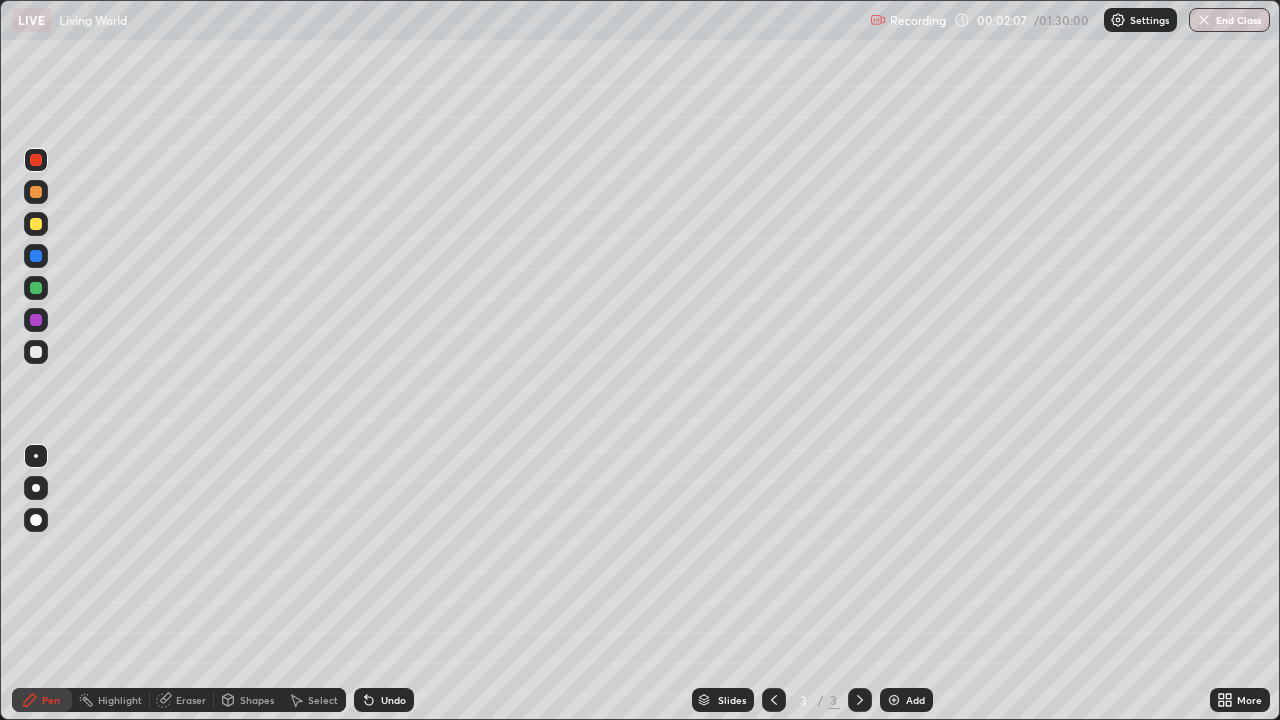 click at bounding box center (36, 352) 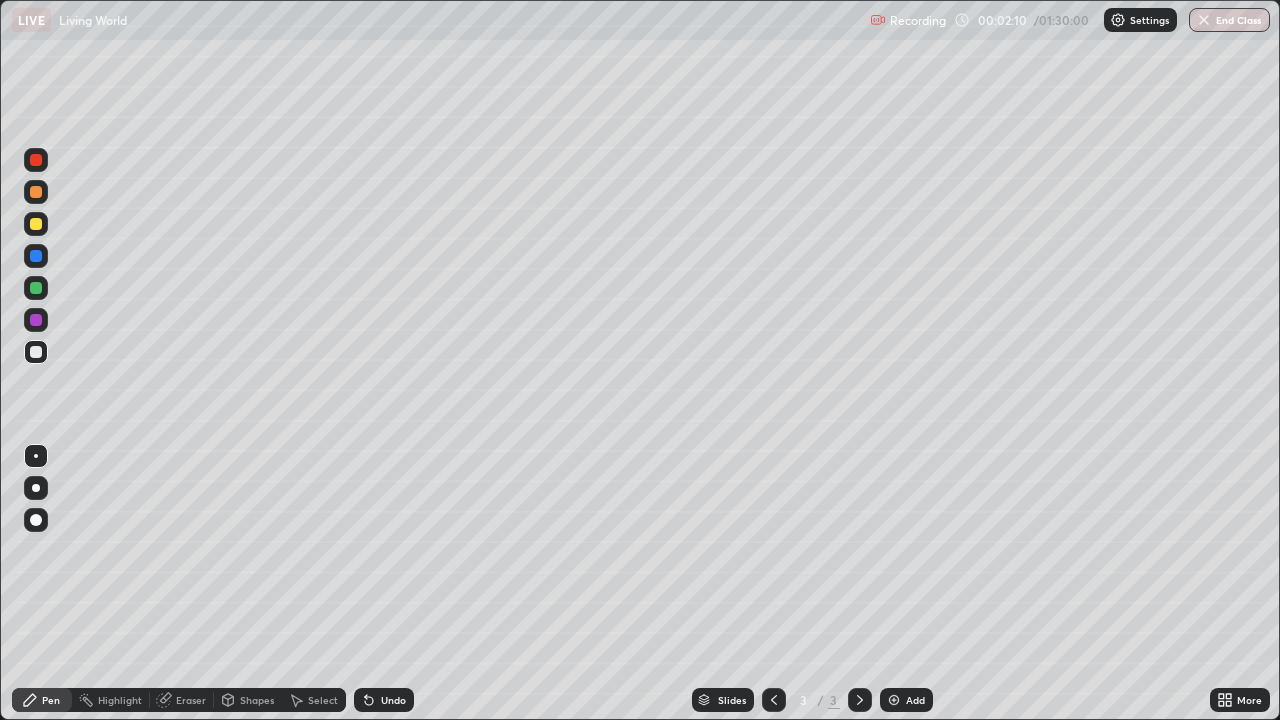 click on "Undo" at bounding box center (393, 700) 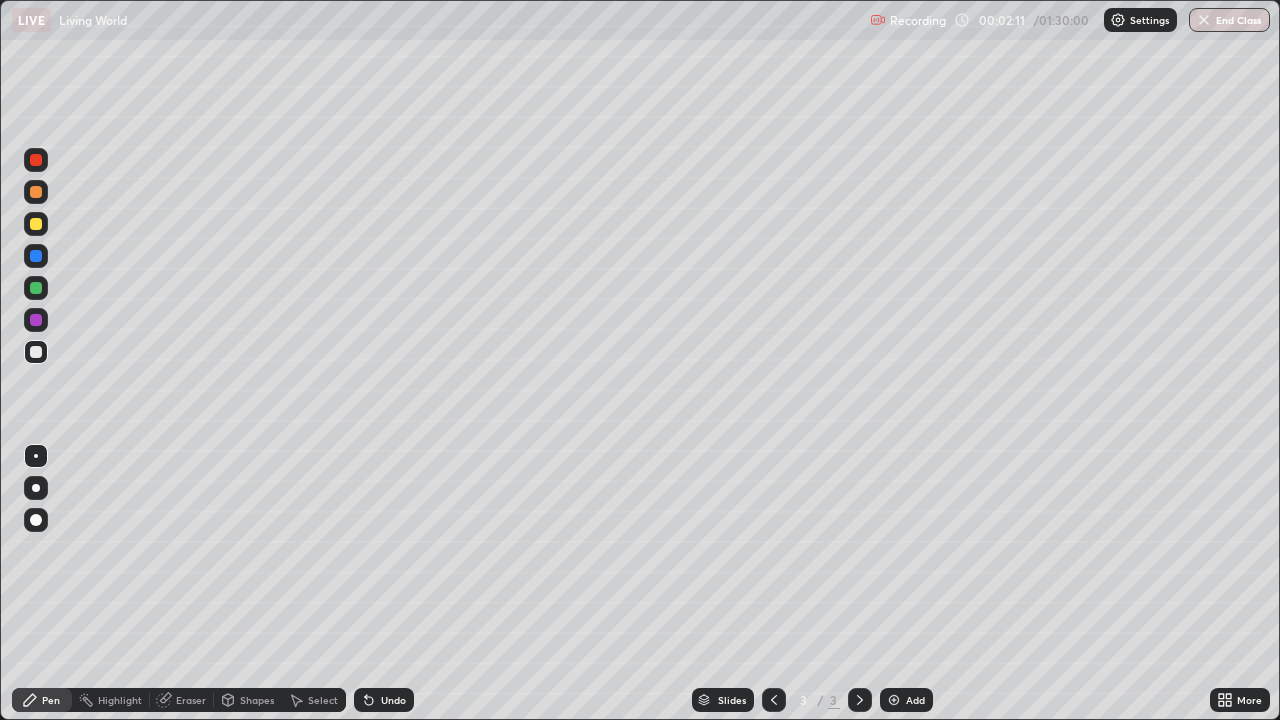 click on "Undo" at bounding box center (384, 700) 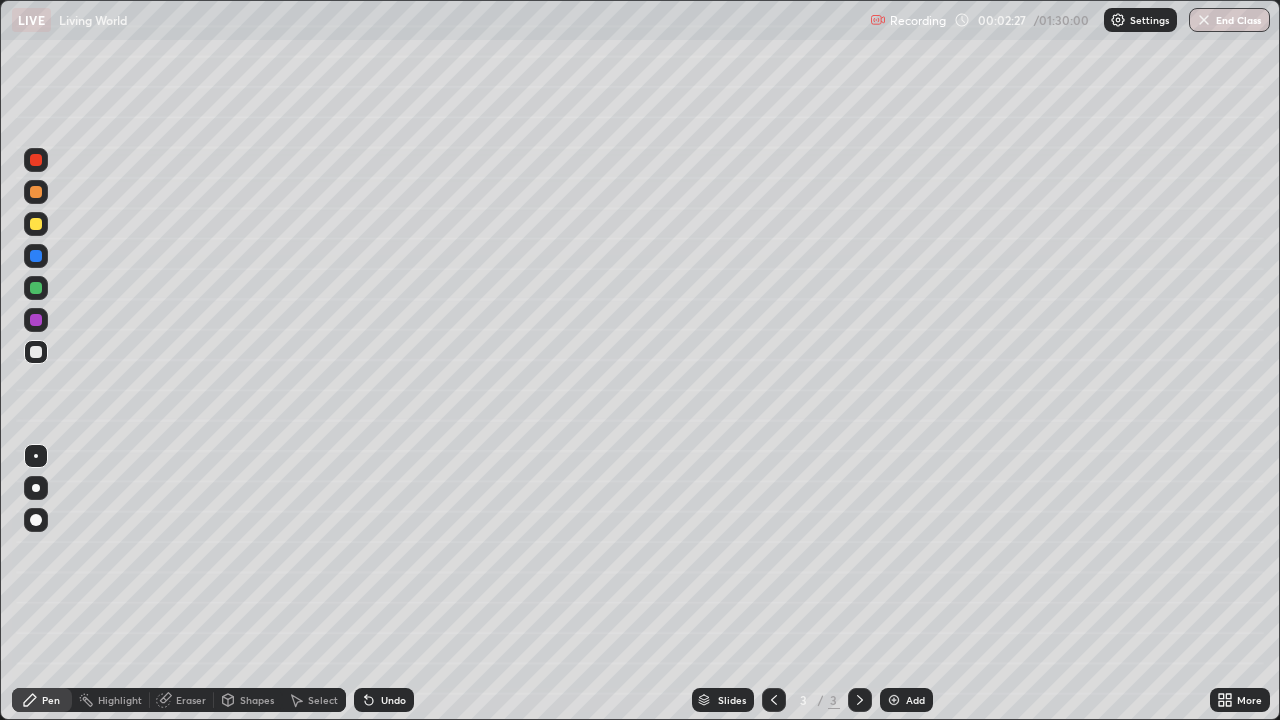 click on "Undo" at bounding box center [393, 700] 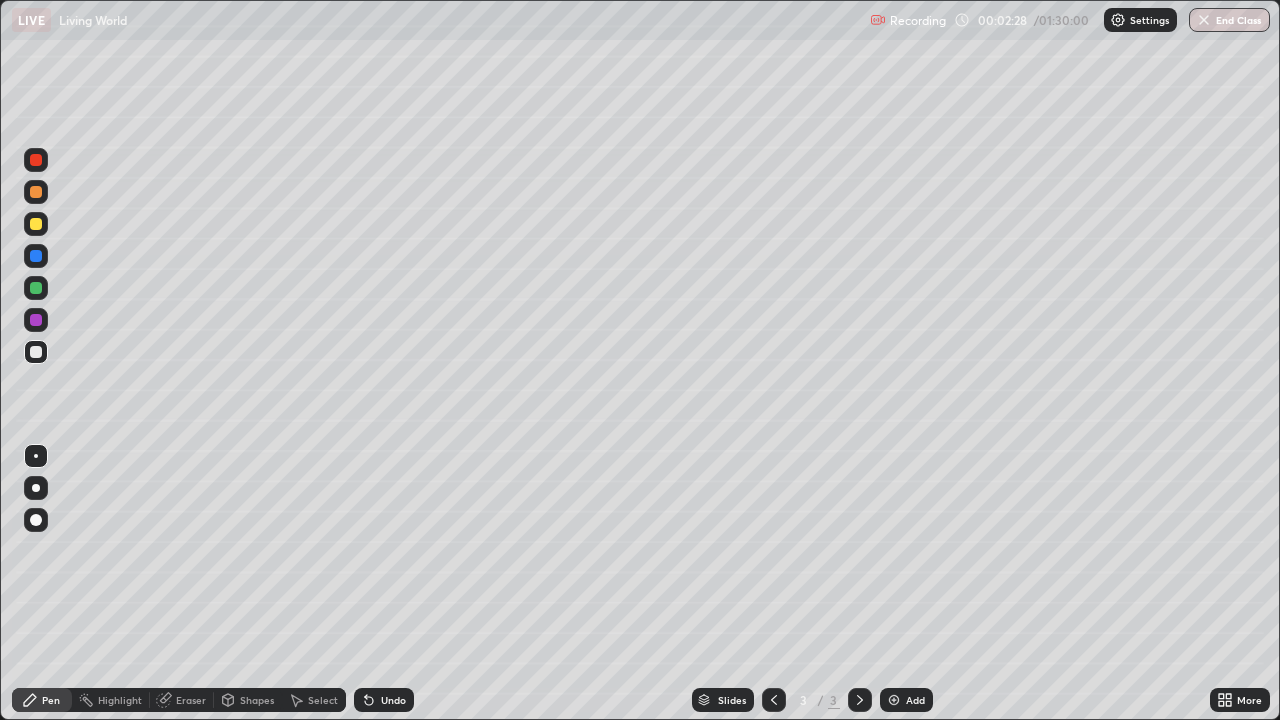 click on "Undo" at bounding box center (393, 700) 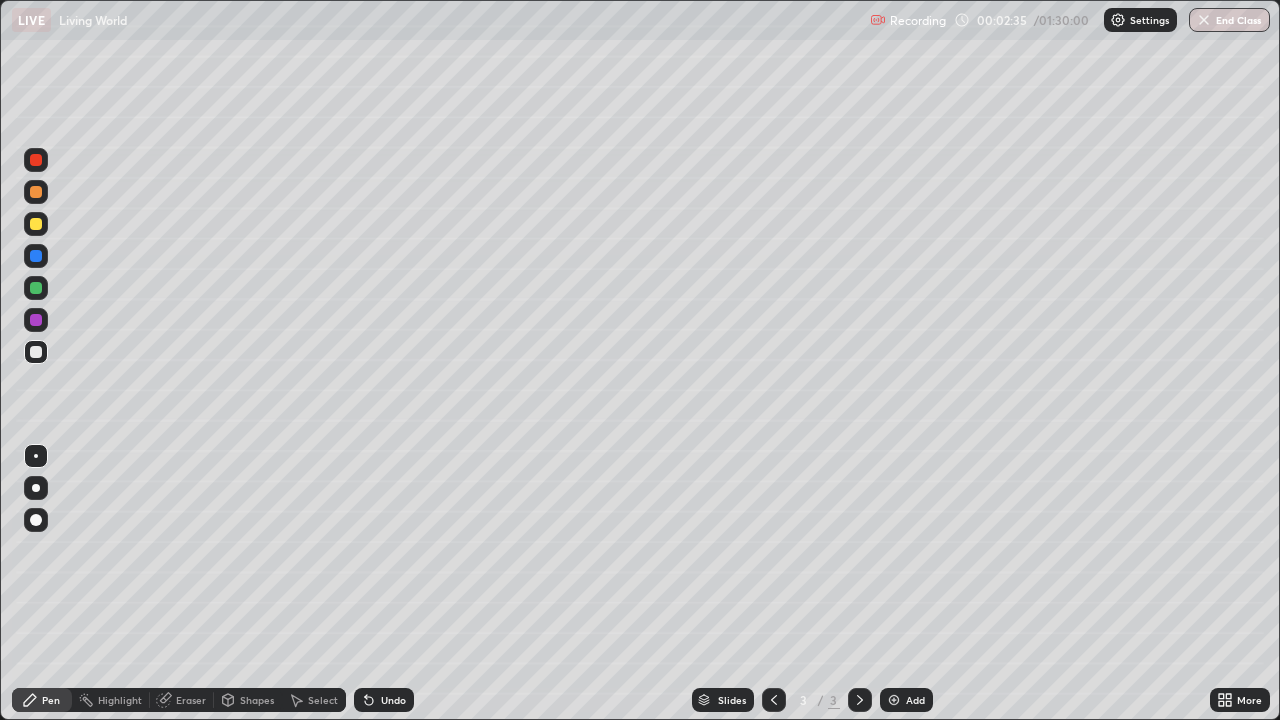click at bounding box center [36, 160] 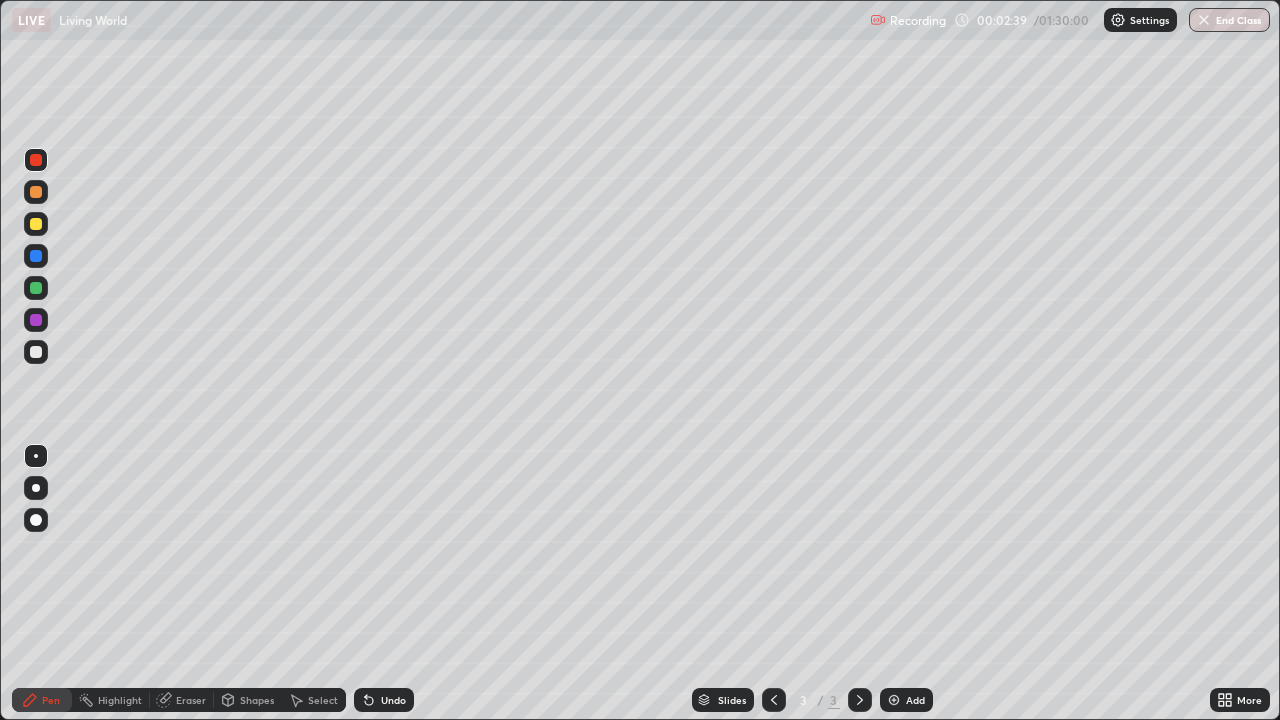 click at bounding box center (36, 352) 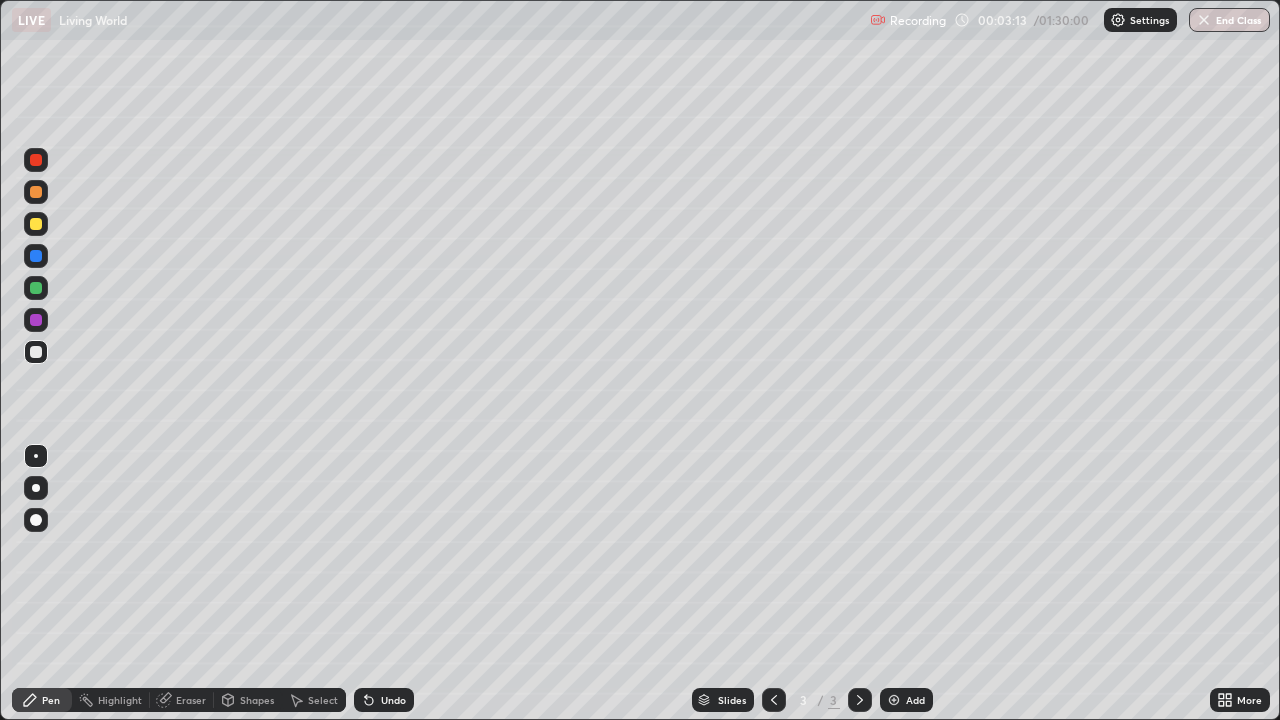 click on "Eraser" at bounding box center [191, 700] 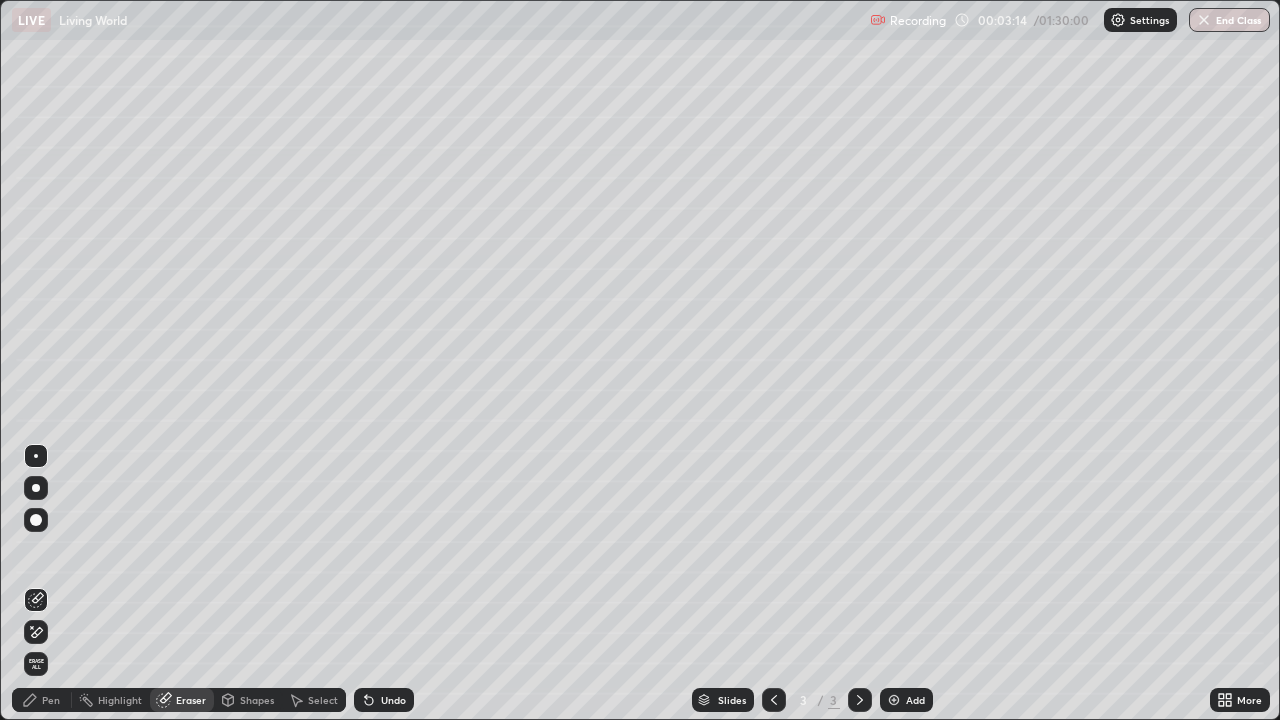 click 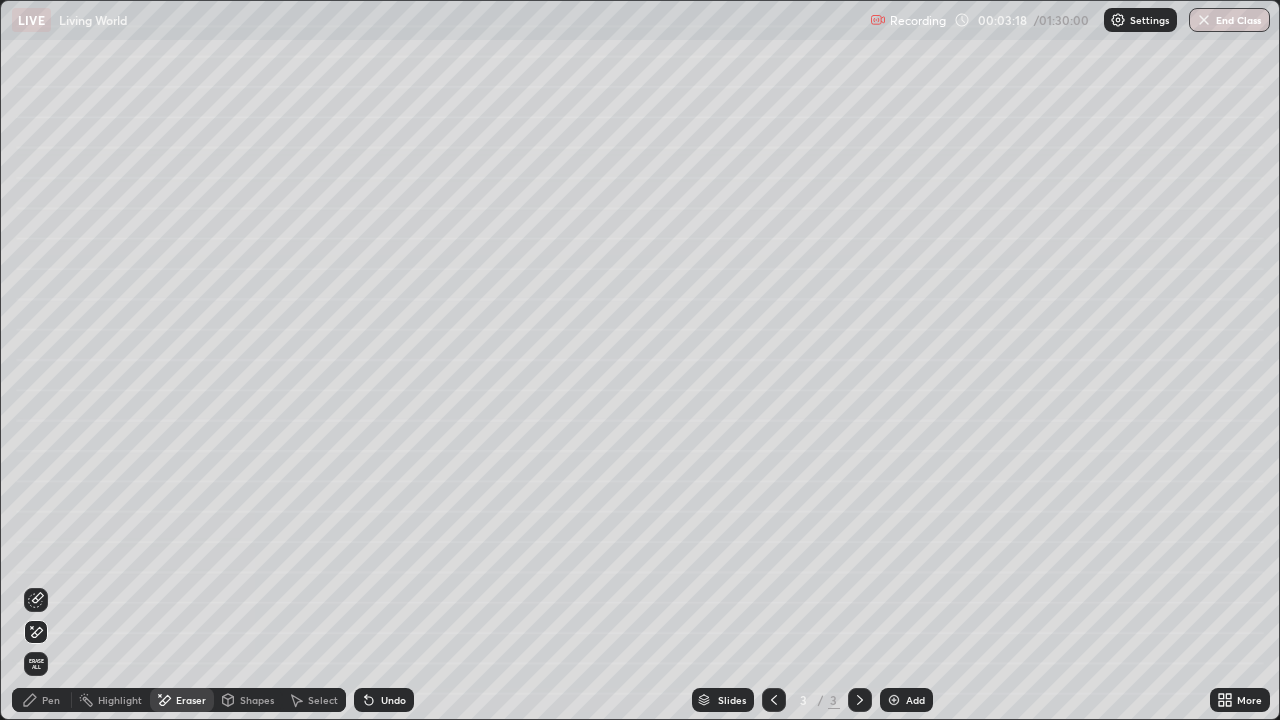 click on "Pen" at bounding box center (42, 700) 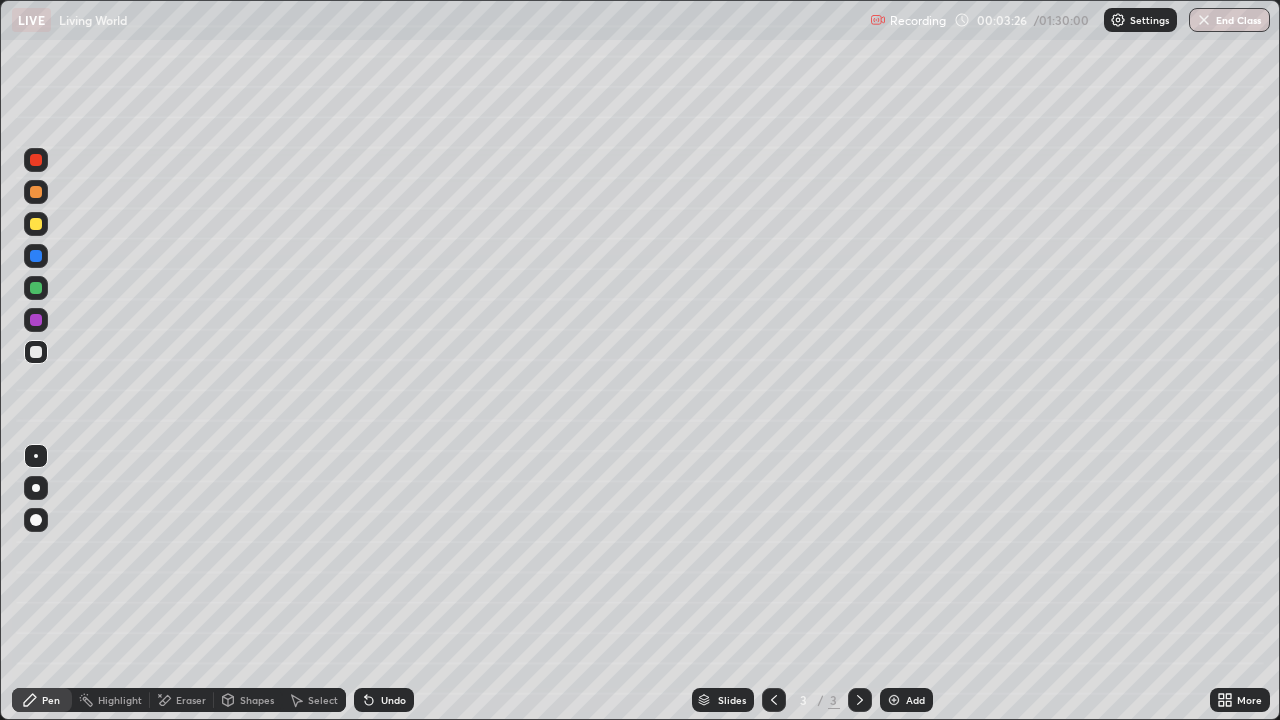 click on "Eraser" at bounding box center (191, 700) 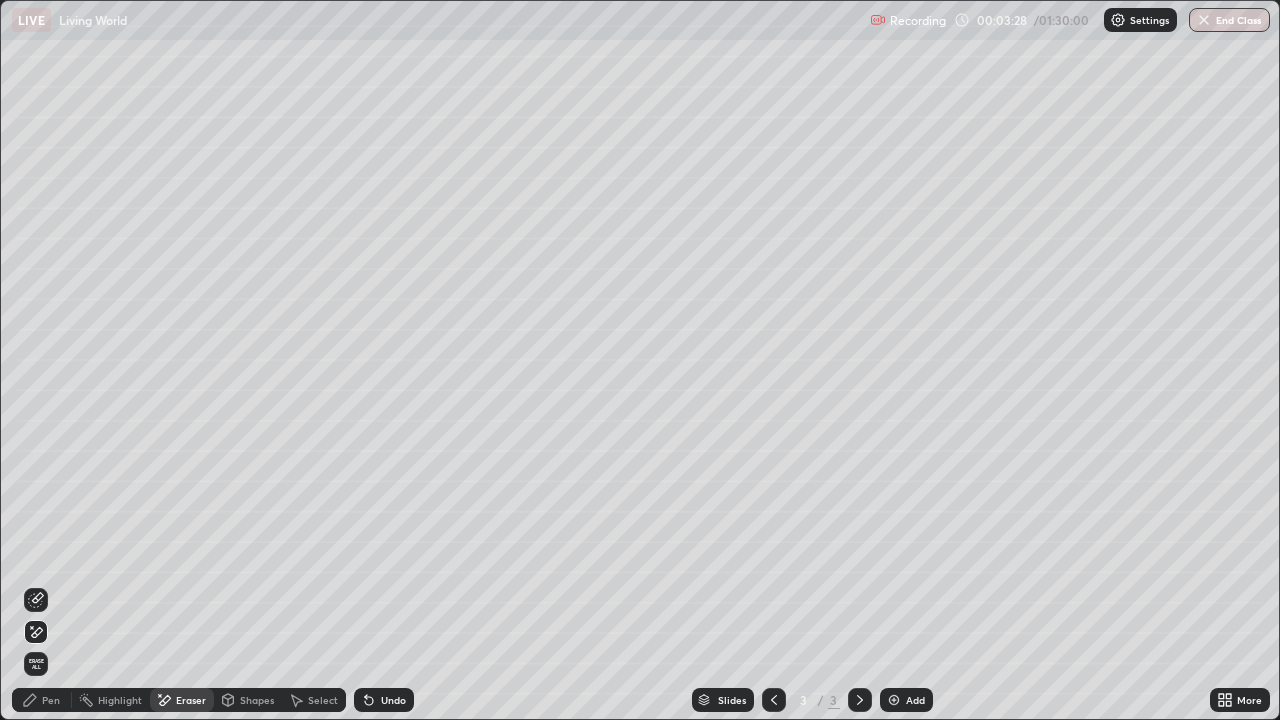 click on "Pen" at bounding box center [51, 700] 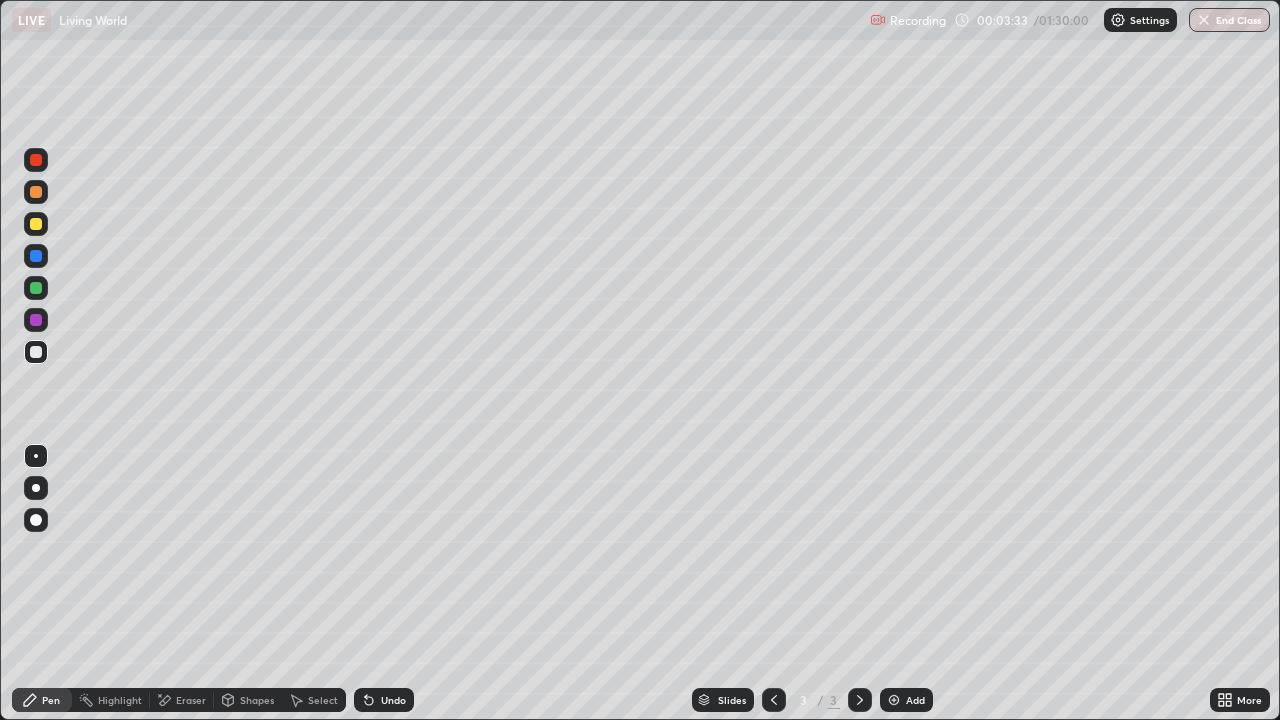 click on "Undo" at bounding box center (384, 700) 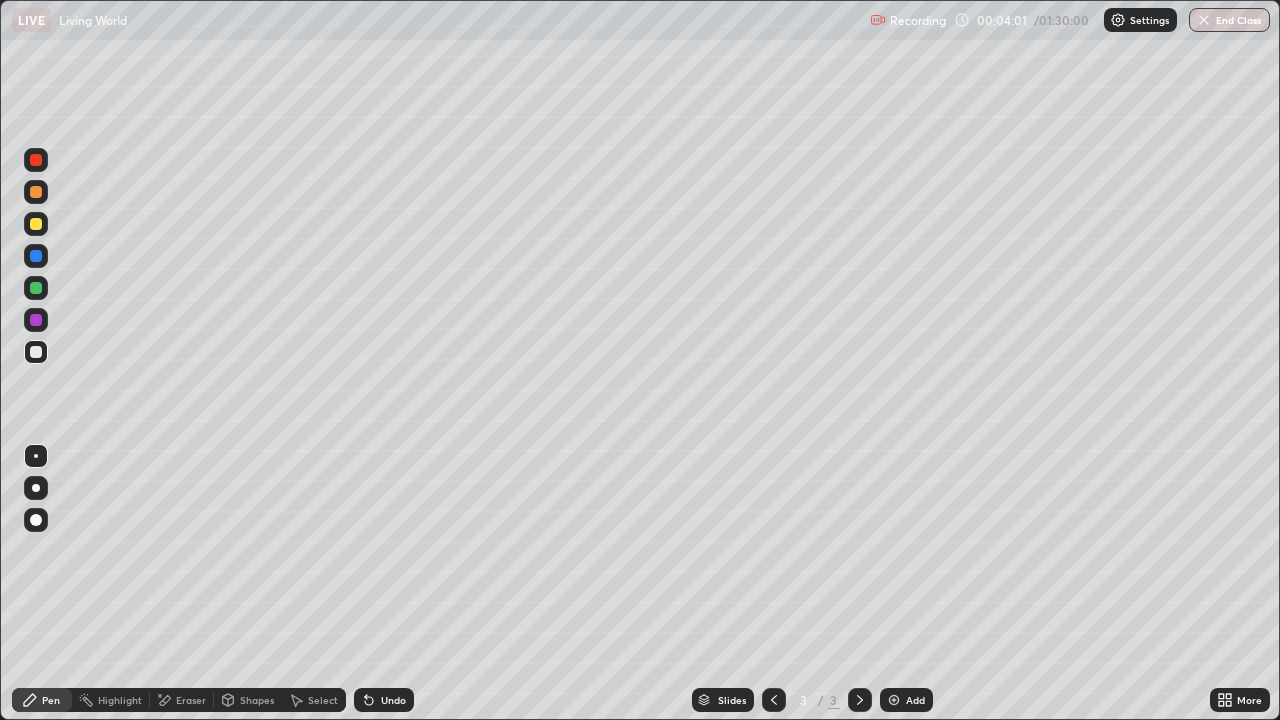 click on "Undo" at bounding box center (393, 700) 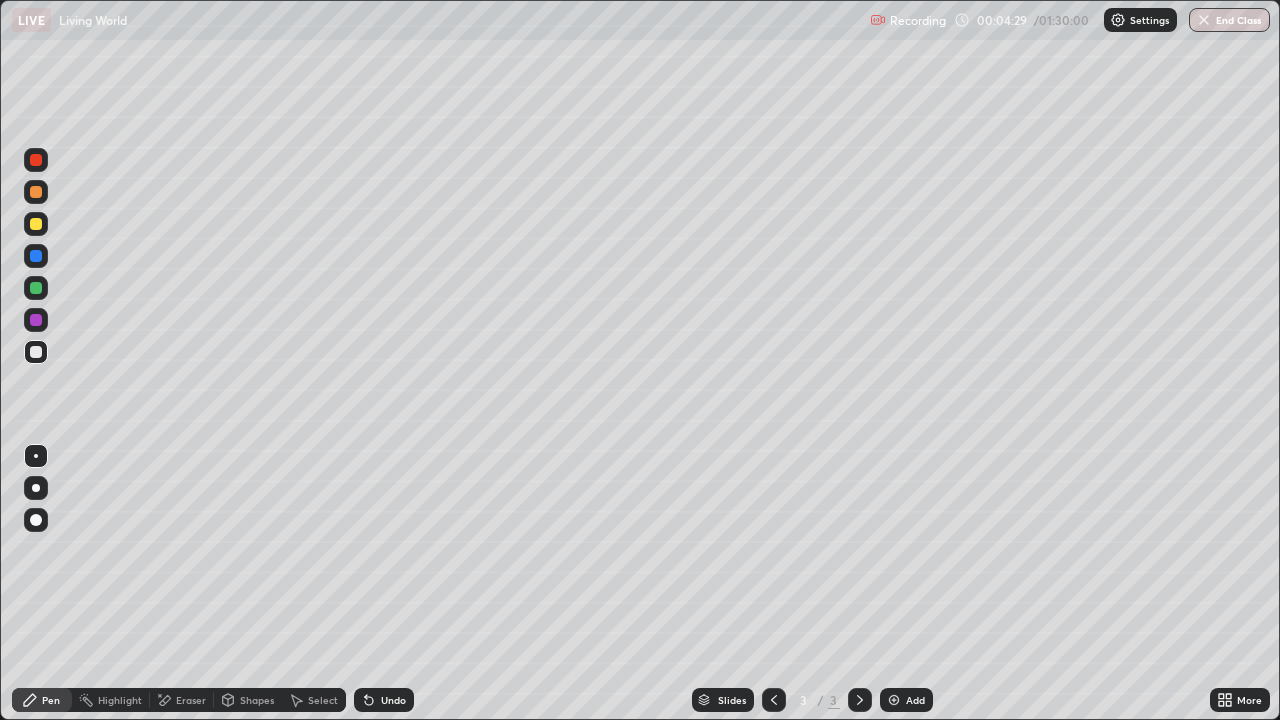 click at bounding box center (36, 288) 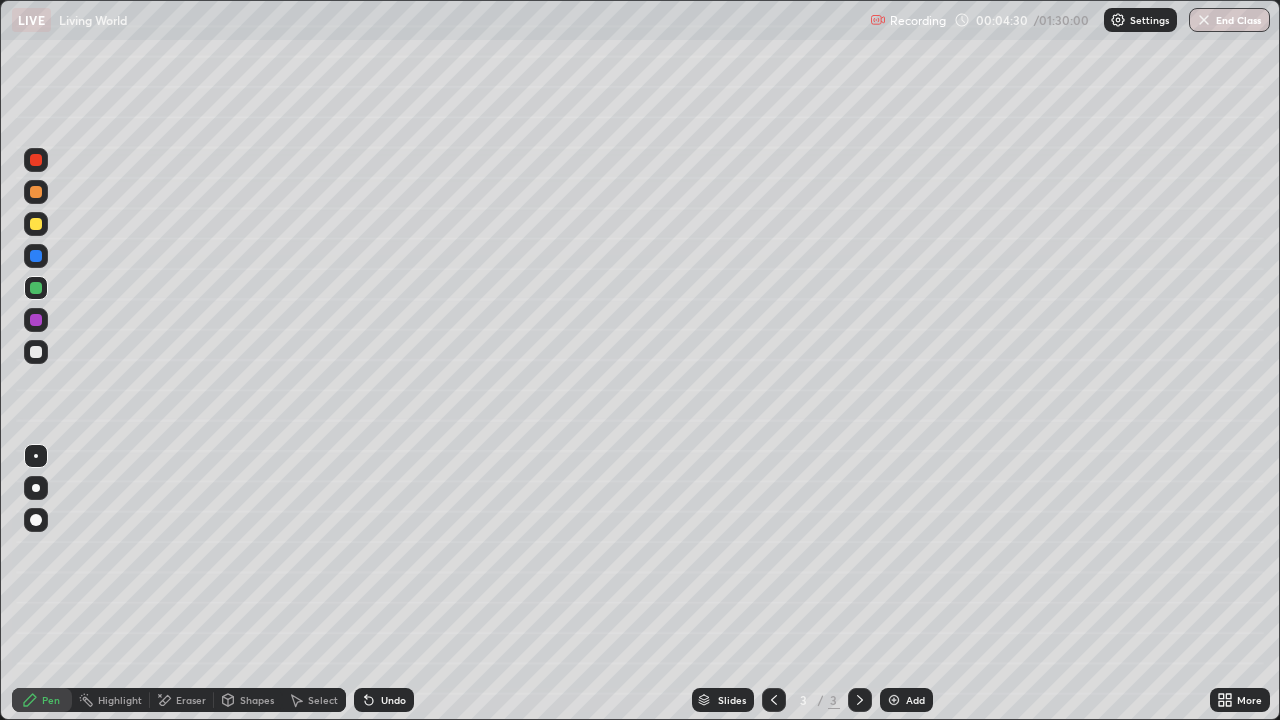 click at bounding box center (36, 288) 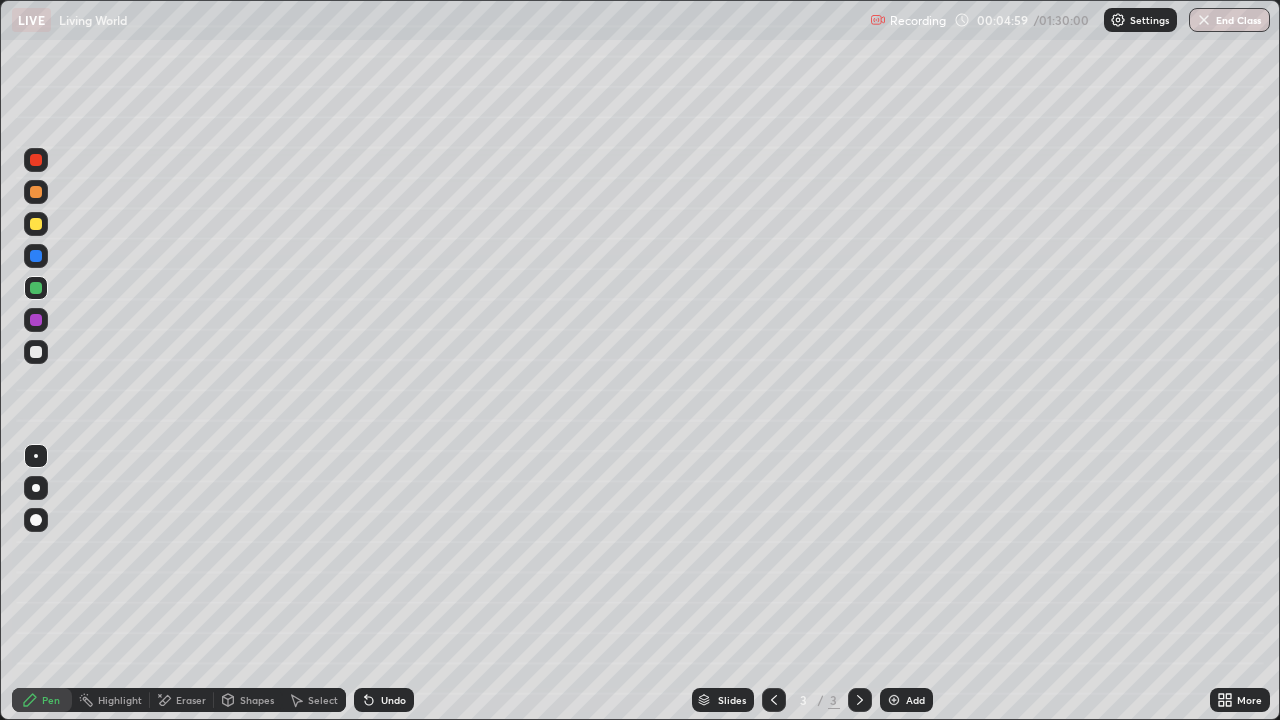 click at bounding box center [36, 256] 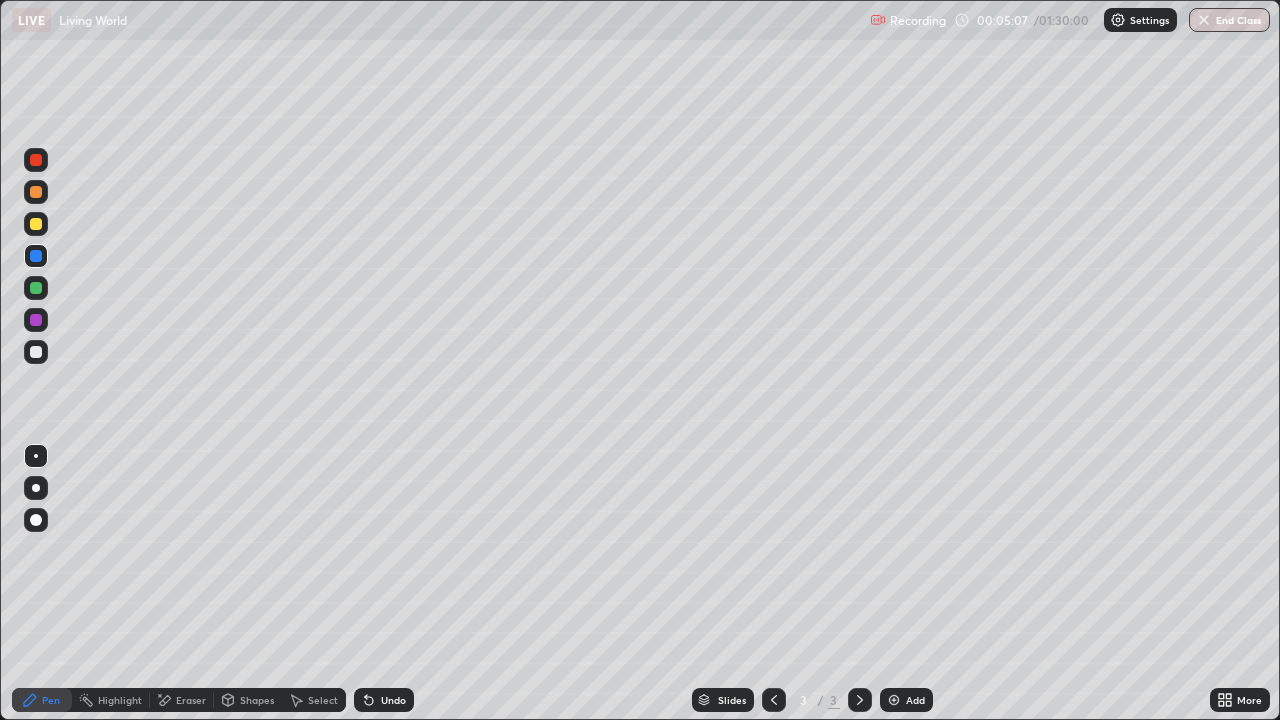 click on "Undo" at bounding box center [393, 700] 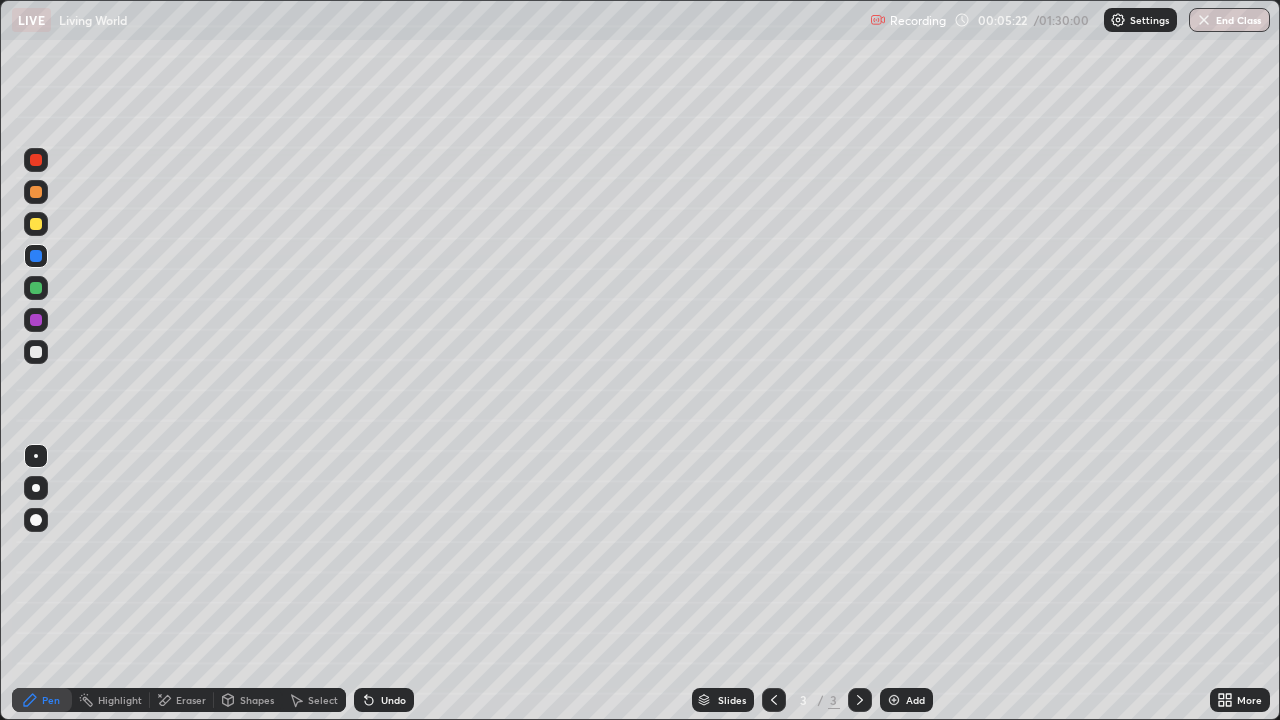 click on "Undo" at bounding box center [393, 700] 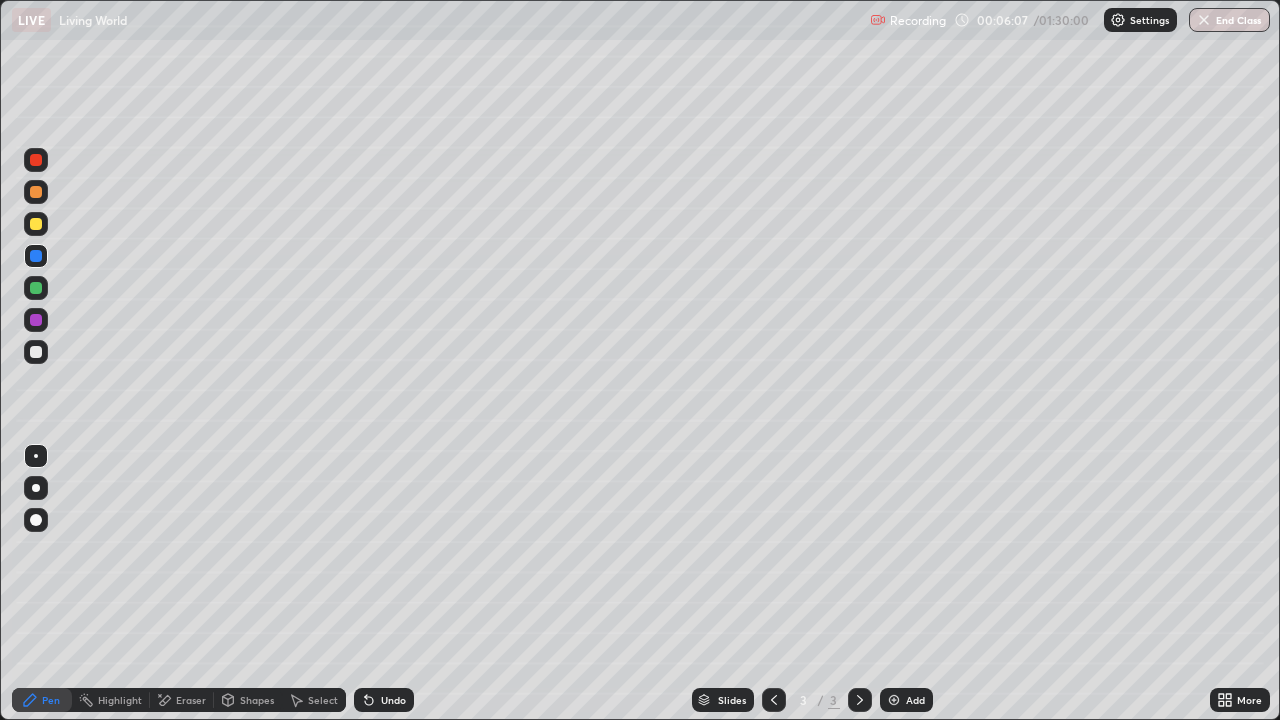 click at bounding box center [36, 352] 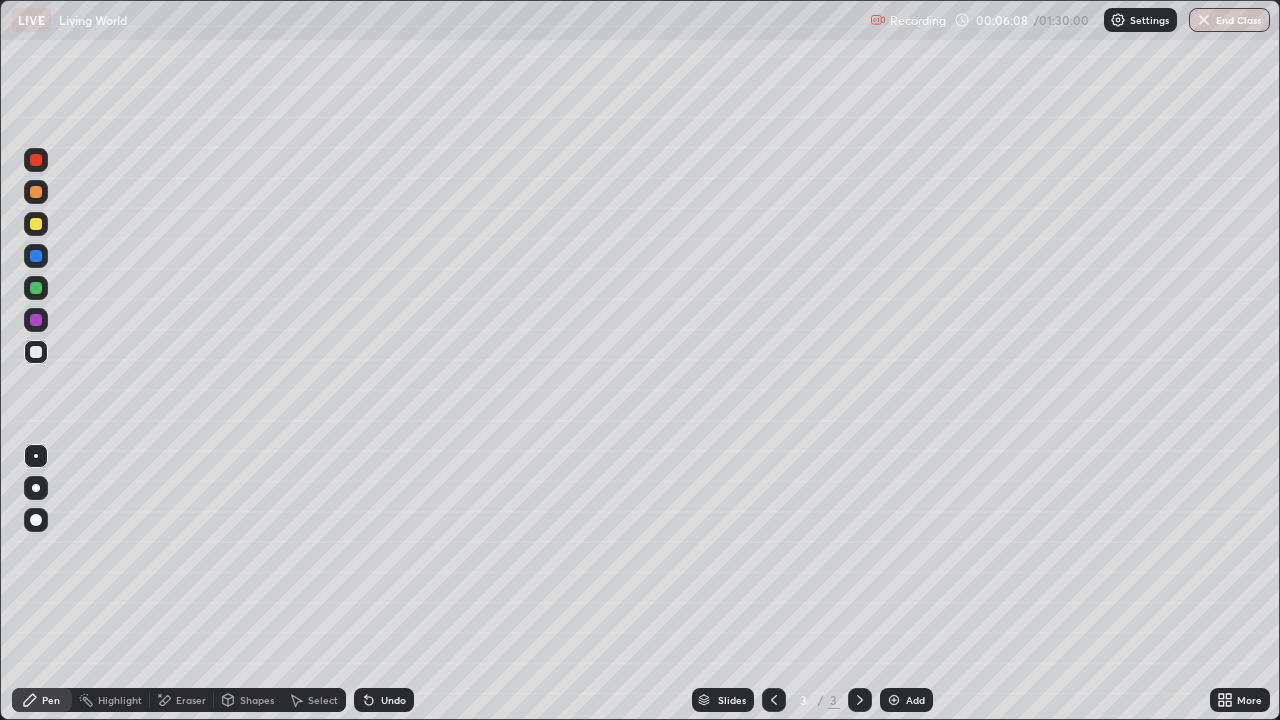 click at bounding box center (36, 320) 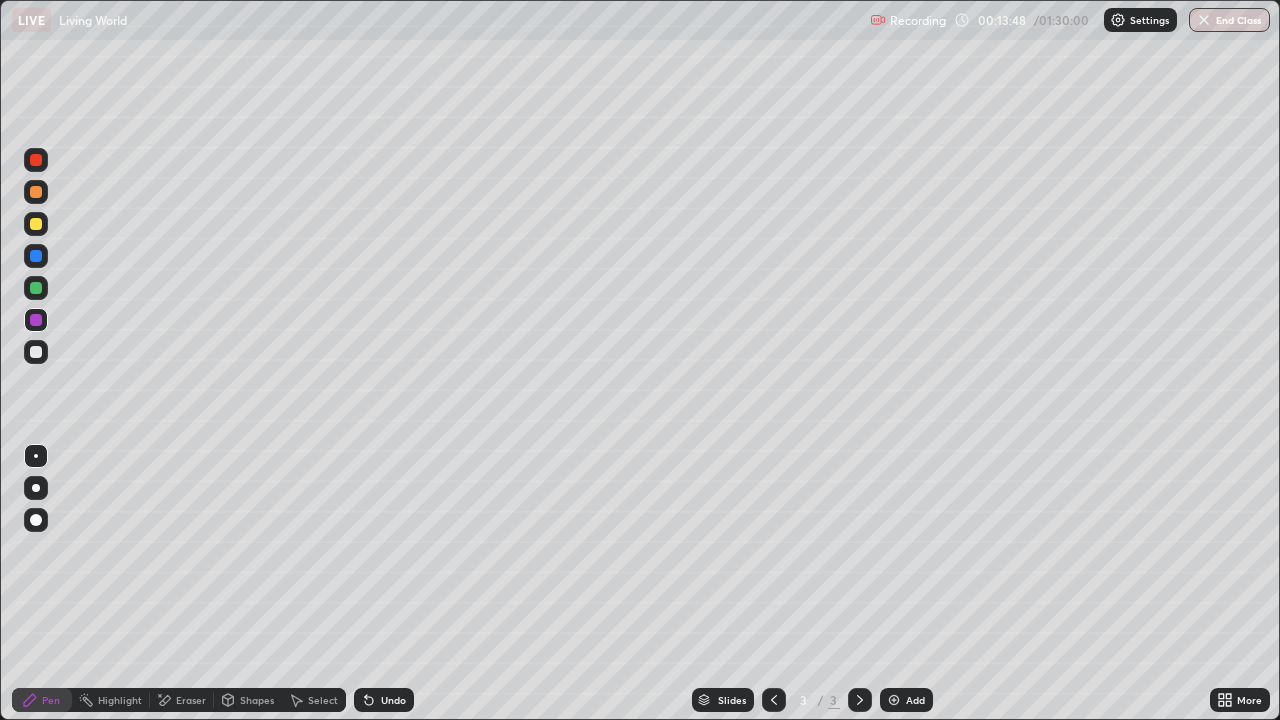 click on "Add" at bounding box center [915, 700] 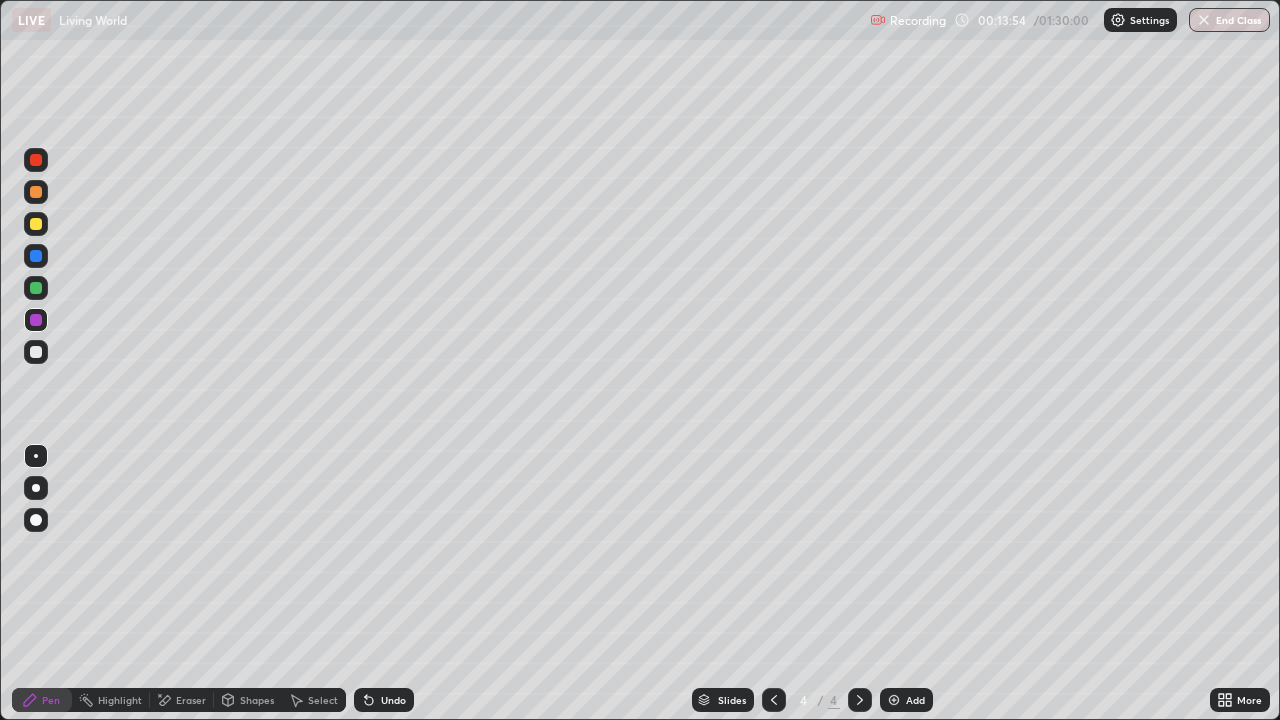 click on "More" at bounding box center (1240, 700) 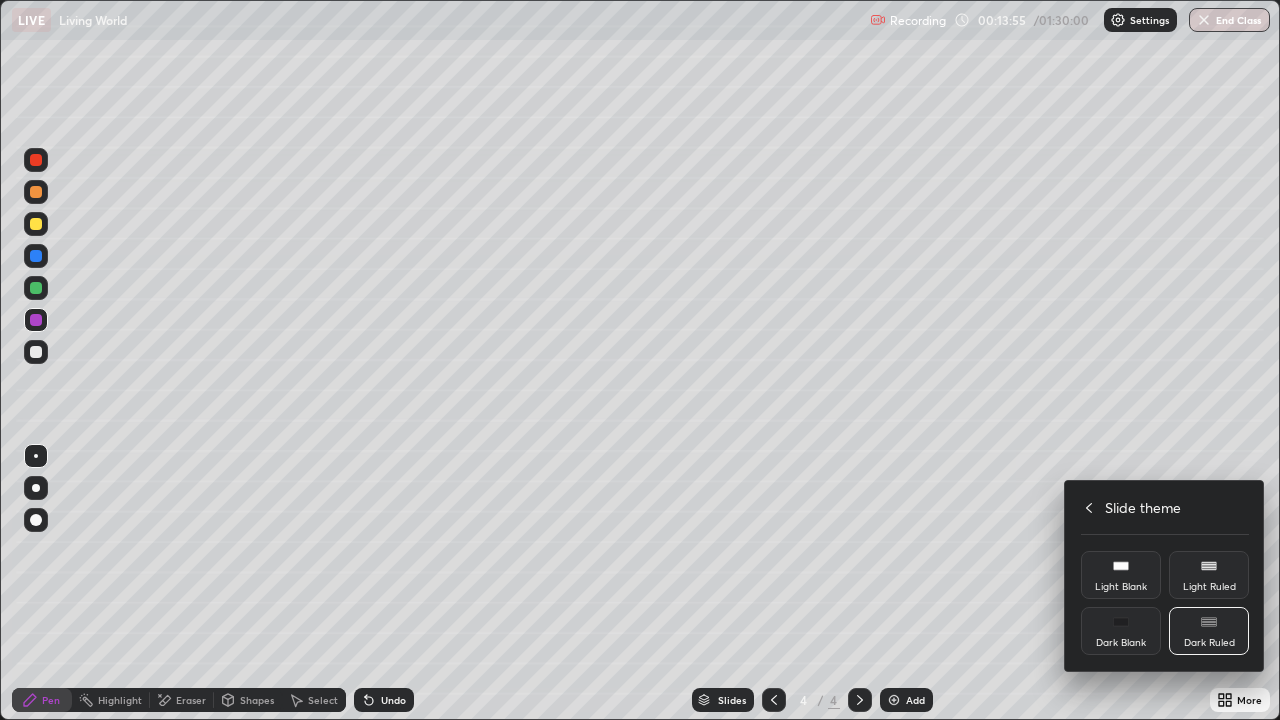 click 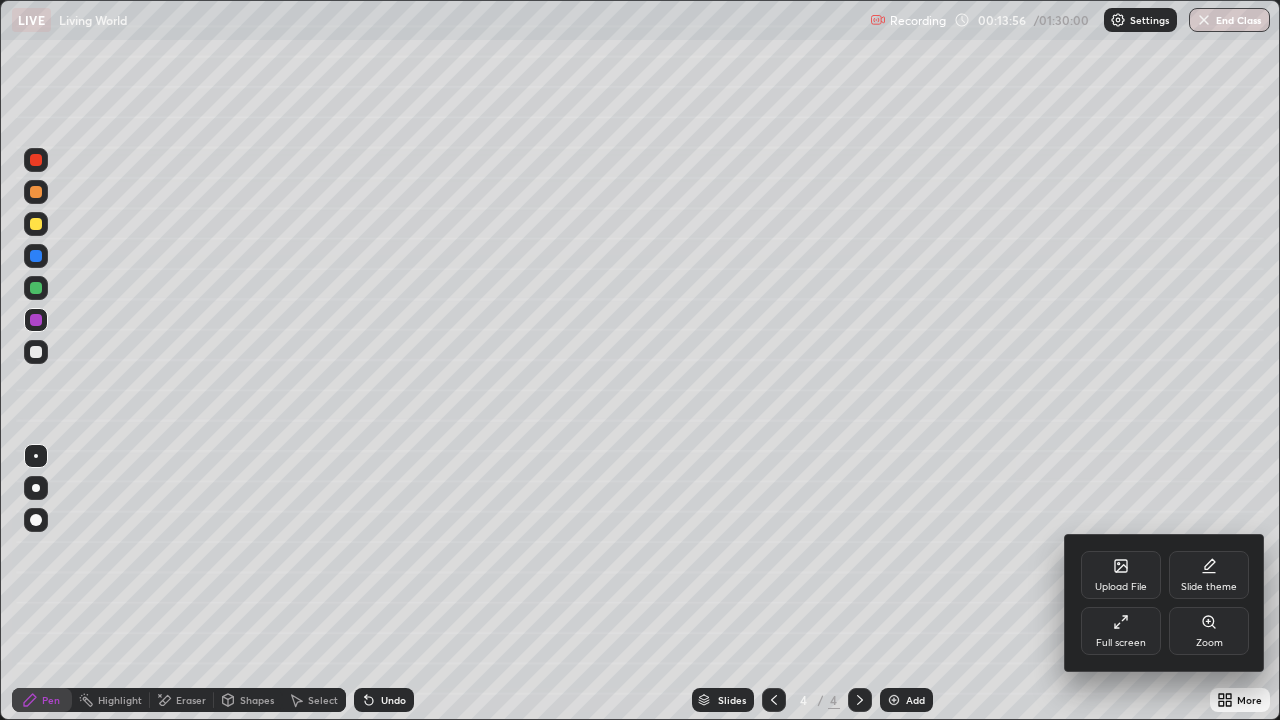 click 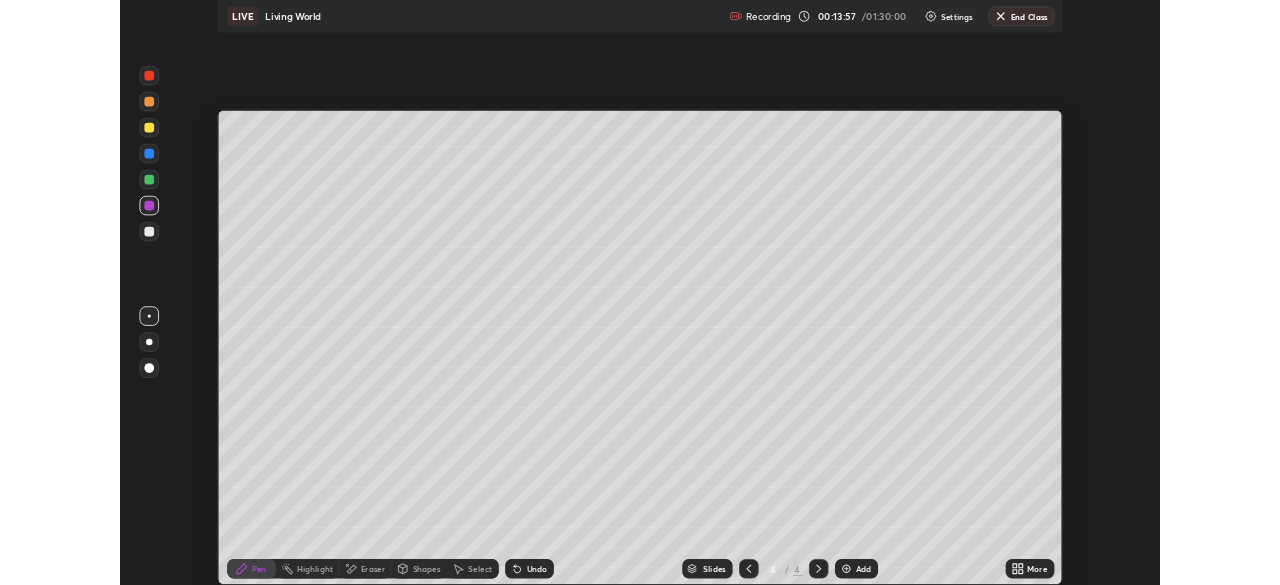 scroll, scrollTop: 585, scrollLeft: 1280, axis: both 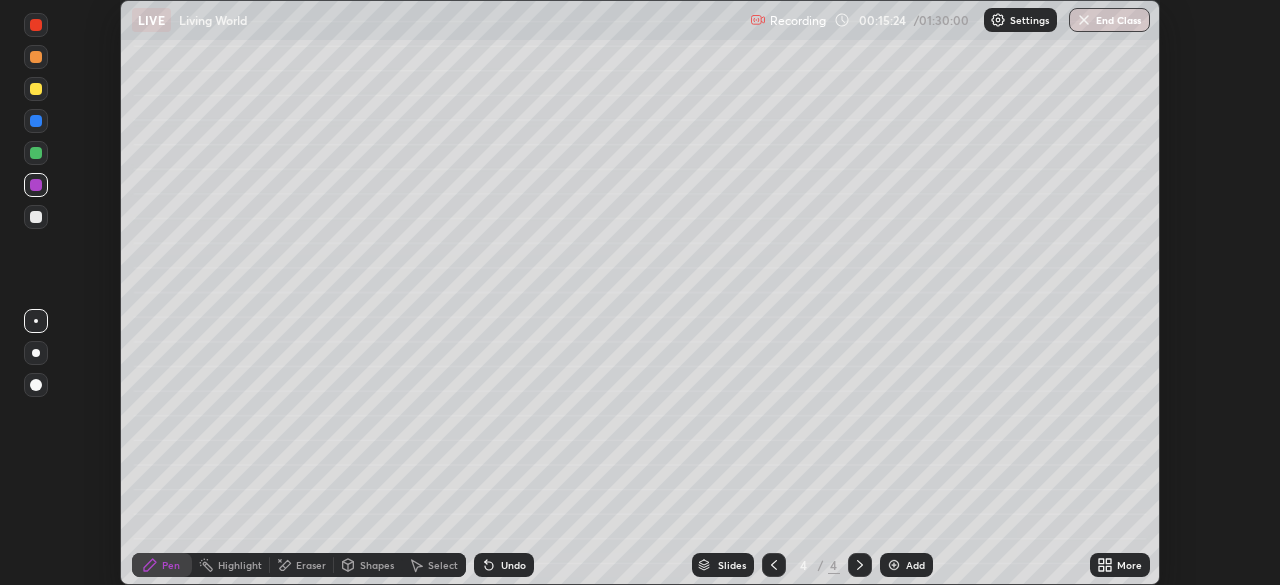 click on "More" at bounding box center [1129, 565] 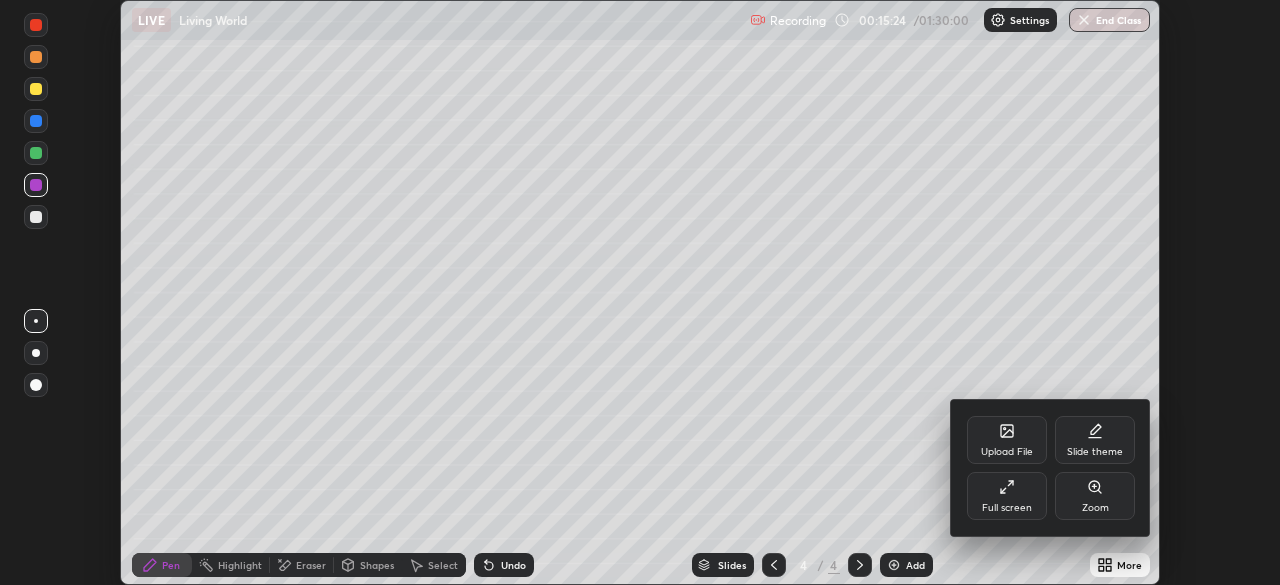 click on "Full screen" at bounding box center (1007, 496) 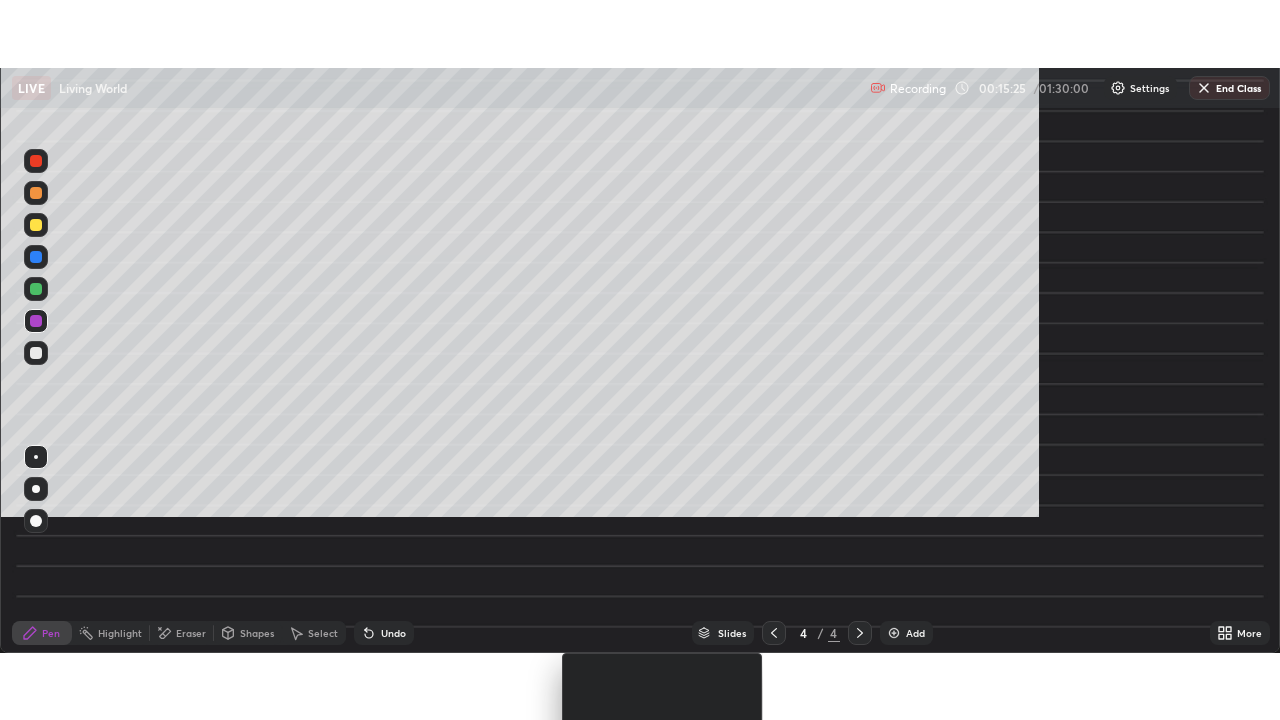 scroll, scrollTop: 99280, scrollLeft: 98720, axis: both 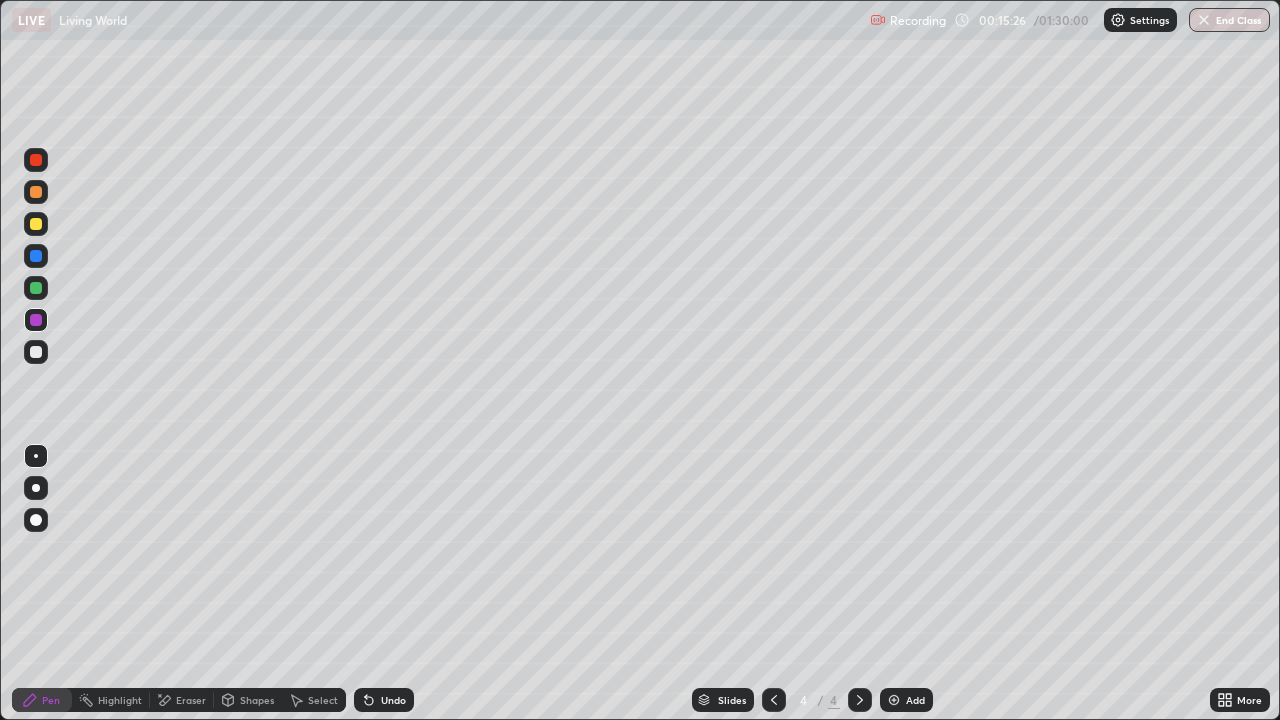 click at bounding box center (36, 352) 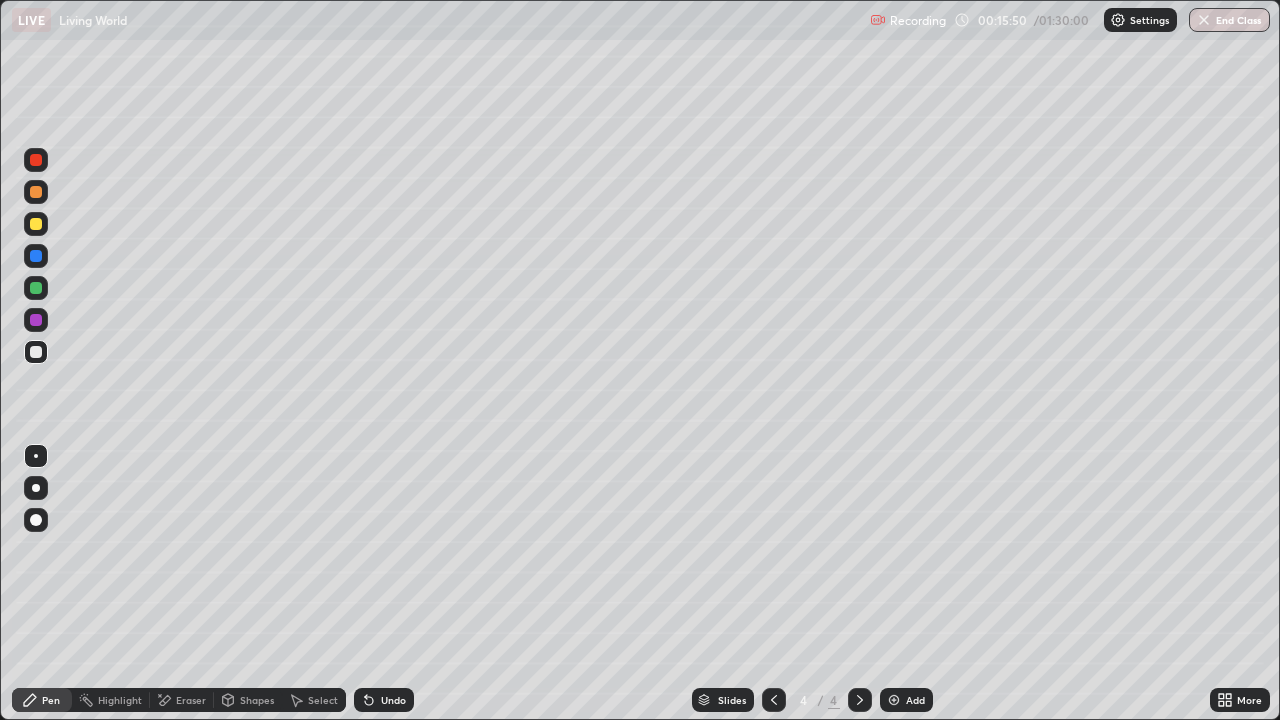 click at bounding box center (36, 224) 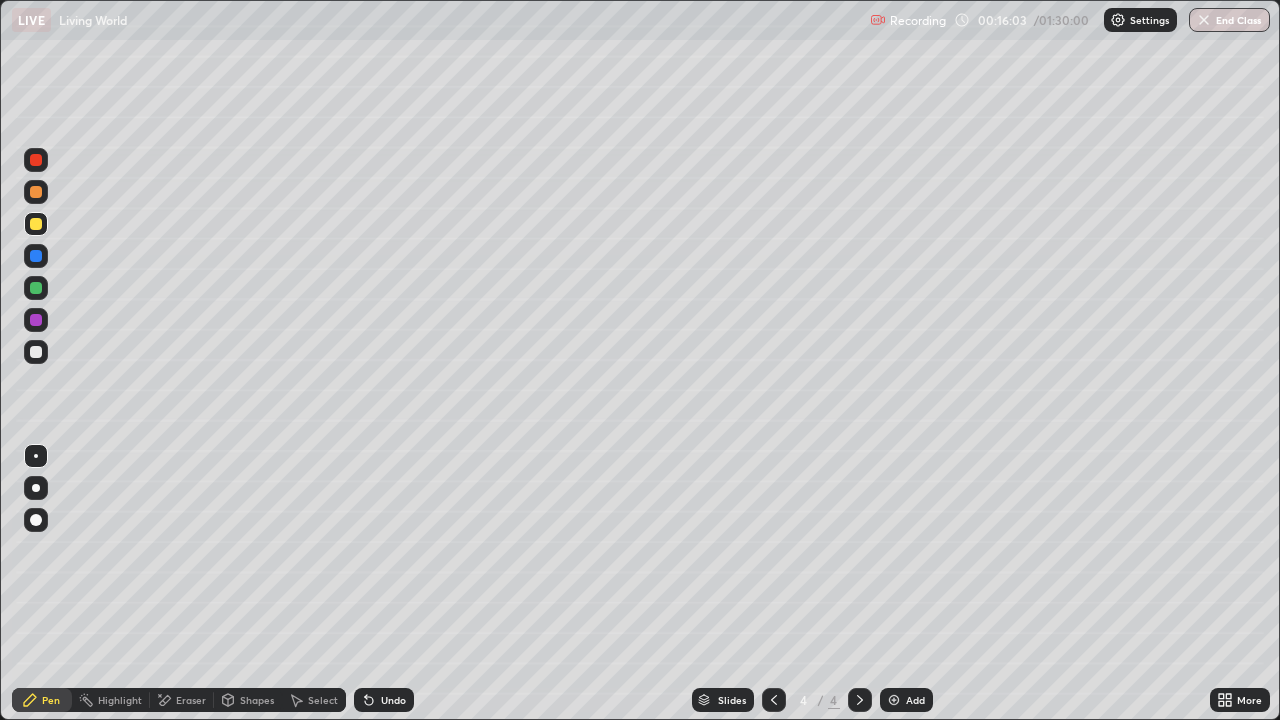 click at bounding box center (36, 256) 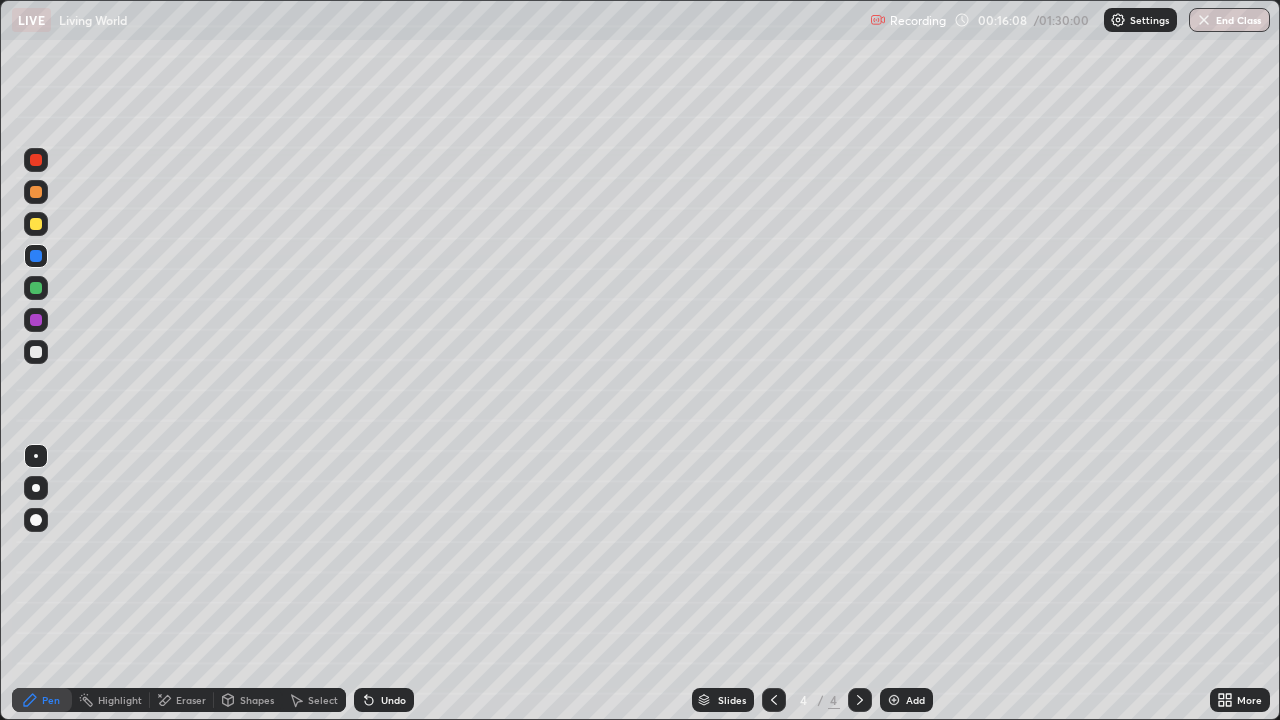 click on "Undo" at bounding box center (393, 700) 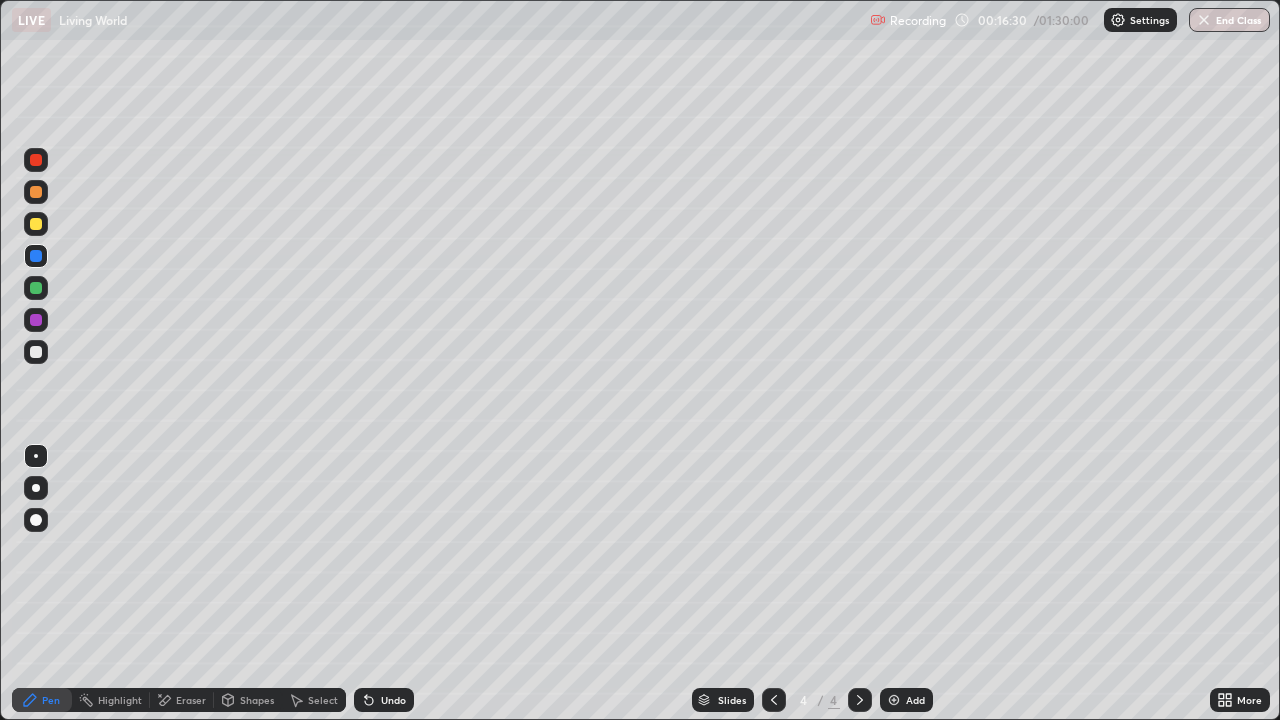 click at bounding box center [36, 320] 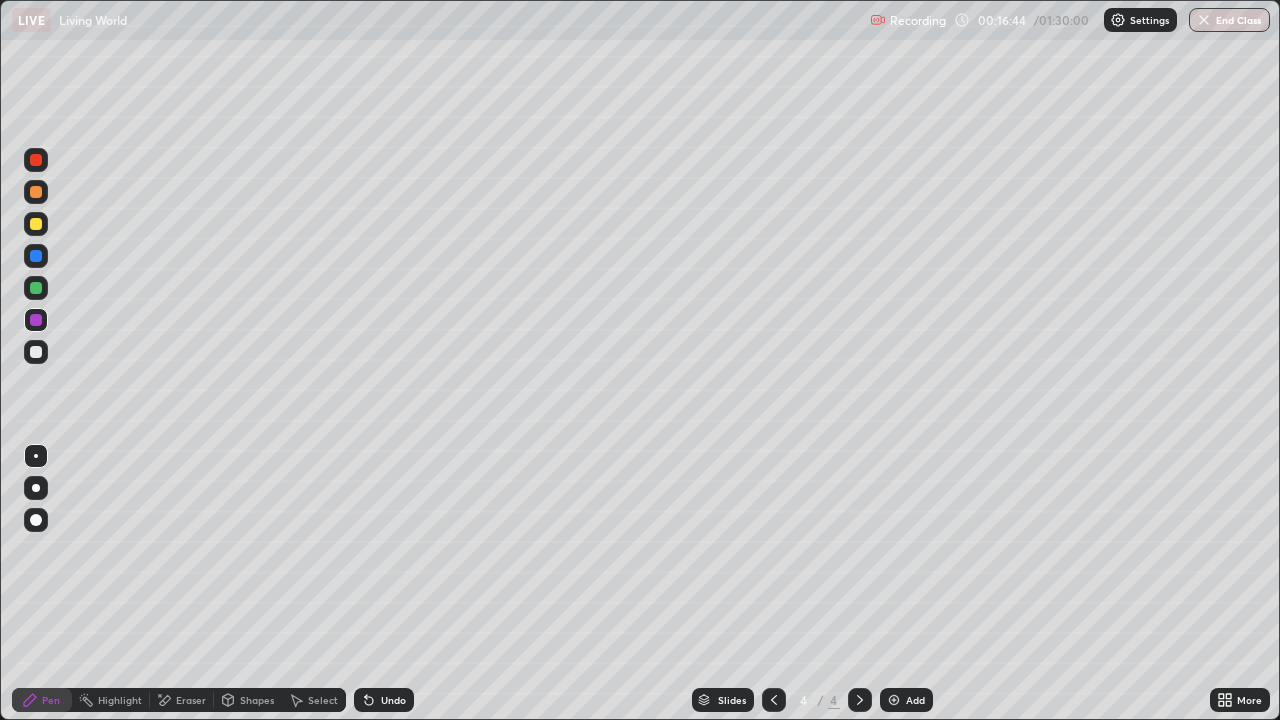 click on "Undo" at bounding box center [393, 700] 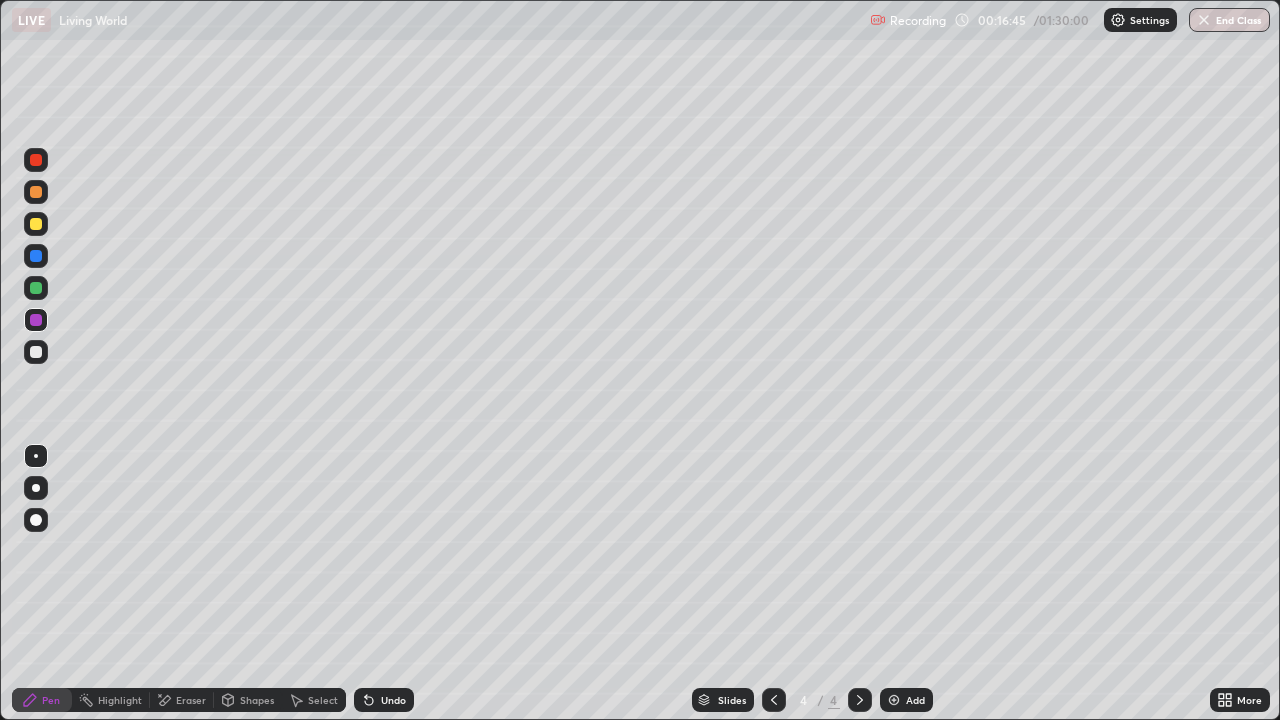 click on "Eraser" at bounding box center [191, 700] 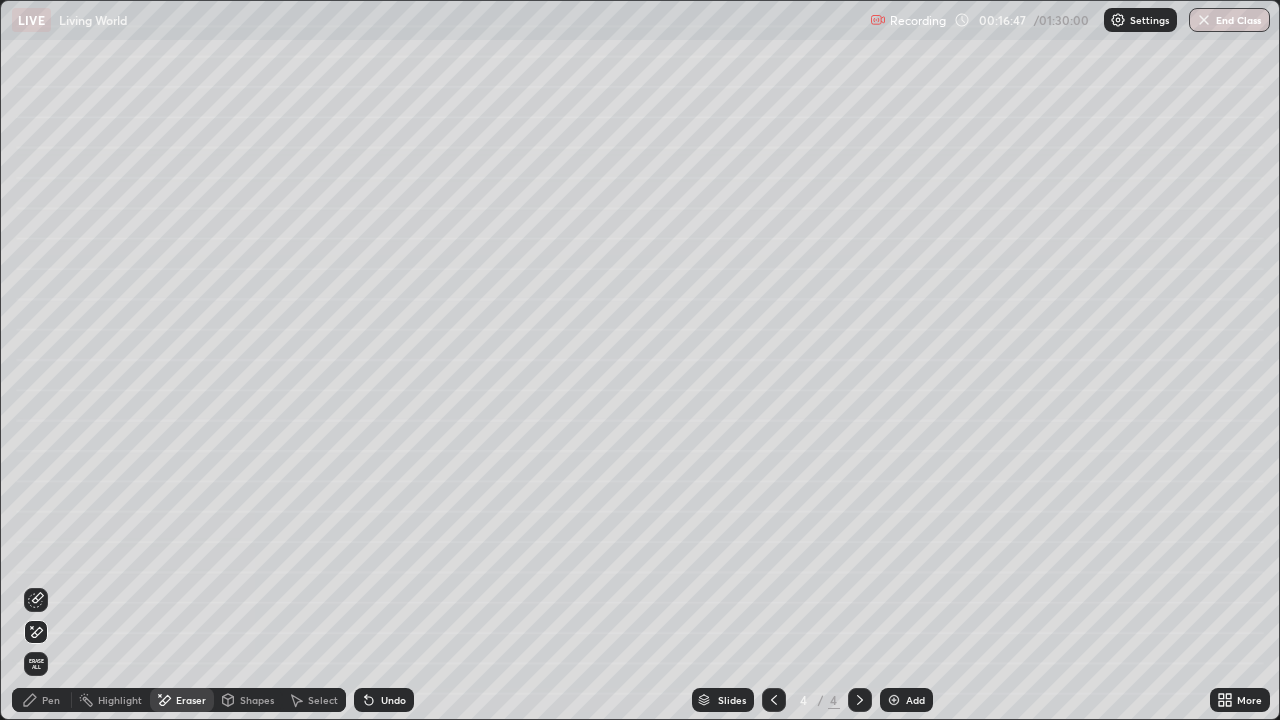 click 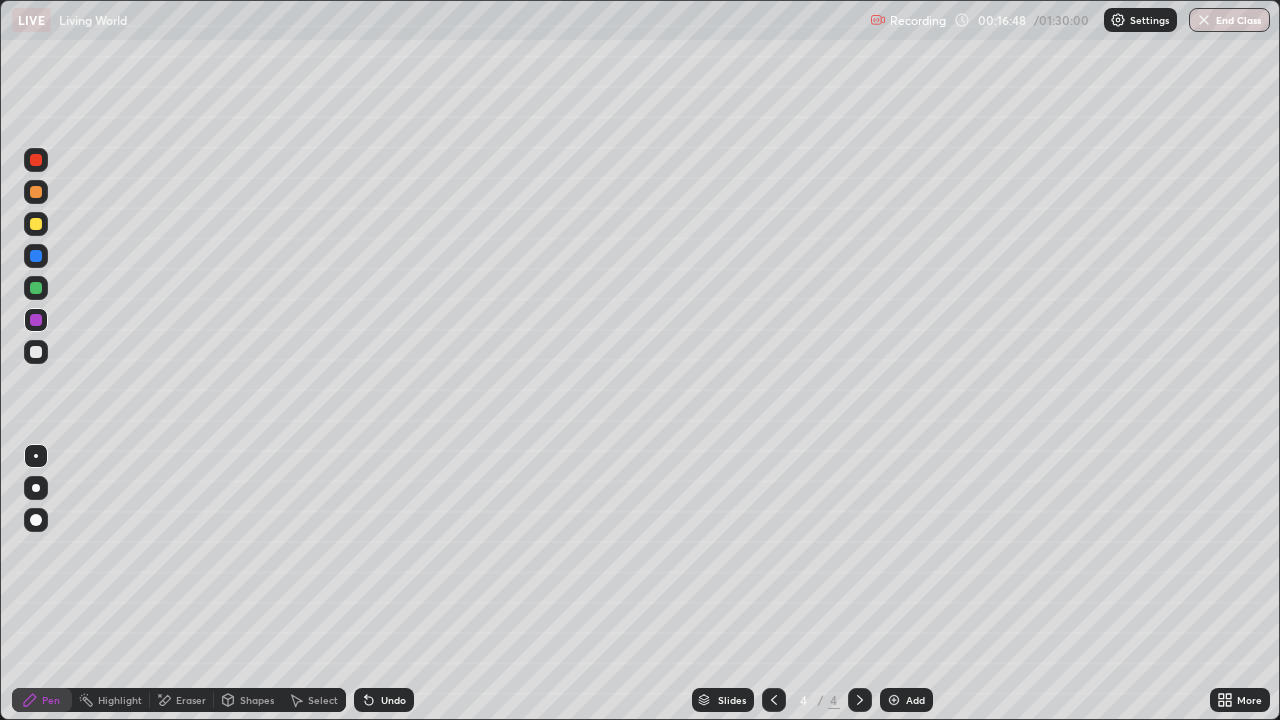 click at bounding box center (36, 320) 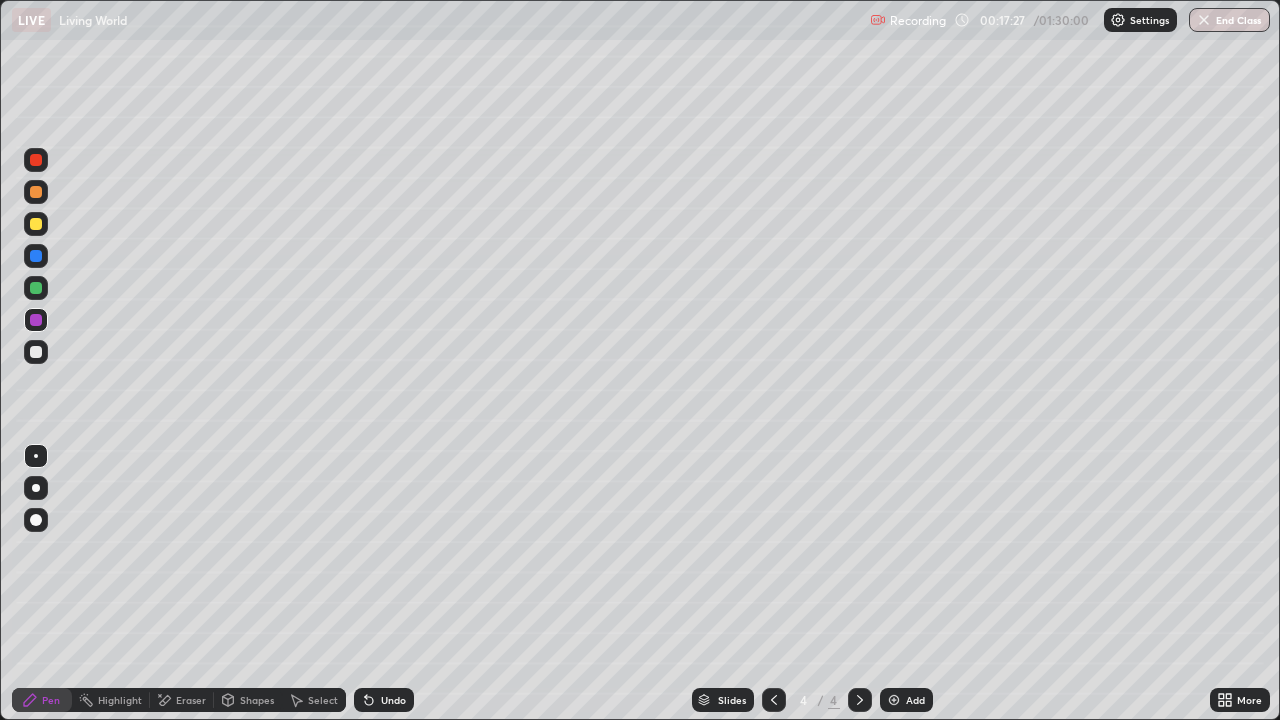click at bounding box center (36, 352) 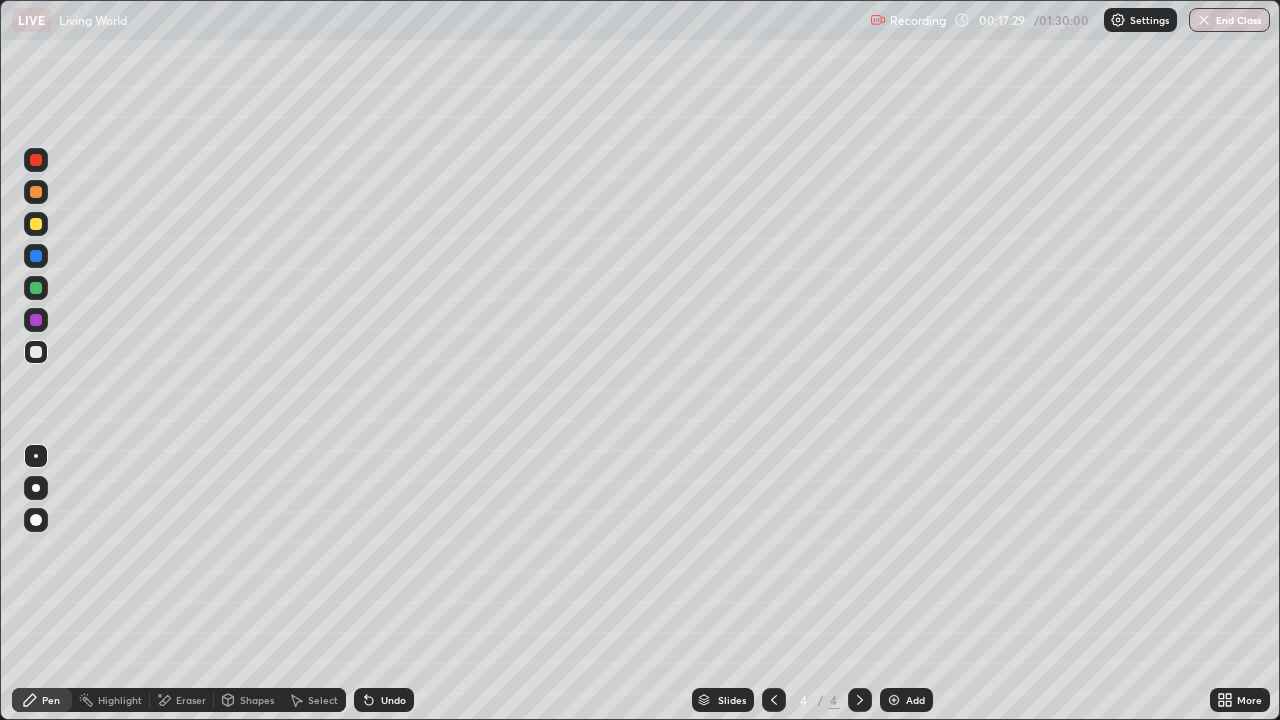 click at bounding box center [36, 192] 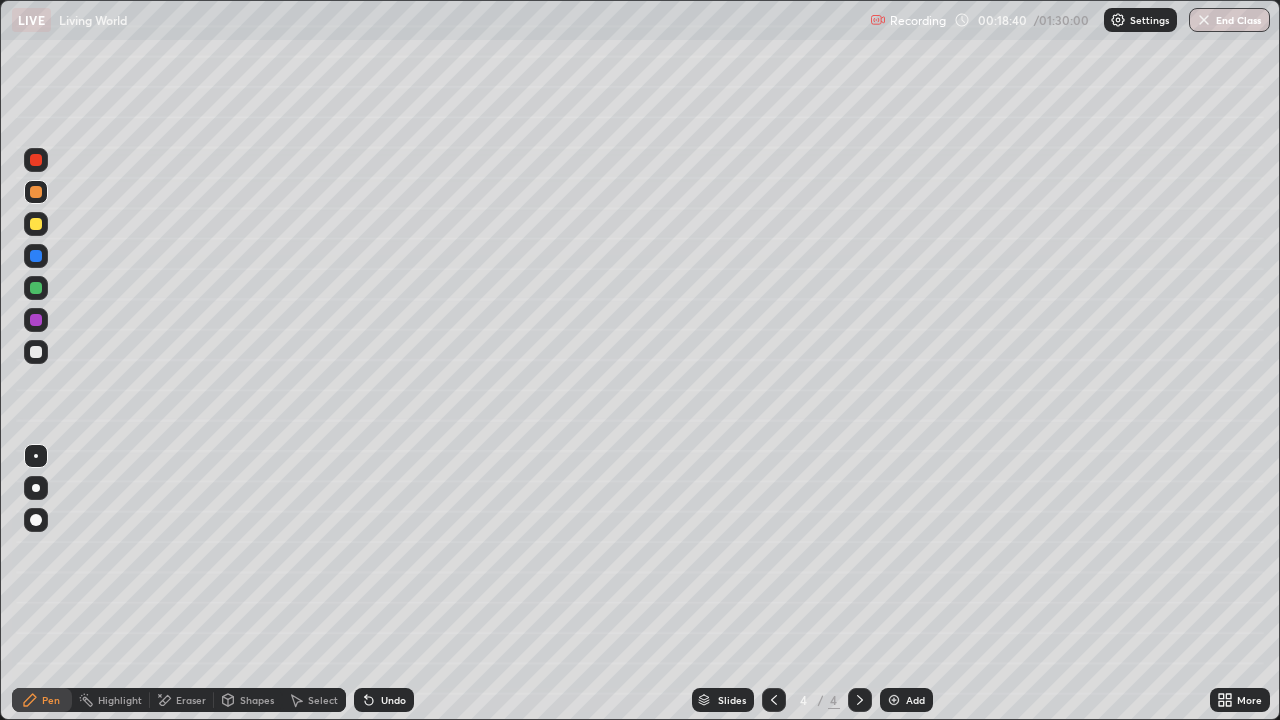 click at bounding box center [36, 160] 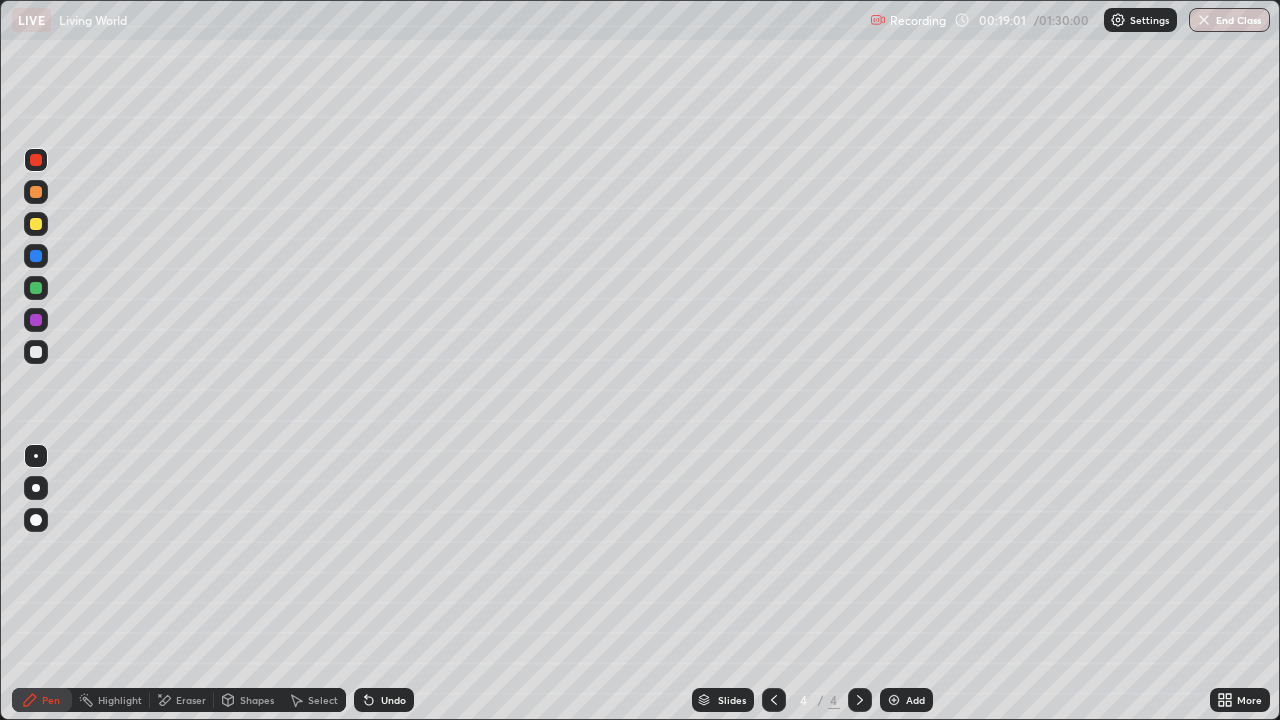 click on "Eraser" at bounding box center [191, 700] 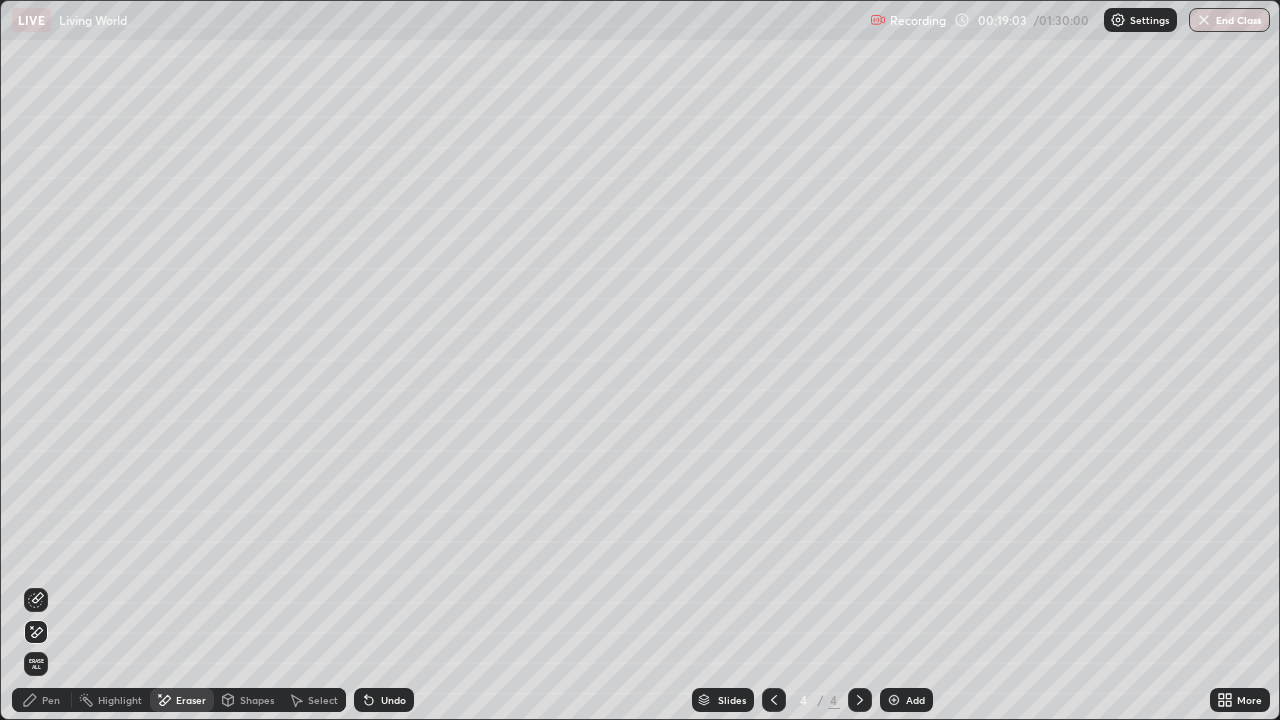 click on "Pen" at bounding box center (42, 700) 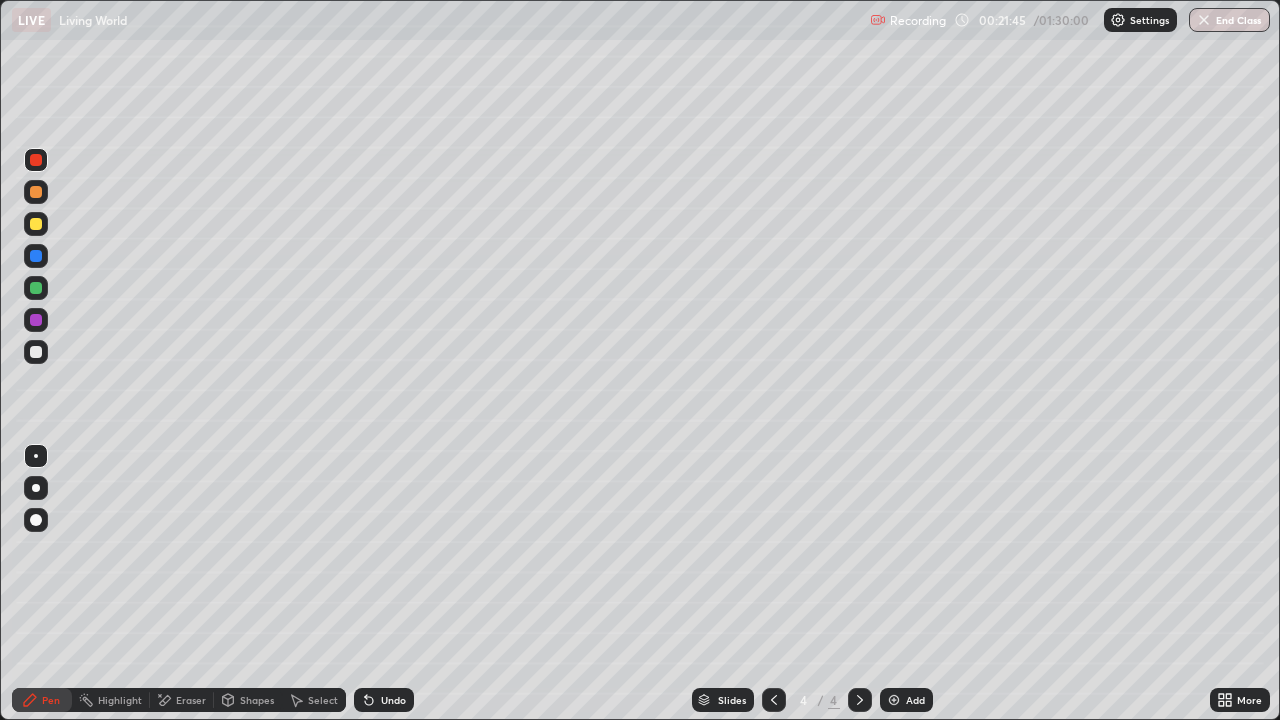 click 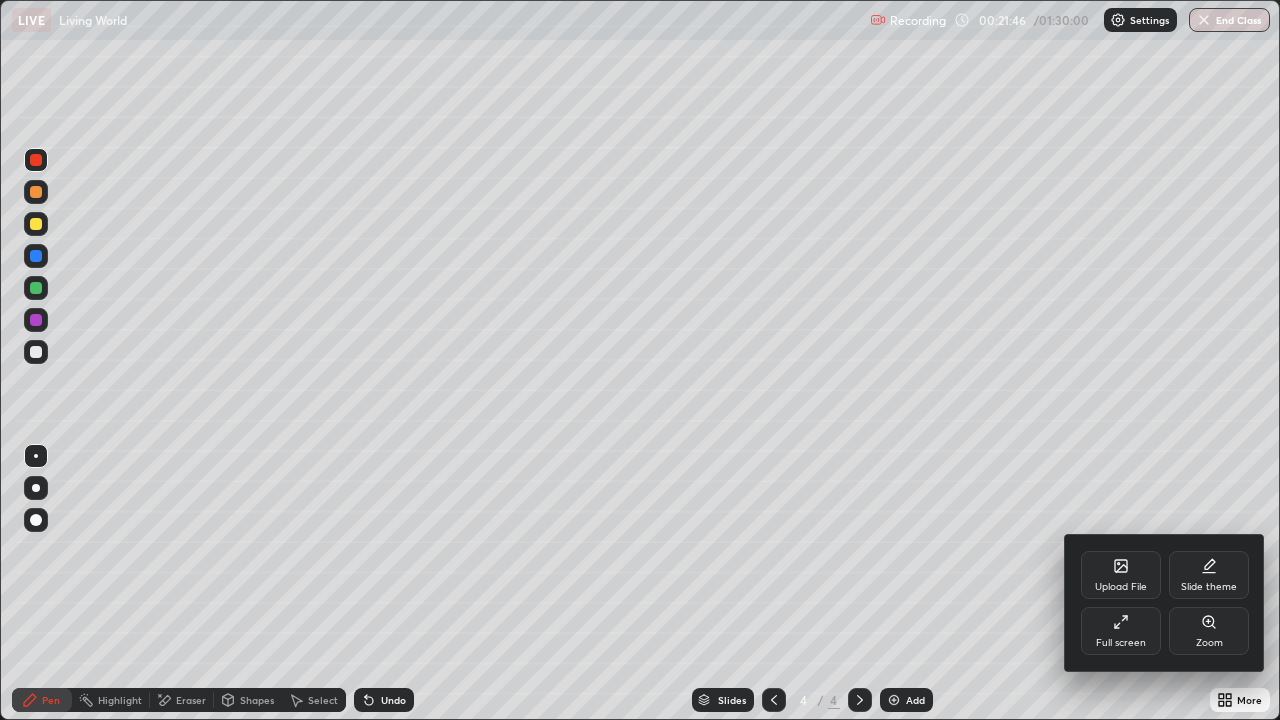 click 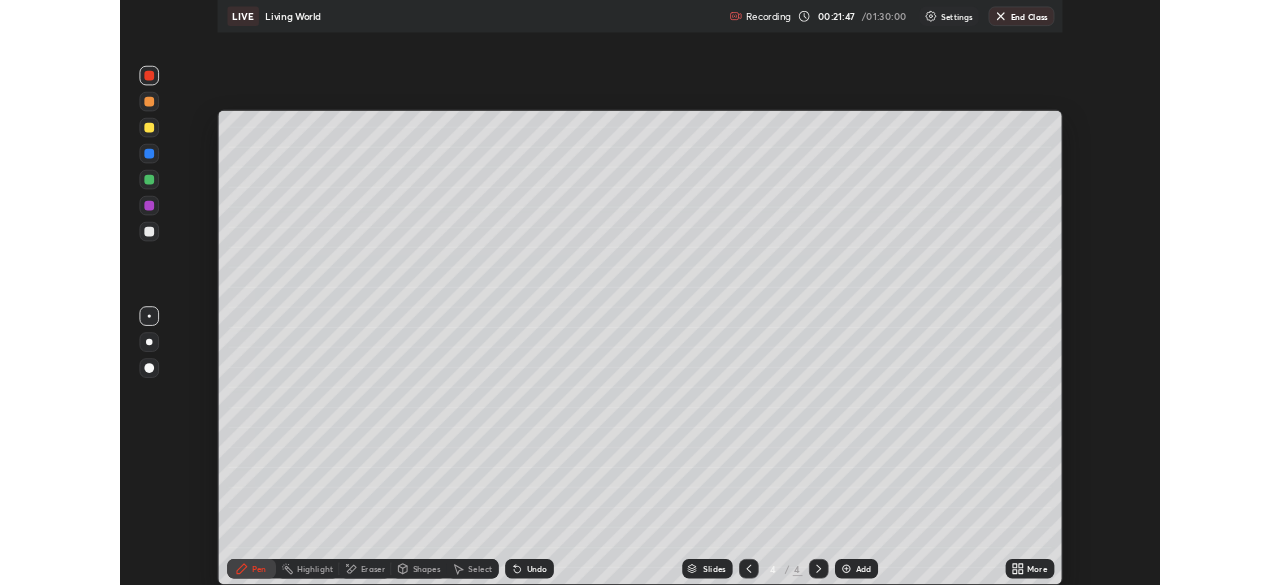 scroll, scrollTop: 585, scrollLeft: 1280, axis: both 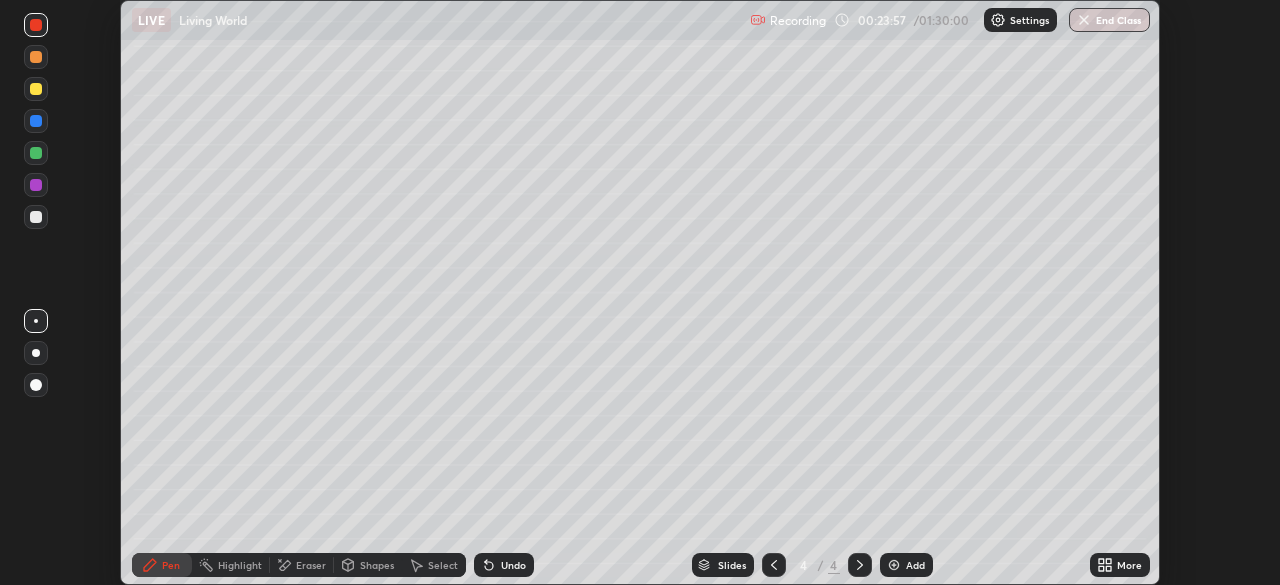 click on "More" at bounding box center [1129, 565] 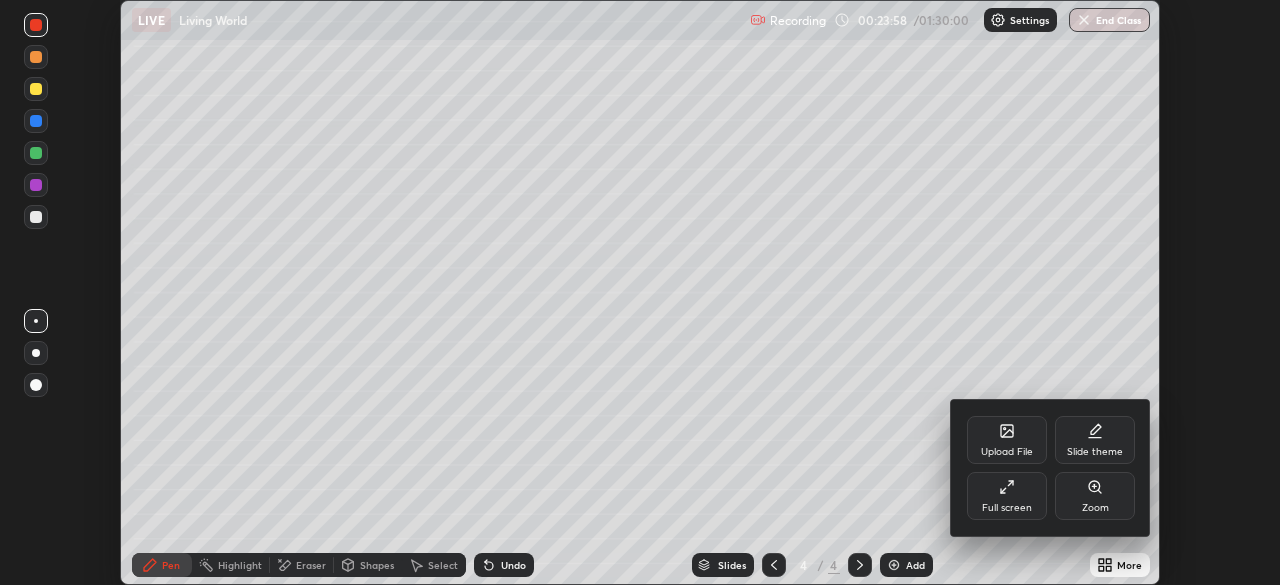 click on "Full screen" at bounding box center [1007, 508] 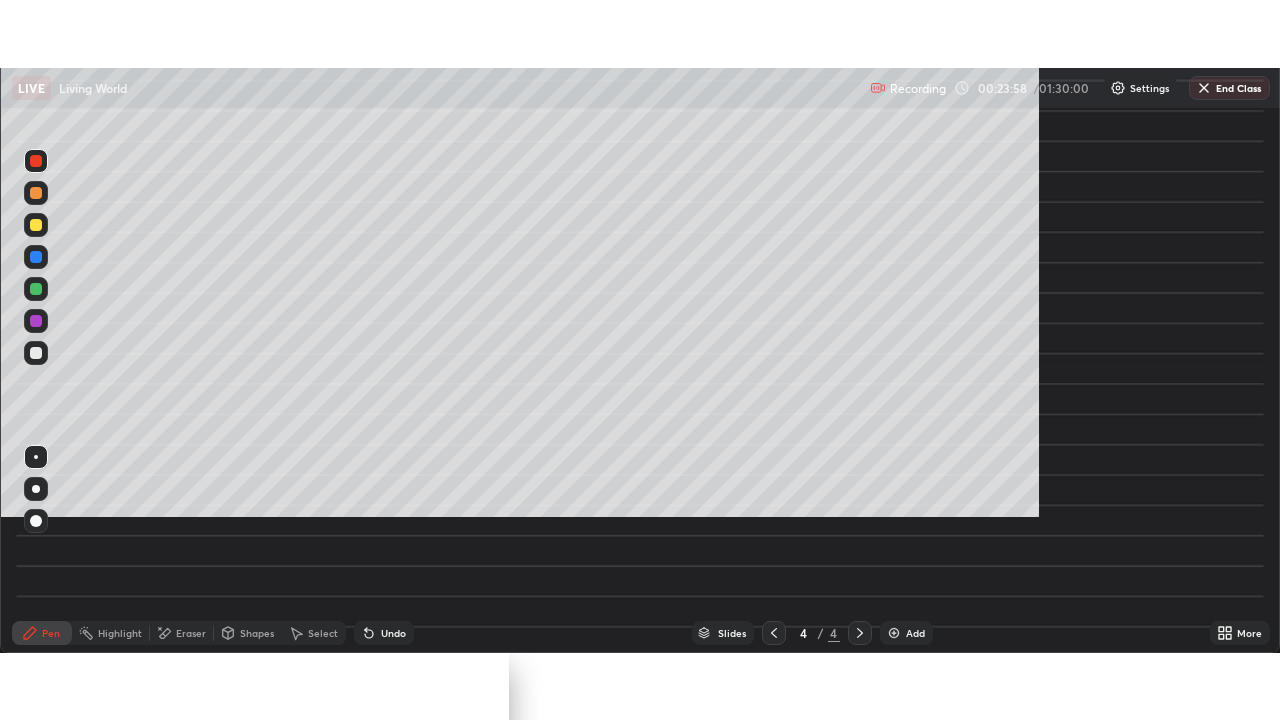scroll, scrollTop: 99280, scrollLeft: 98720, axis: both 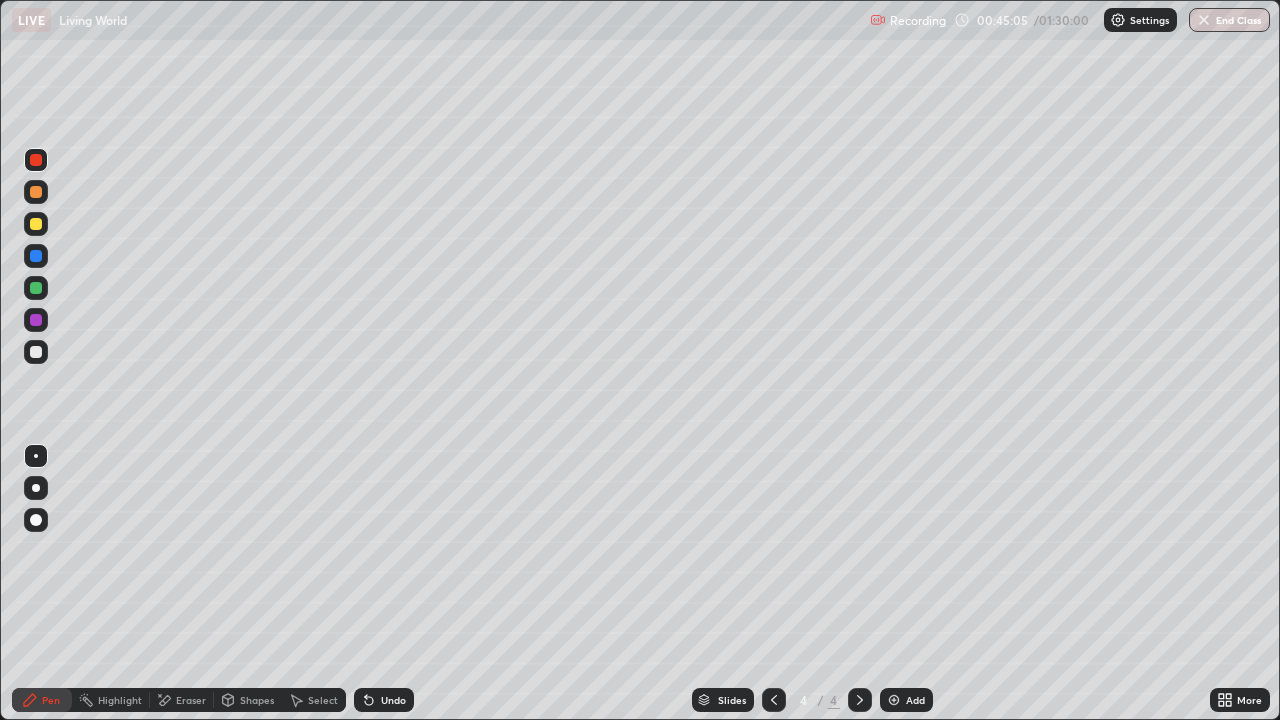 click on "Add" at bounding box center [915, 700] 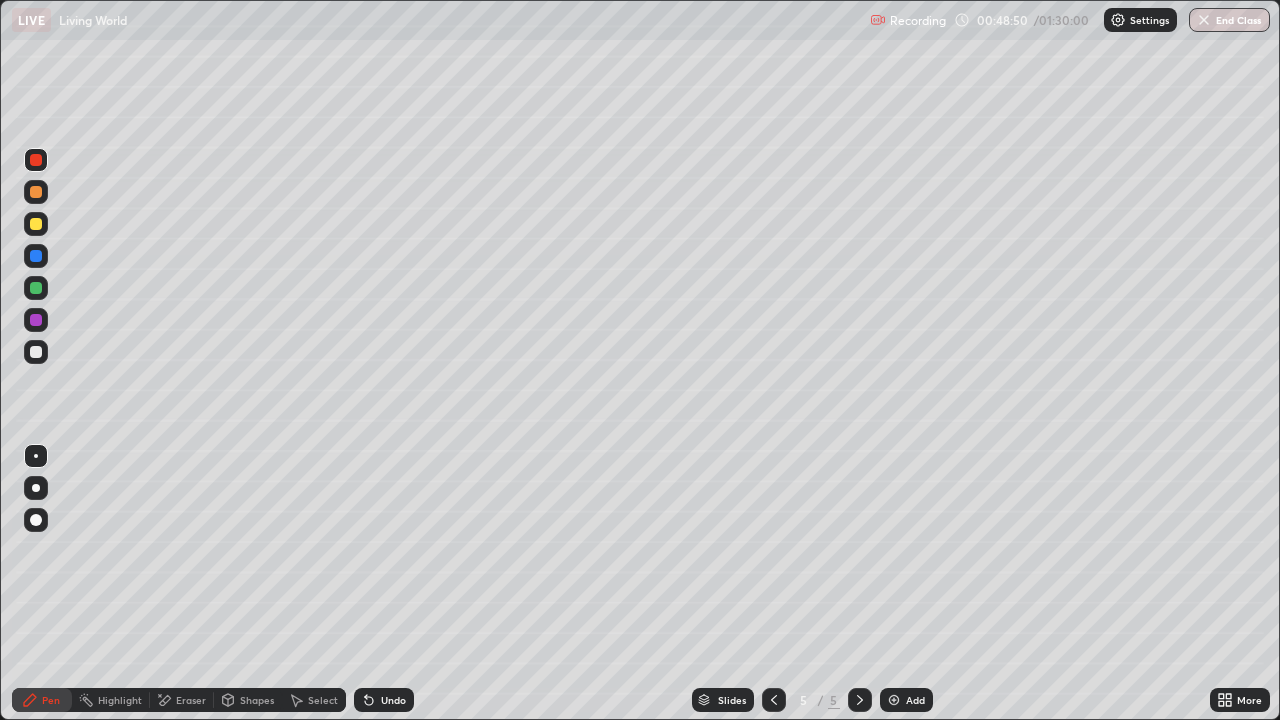 click 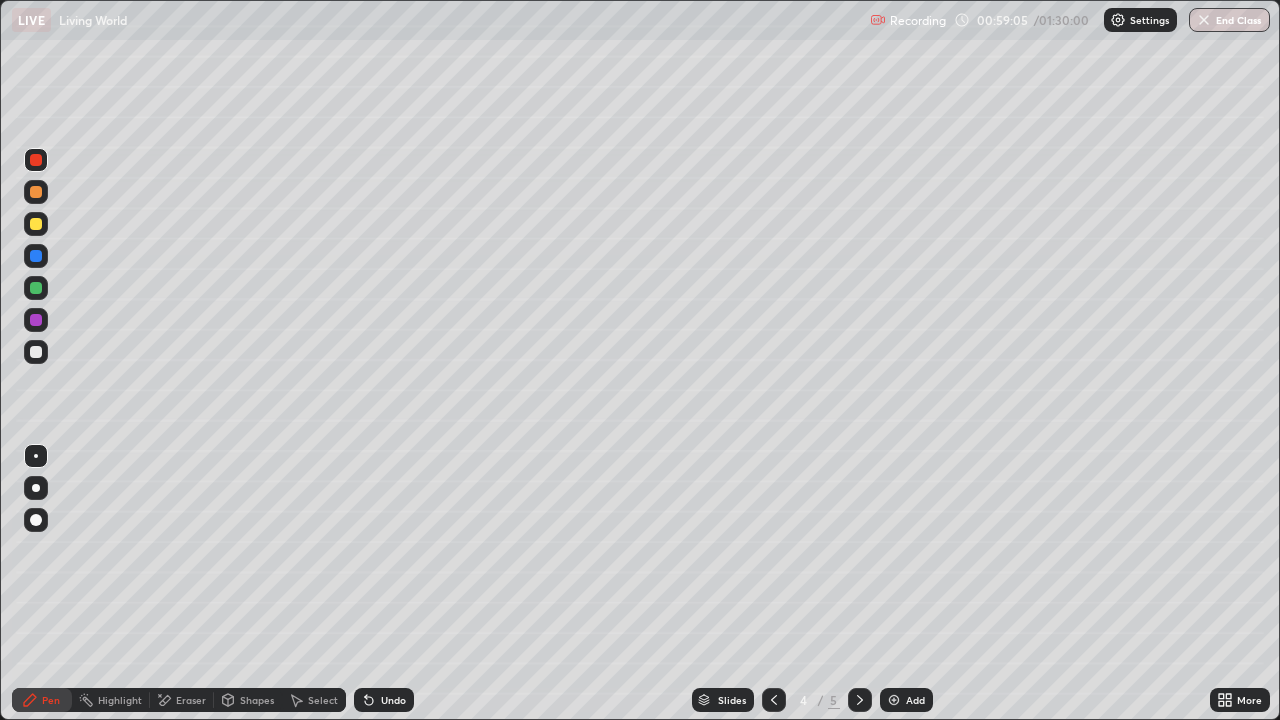 click on "Add" at bounding box center [915, 700] 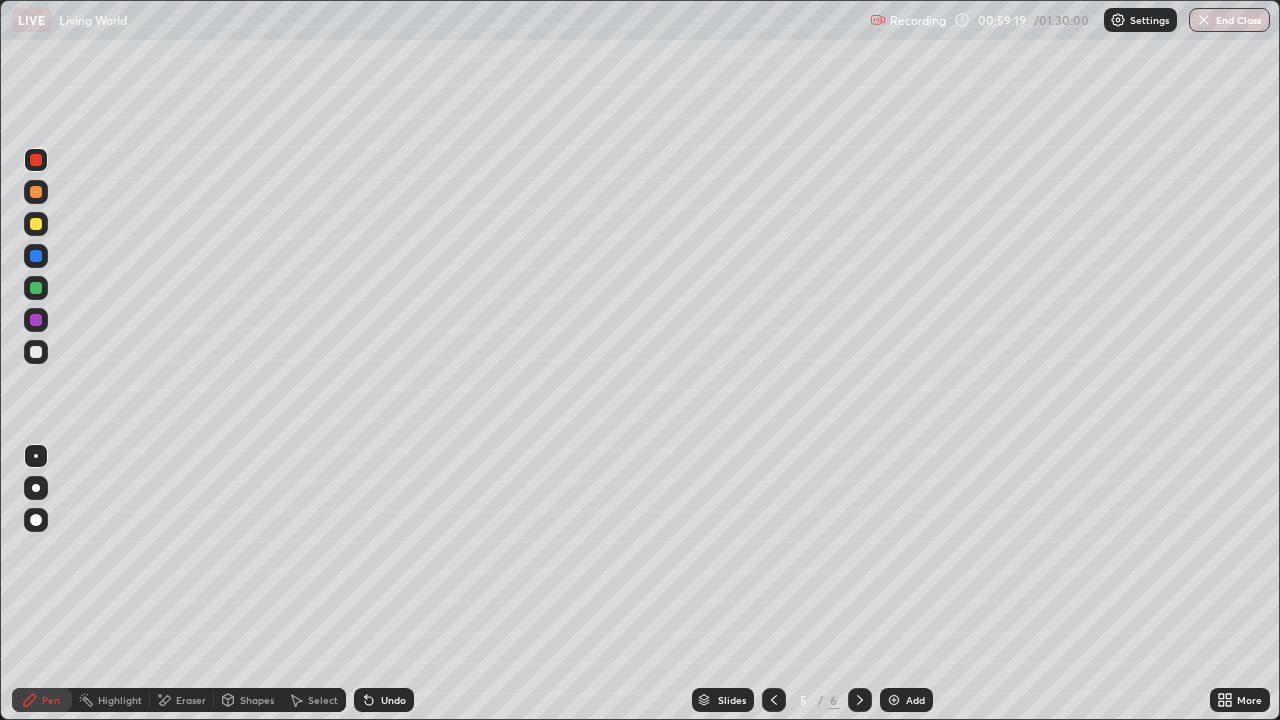click at bounding box center [36, 224] 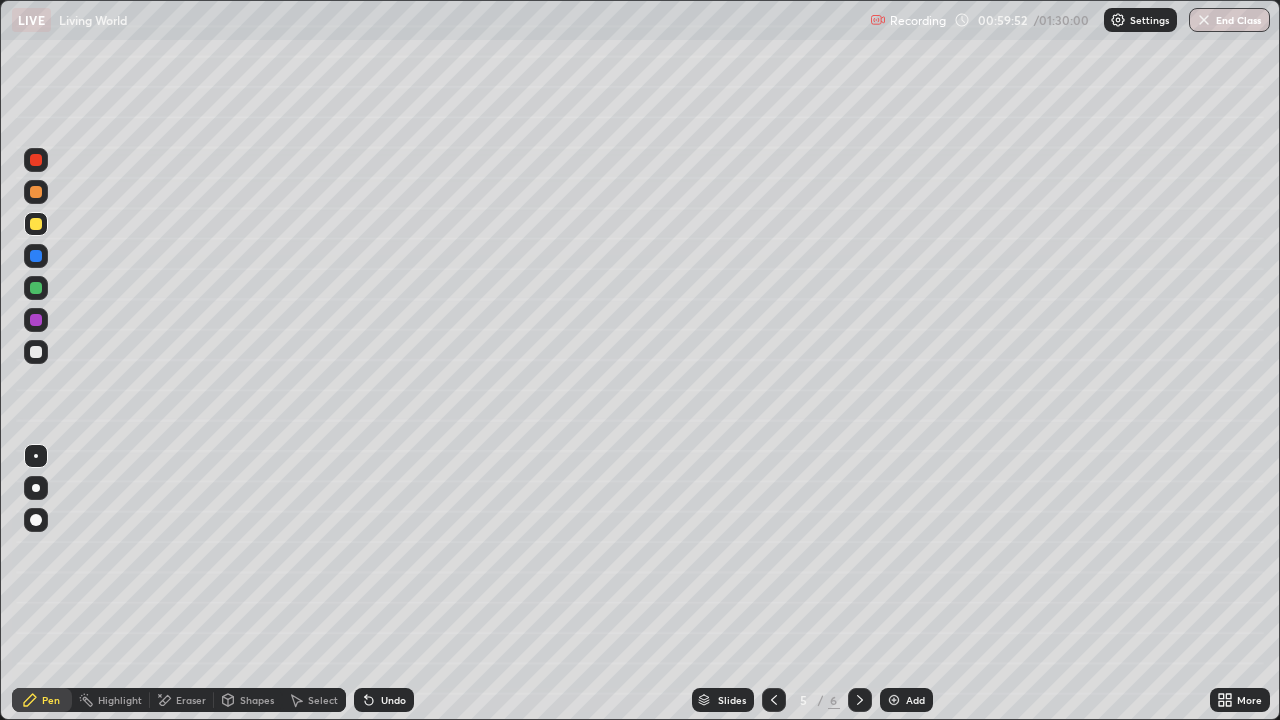click at bounding box center [36, 192] 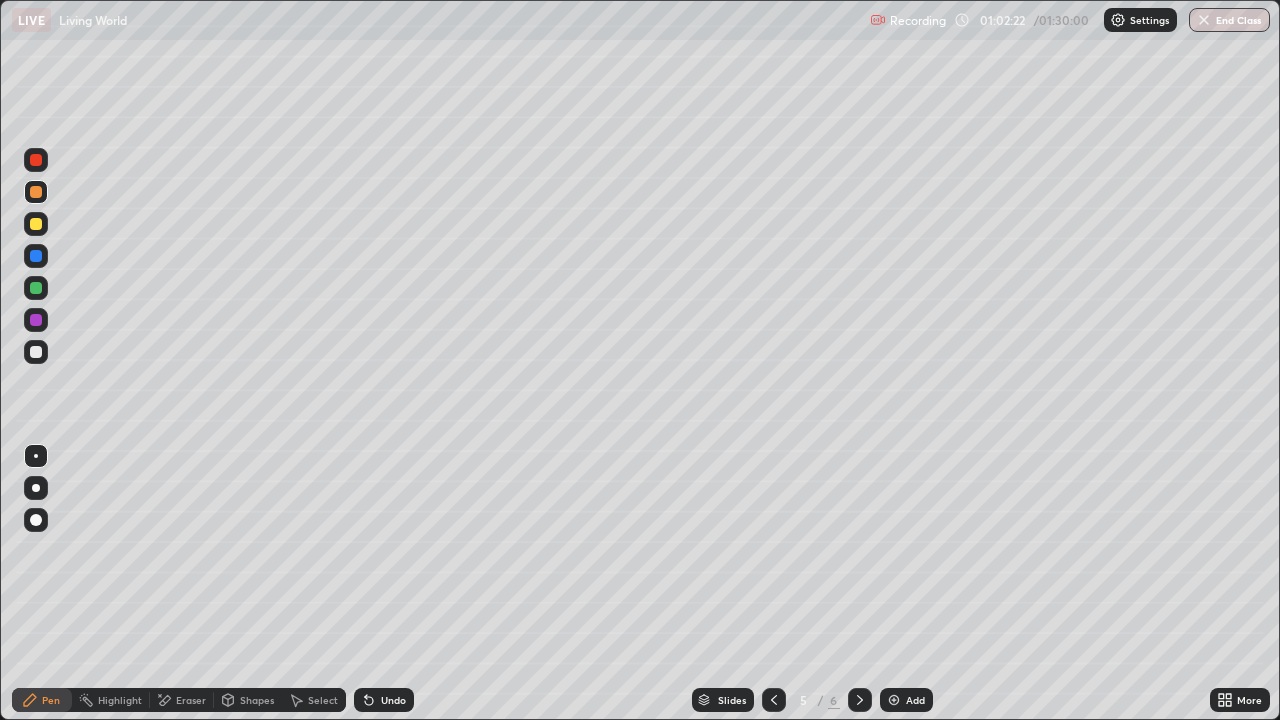 click at bounding box center [36, 224] 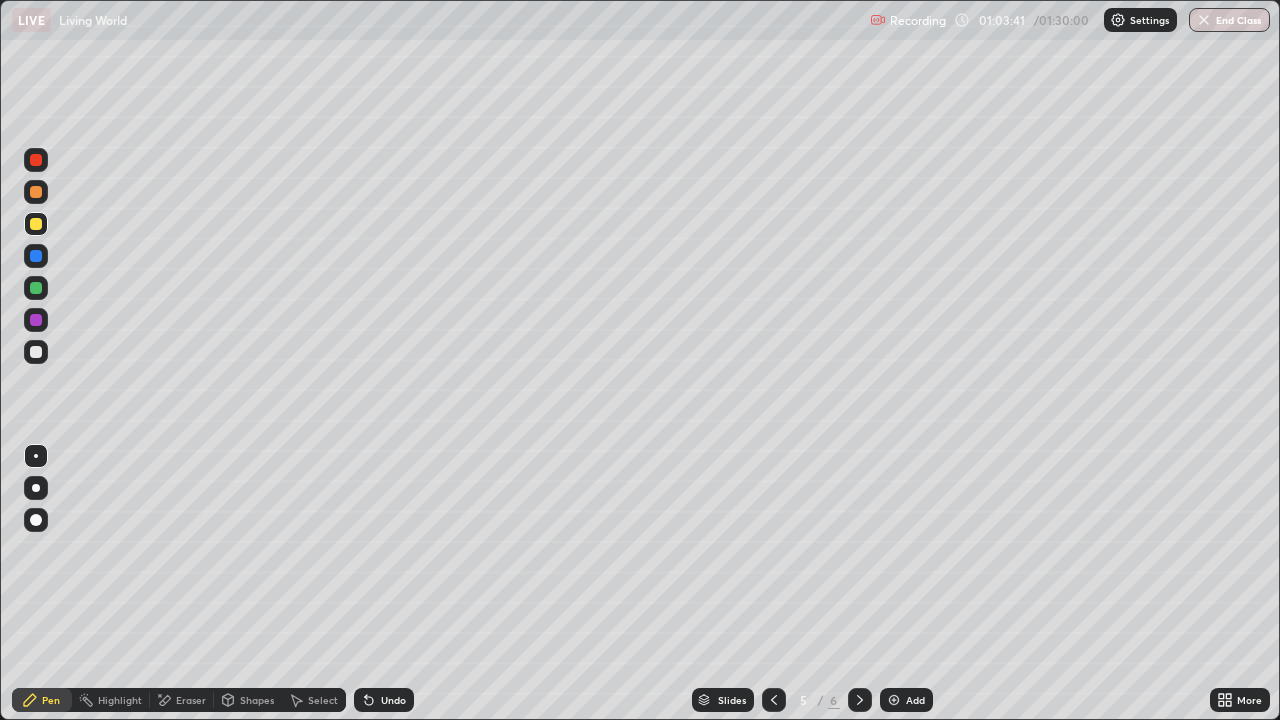 click on "Undo" at bounding box center (393, 700) 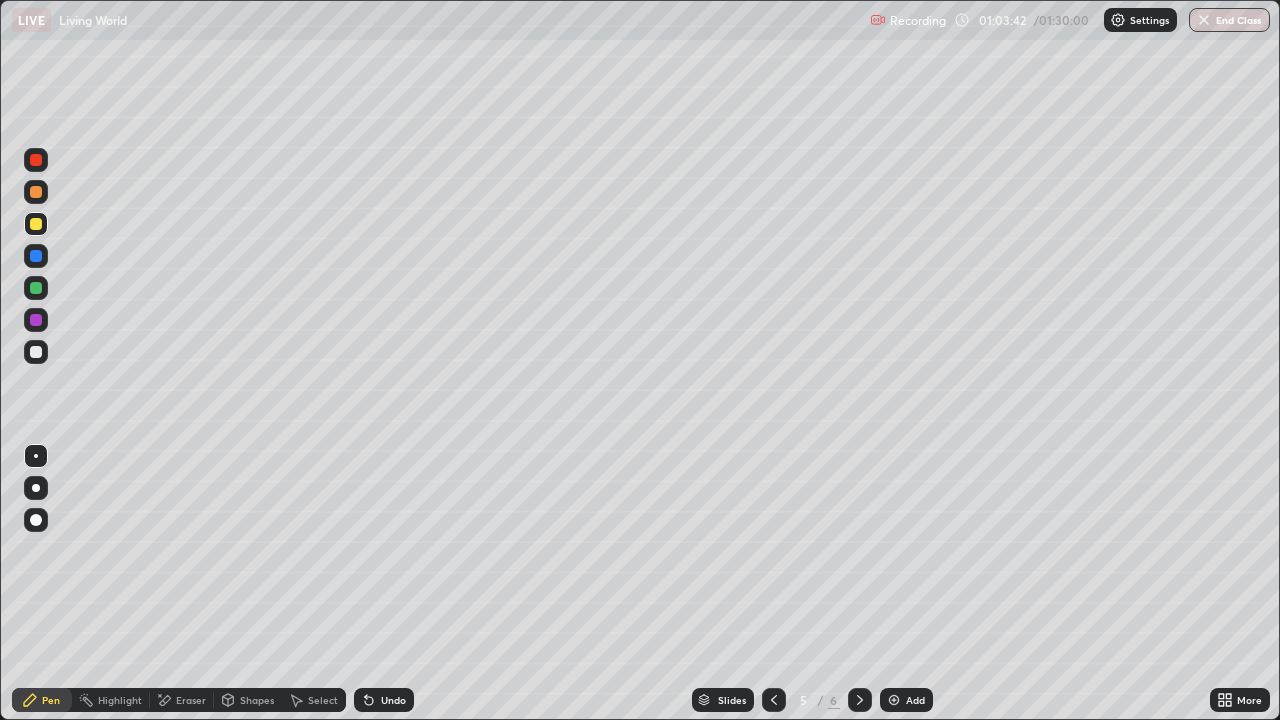 click on "Undo" at bounding box center [393, 700] 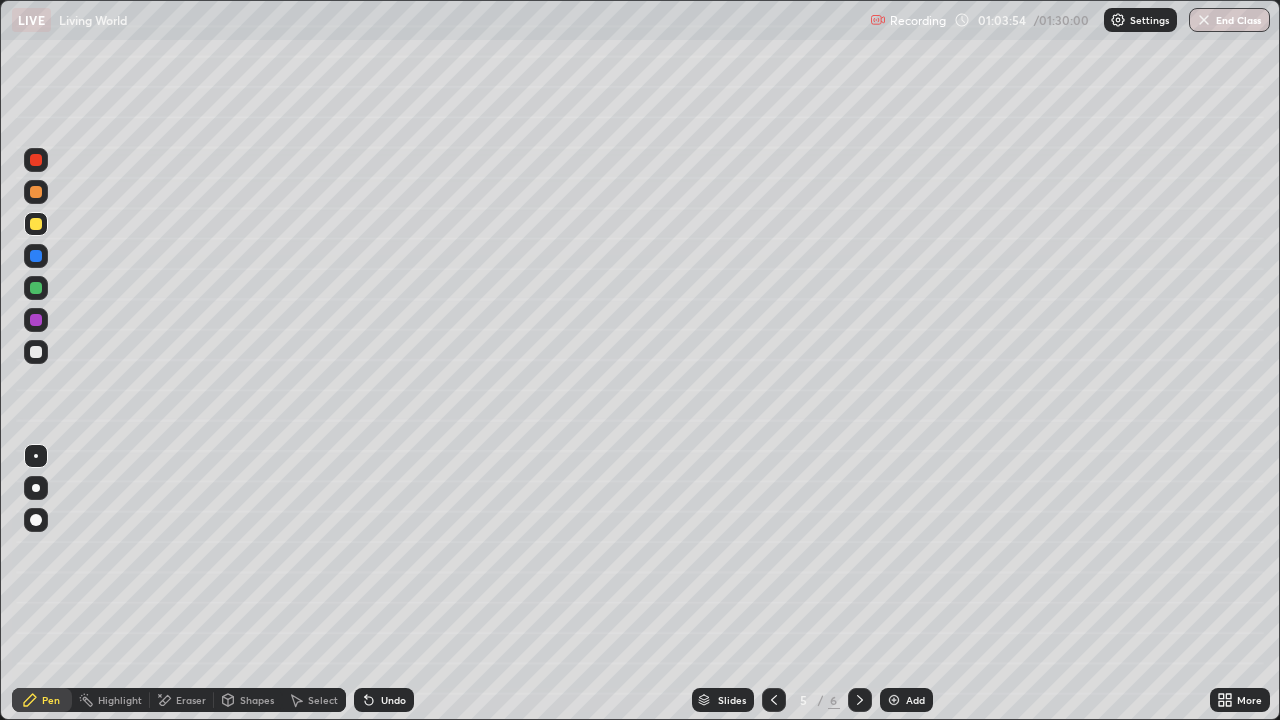 click at bounding box center [36, 192] 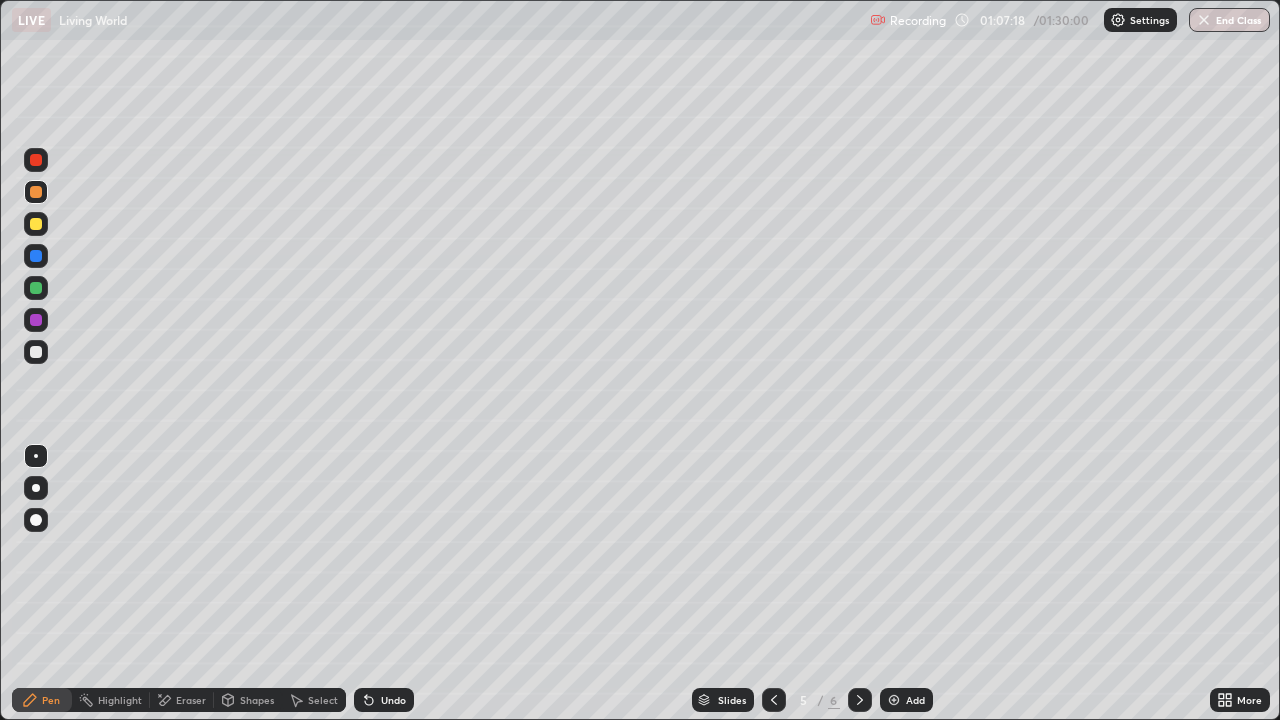 click at bounding box center (36, 352) 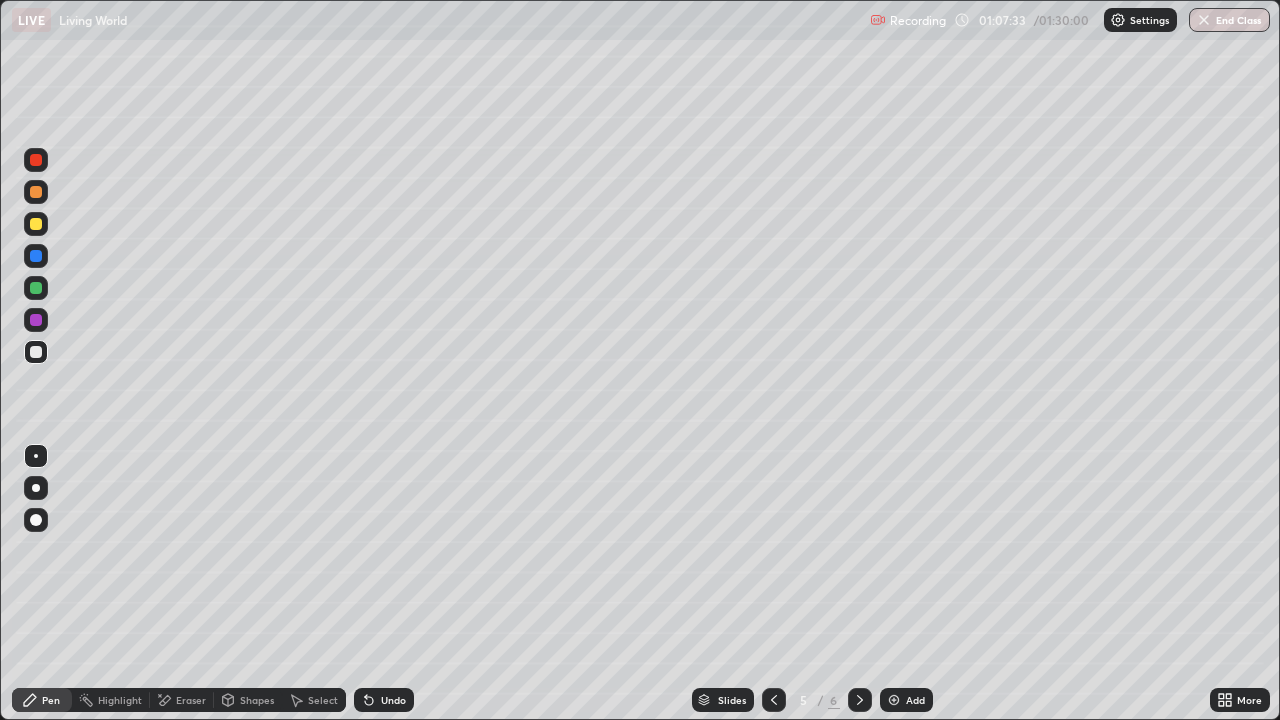 click at bounding box center [36, 288] 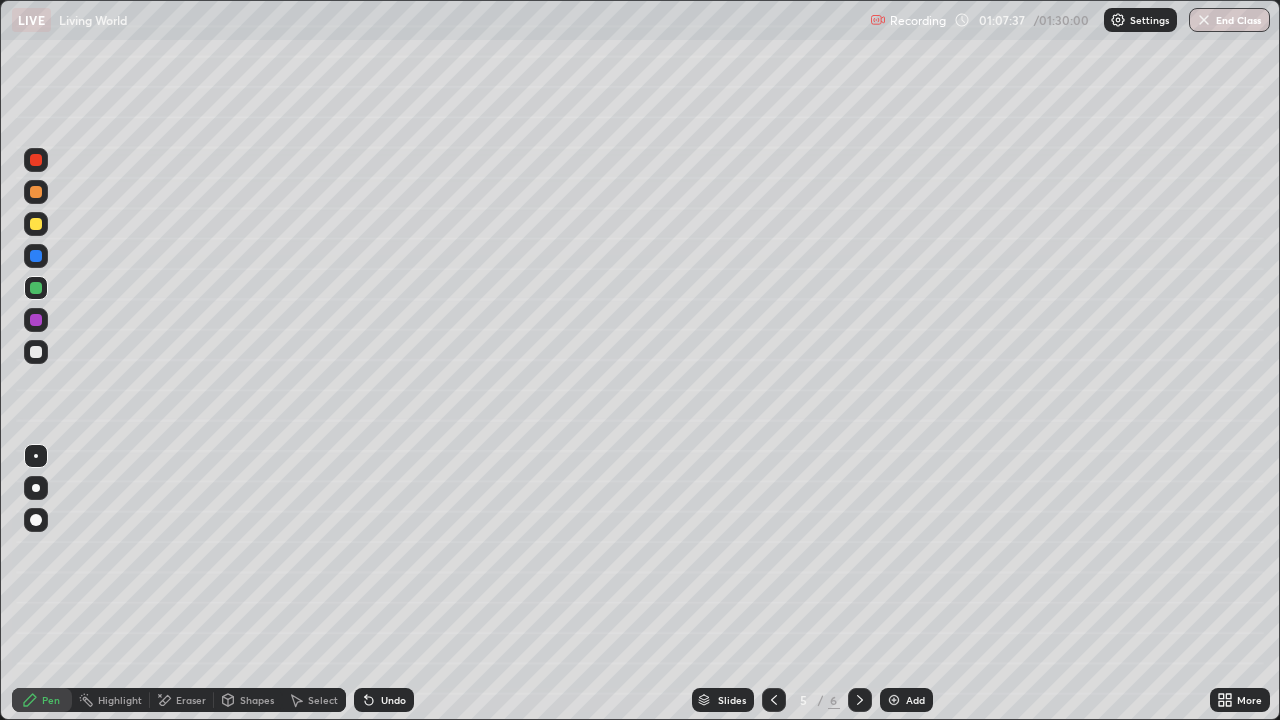 click at bounding box center [36, 352] 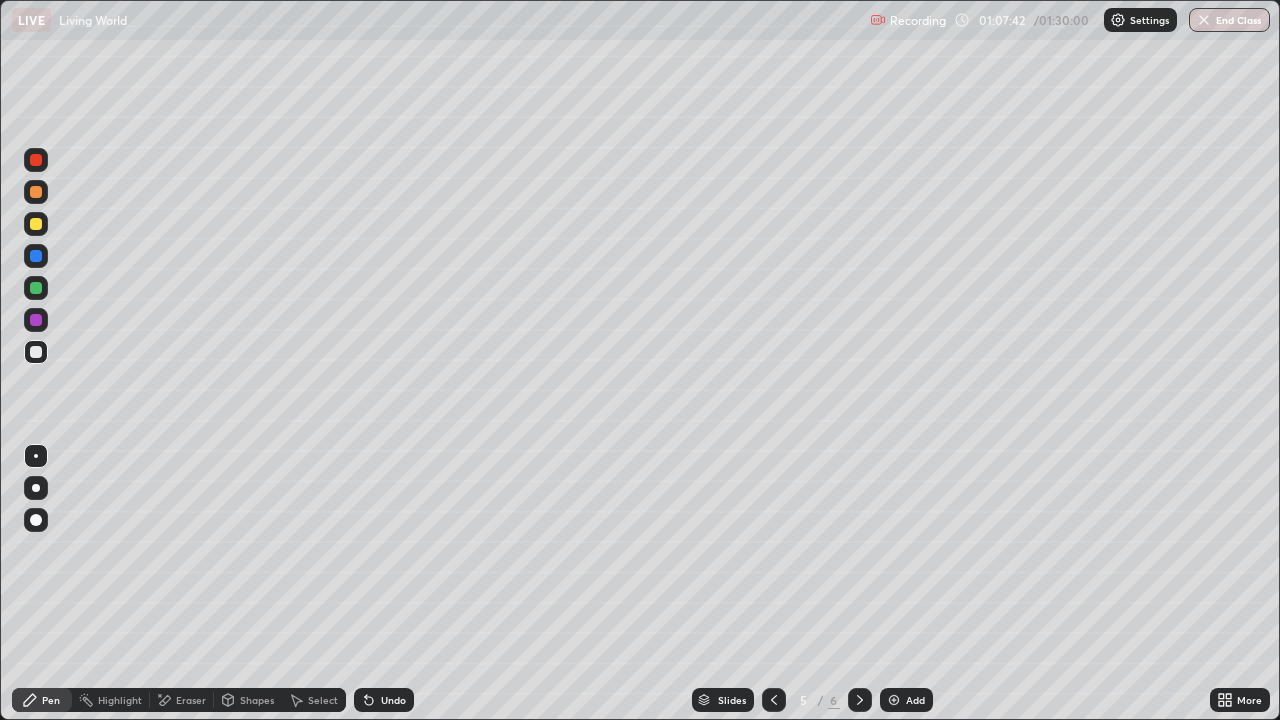 click at bounding box center (36, 288) 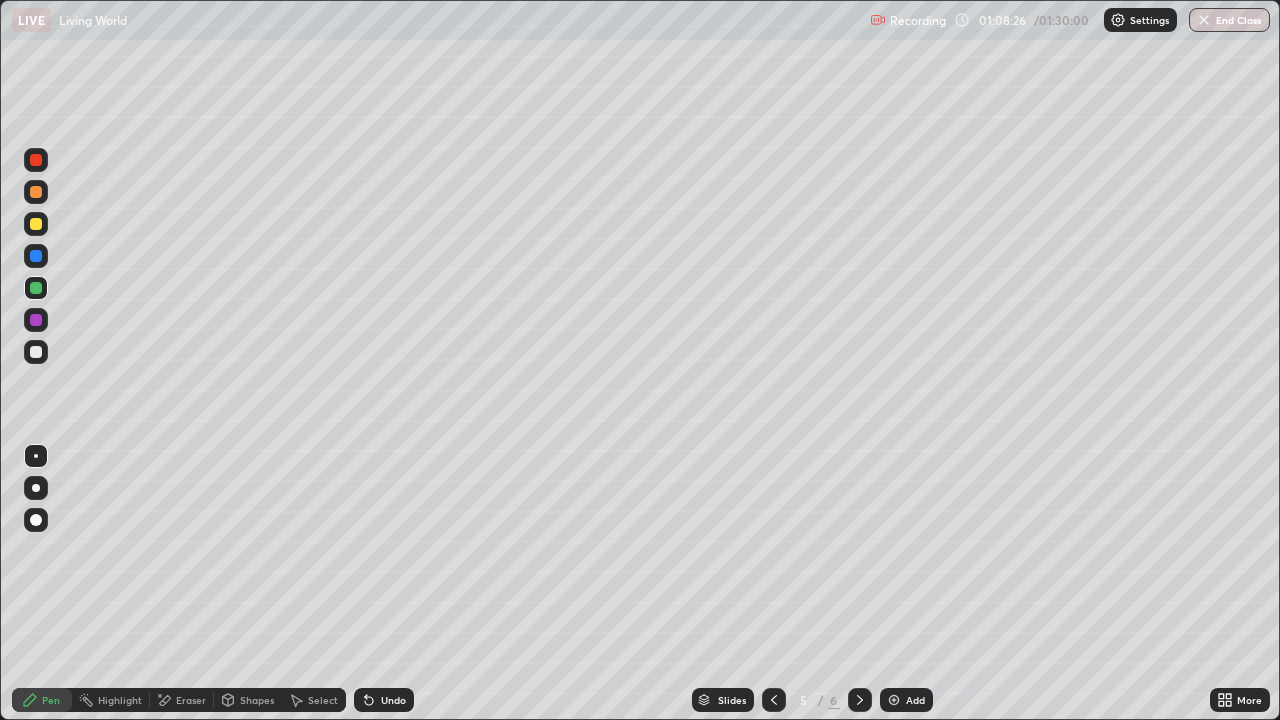 click at bounding box center [36, 288] 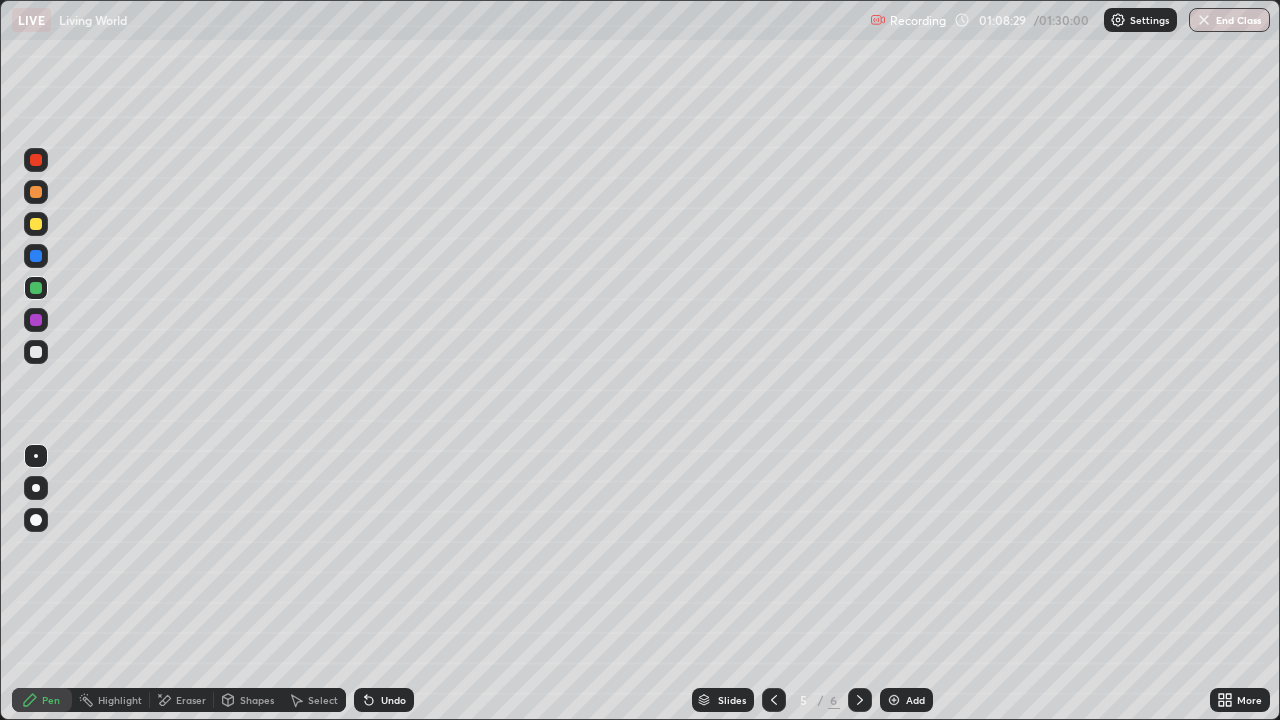 click at bounding box center [36, 320] 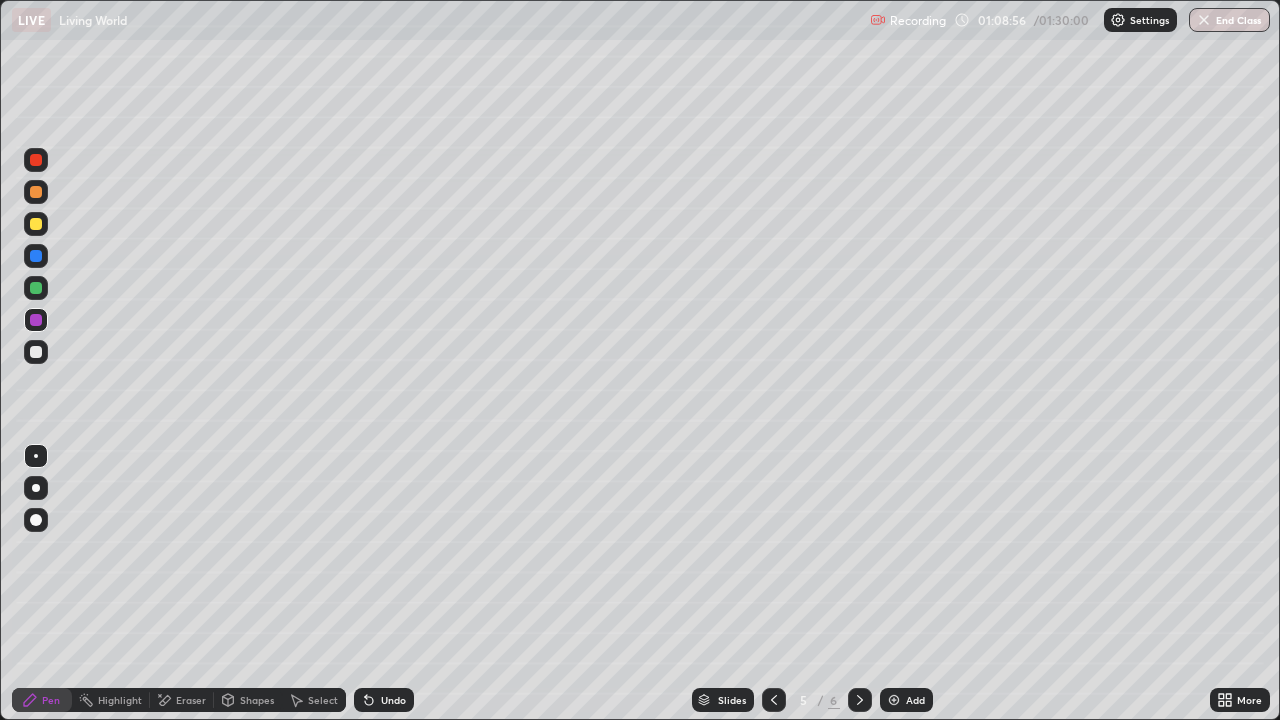 click at bounding box center (36, 256) 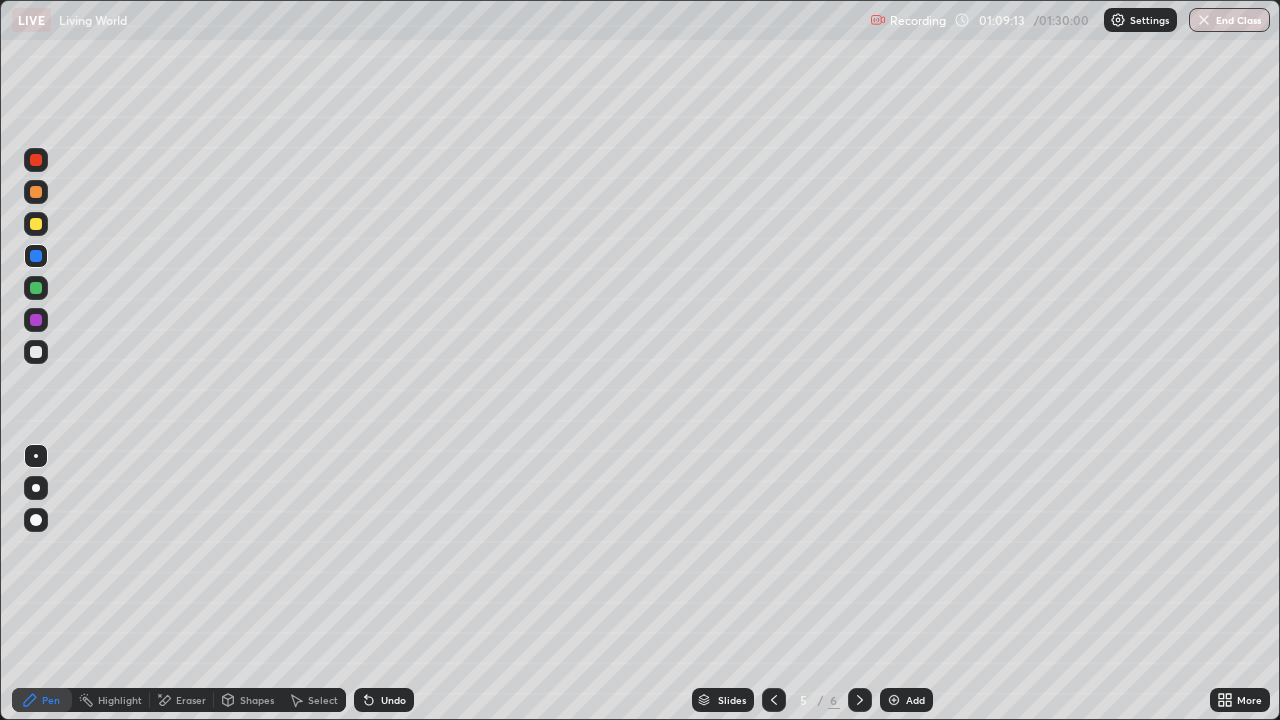click at bounding box center (36, 160) 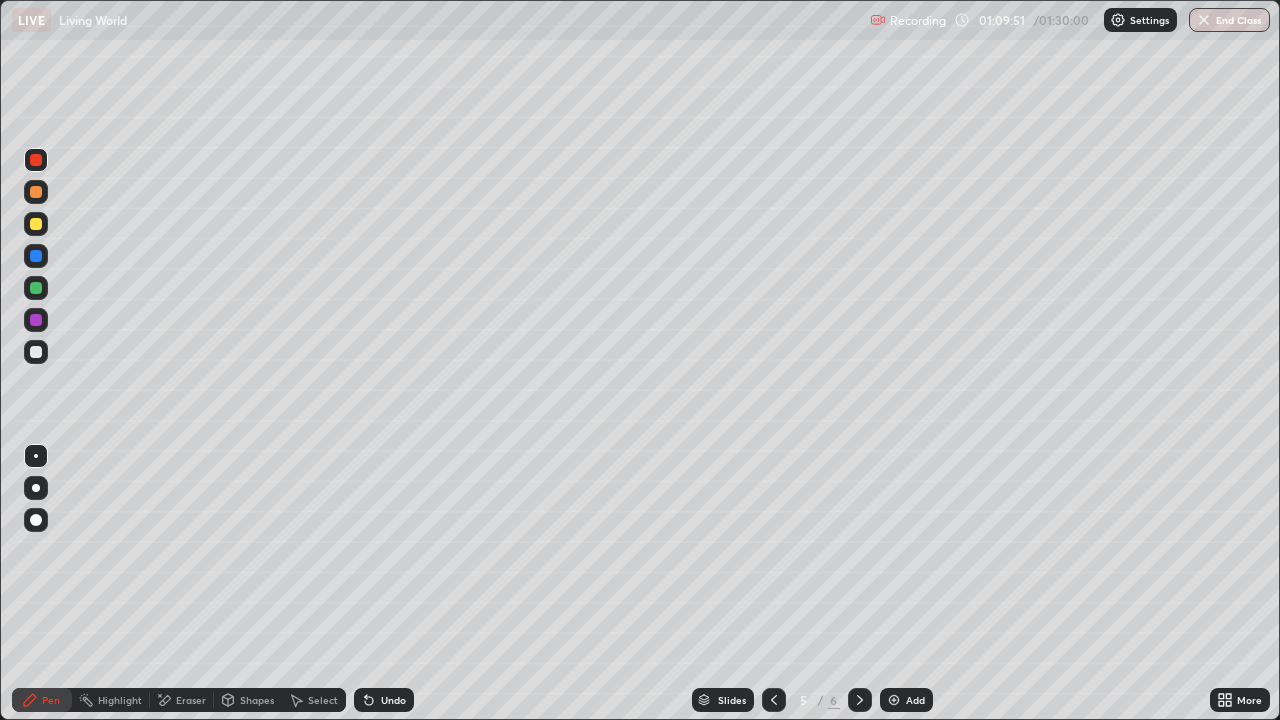 click at bounding box center (36, 352) 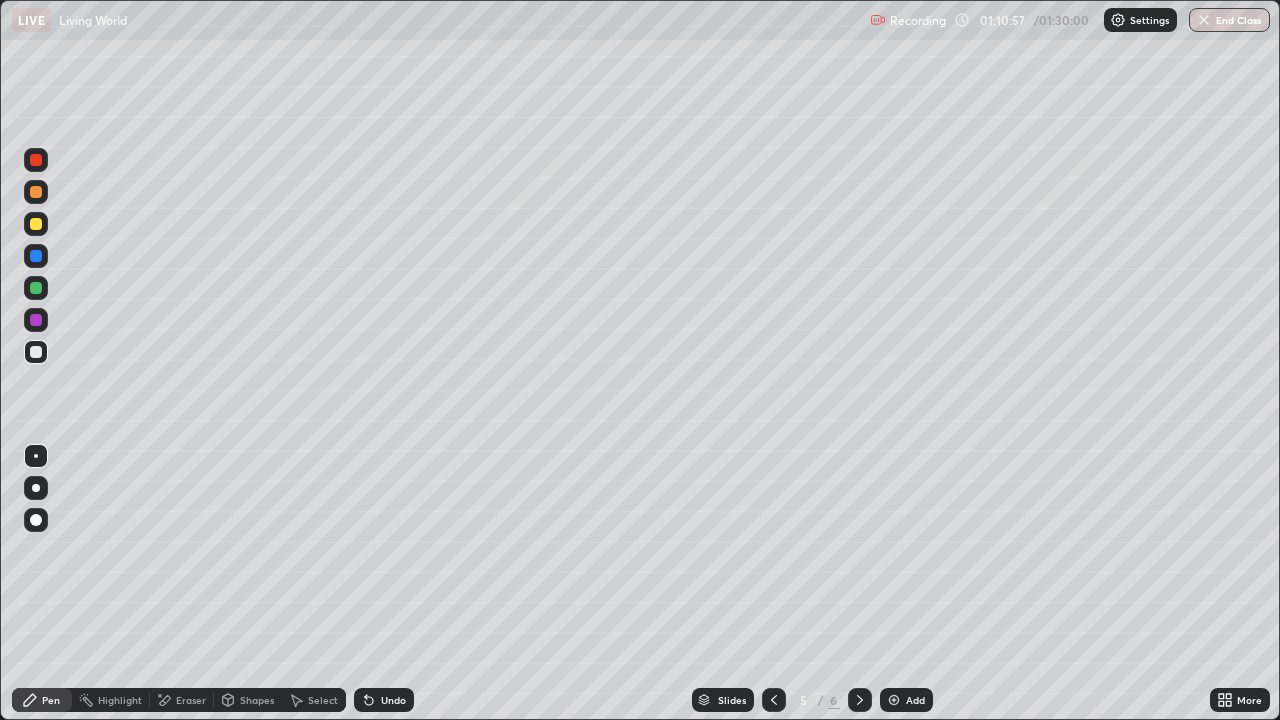 click at bounding box center (36, 320) 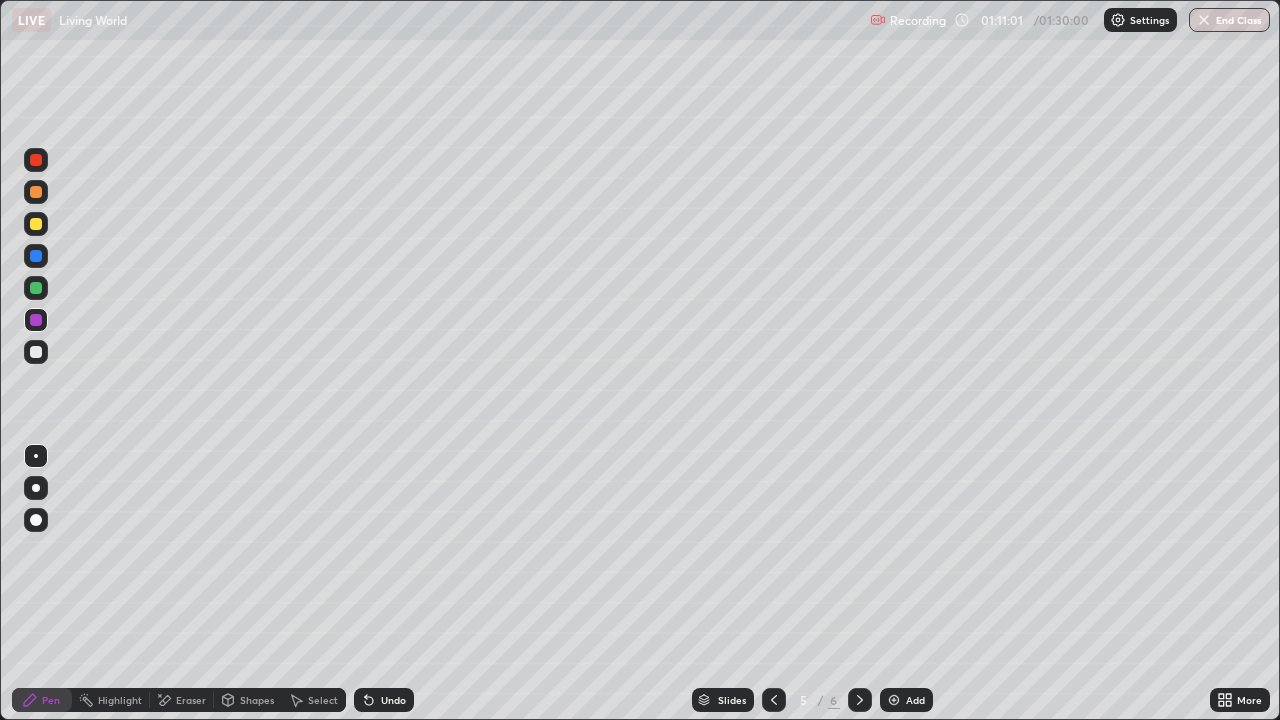 click on "Undo" at bounding box center [393, 700] 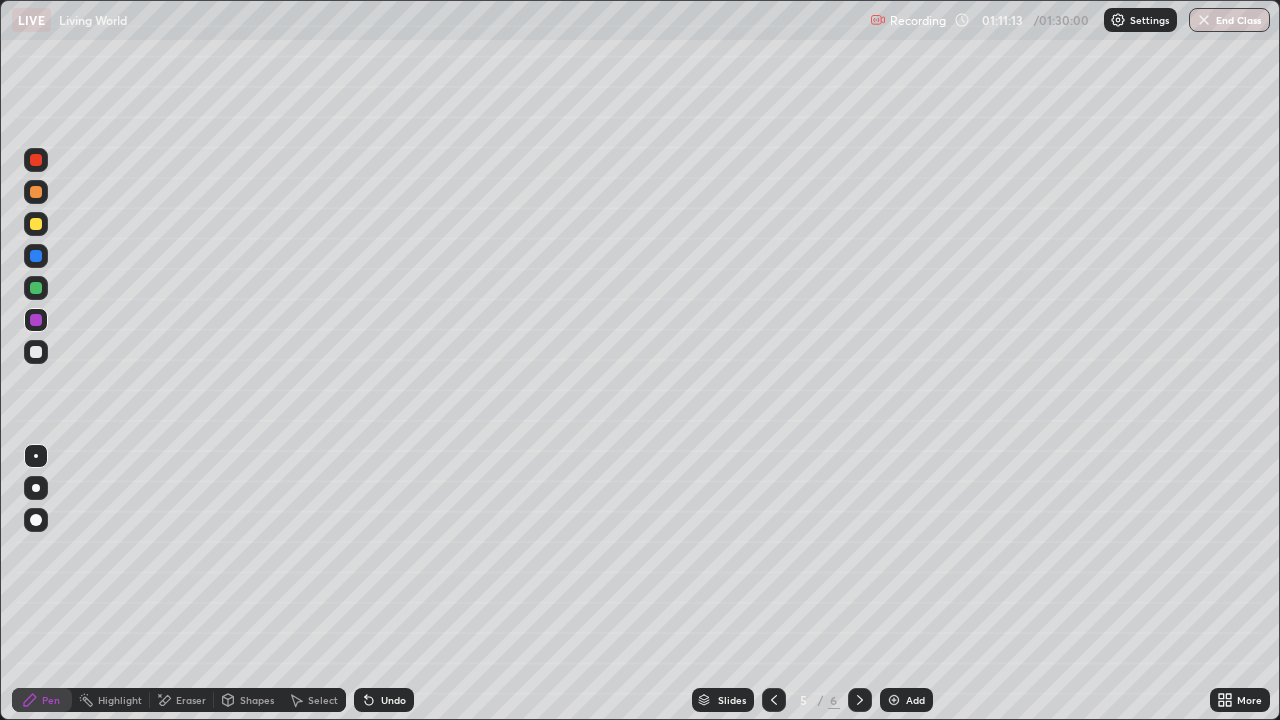 click at bounding box center [36, 352] 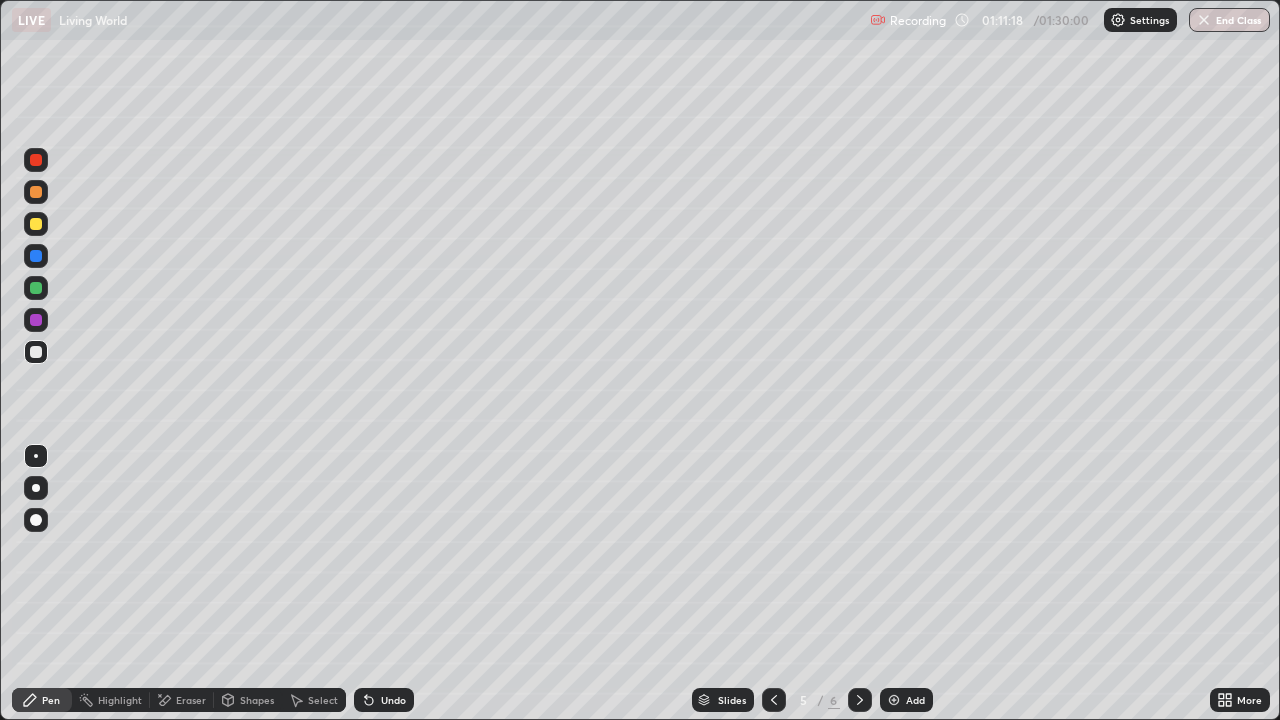 click on "Undo" at bounding box center [393, 700] 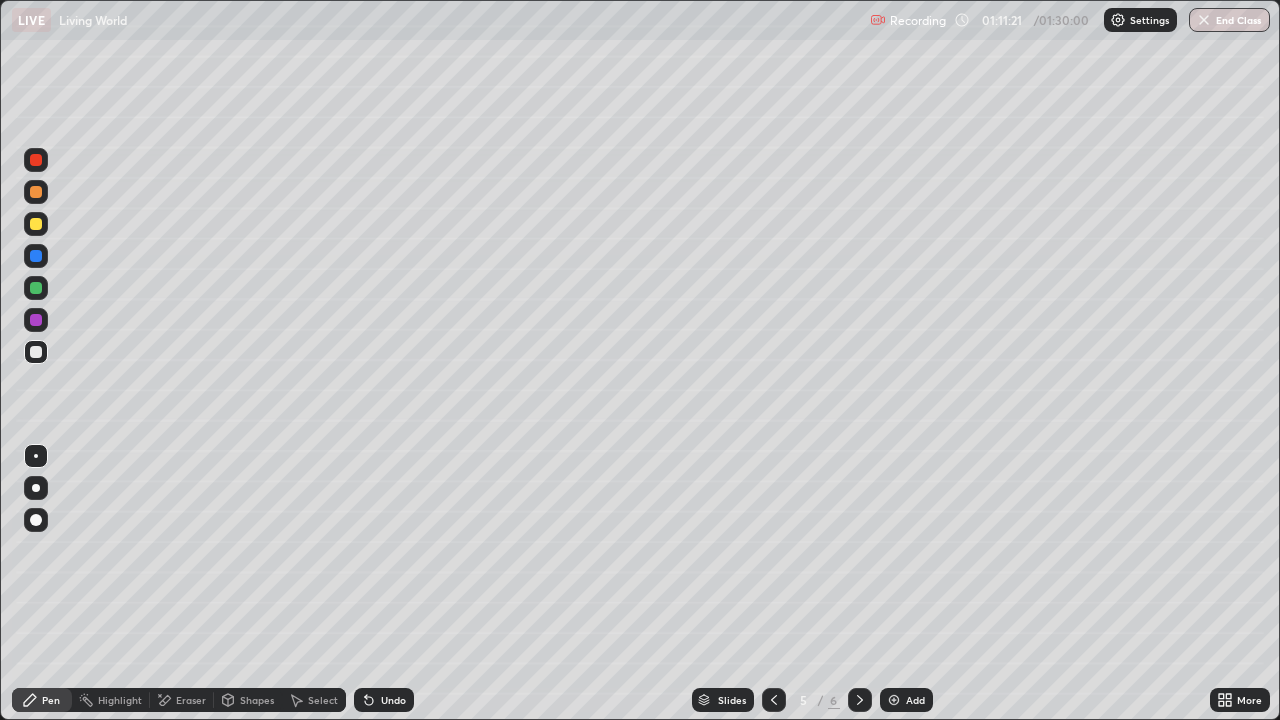 click on "Undo" at bounding box center [384, 700] 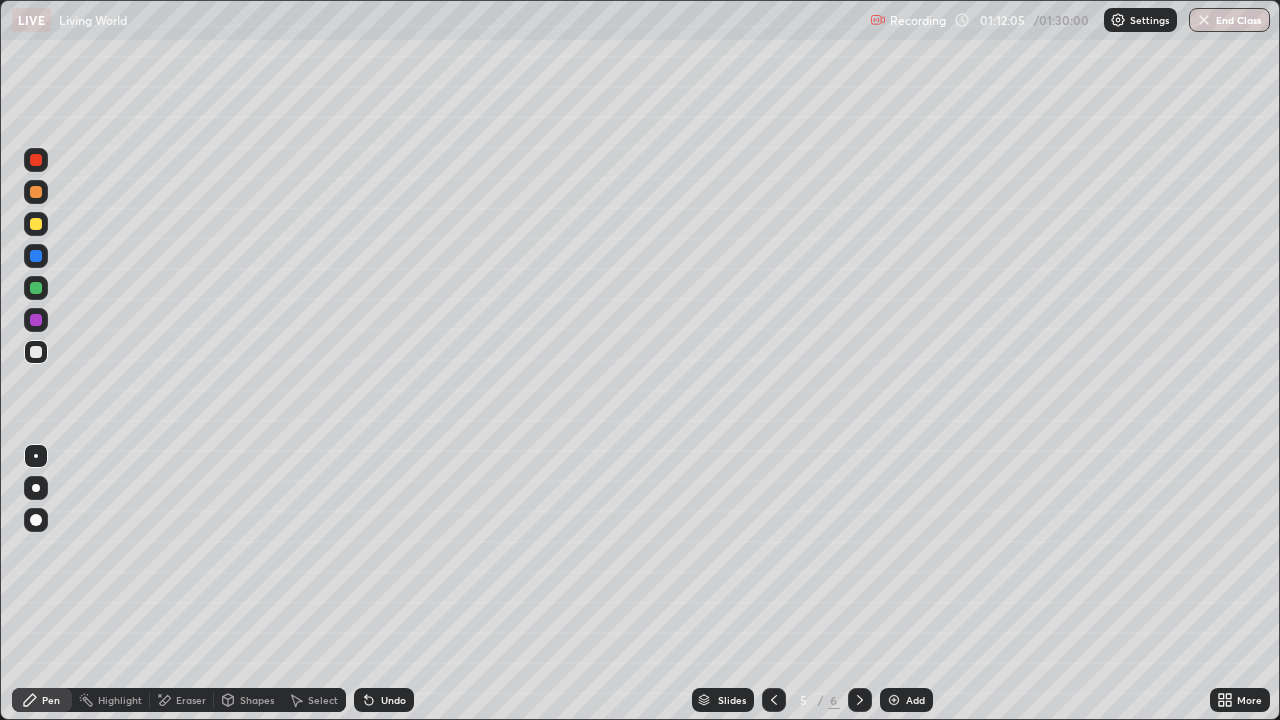 click on "More" at bounding box center (1249, 700) 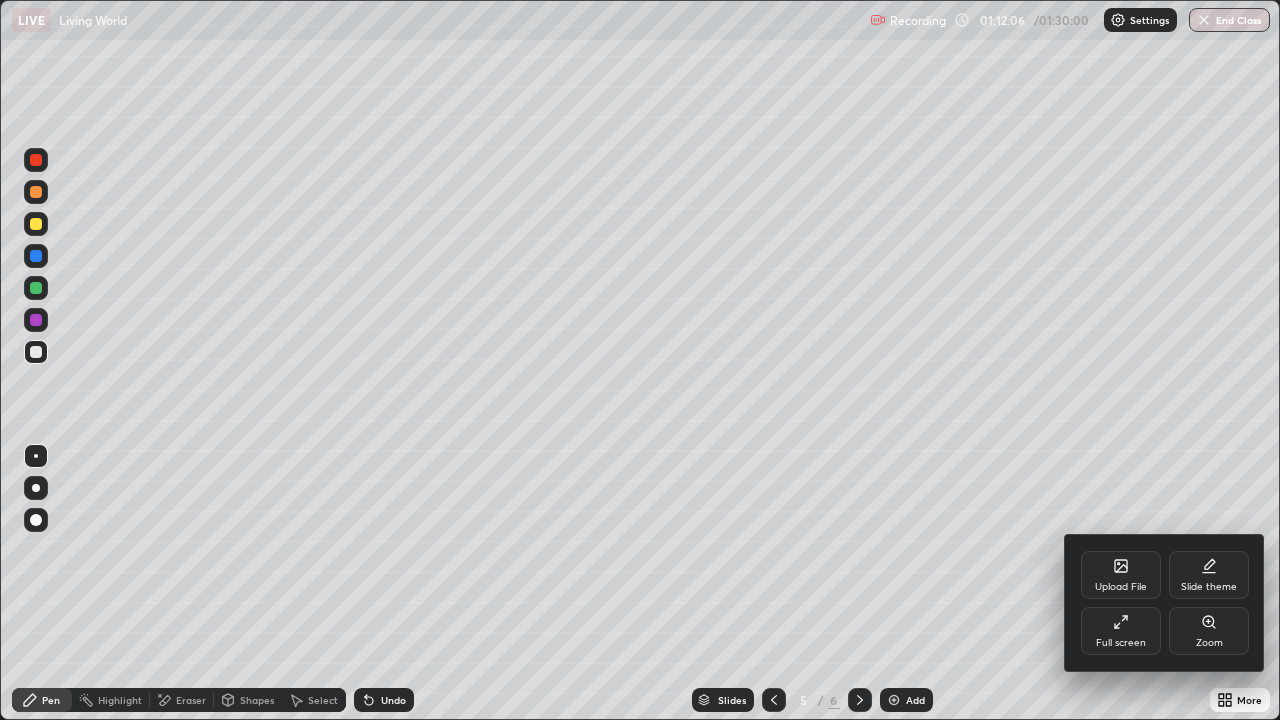 click on "Full screen" at bounding box center [1121, 643] 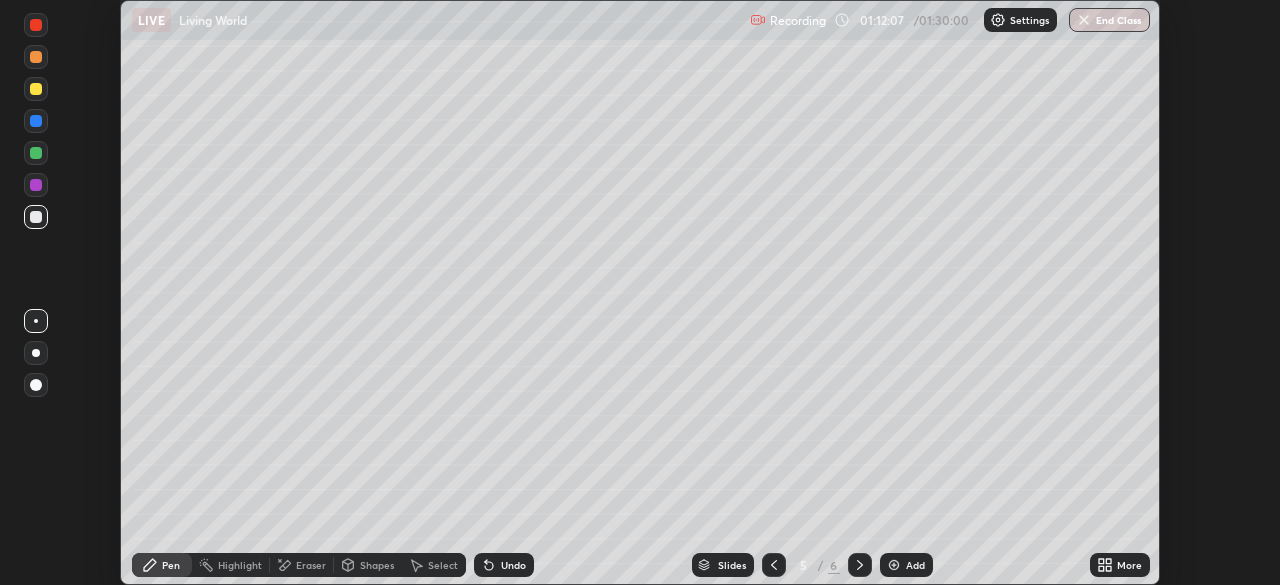 scroll, scrollTop: 585, scrollLeft: 1280, axis: both 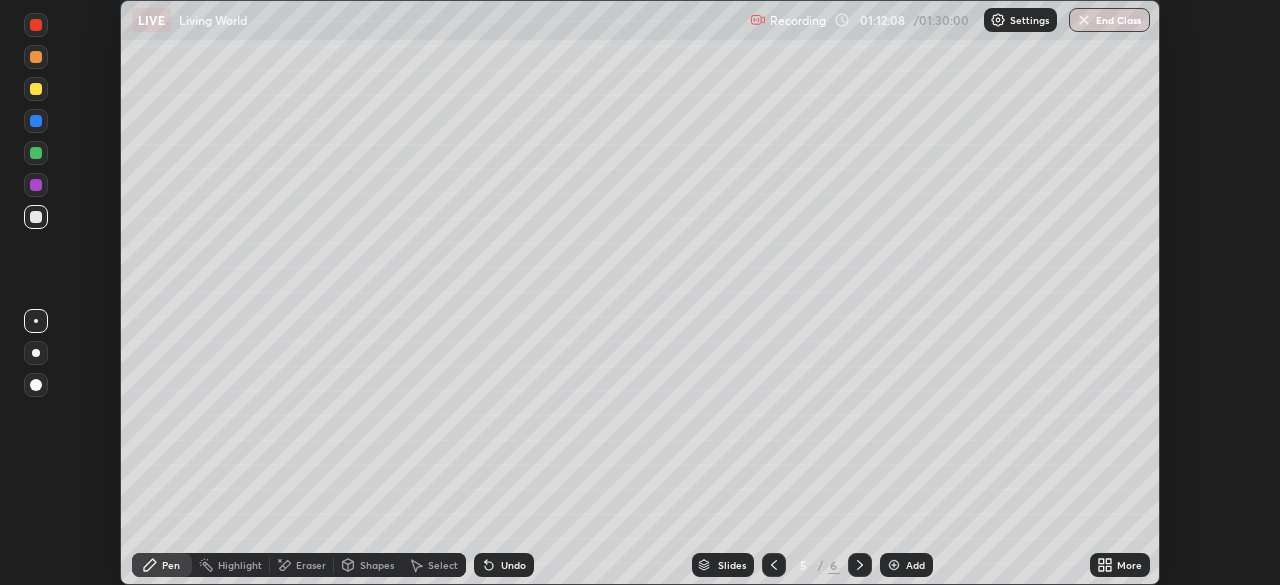 click on "Setting up your live class" at bounding box center [640, 292] 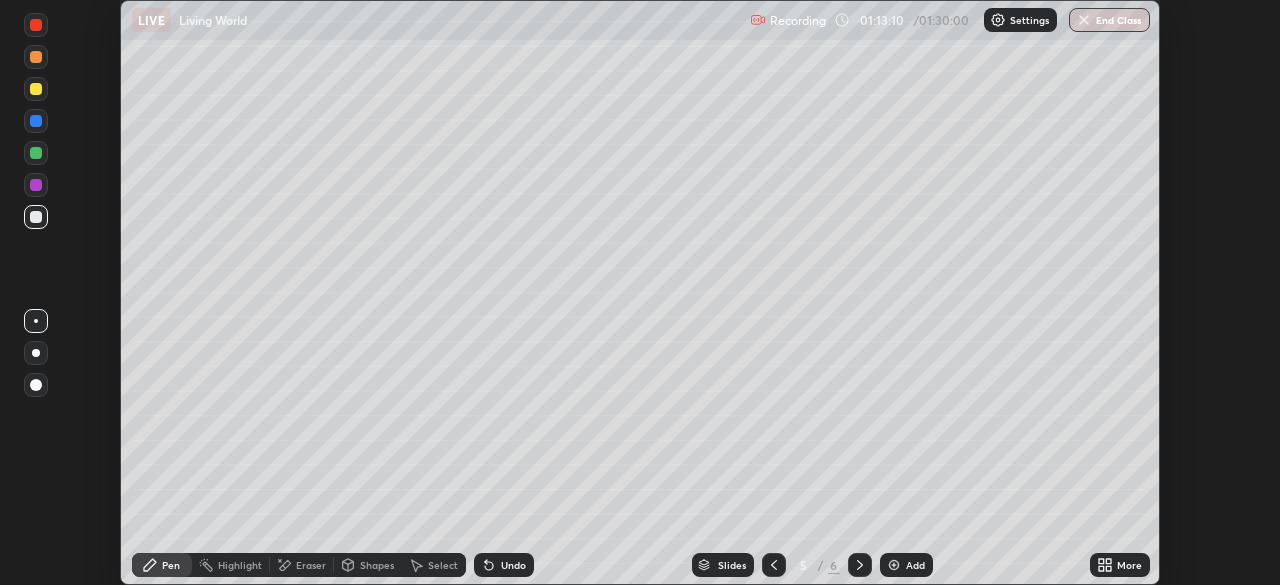 click 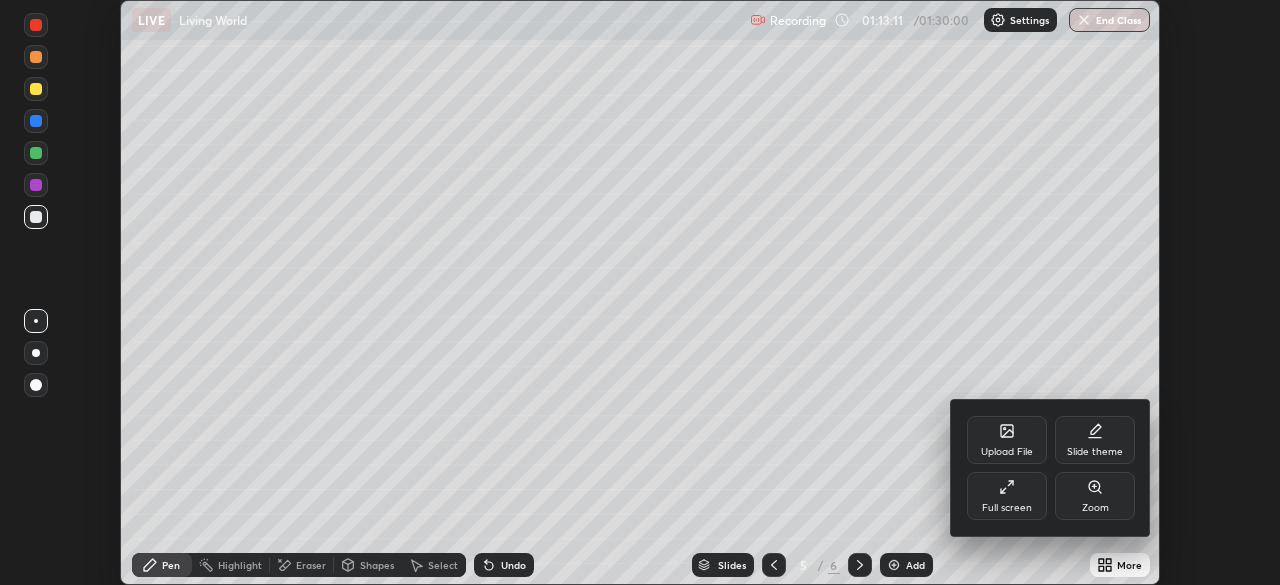 click on "Full screen" at bounding box center [1007, 508] 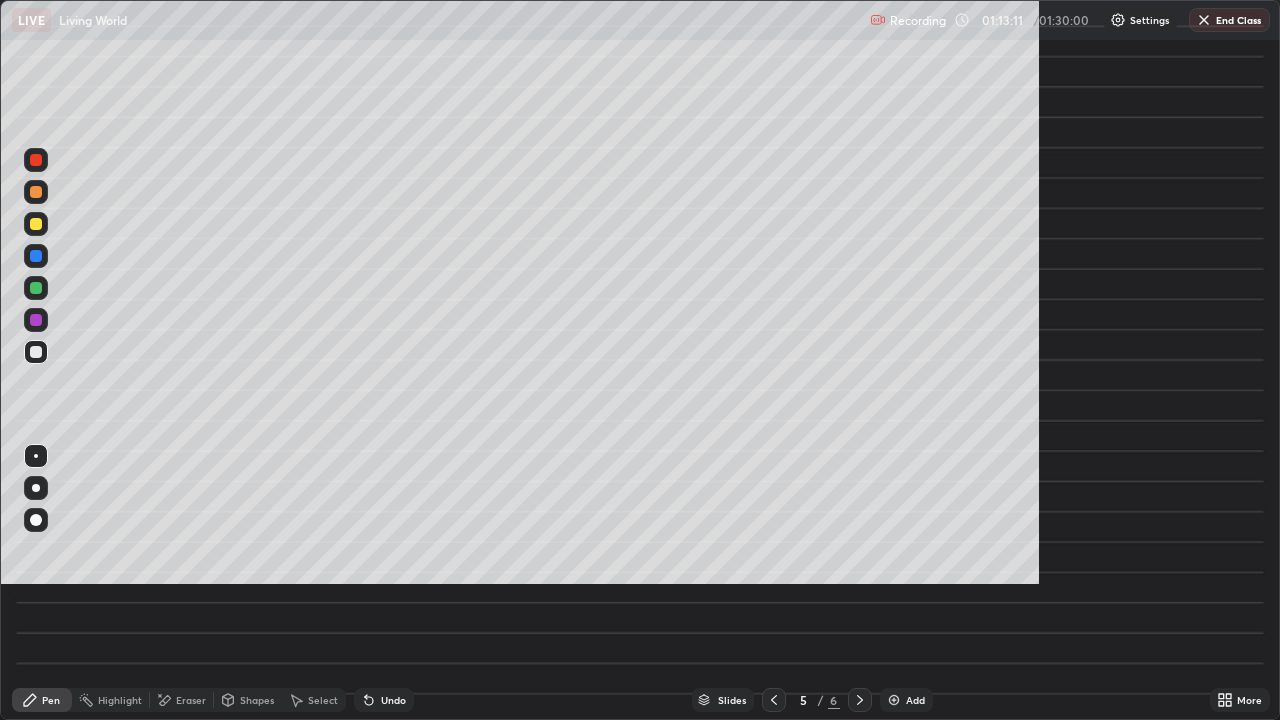 scroll, scrollTop: 99280, scrollLeft: 98720, axis: both 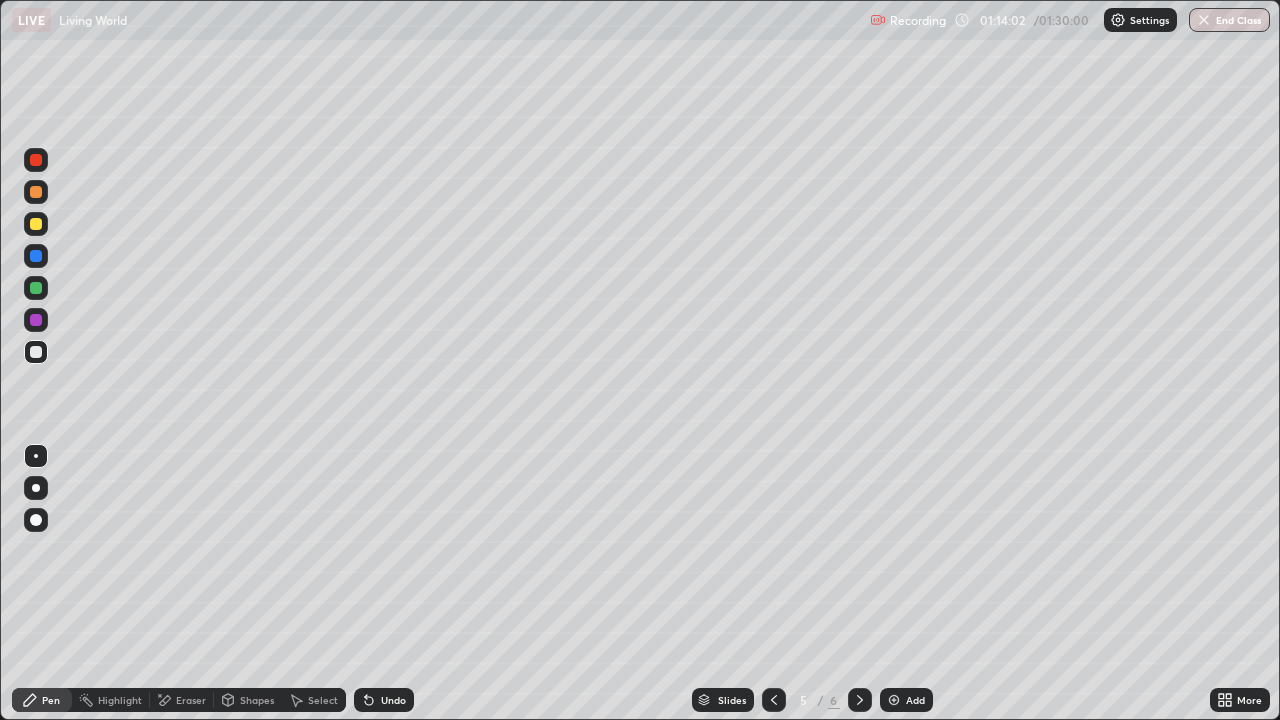 click on "Add" at bounding box center (915, 700) 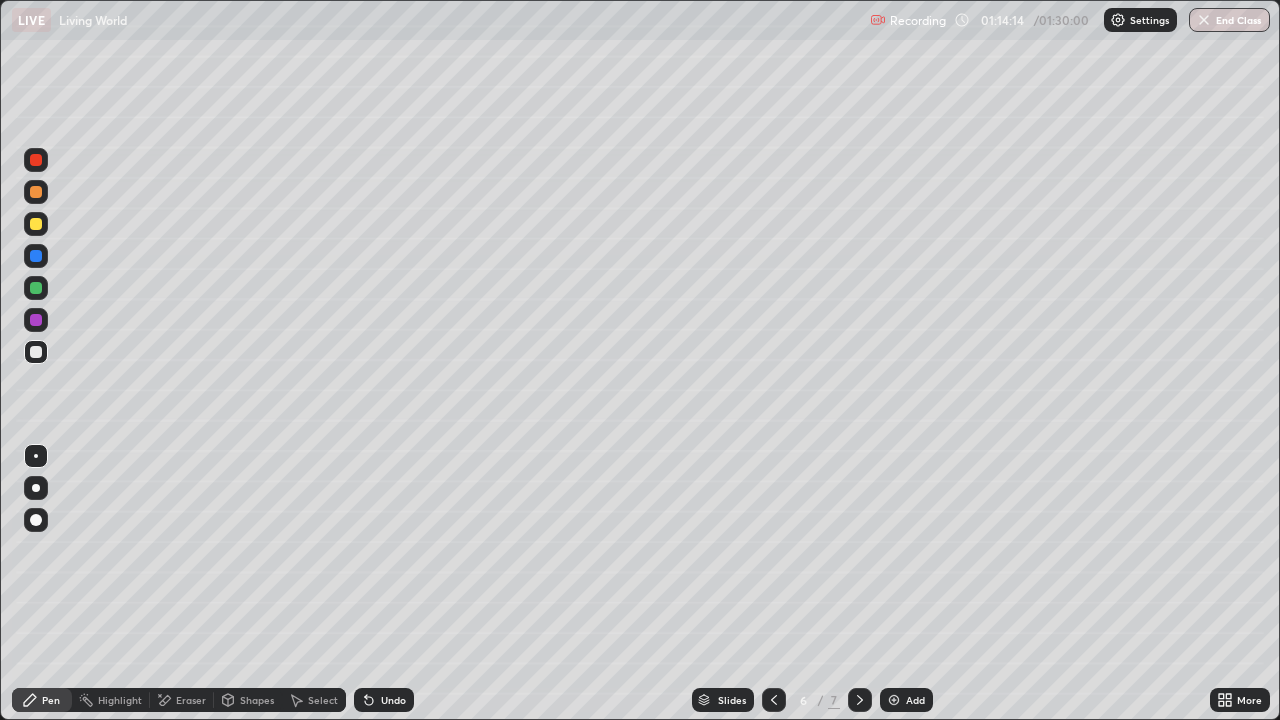 click at bounding box center [36, 192] 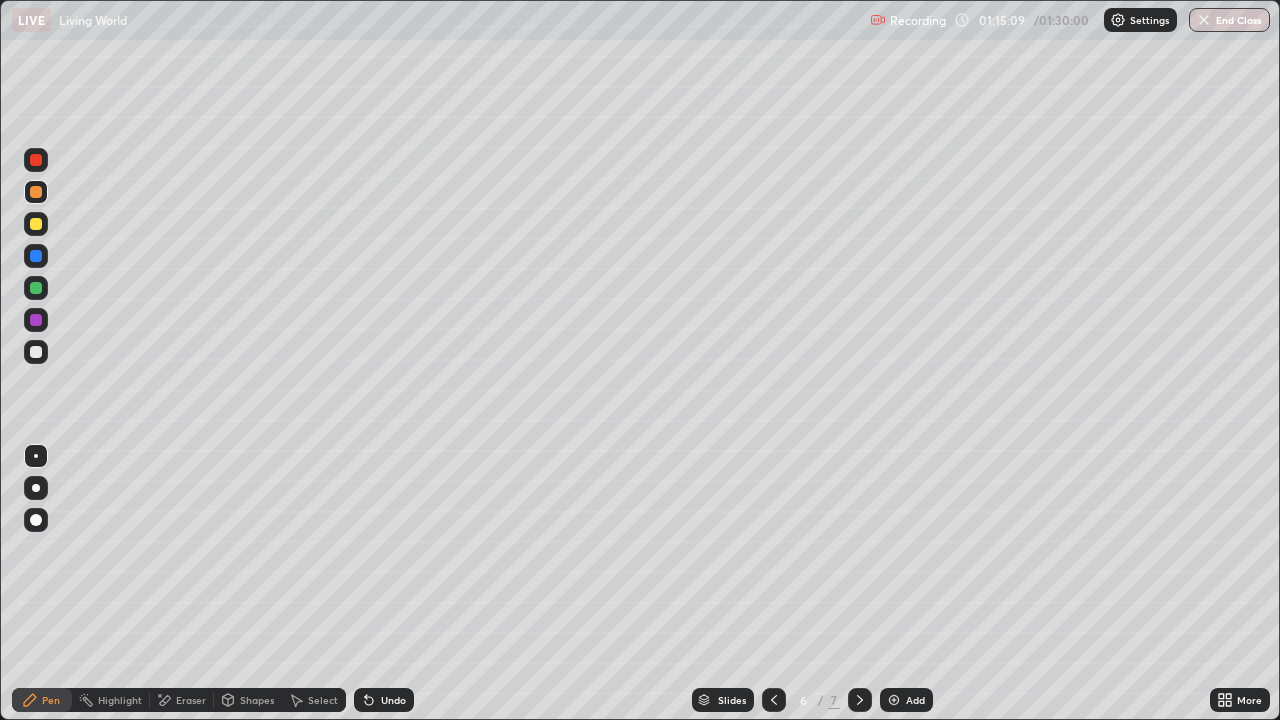 click at bounding box center [36, 256] 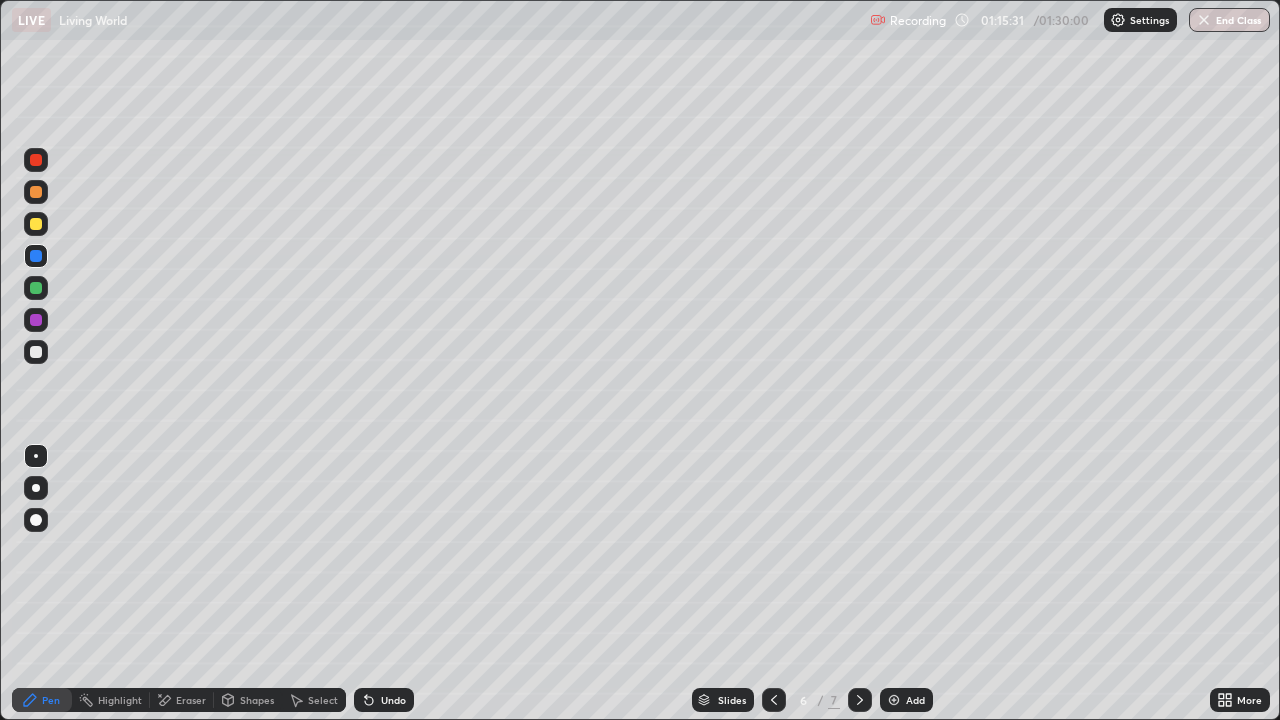 click at bounding box center (36, 160) 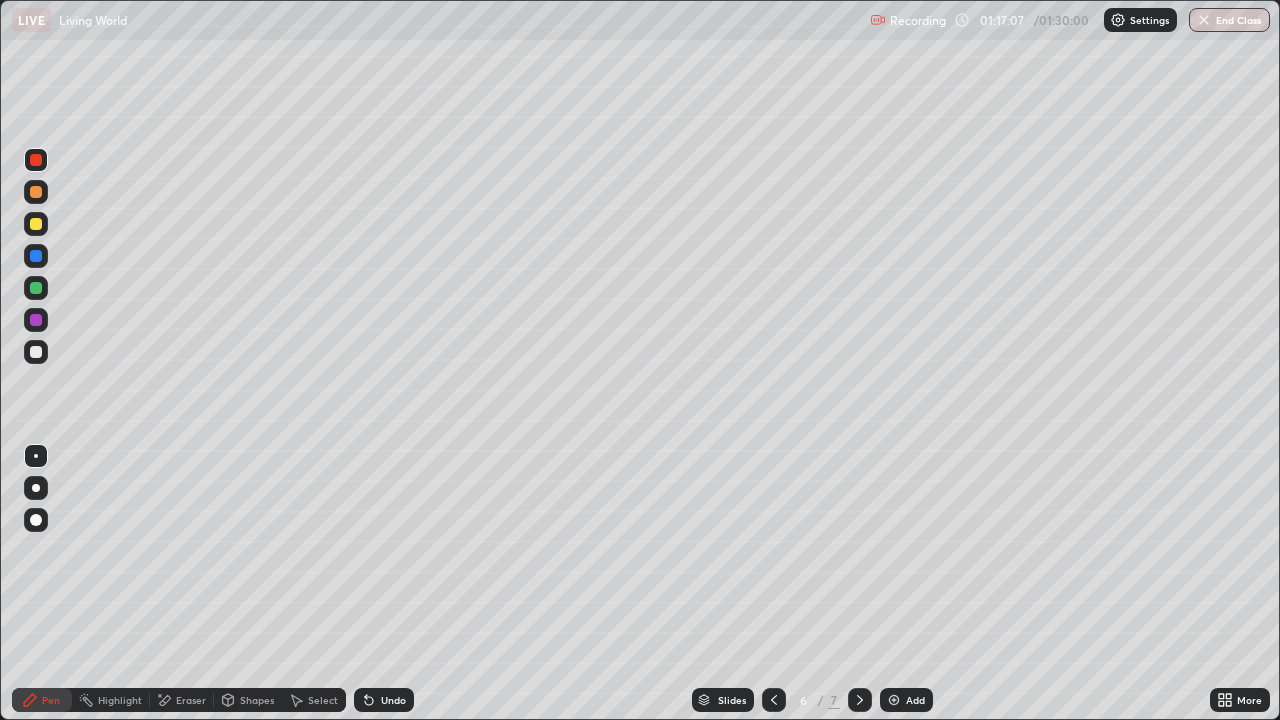 click at bounding box center (36, 224) 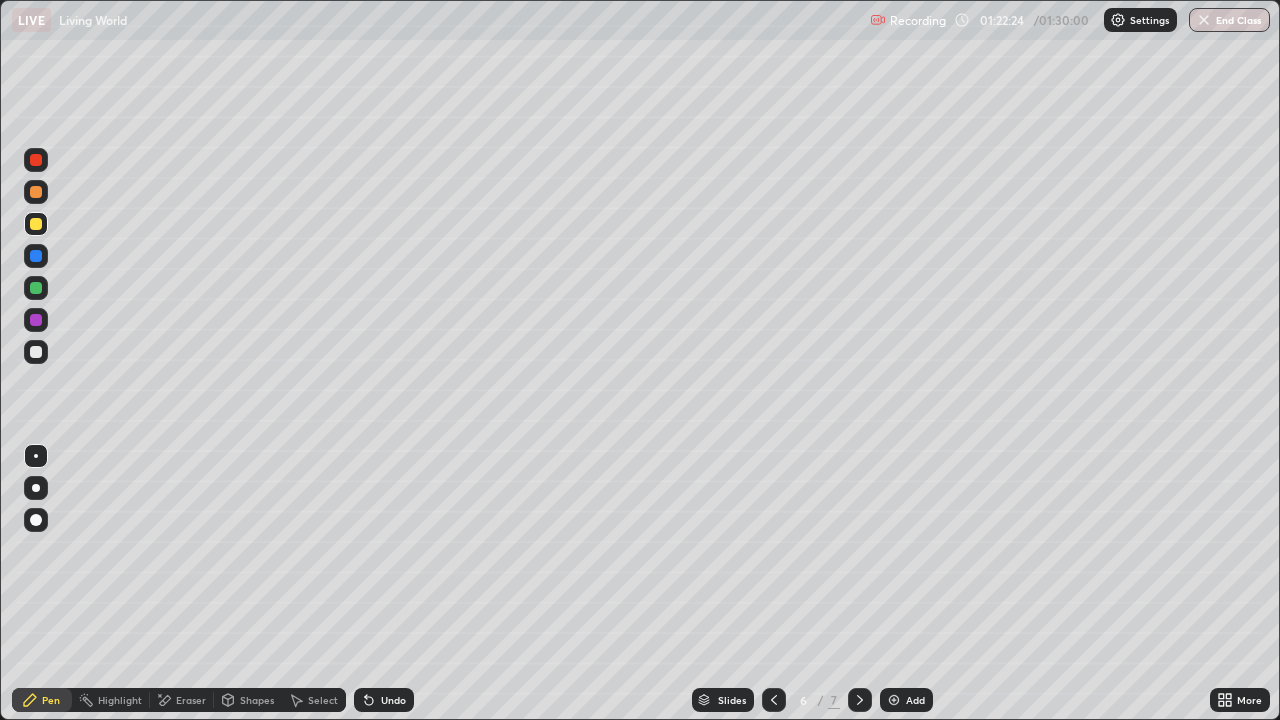 click on "More" at bounding box center [1240, 700] 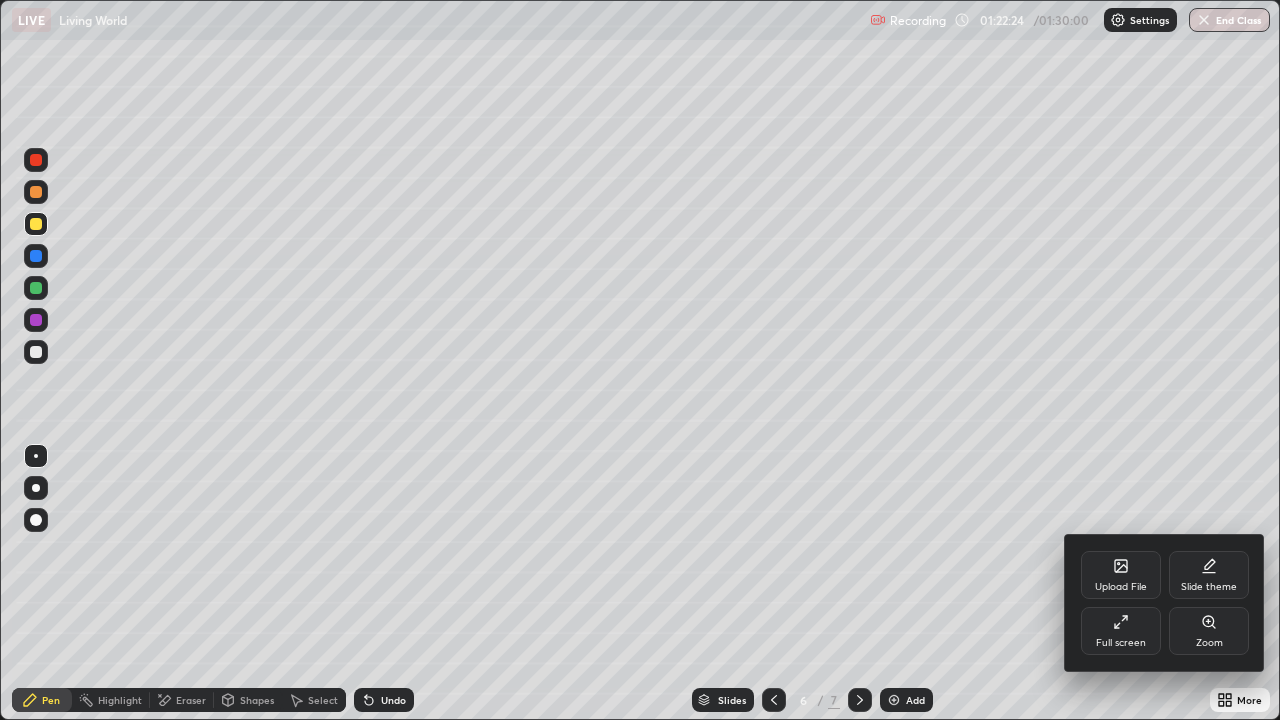 click on "Full screen" at bounding box center (1121, 643) 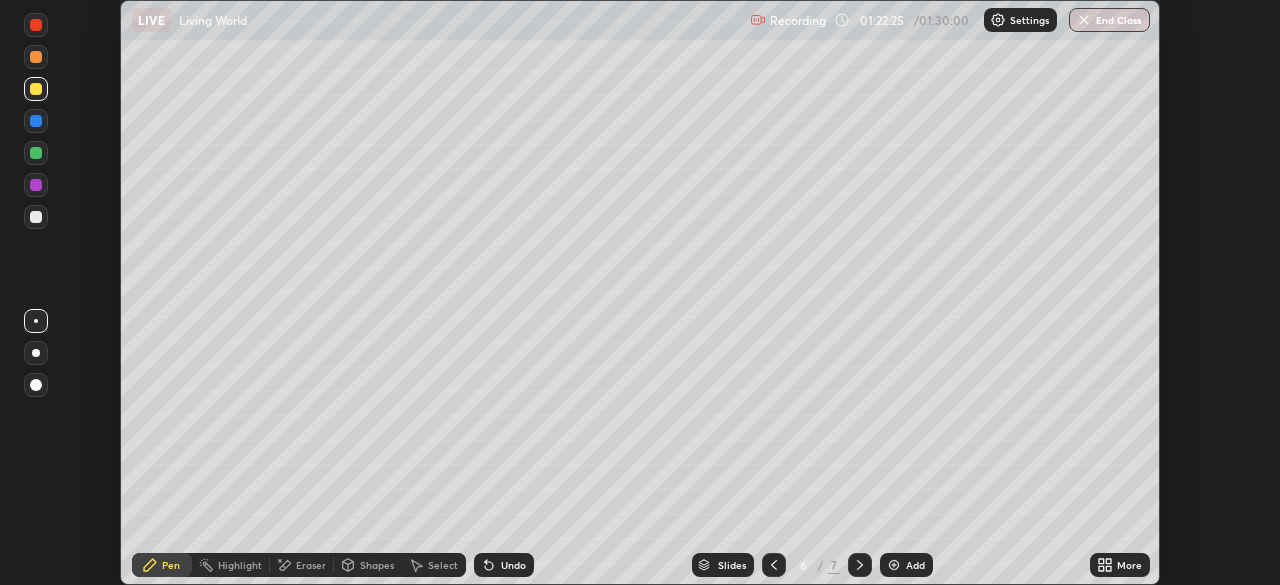 scroll, scrollTop: 585, scrollLeft: 1280, axis: both 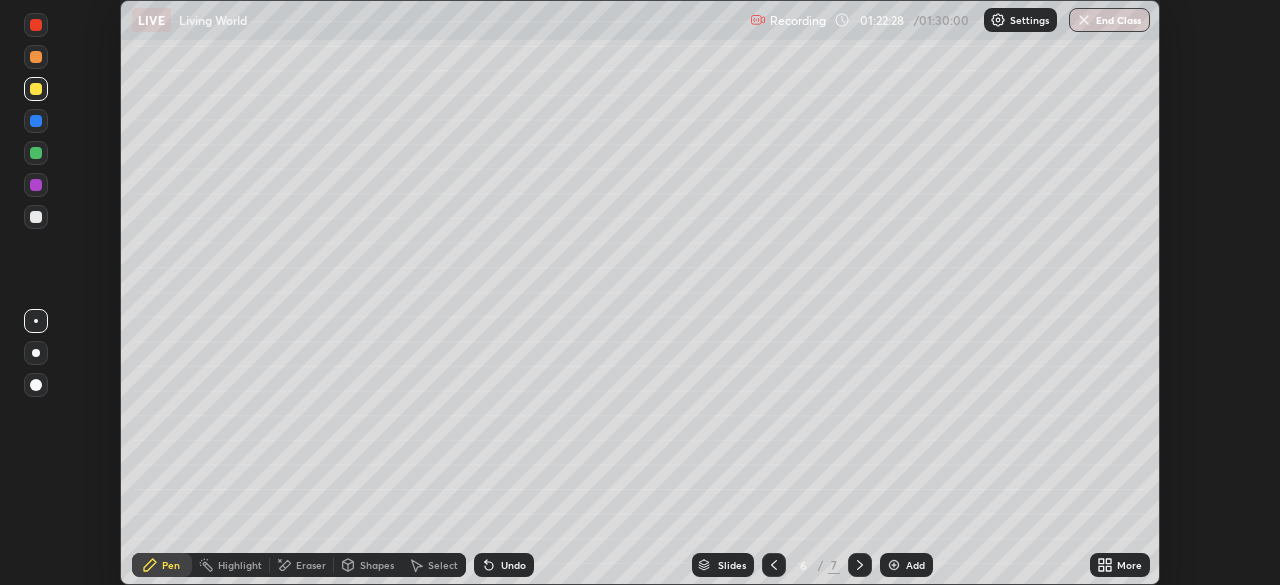 click on "Setting up your live class" at bounding box center [640, 292] 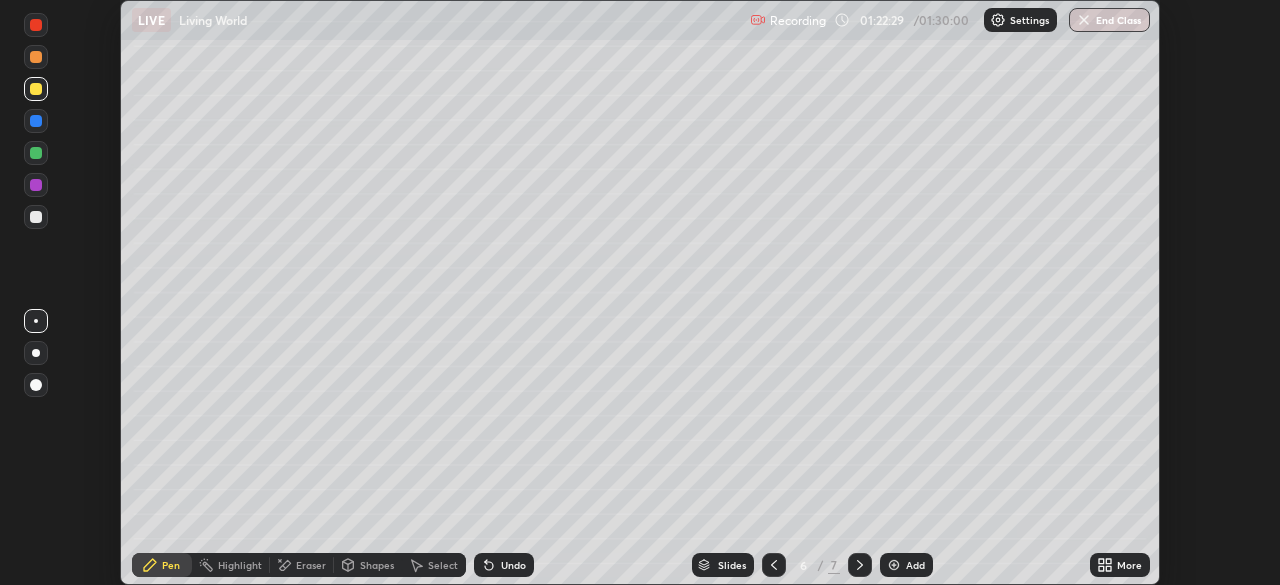 click on "End Class" at bounding box center (1109, 20) 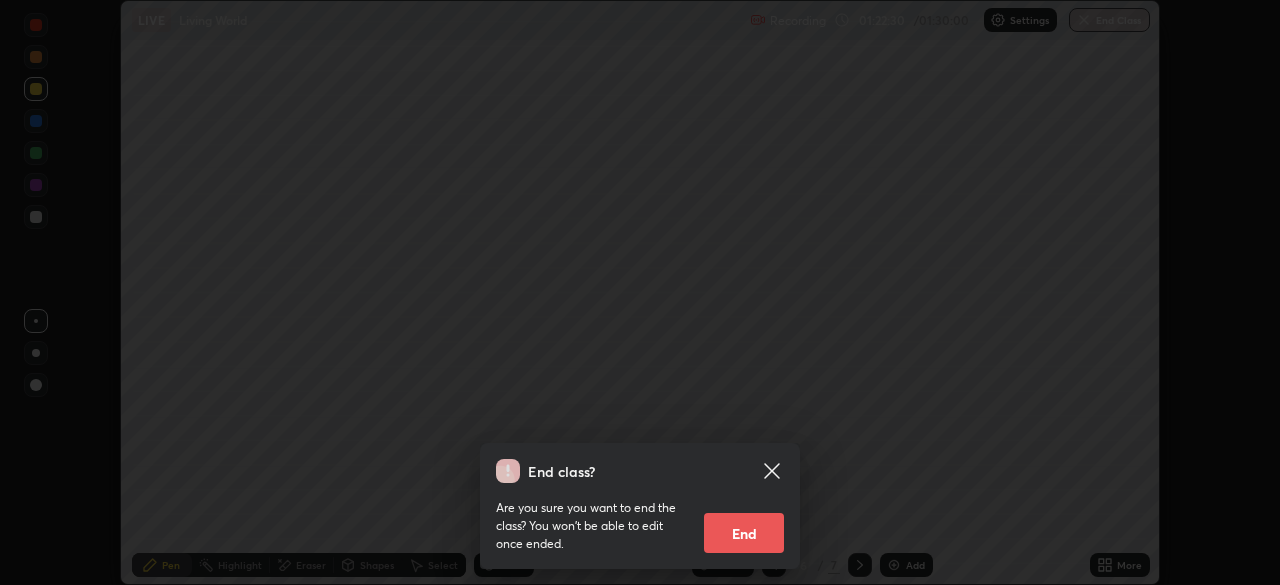 click on "End" at bounding box center (744, 533) 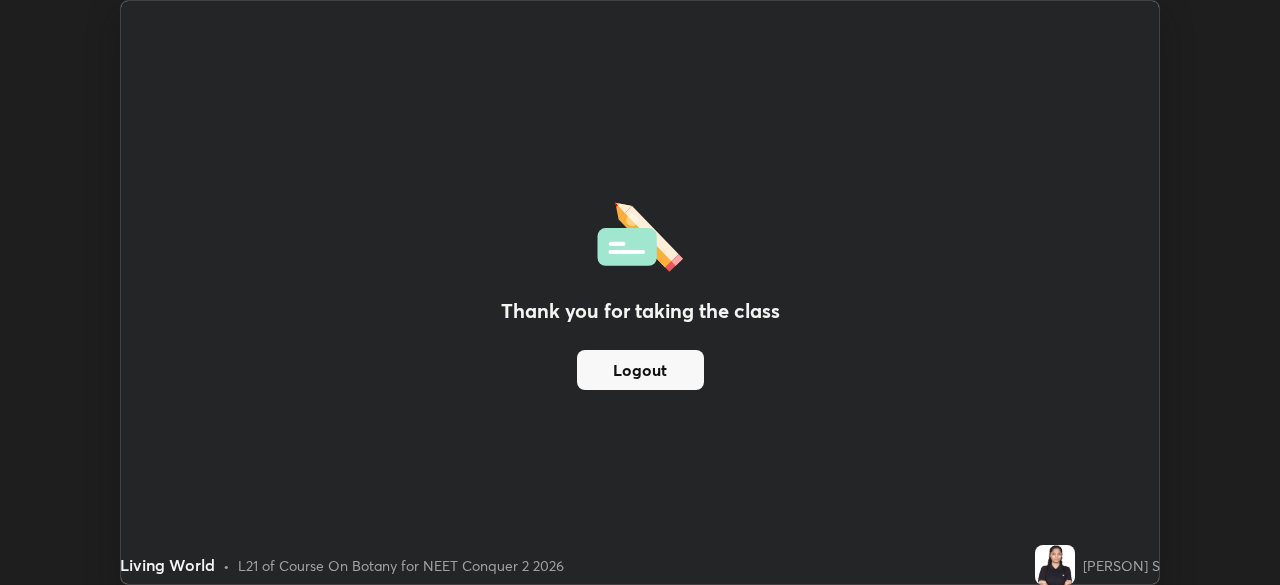 click on "Logout" at bounding box center (640, 370) 